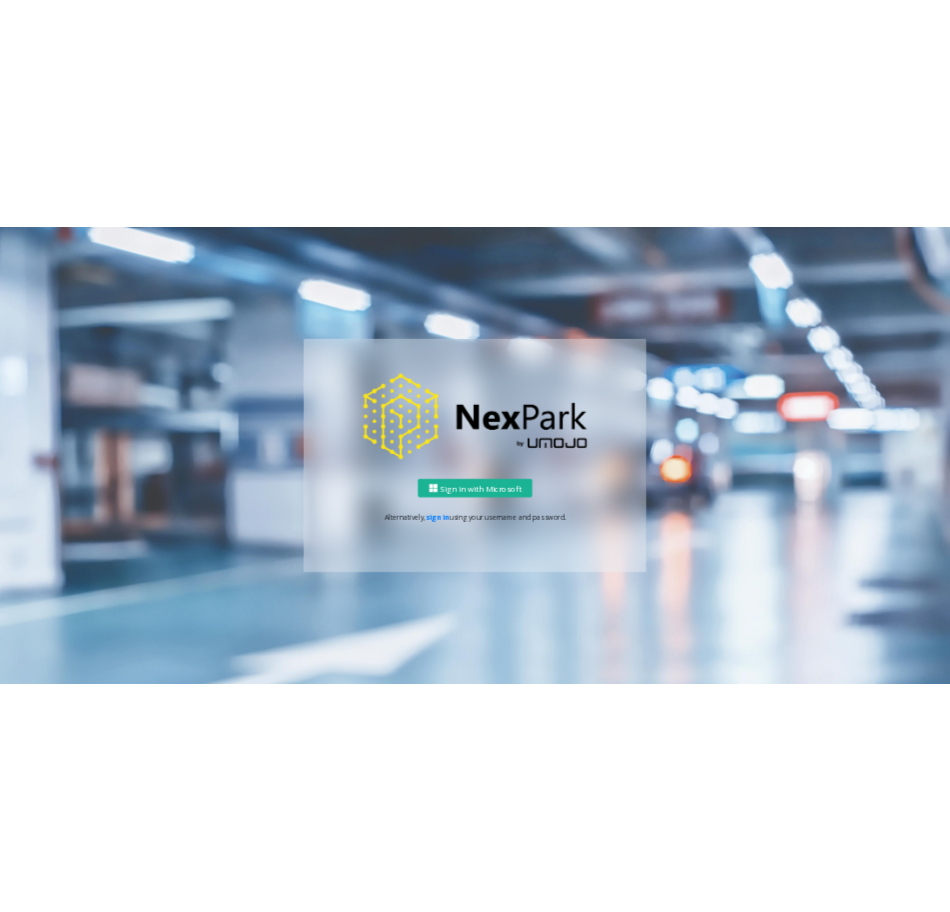 scroll, scrollTop: 0, scrollLeft: 0, axis: both 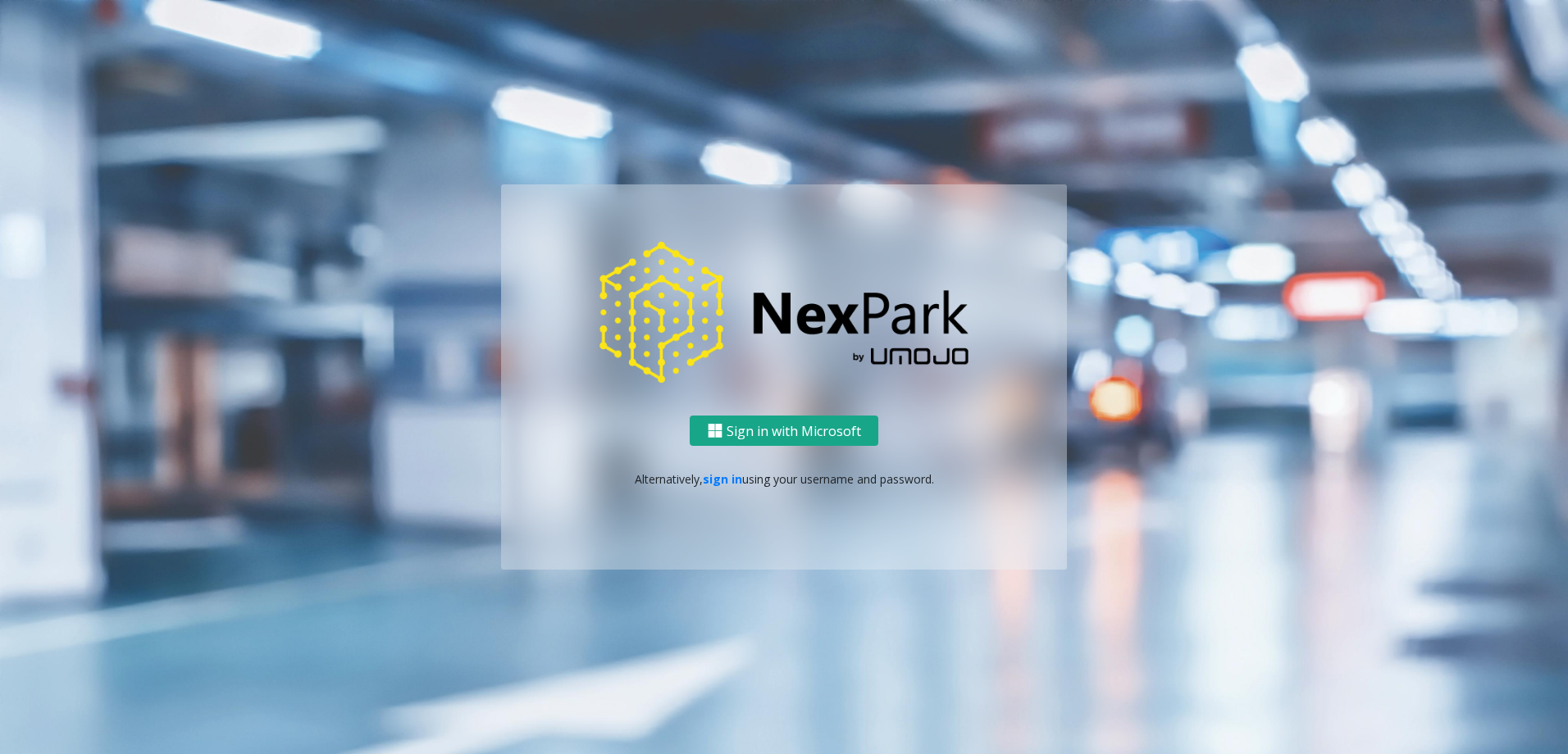 click on "Sign in with Microsoft" 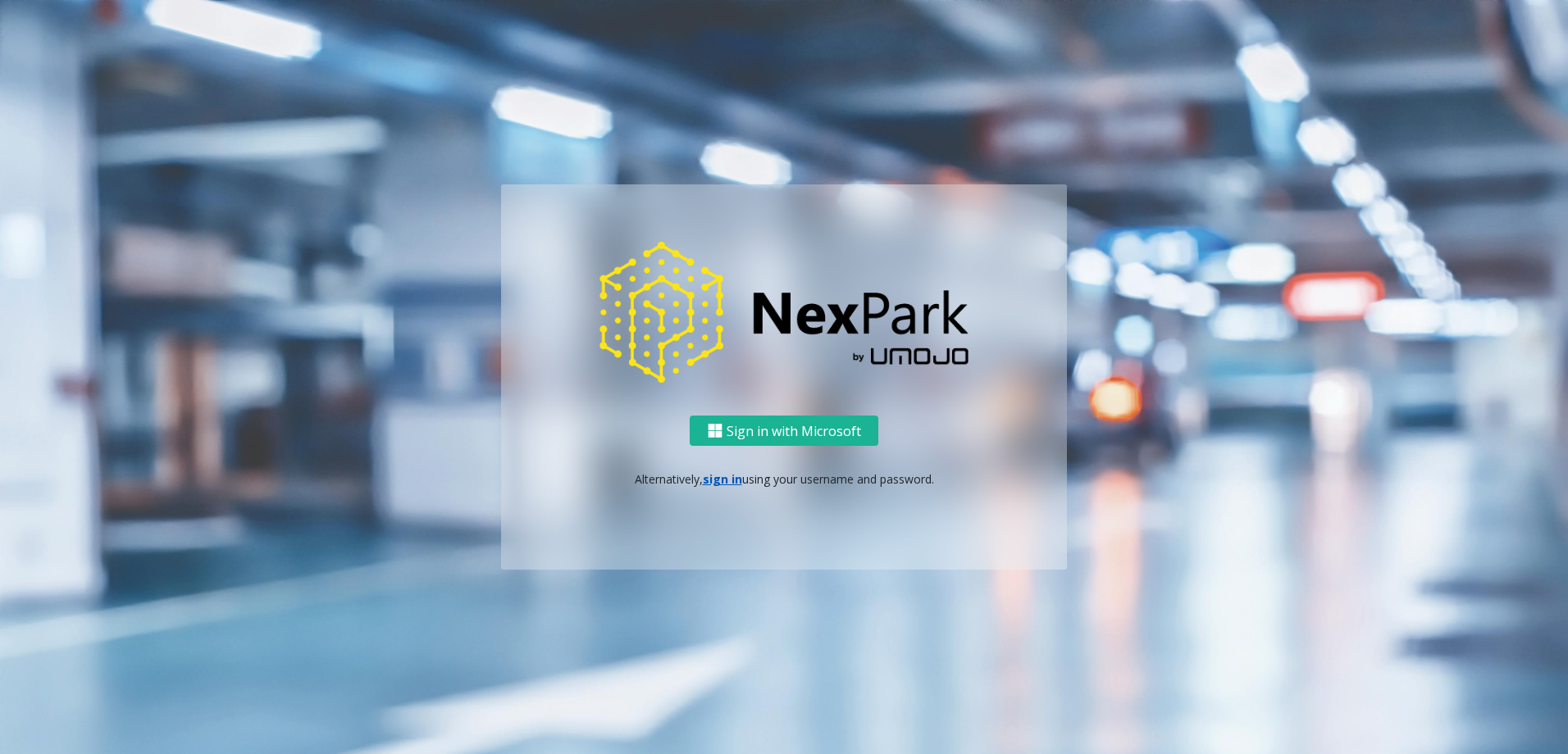 click on "Sign in with Microsoft   Alternatively,   sign in  using your username and password." 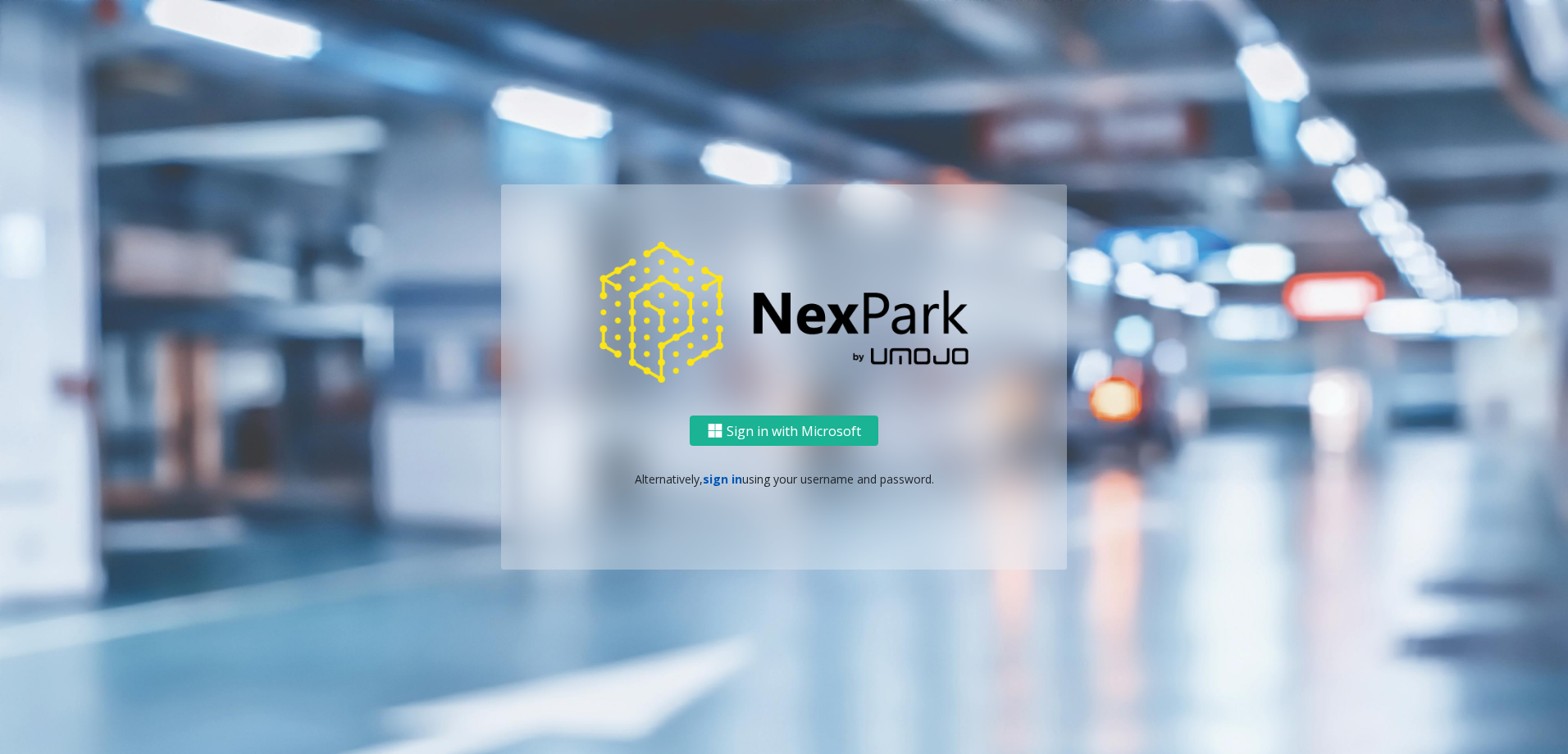 click on "sign in" 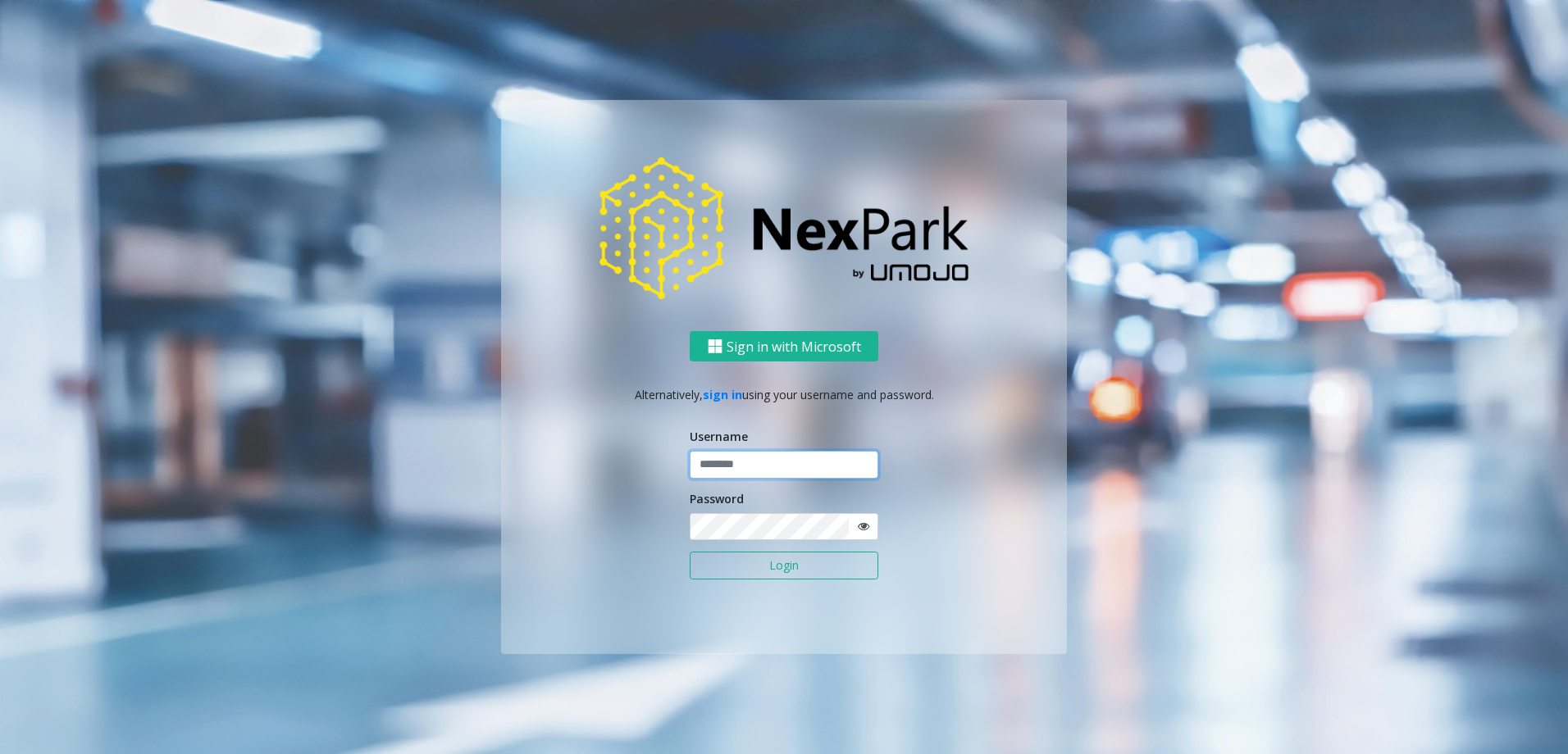 type on "********" 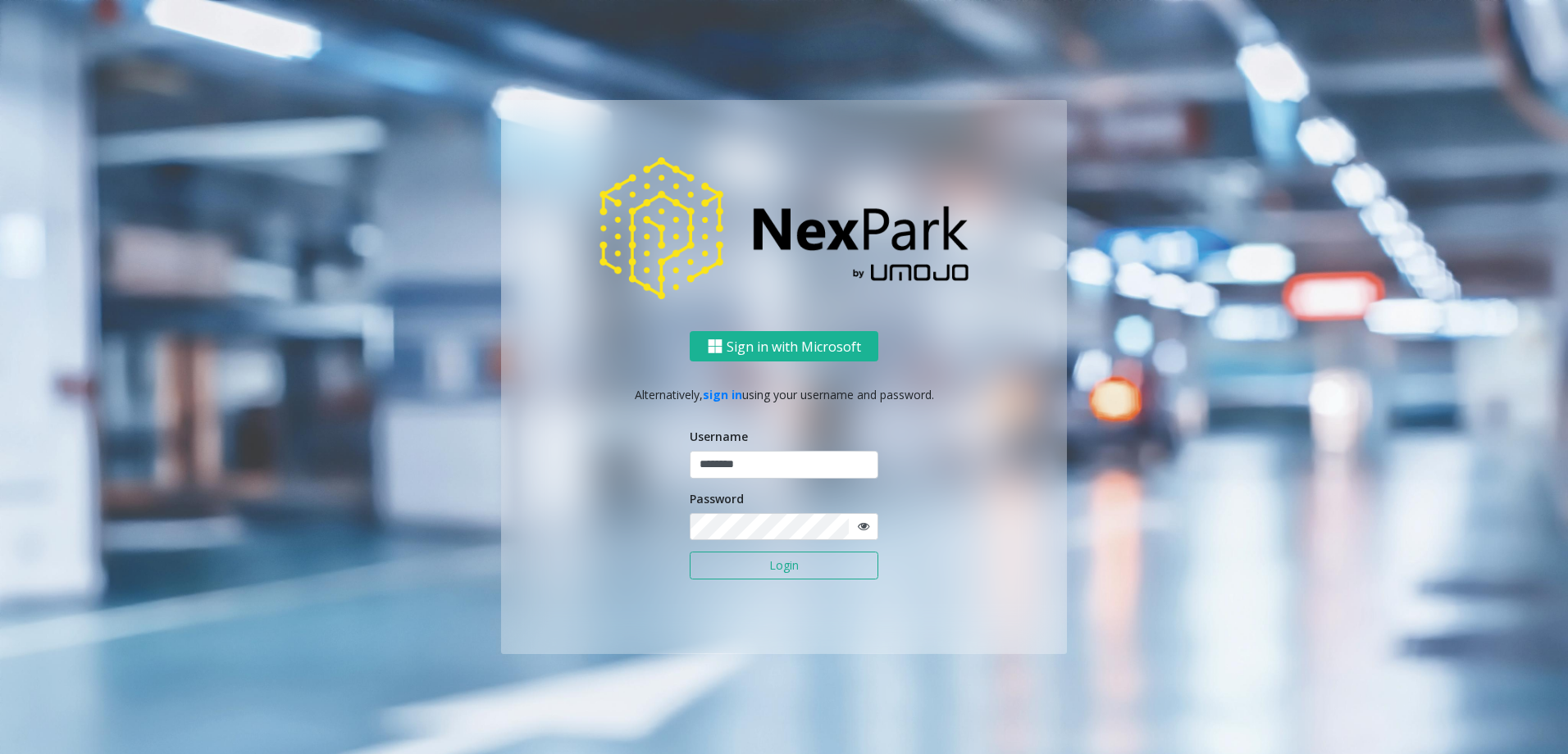 click on "Login" 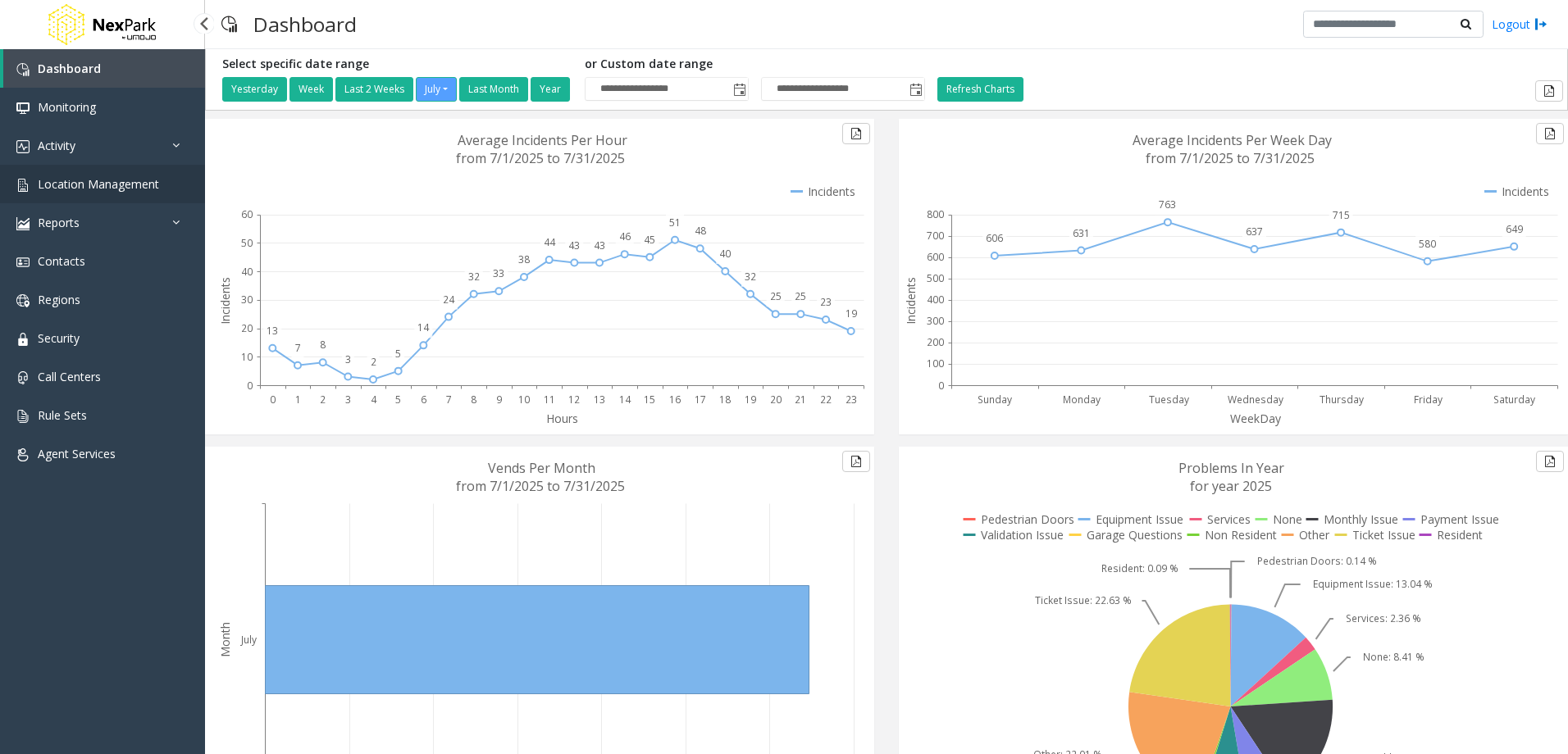 click on "Location Management" at bounding box center (103, 184) 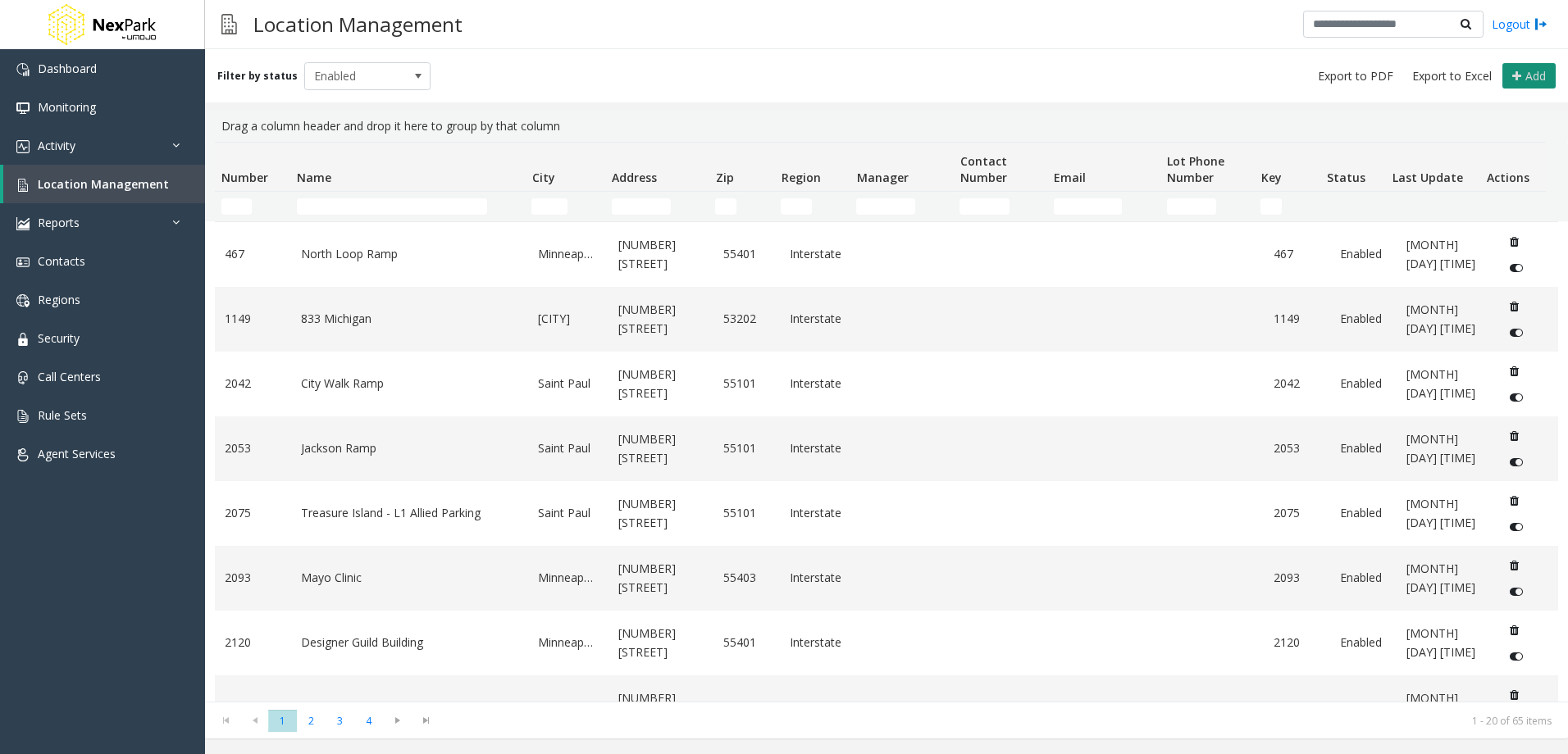 click on "Add" 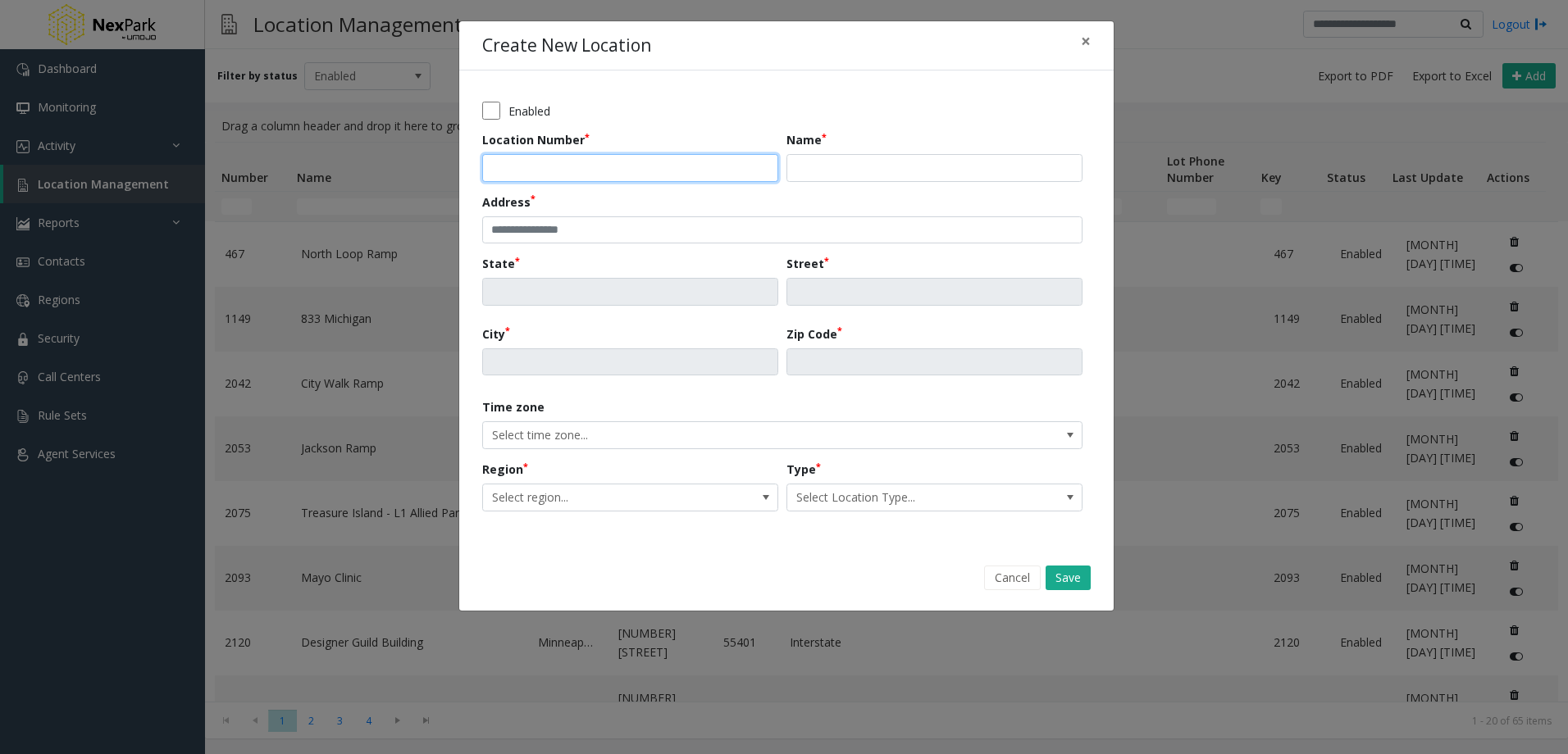 click on "Location Number" at bounding box center (630, 168) 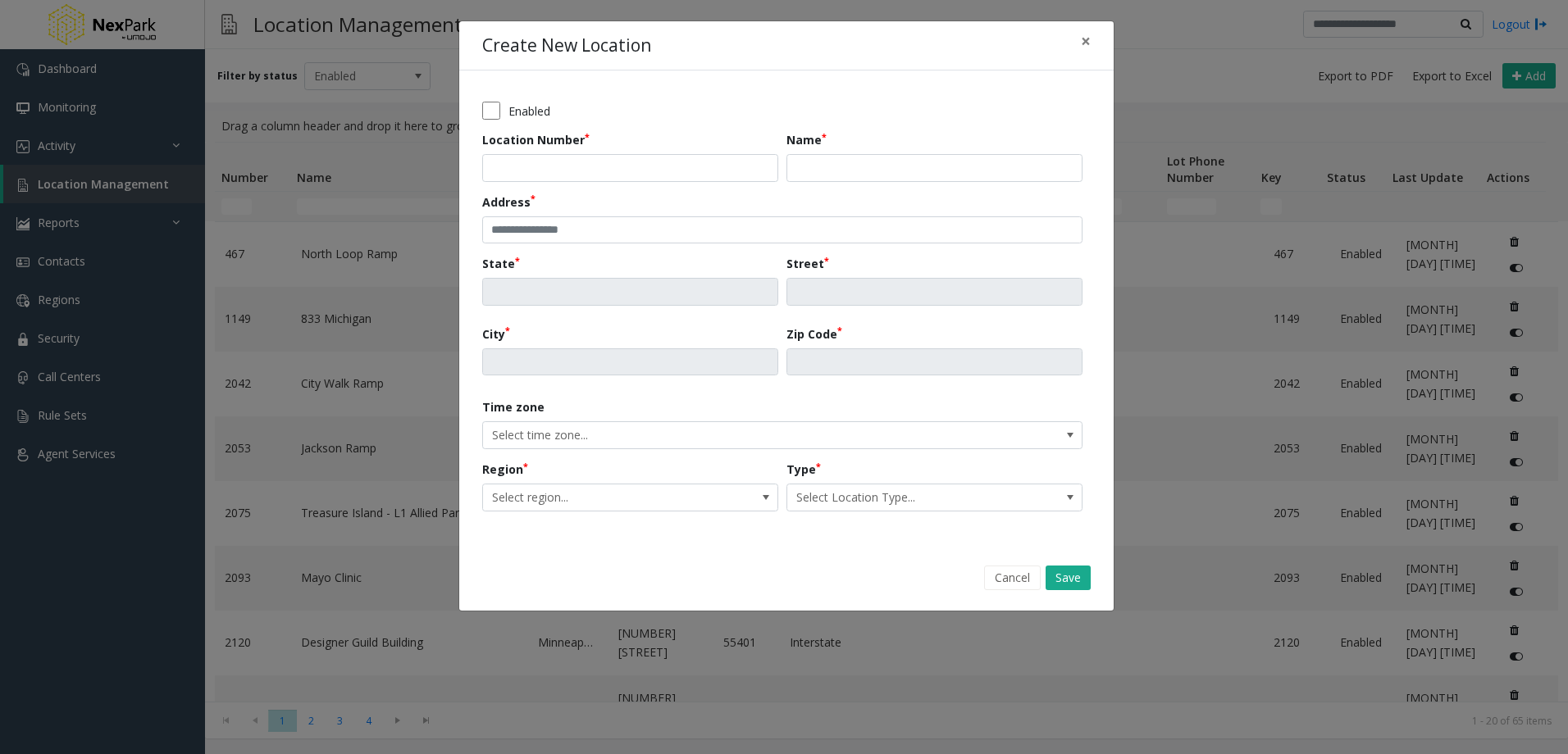 drag, startPoint x: 828, startPoint y: 28, endPoint x: 826, endPoint y: 37, distance: 9.219544 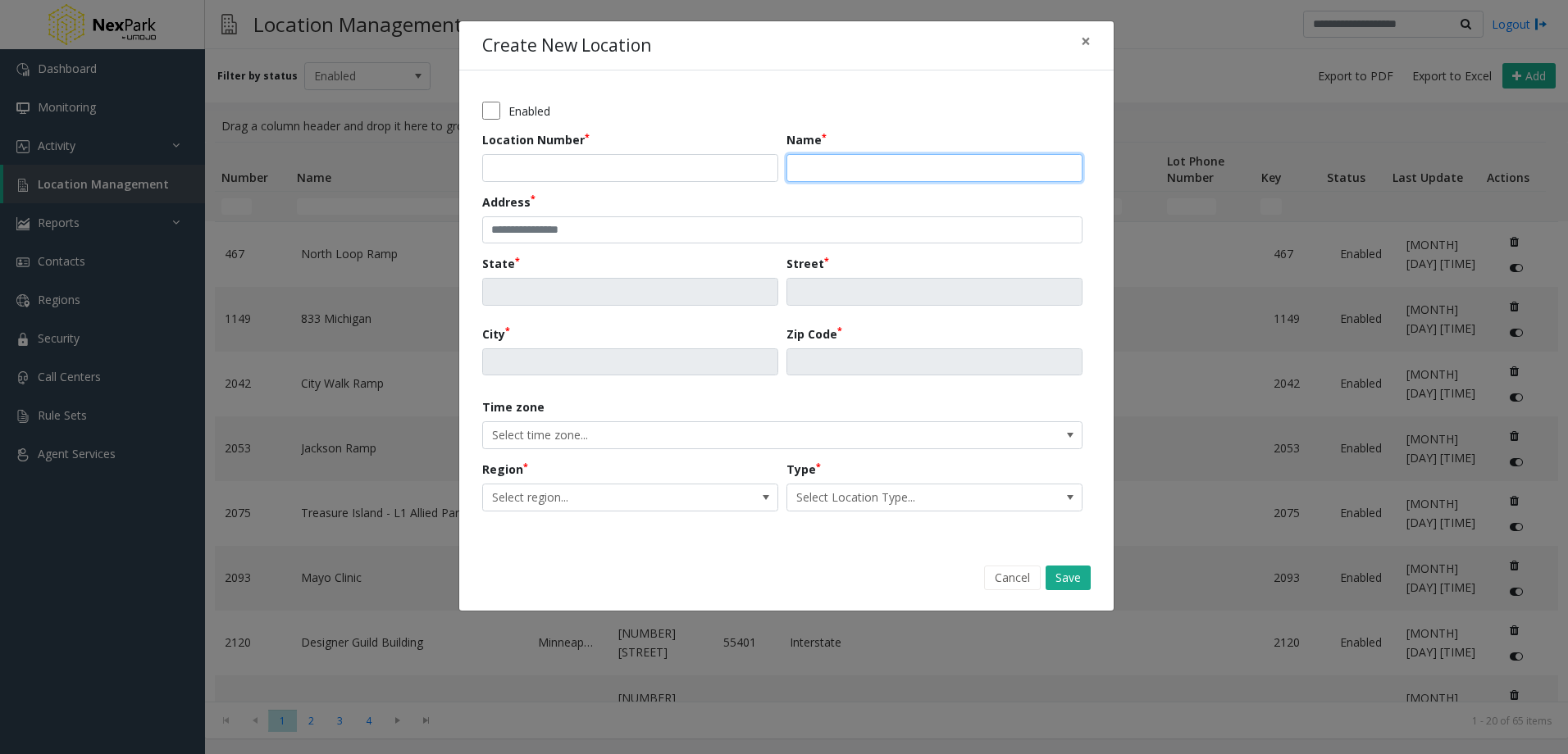 click on "Name" at bounding box center [934, 168] 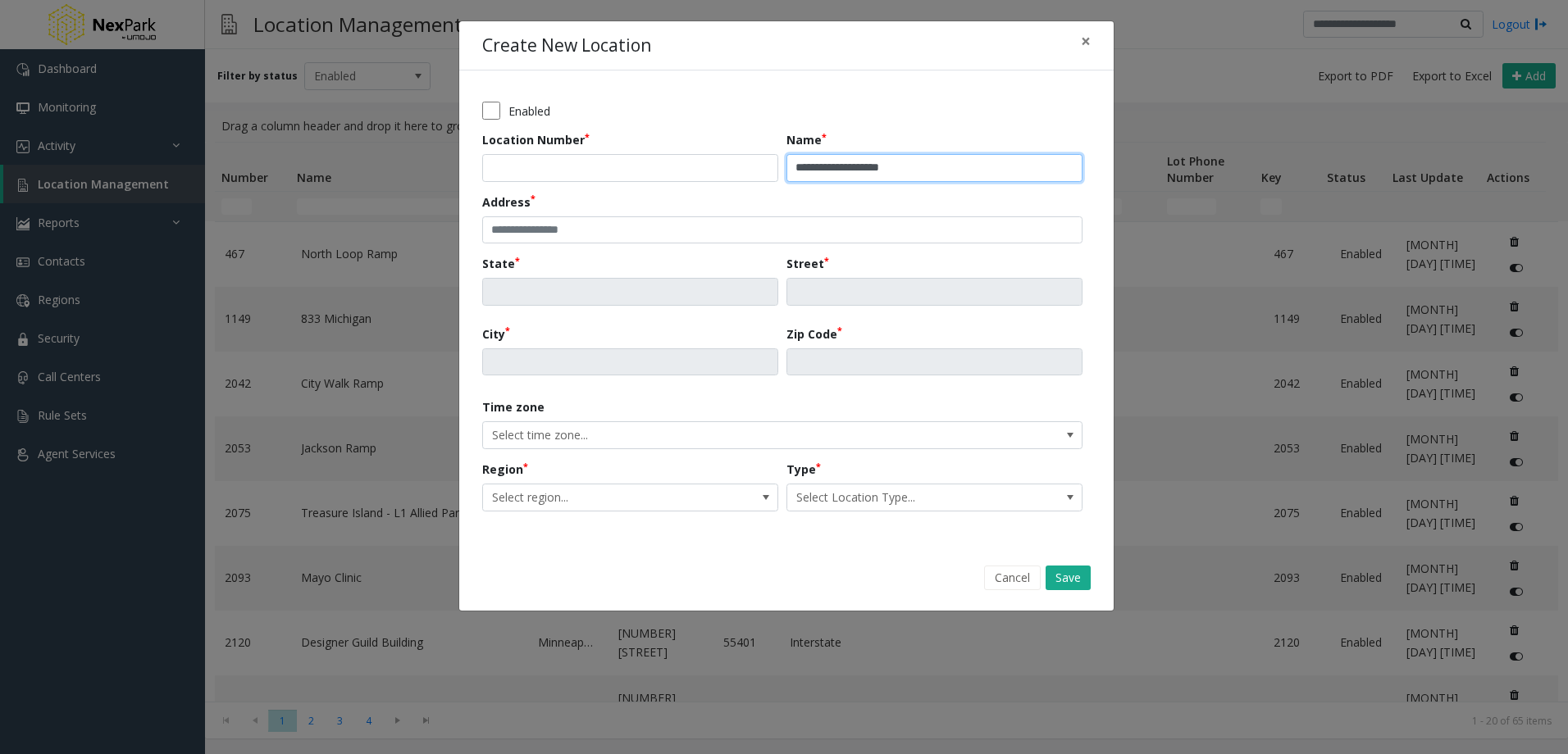 type on "**********" 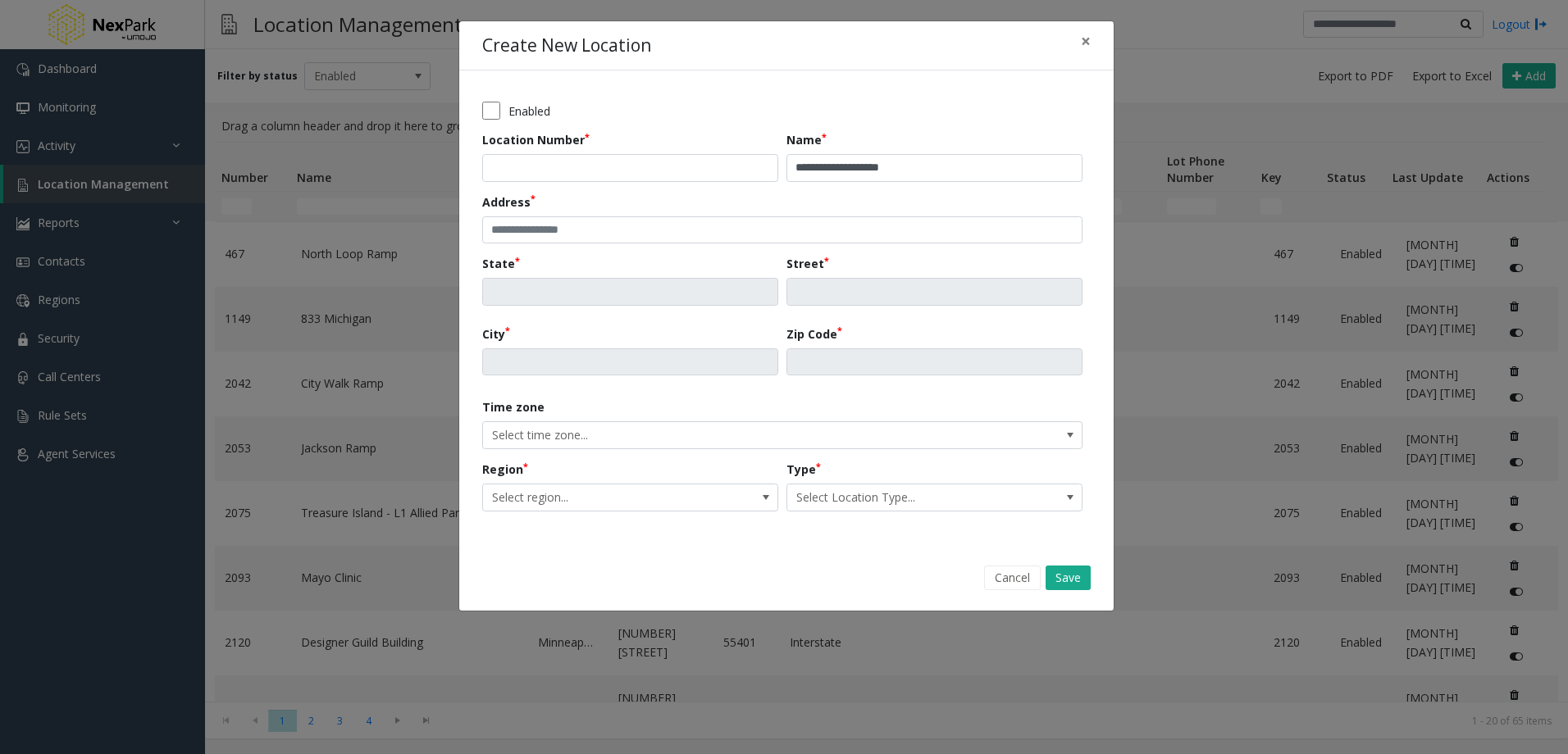 click on "Create New Location" 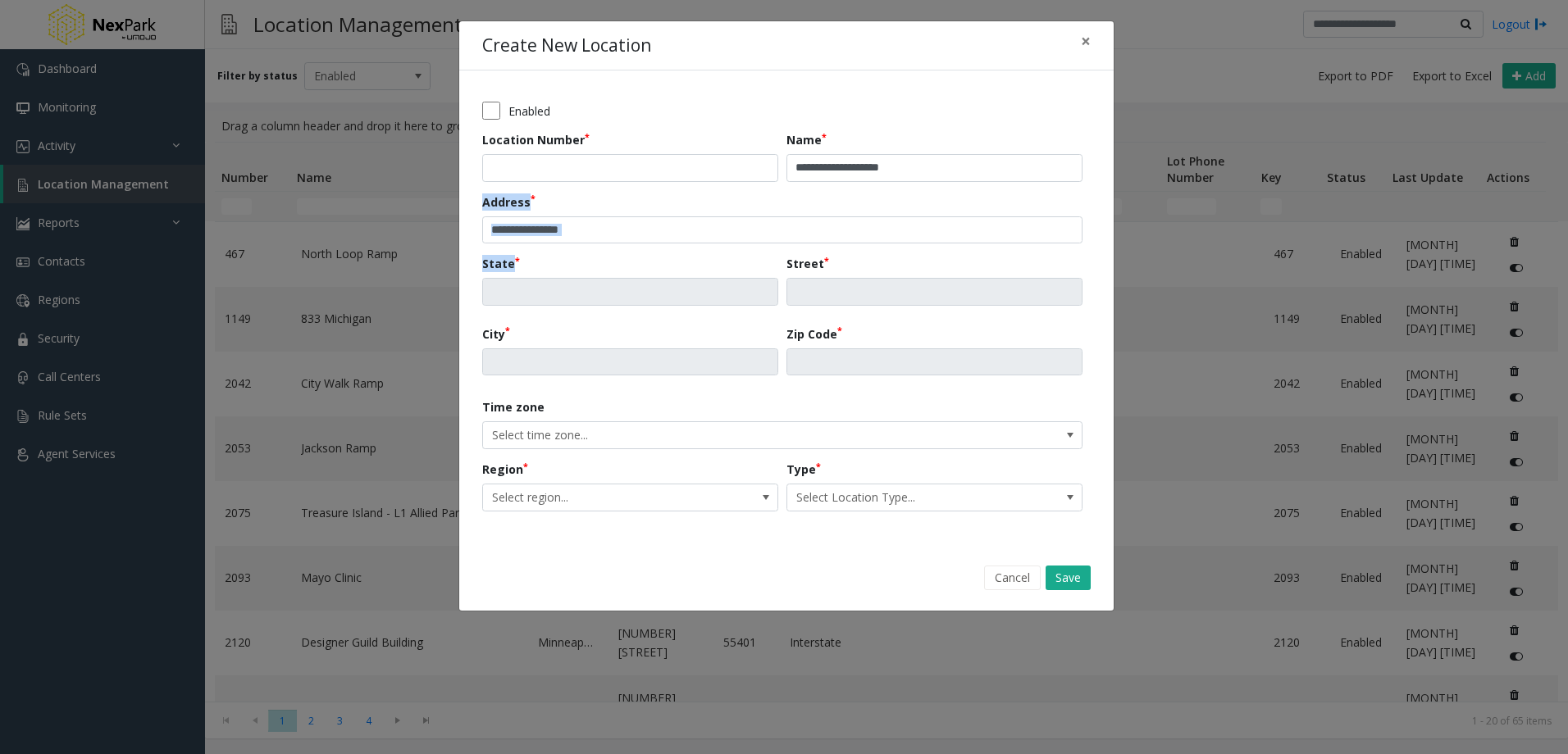 click on "Address State Street City Zip Code" 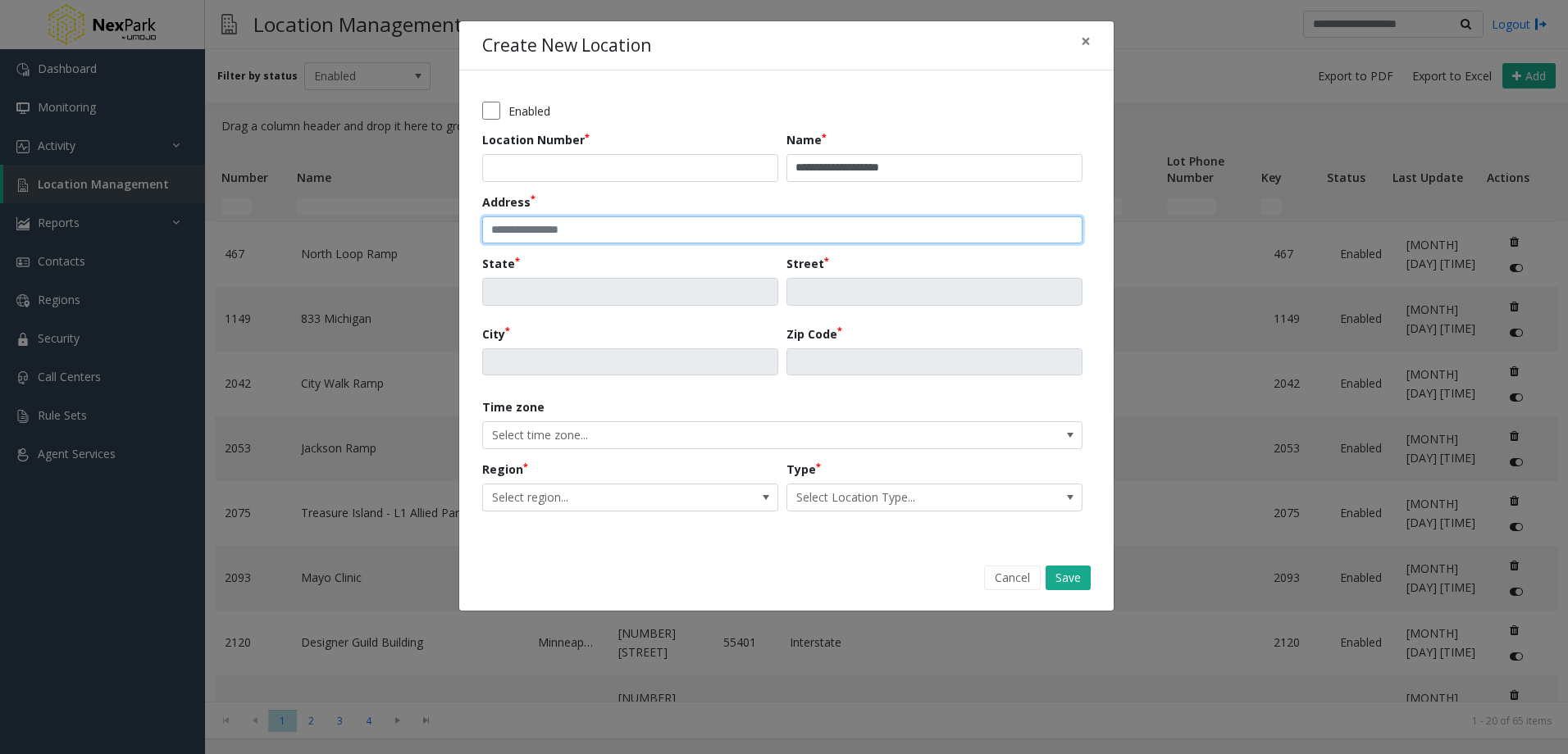paste on "**********" 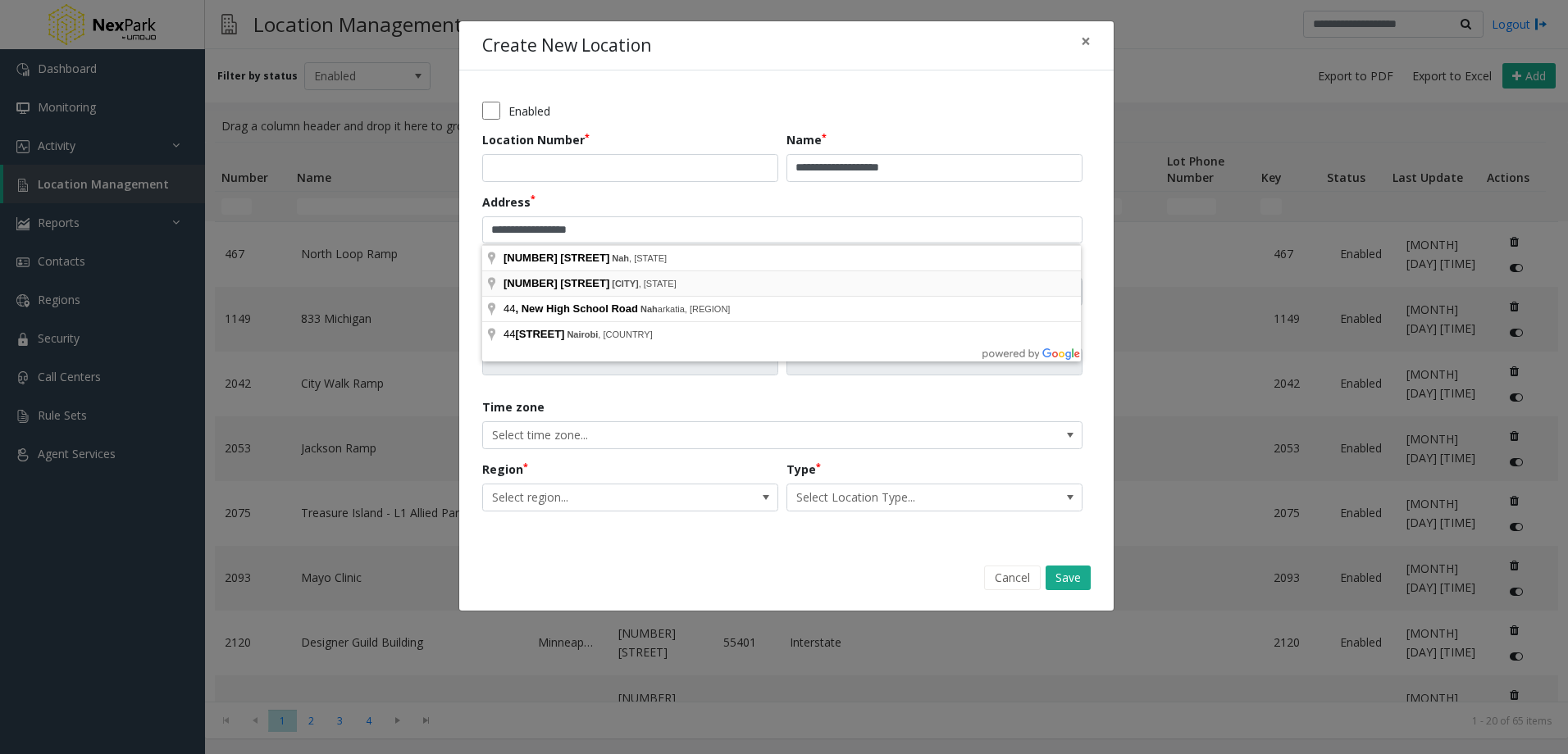 type on "**********" 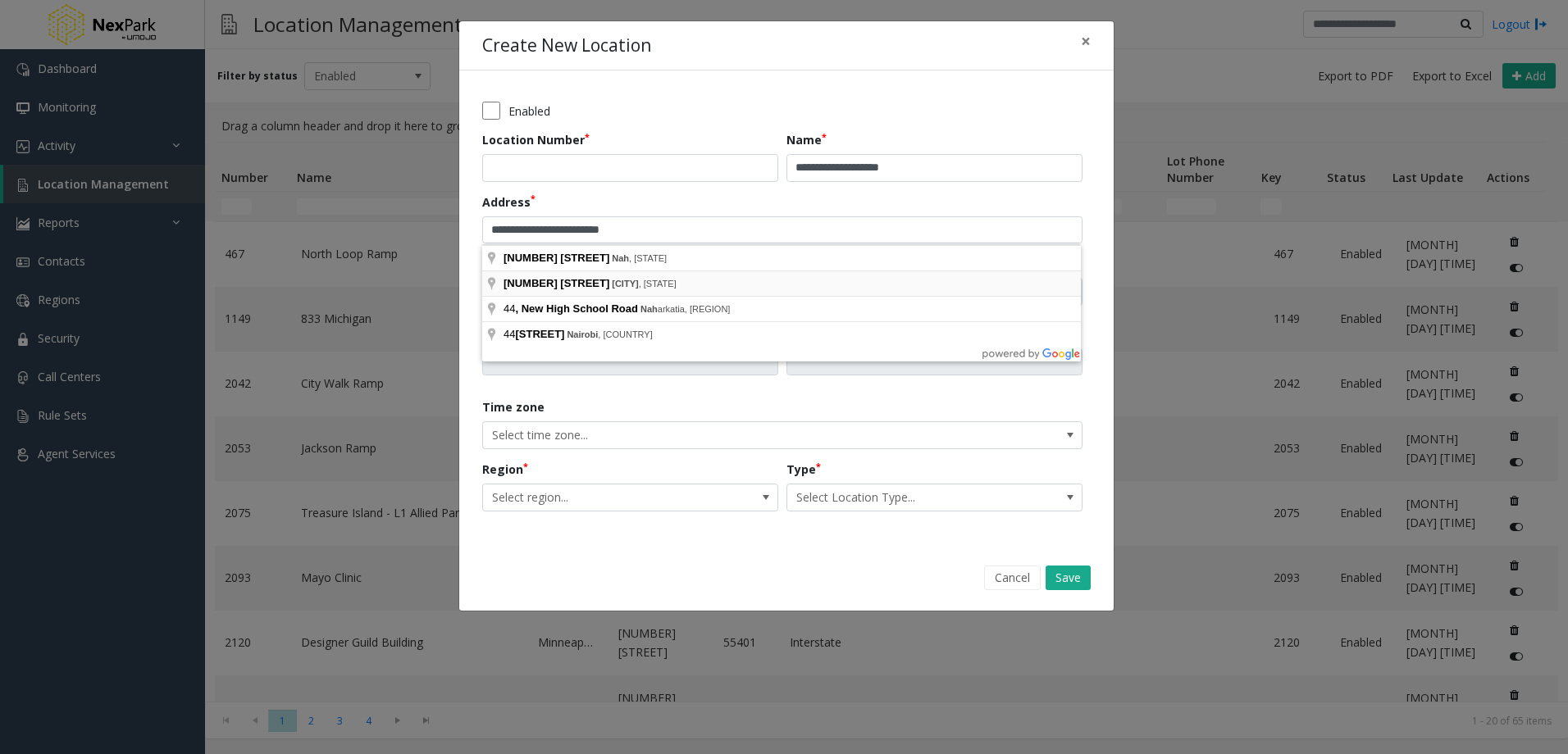 type on "**" 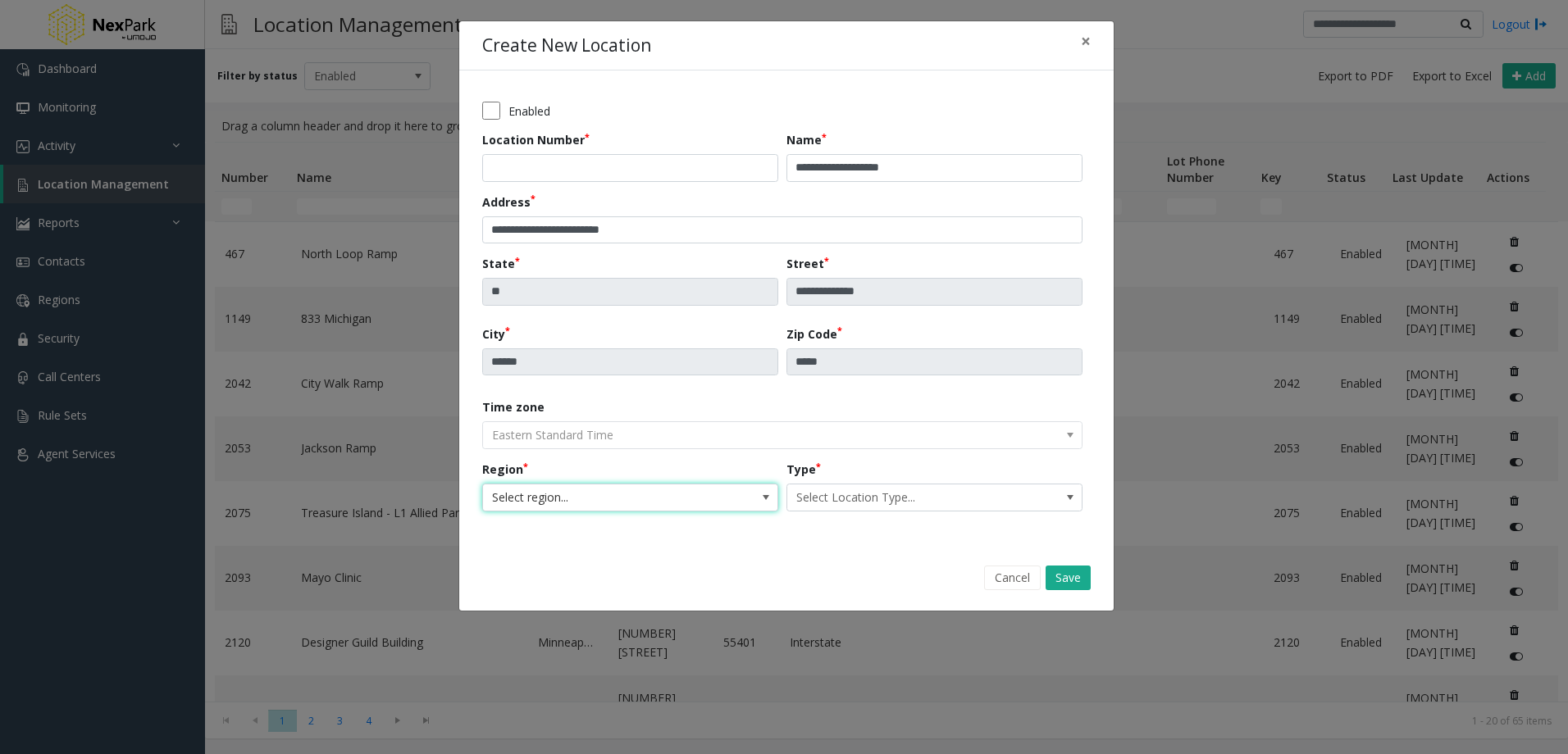 click on "Select region..." at bounding box center [600, 497] 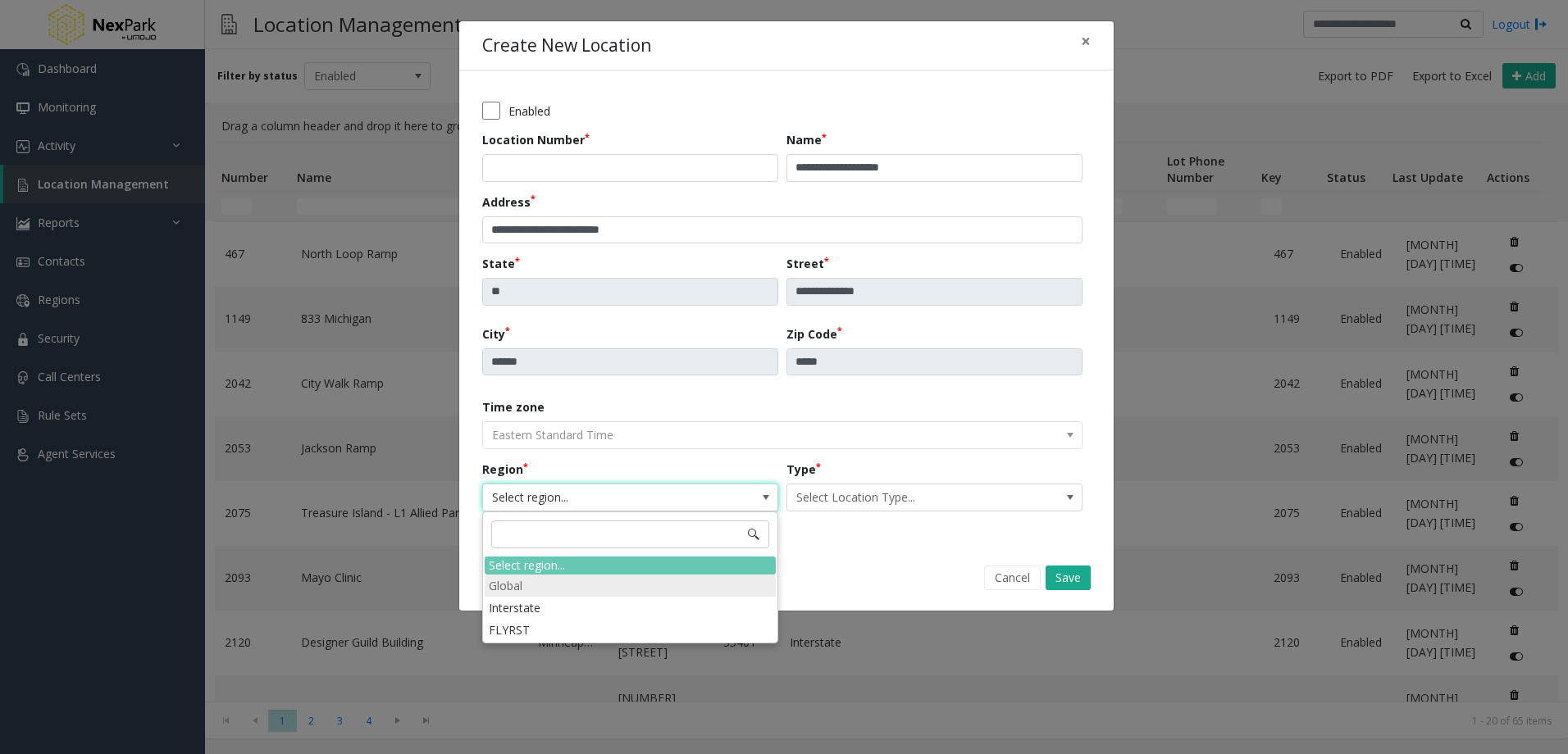 click on "Global" at bounding box center (630, 585) 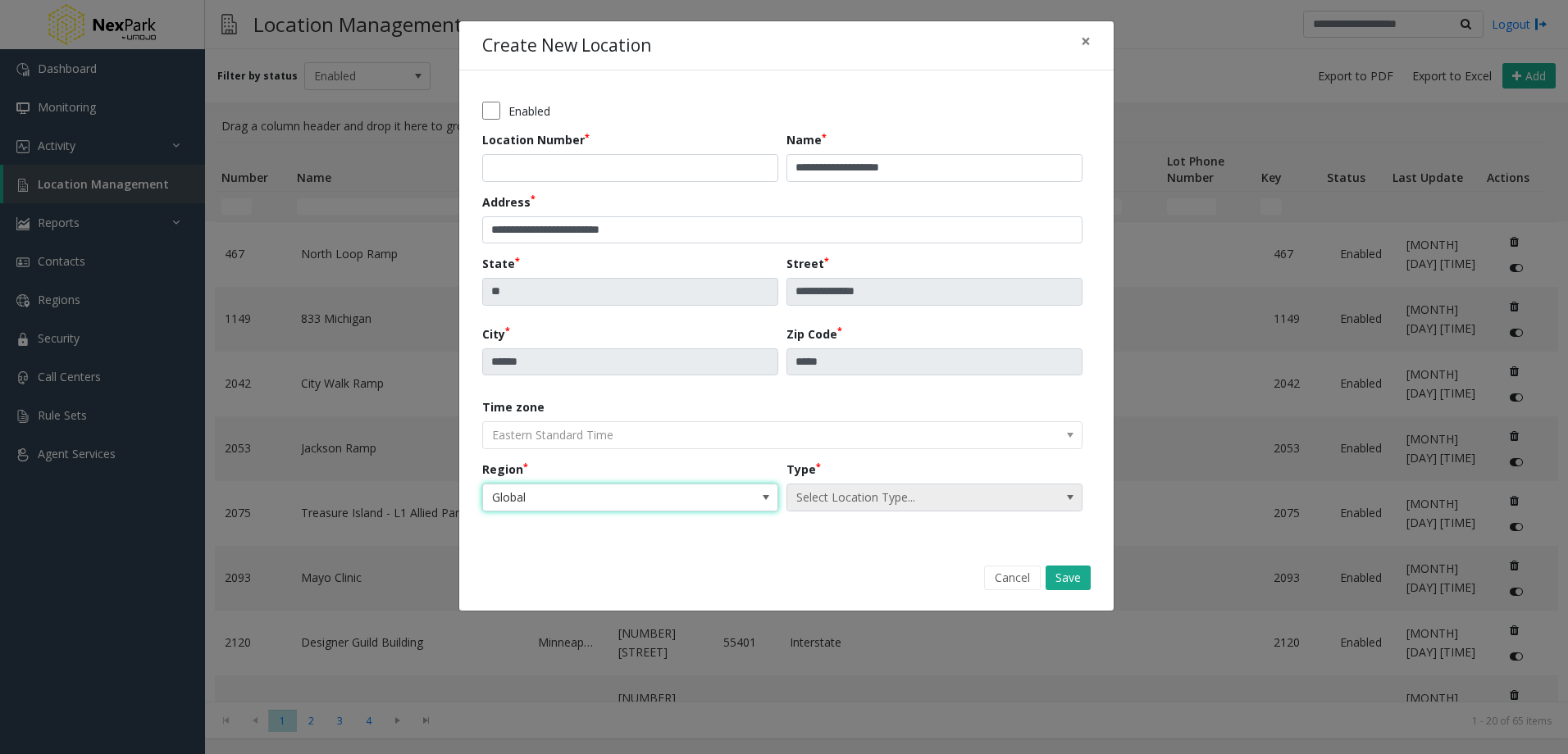 click on "Select Location Type..." at bounding box center (905, 497) 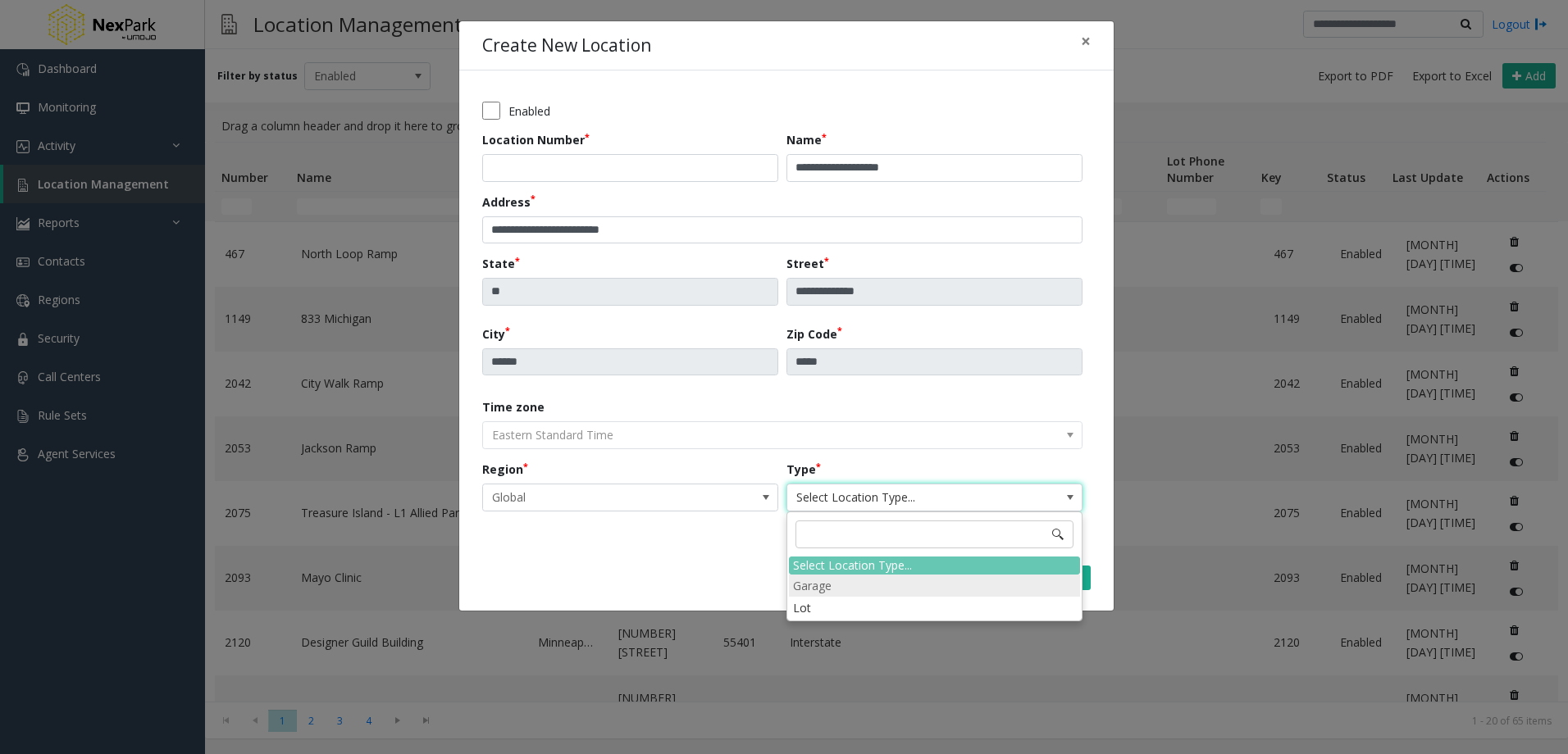 click on "Garage" at bounding box center [934, 585] 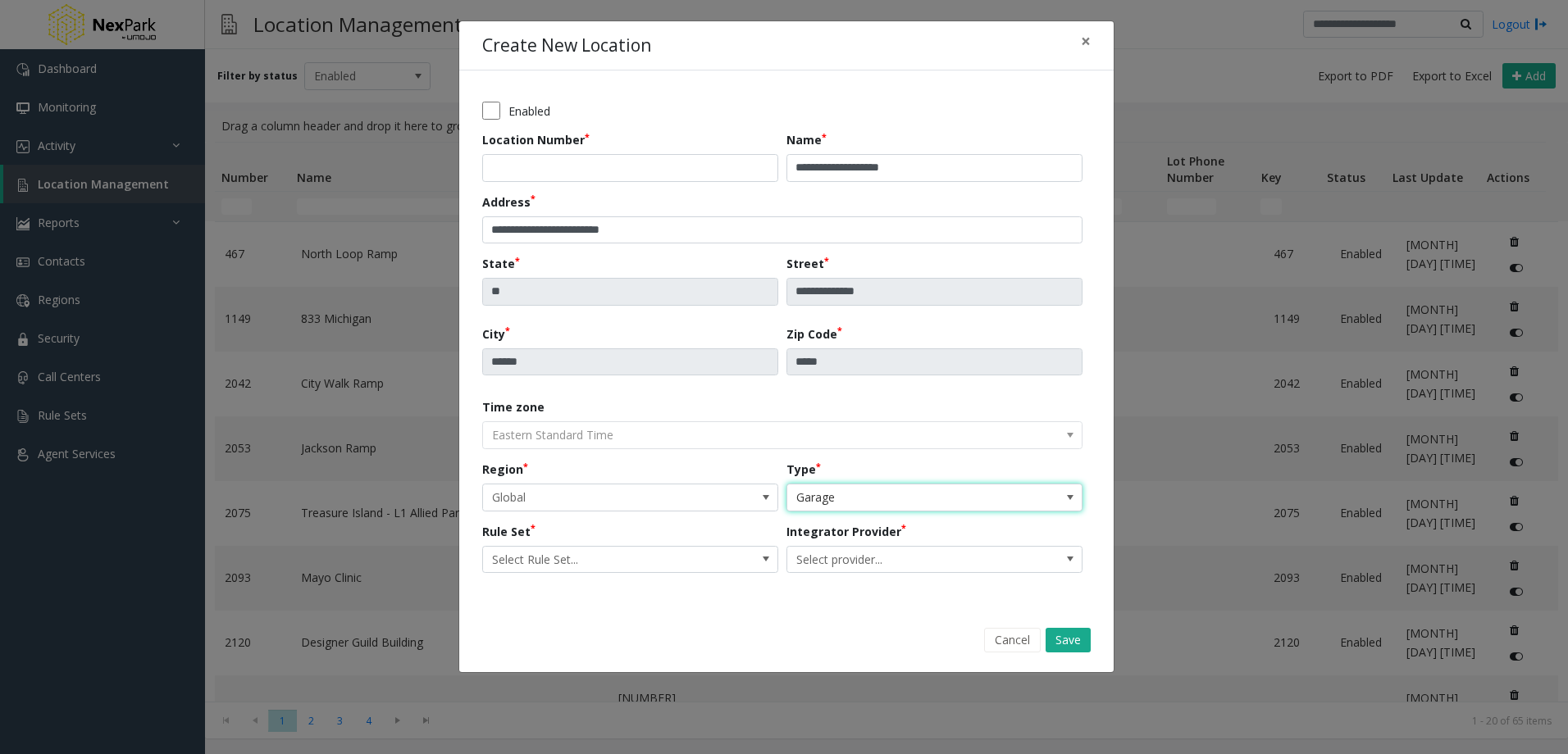 click on "**********" 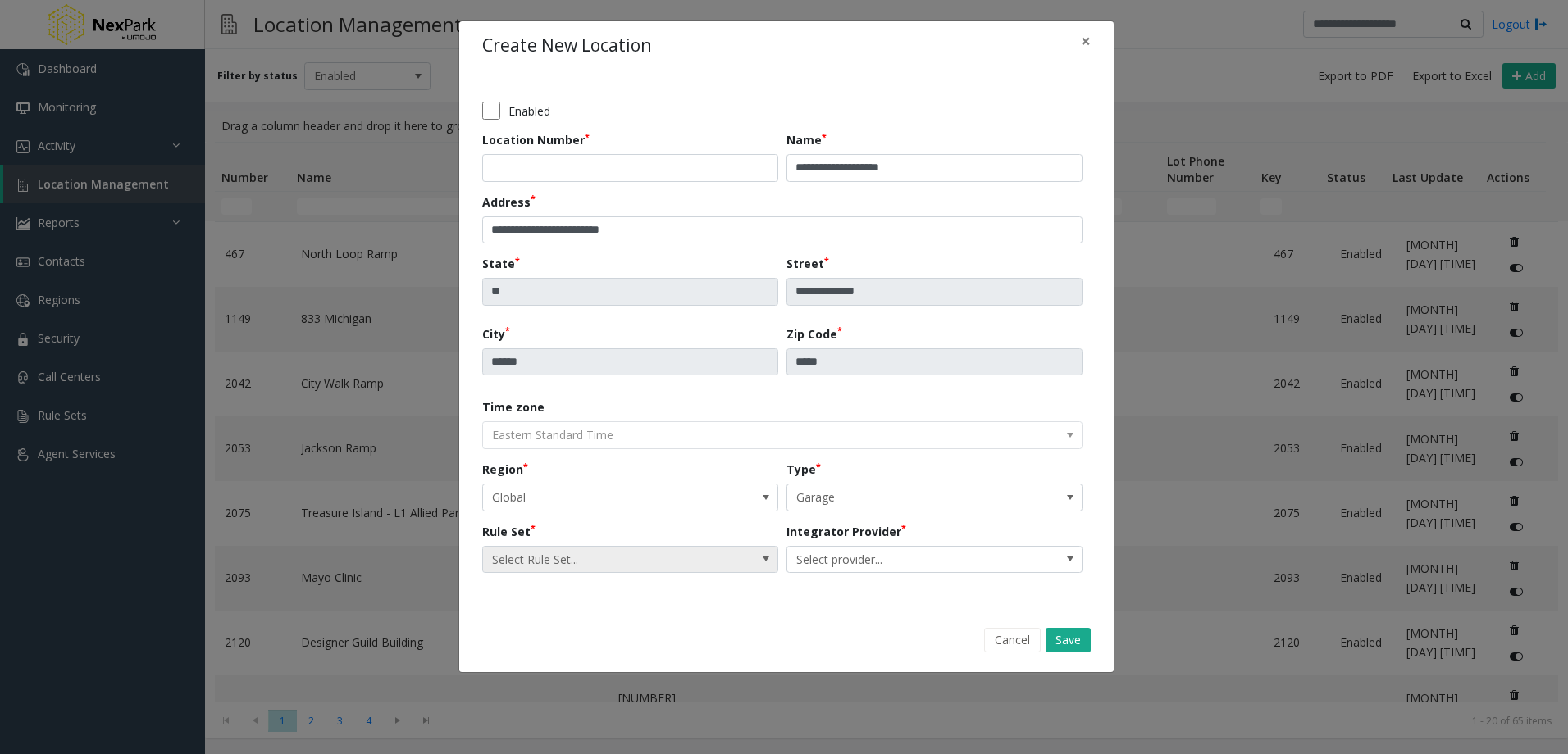 click on "Select Rule Set..." at bounding box center (600, 560) 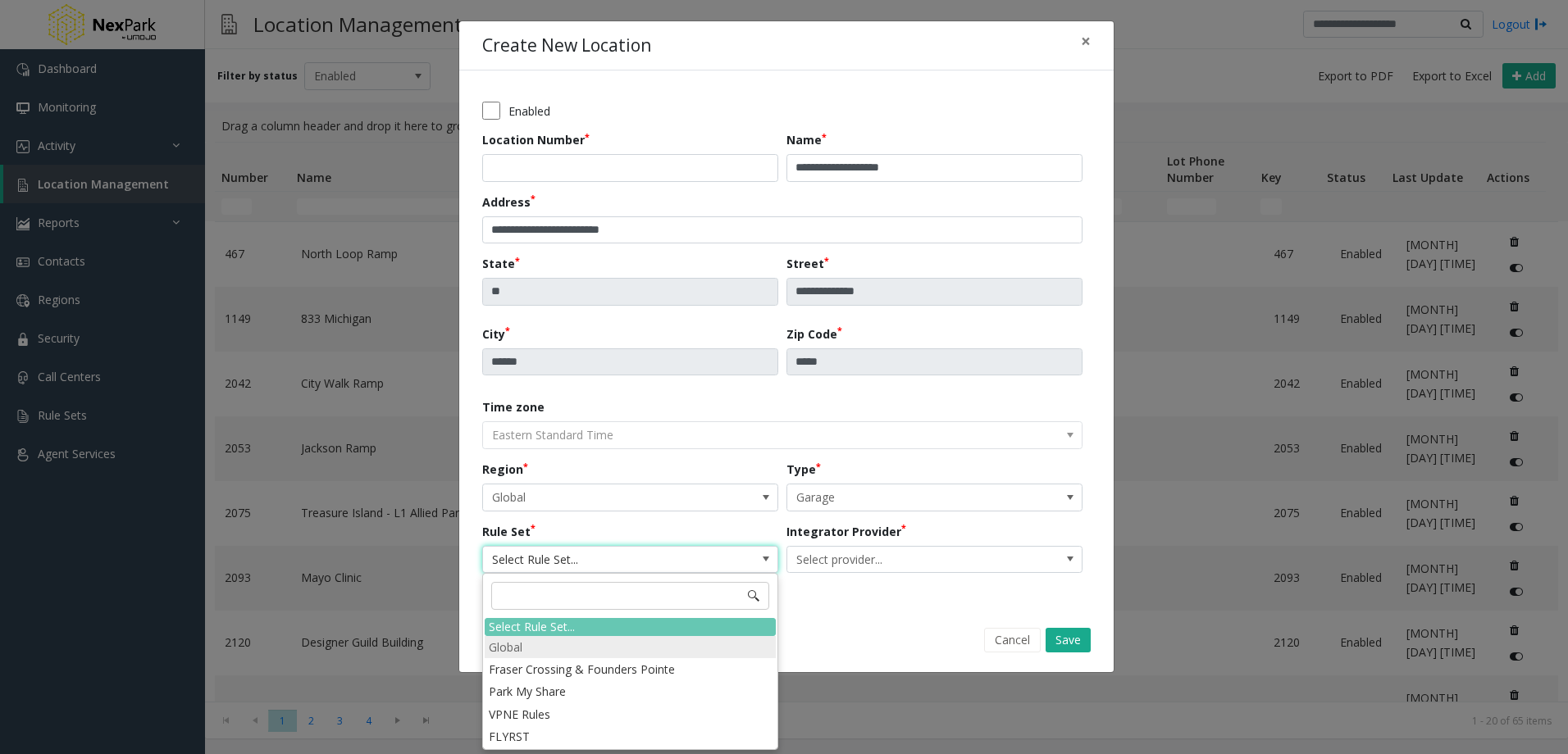 click on "Global" at bounding box center (630, 647) 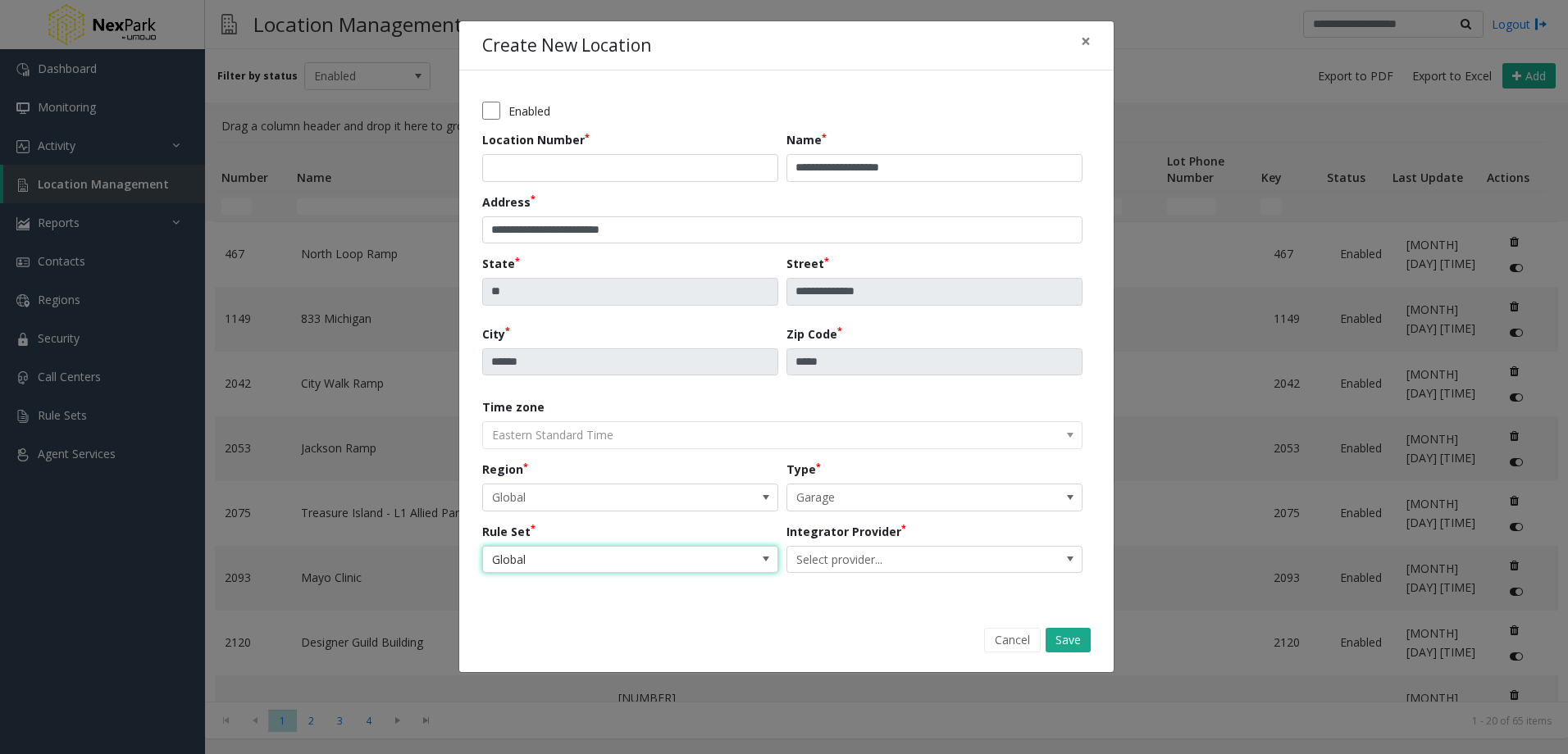 click on "Integrator Provider Select provider..." 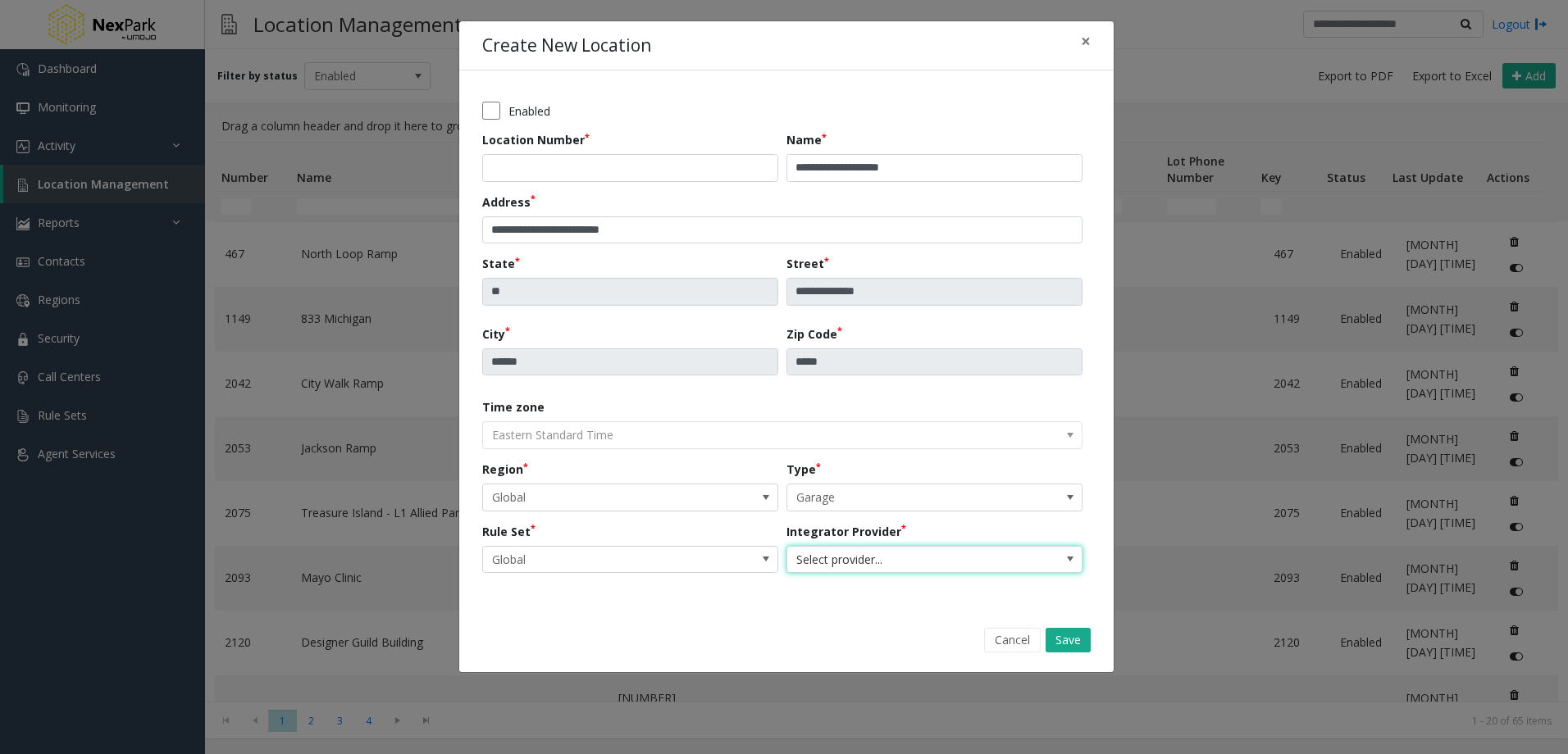 drag, startPoint x: 896, startPoint y: 547, endPoint x: 883, endPoint y: 566, distance: 23.02173 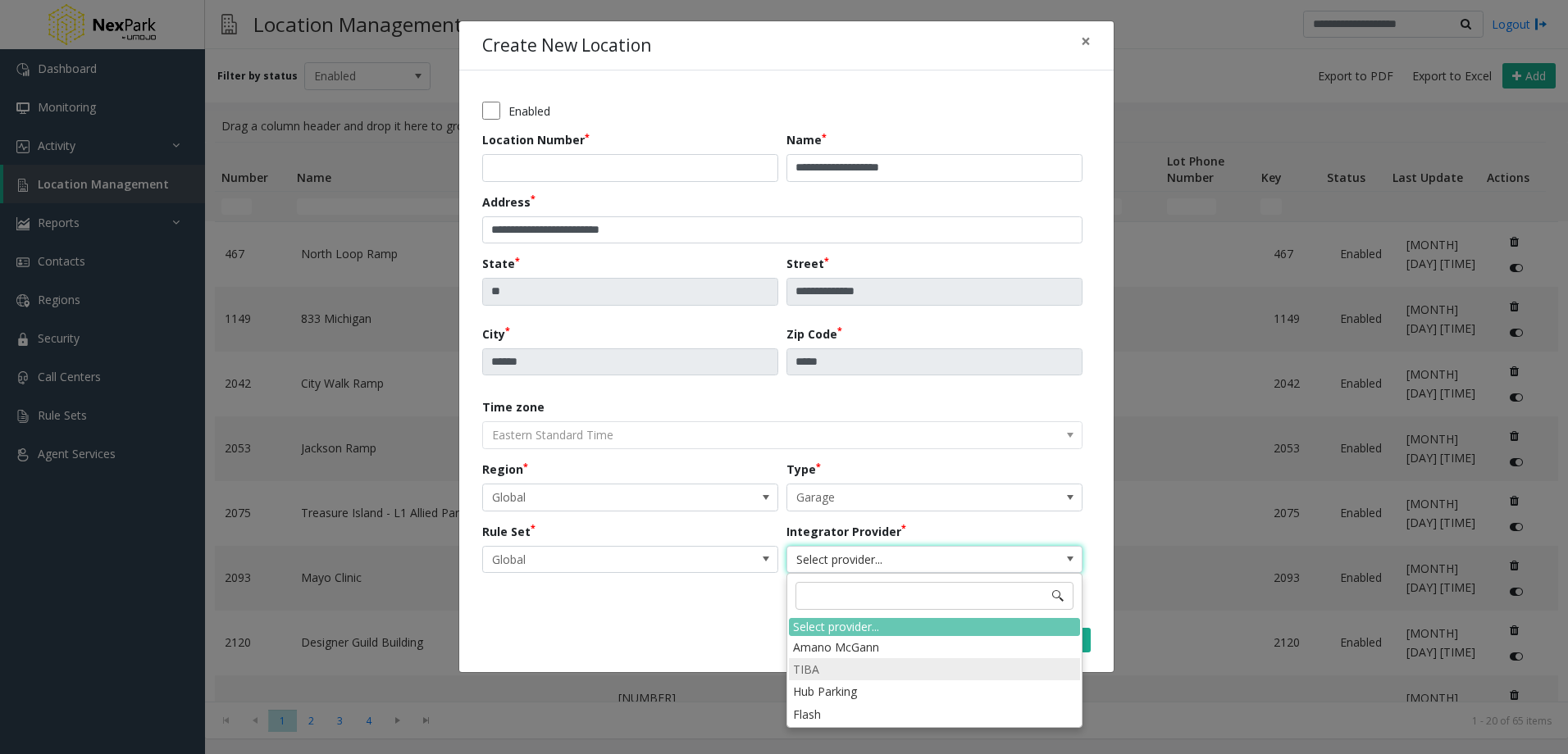 click on "TIBA" at bounding box center [934, 669] 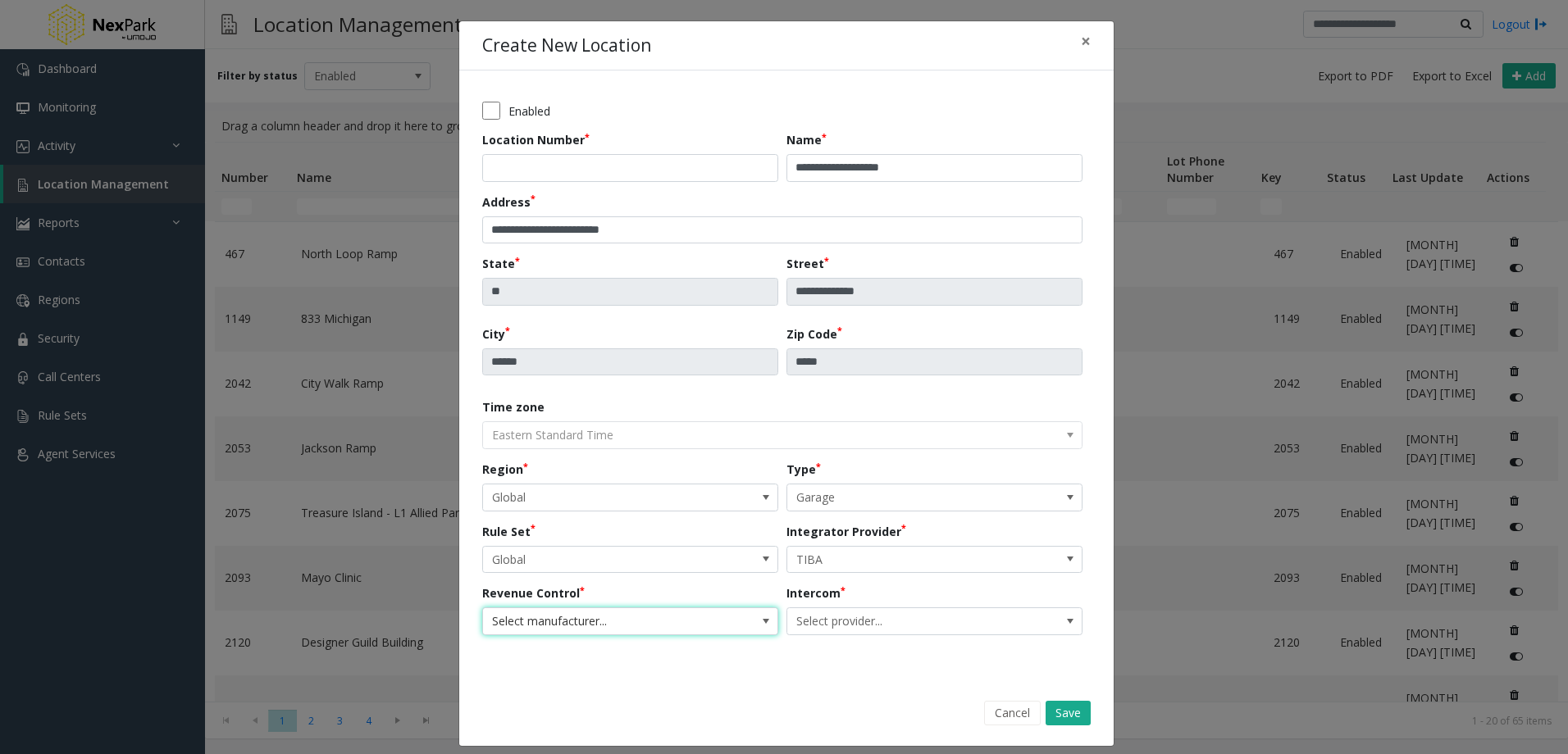drag, startPoint x: 668, startPoint y: 622, endPoint x: 647, endPoint y: 666, distance: 48.754487 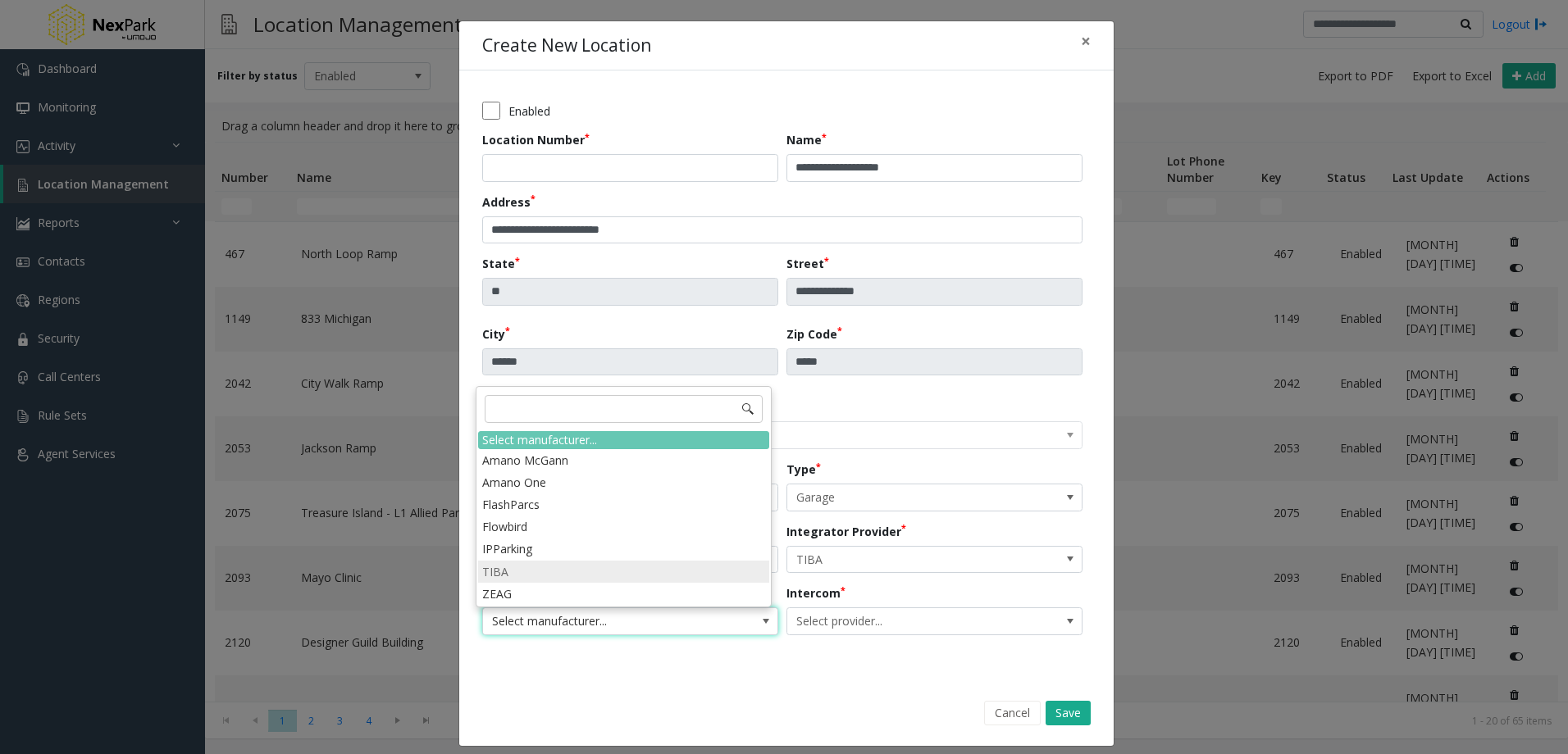 click on "TIBA" at bounding box center [623, 571] 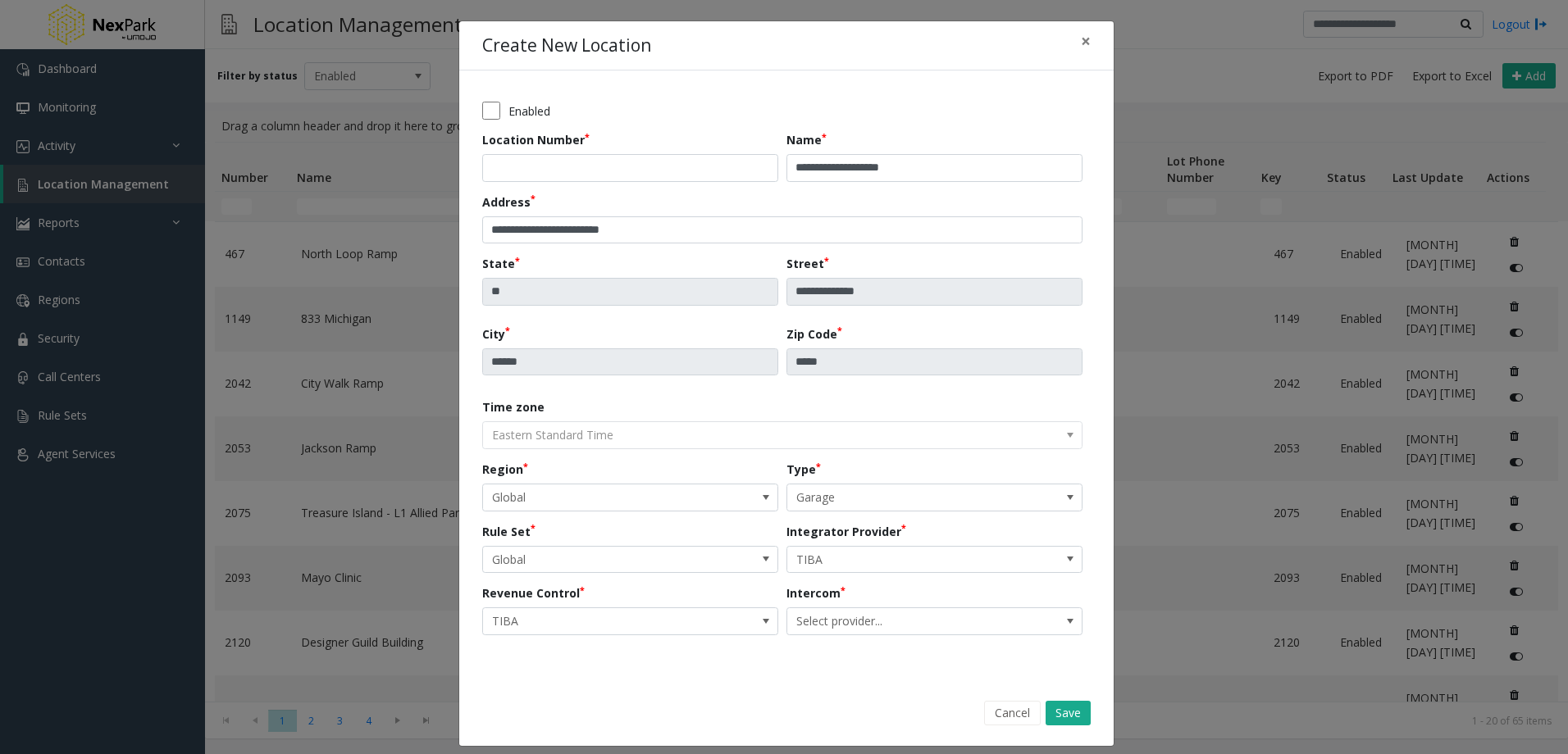 click on "Intercom Select provider..." 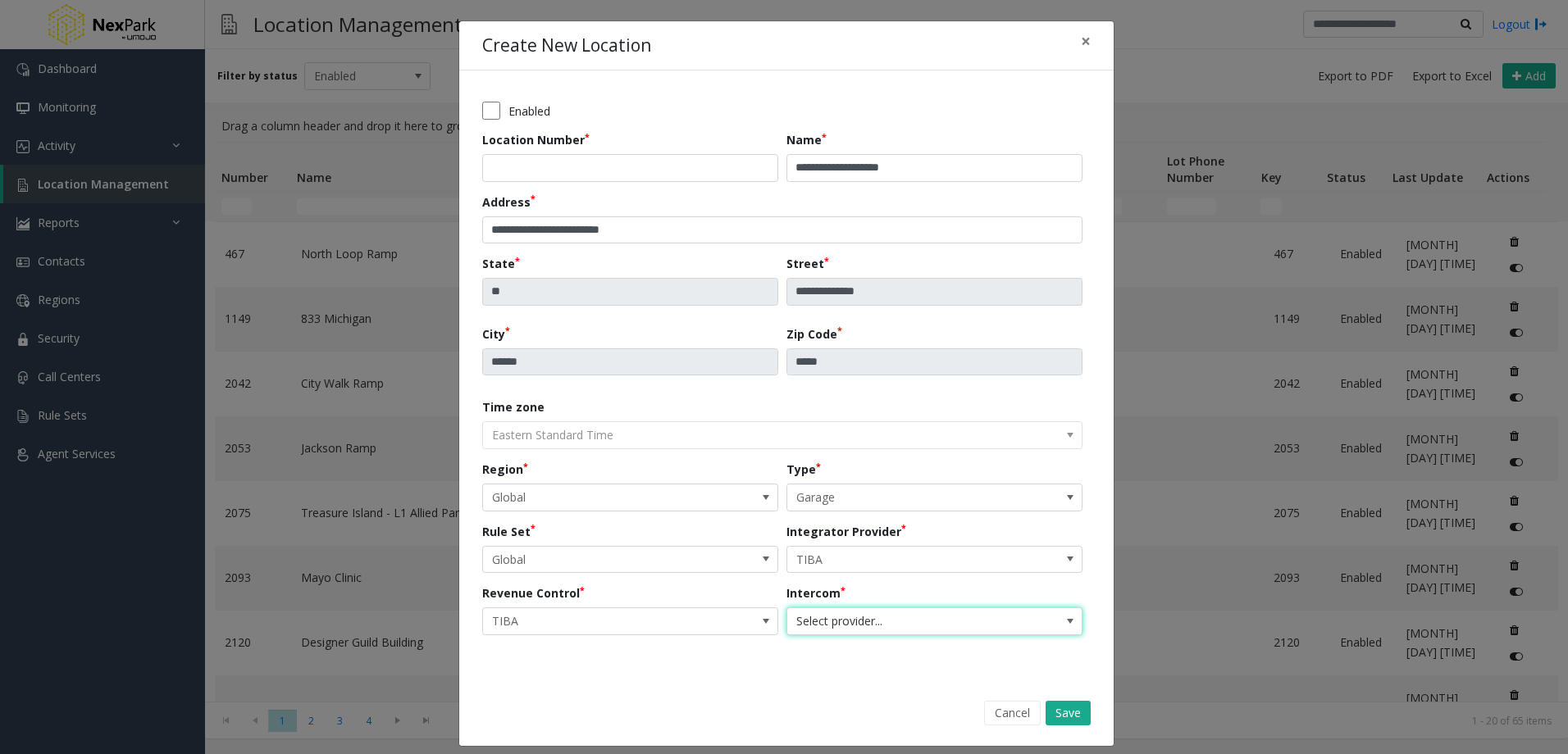 drag, startPoint x: 836, startPoint y: 619, endPoint x: 855, endPoint y: 631, distance: 22.472205 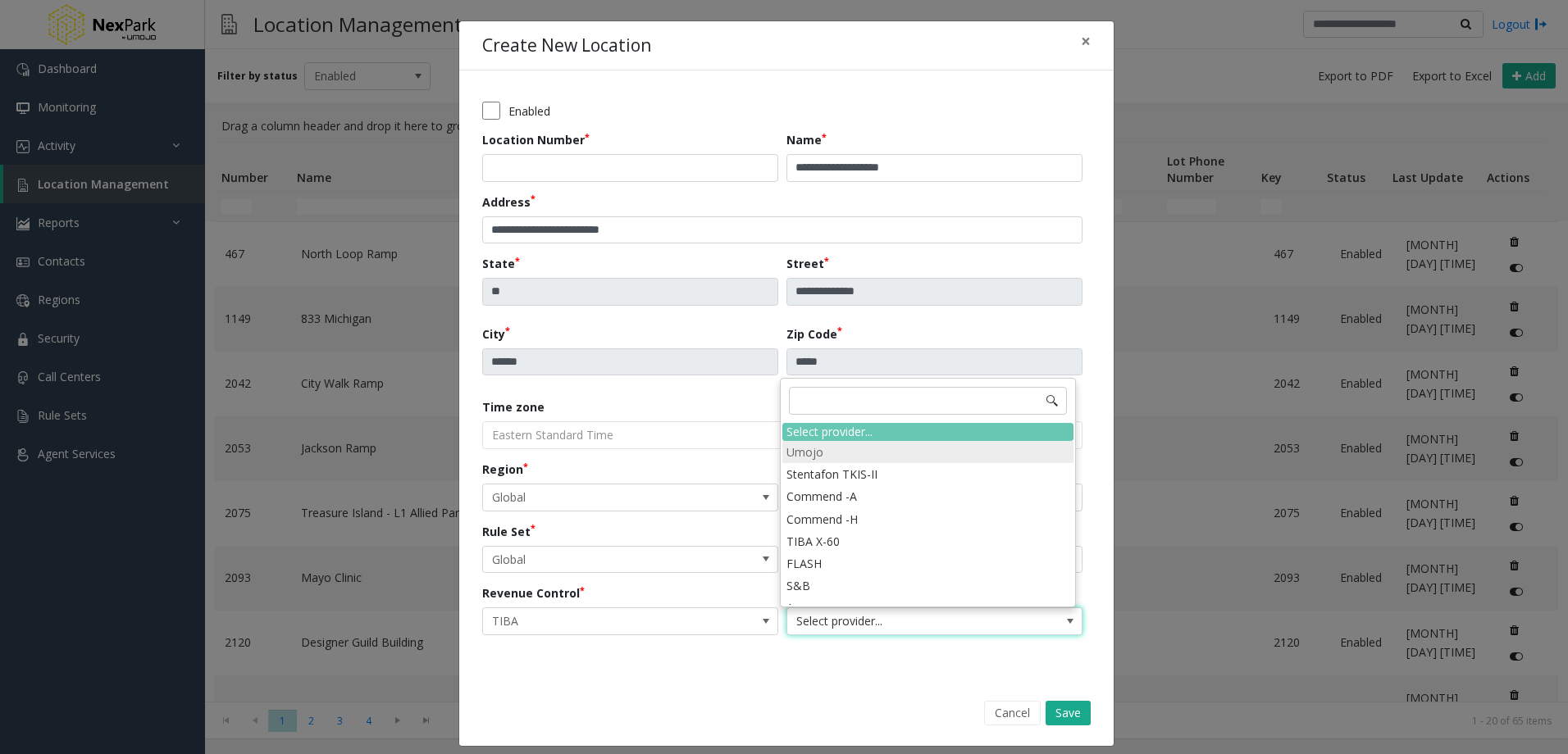 click on "Umojo" at bounding box center (928, 452) 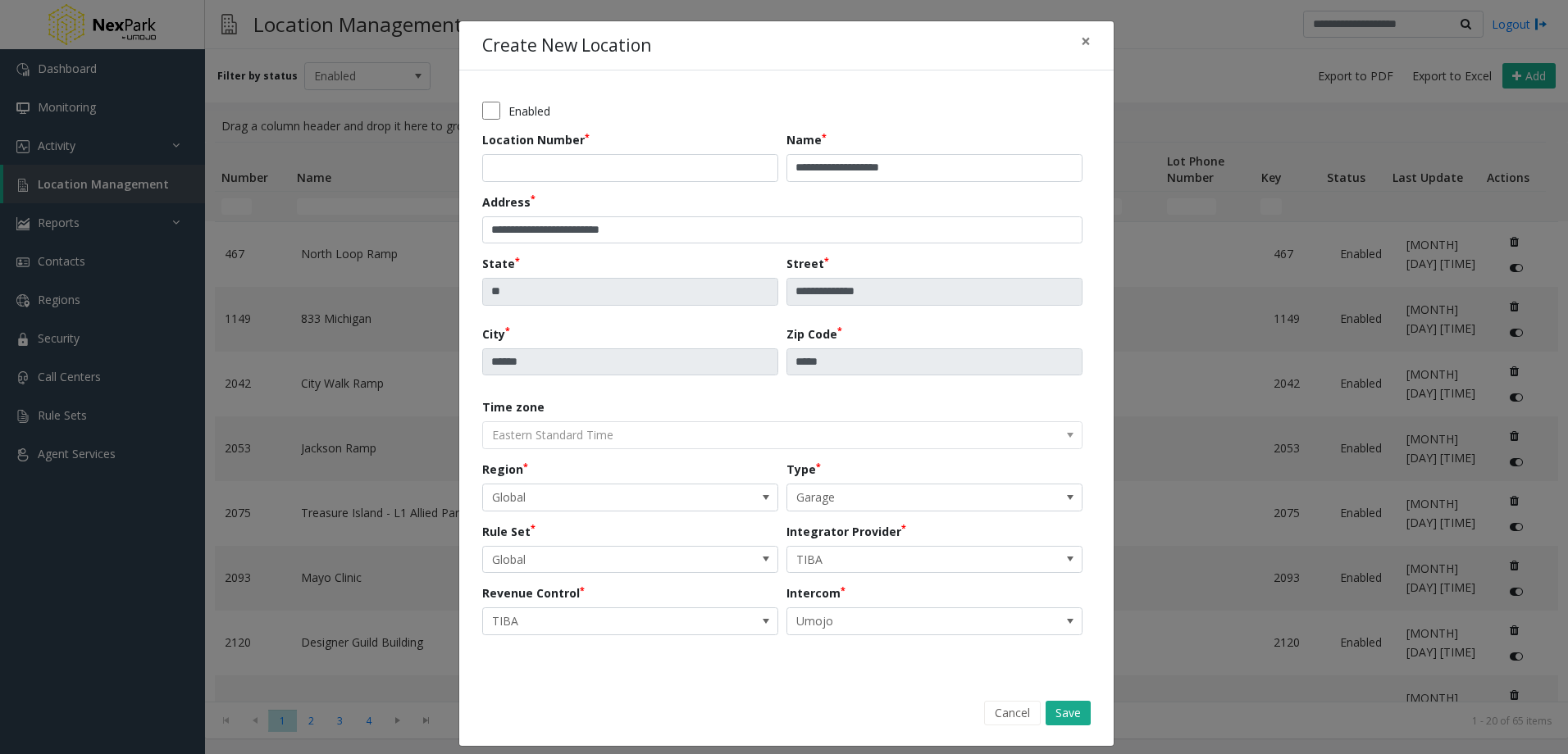 click on "Create New Location ×" 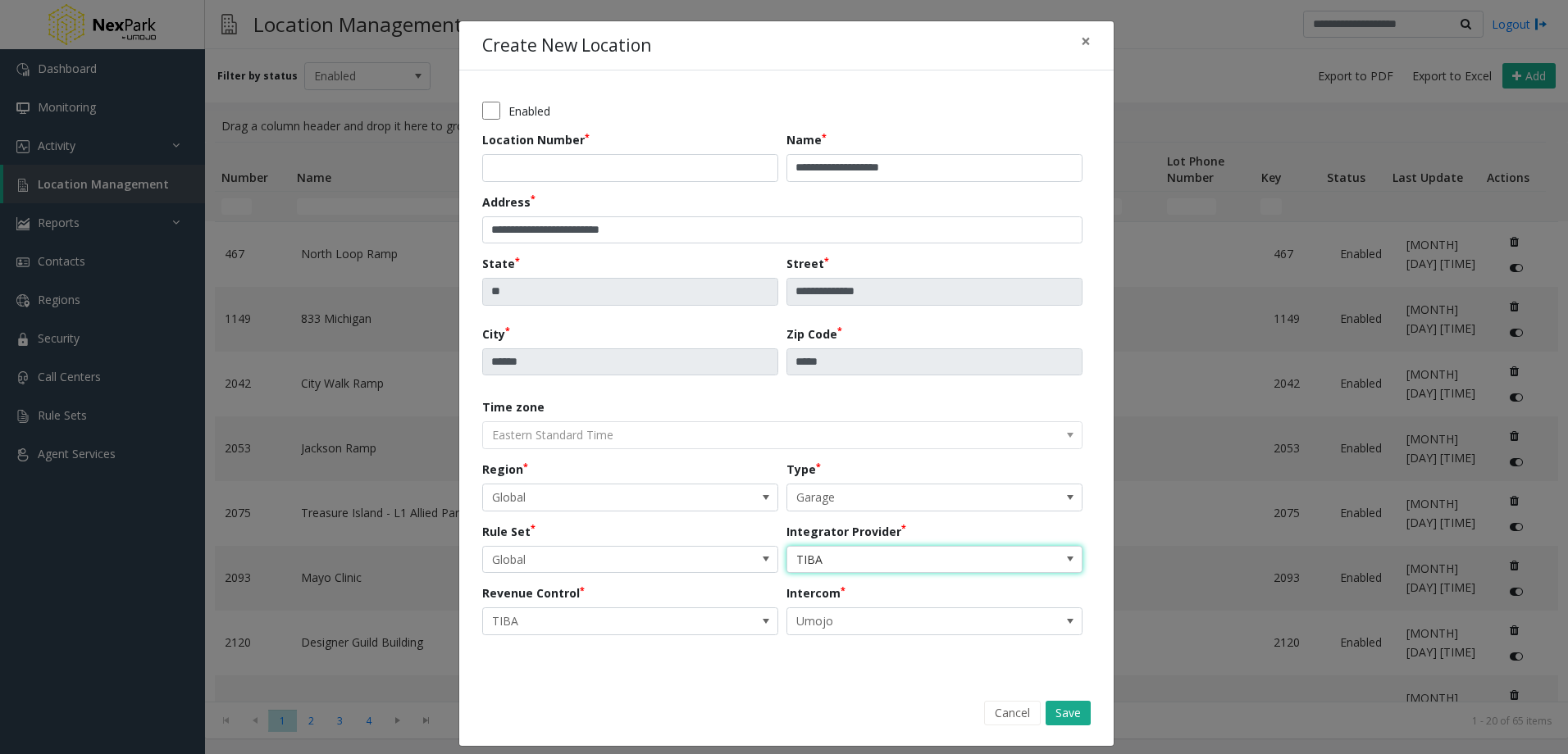 click on "TIBA" at bounding box center [905, 560] 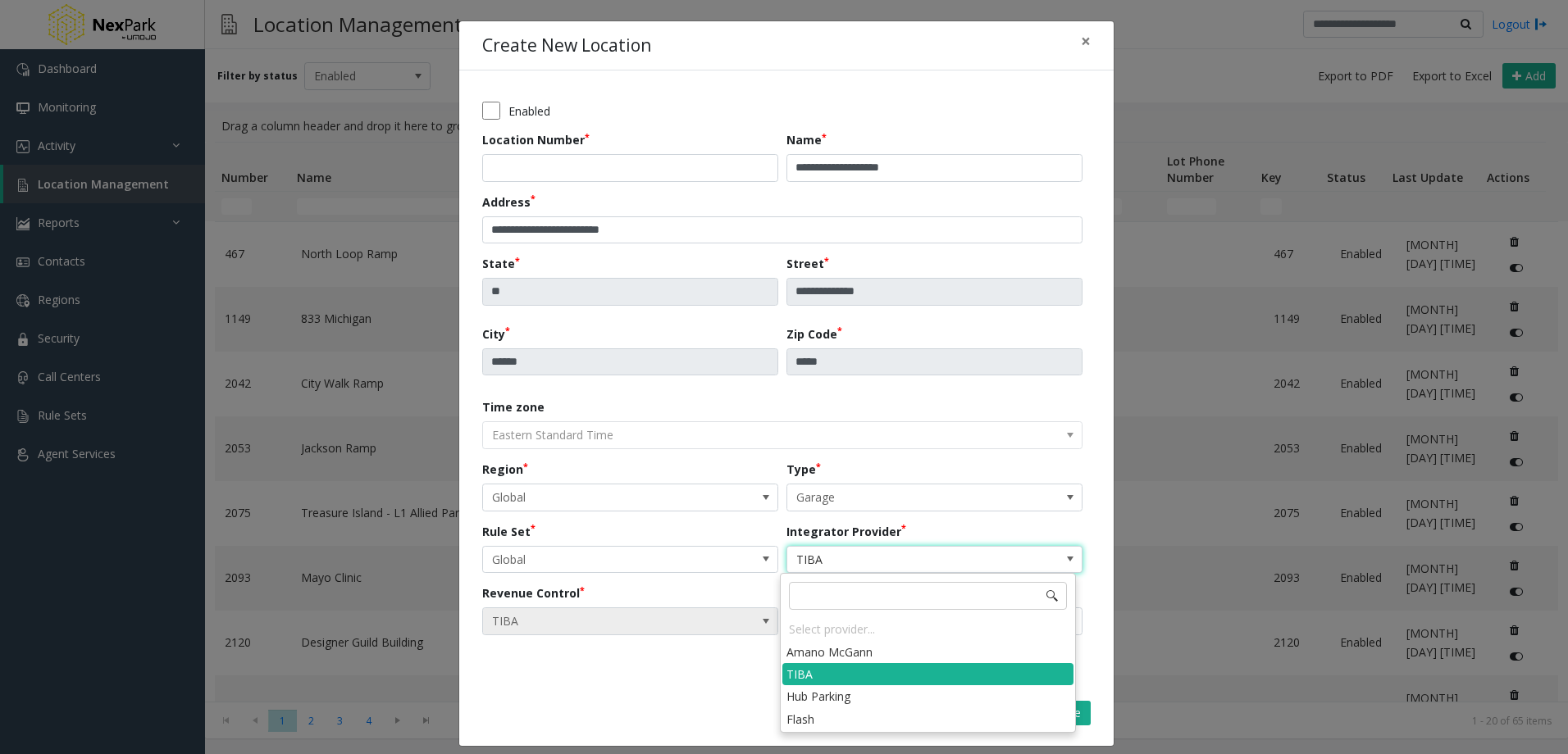 click on "TIBA" at bounding box center [600, 621] 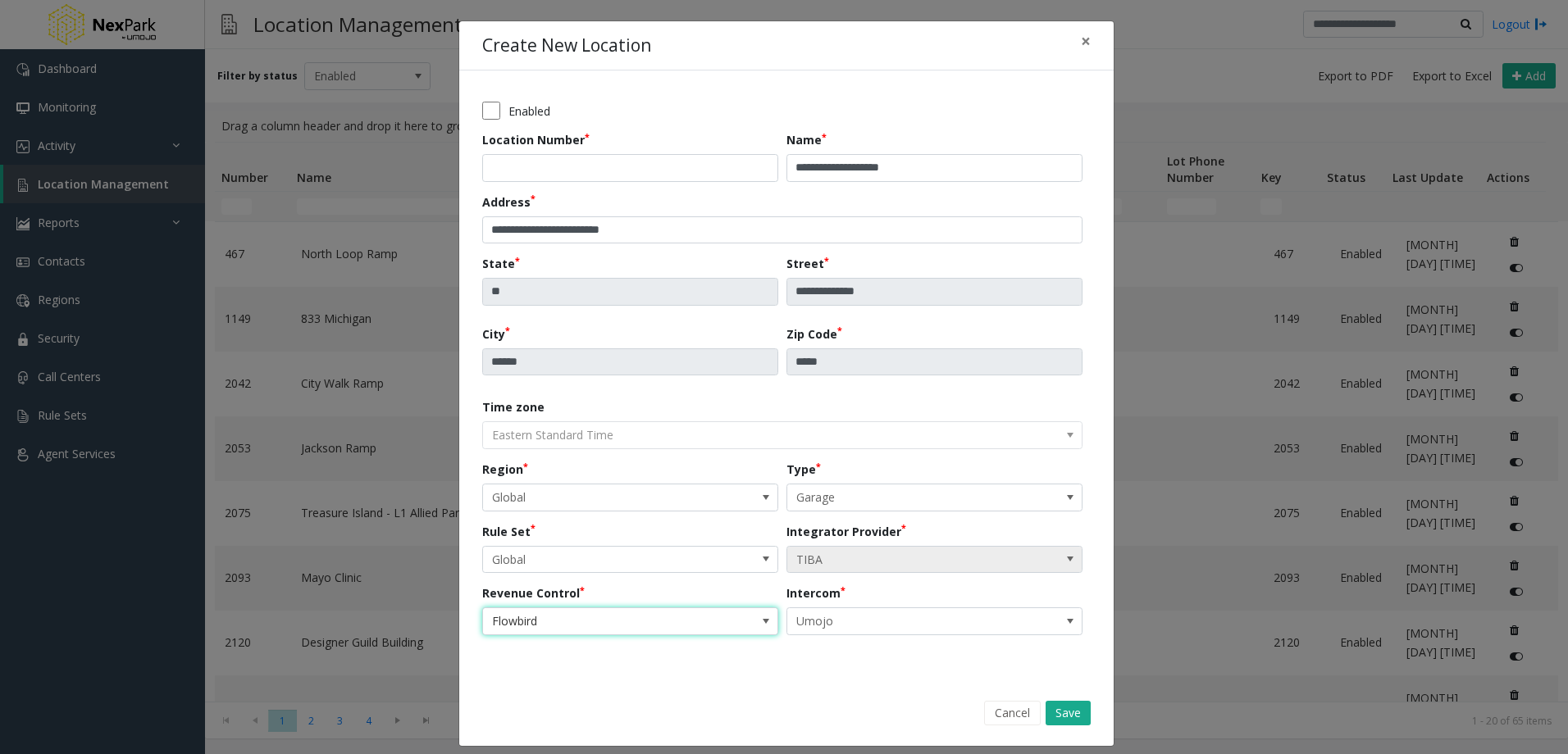 click on "TIBA" at bounding box center (905, 560) 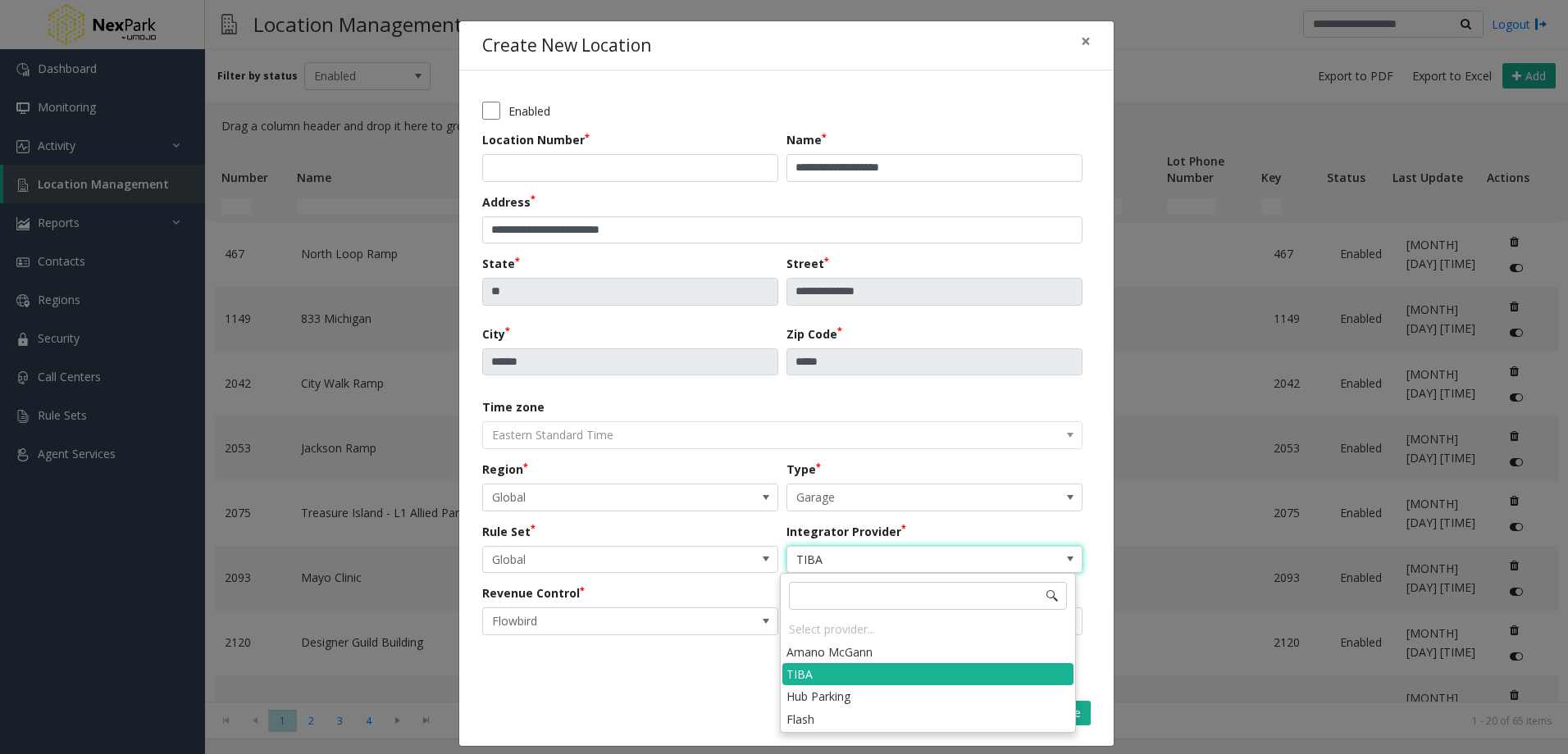 click on "TIBA" at bounding box center [905, 560] 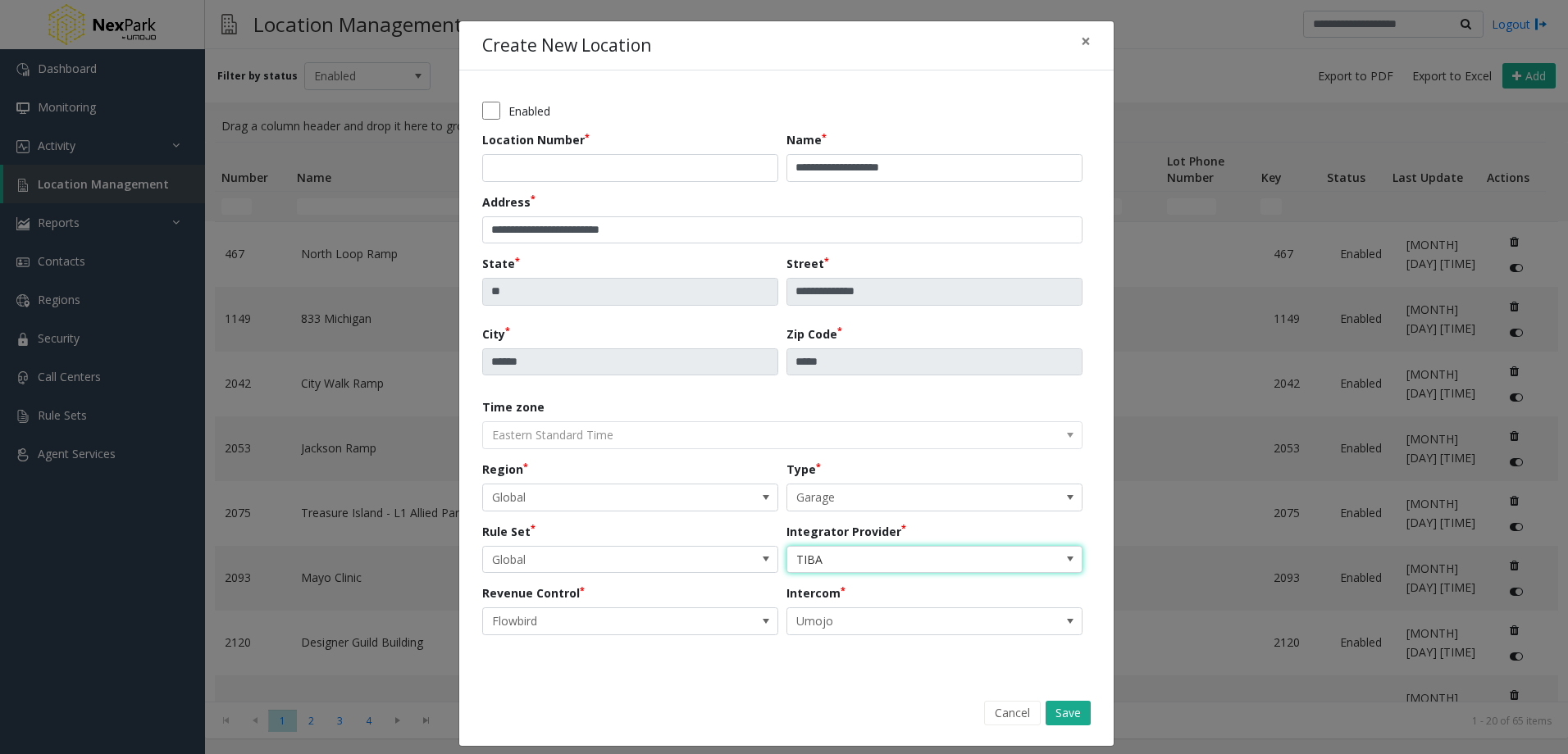 click on "TIBA" at bounding box center [905, 560] 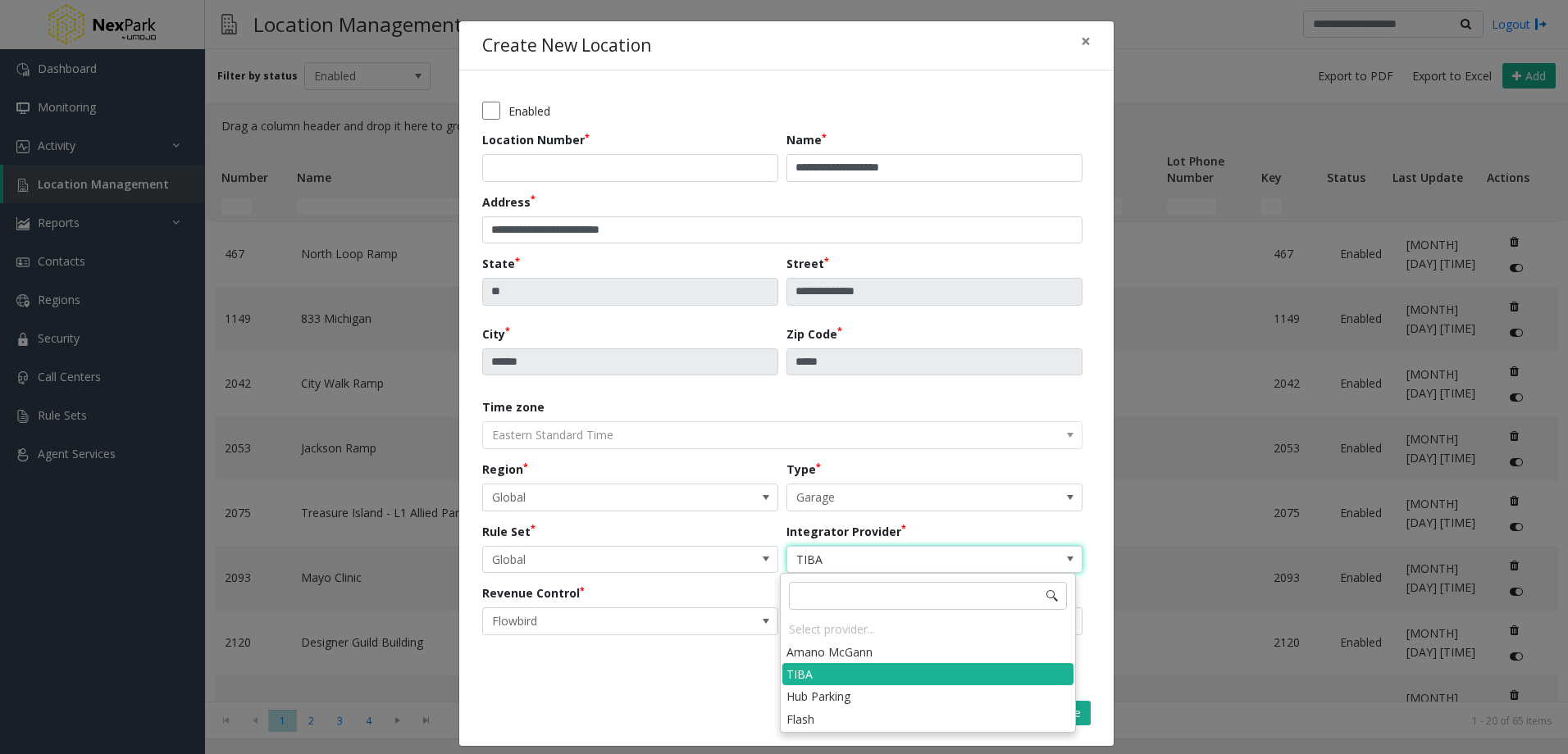 click on "Flash" at bounding box center [928, 719] 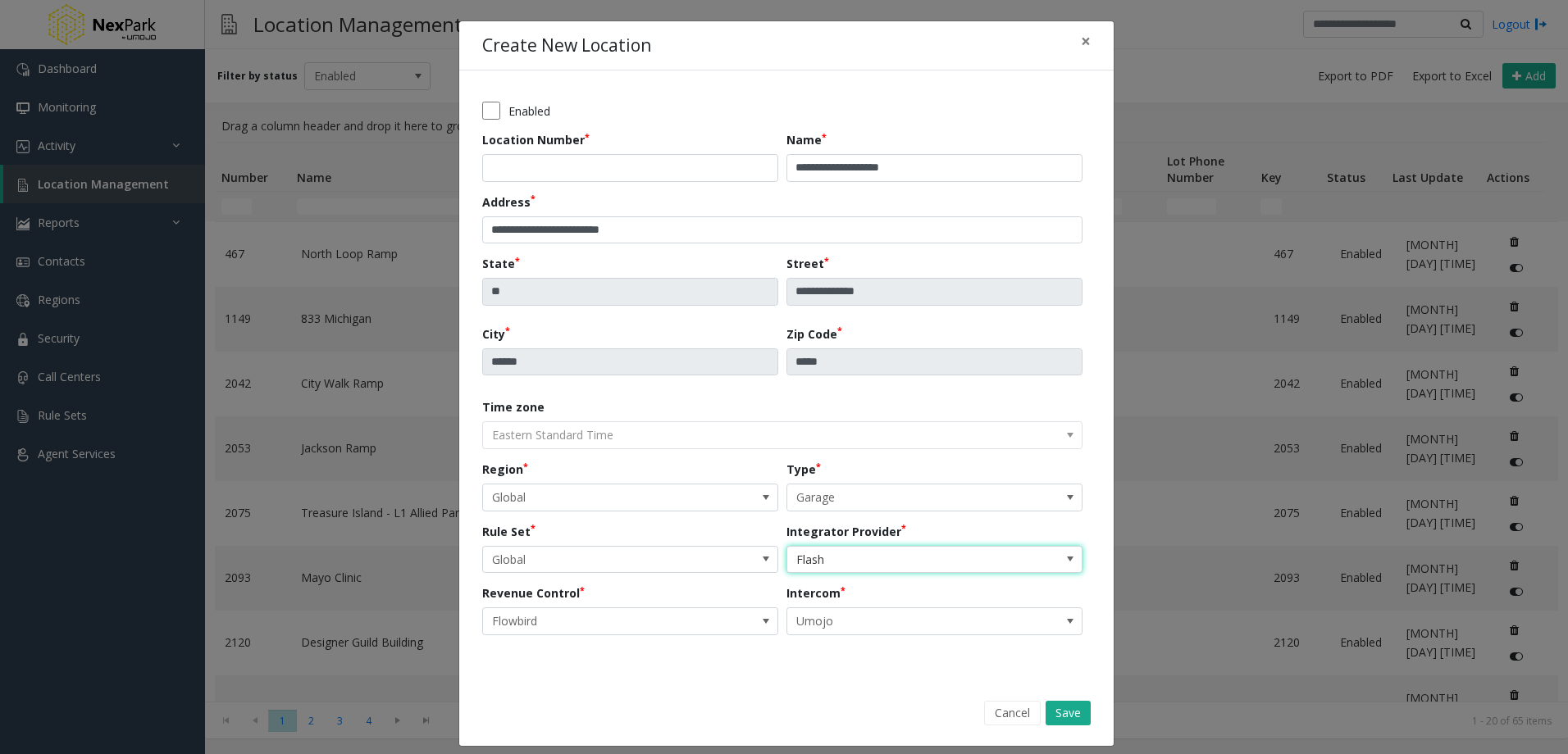 click on "Flash" at bounding box center (905, 560) 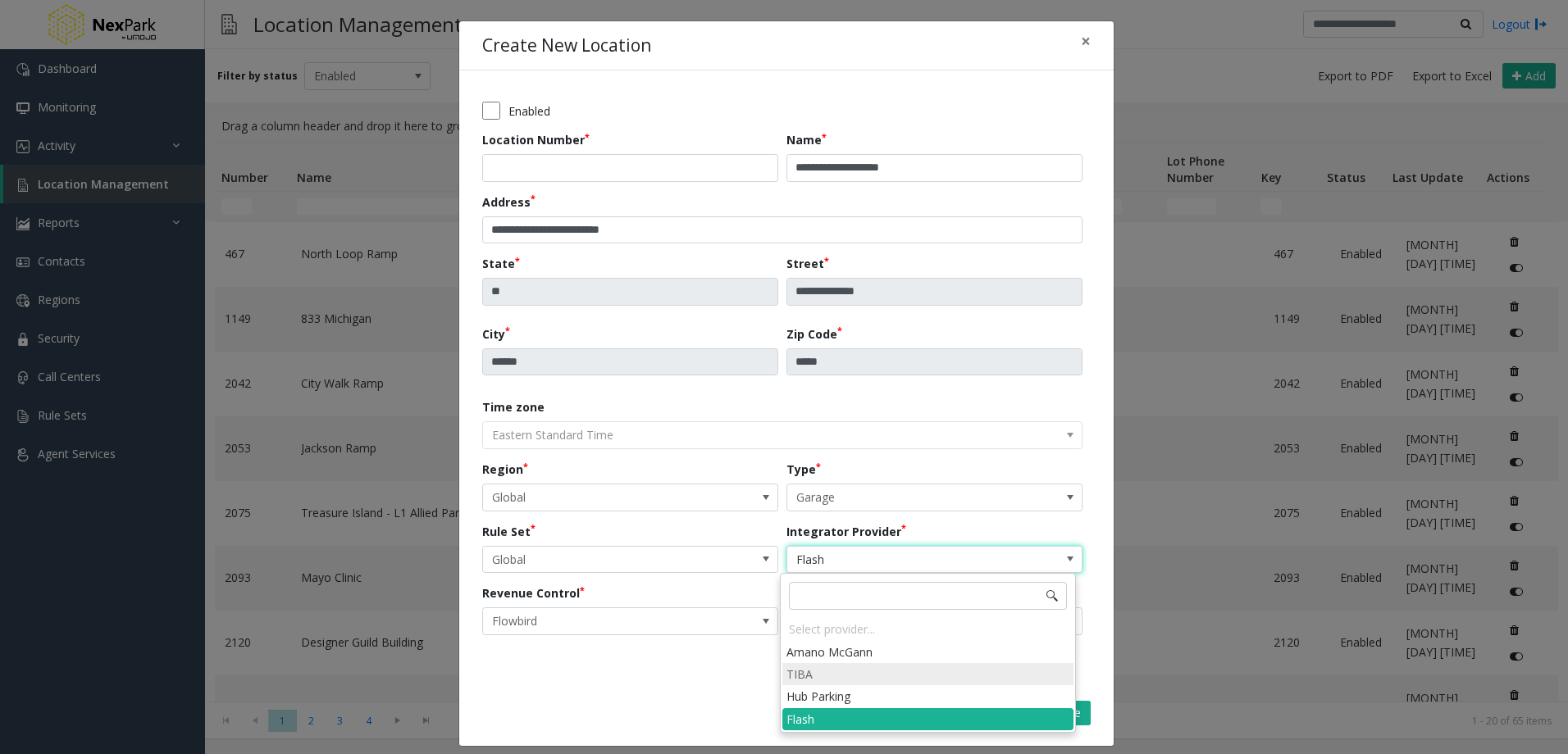 click on "TIBA" at bounding box center (928, 674) 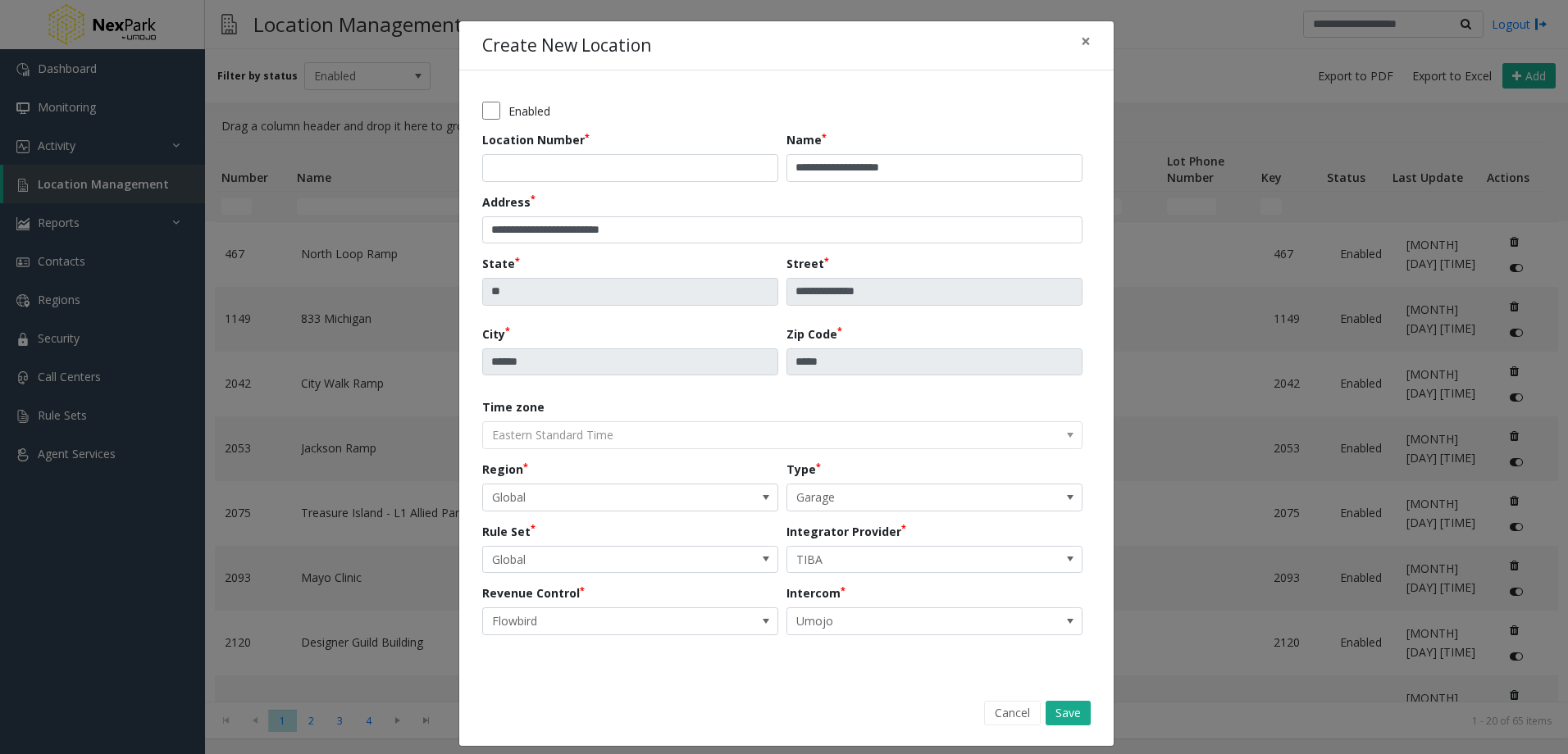 click on "Cancel Save" 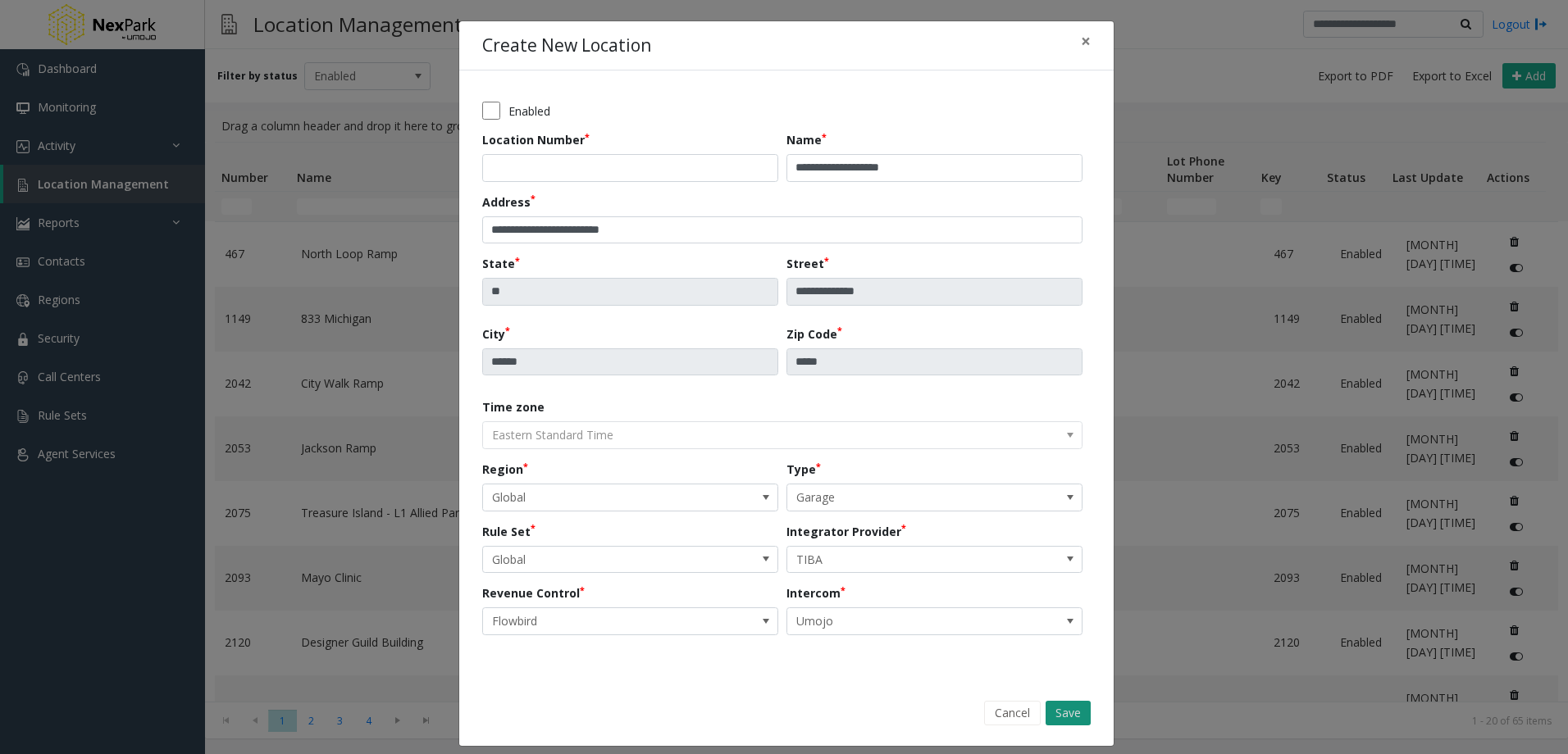 click on "Save" 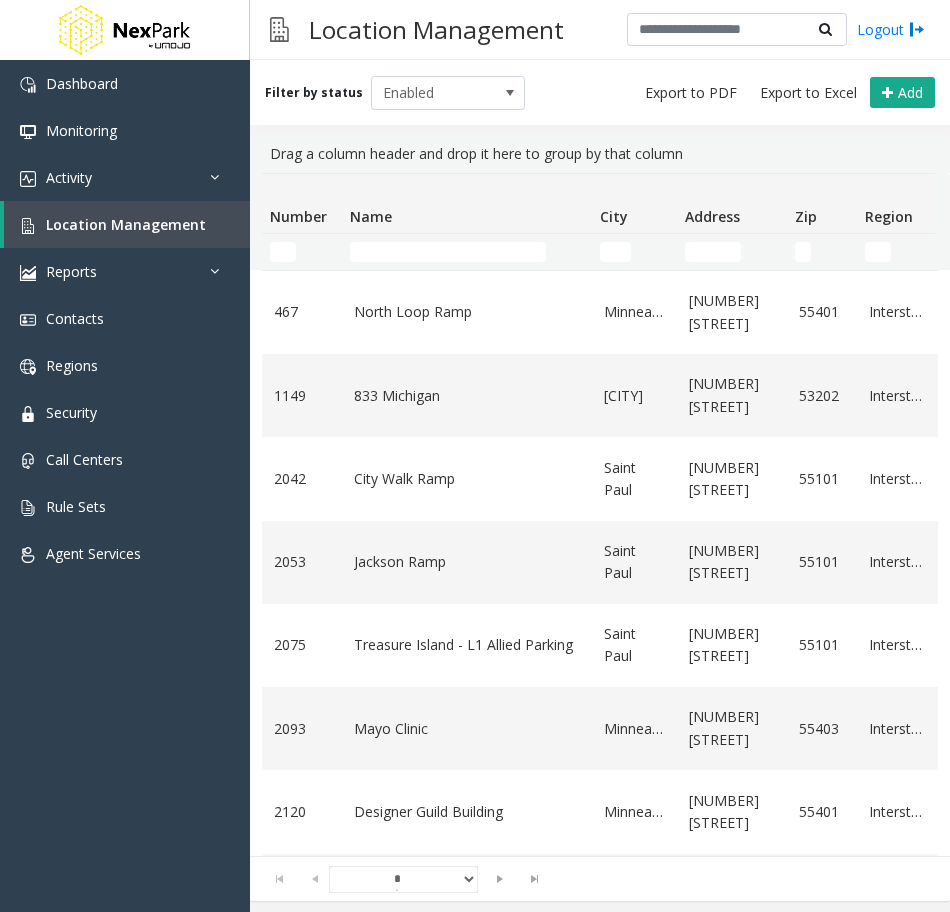 drag, startPoint x: 462, startPoint y: 50, endPoint x: 451, endPoint y: 66, distance: 19.416489 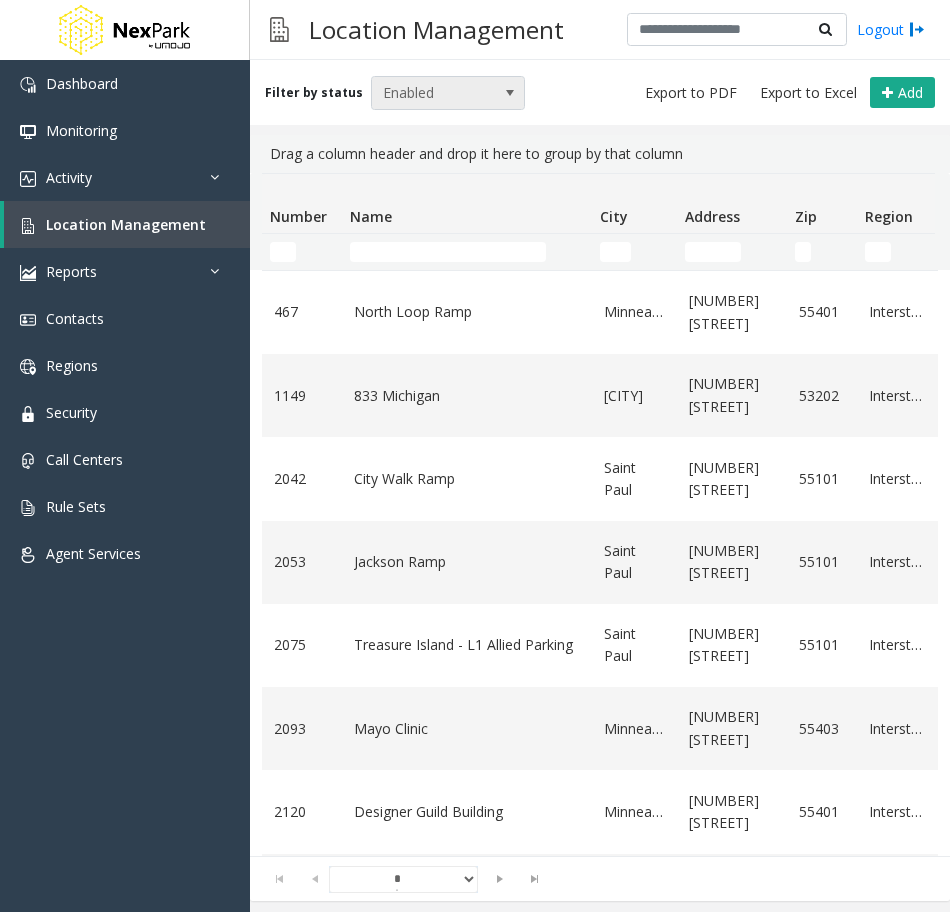 drag, startPoint x: 451, startPoint y: 66, endPoint x: 422, endPoint y: 100, distance: 44.687805 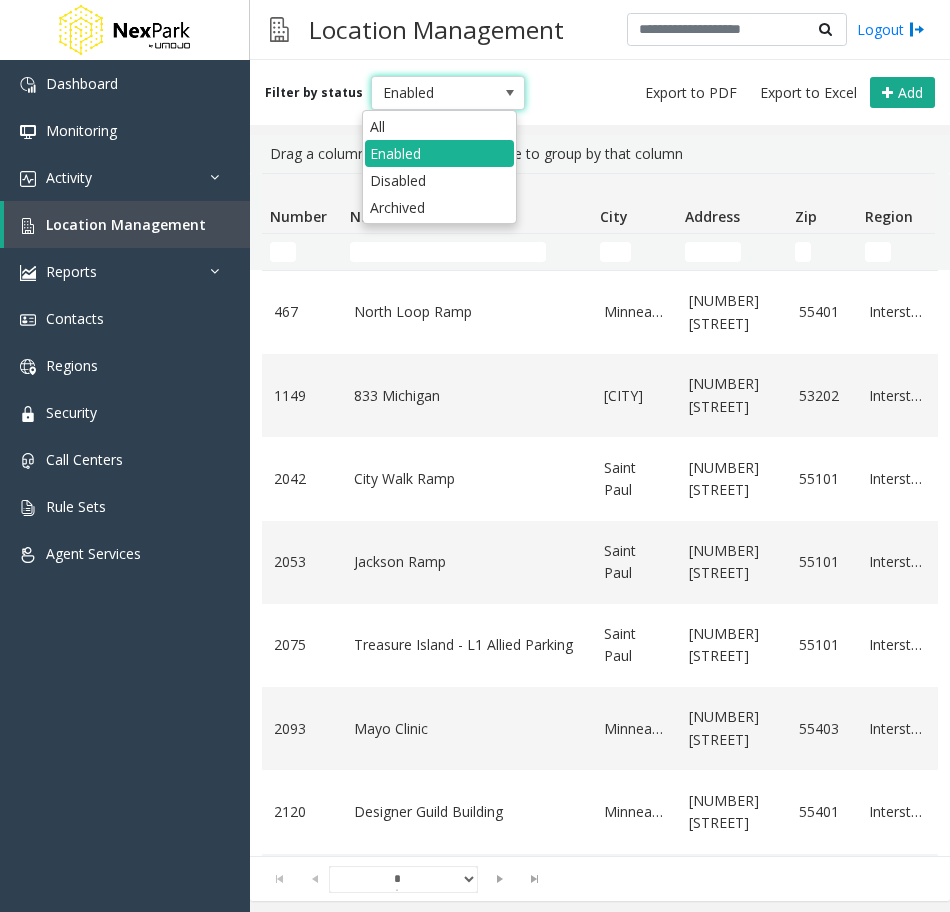 click on "Drag a column header and drop it here to group by that column" 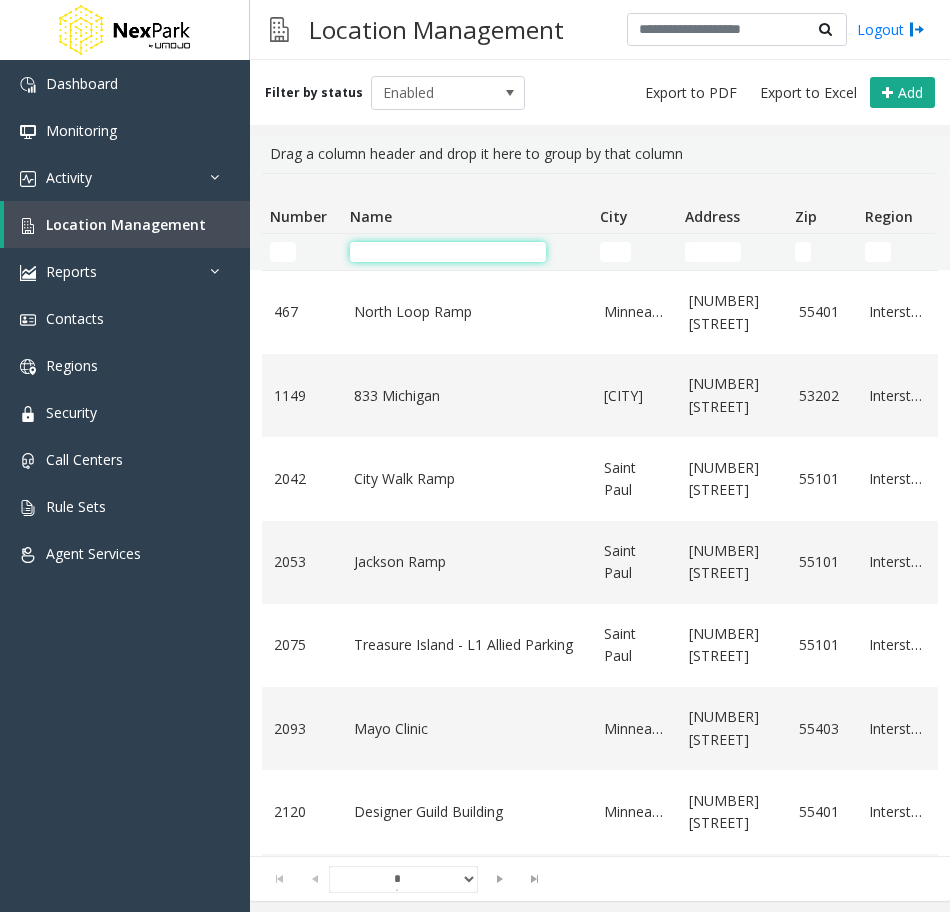 click 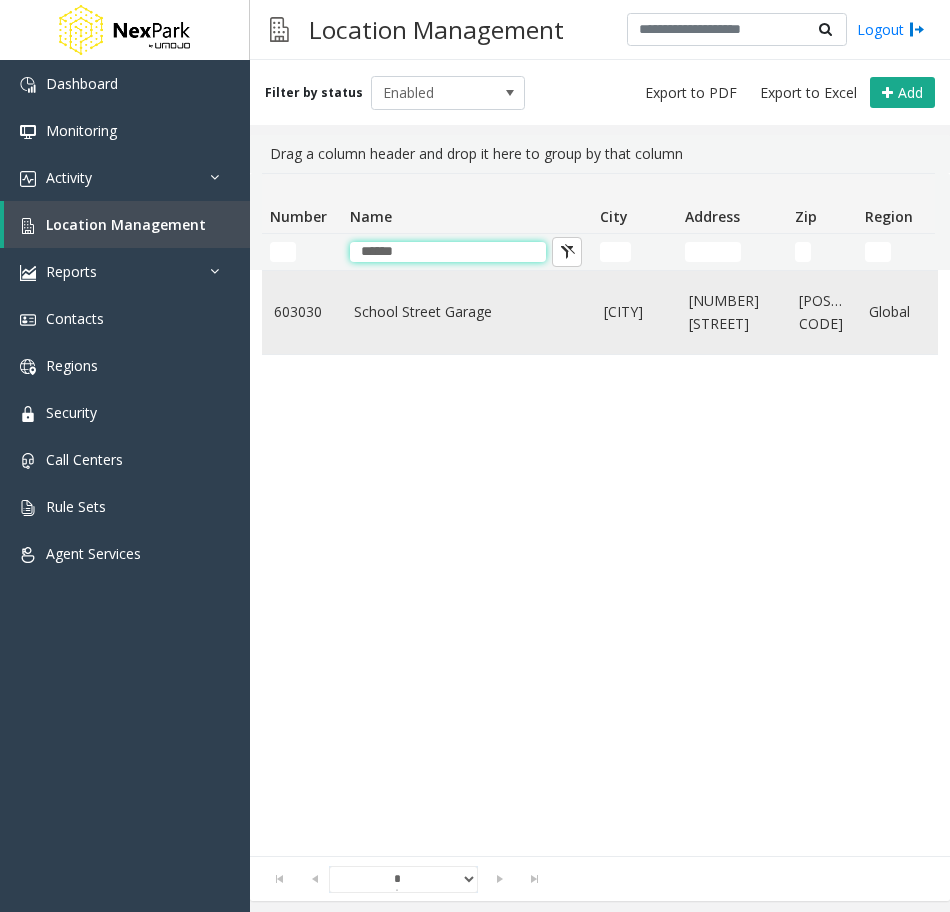 type on "******" 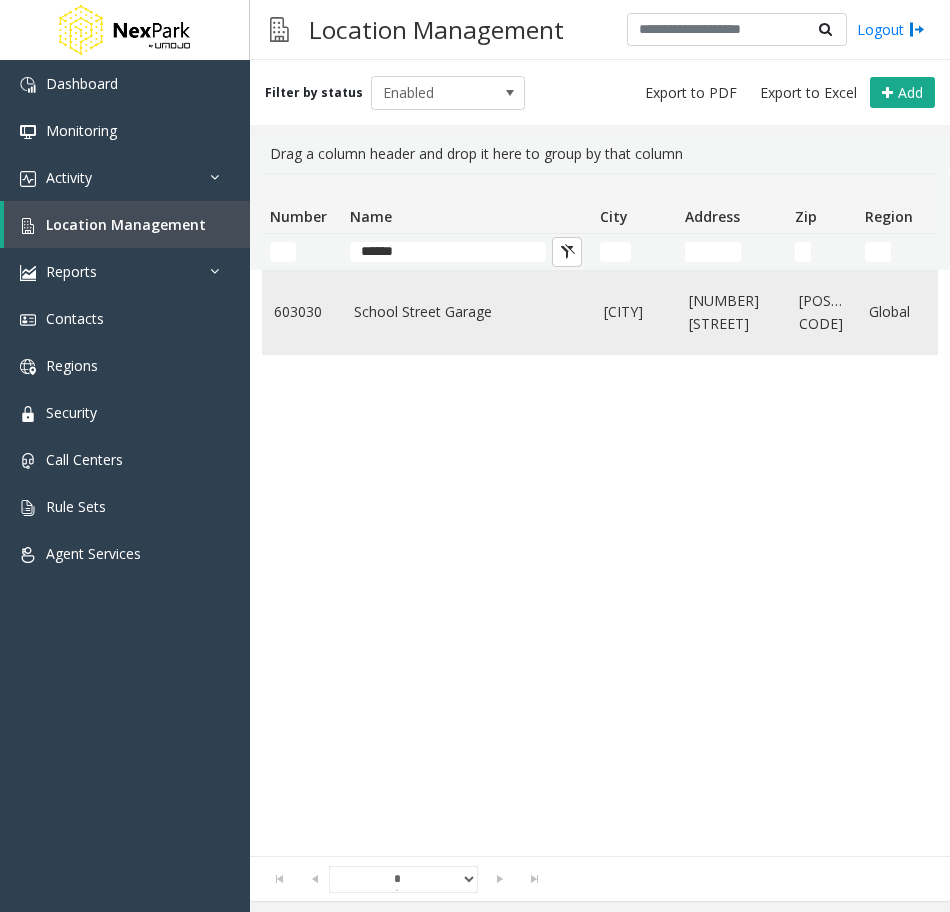 click on "School Street Garage" 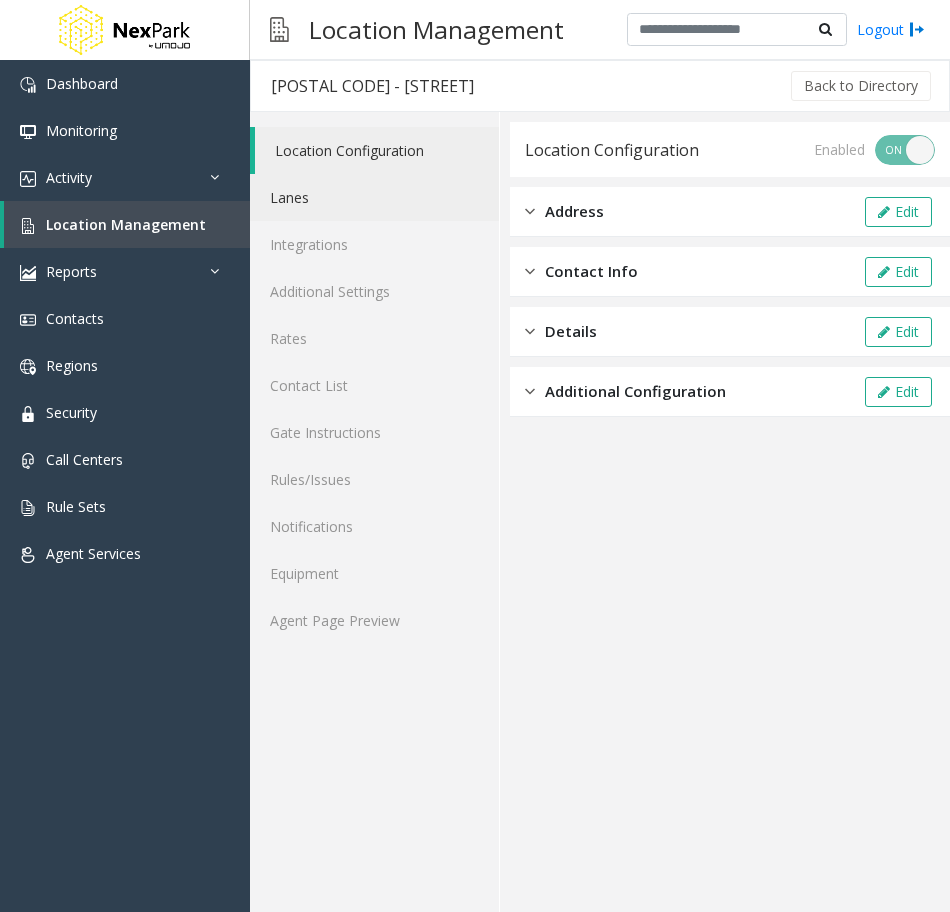 click on "Lanes" 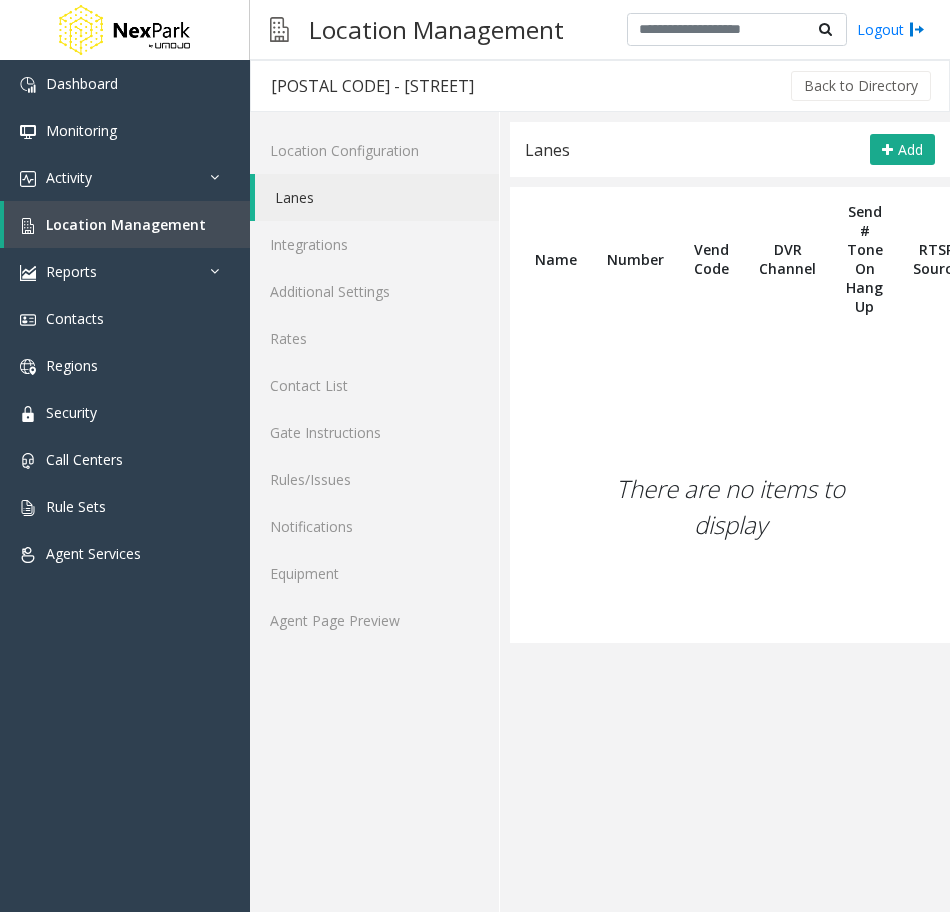click on "Number" 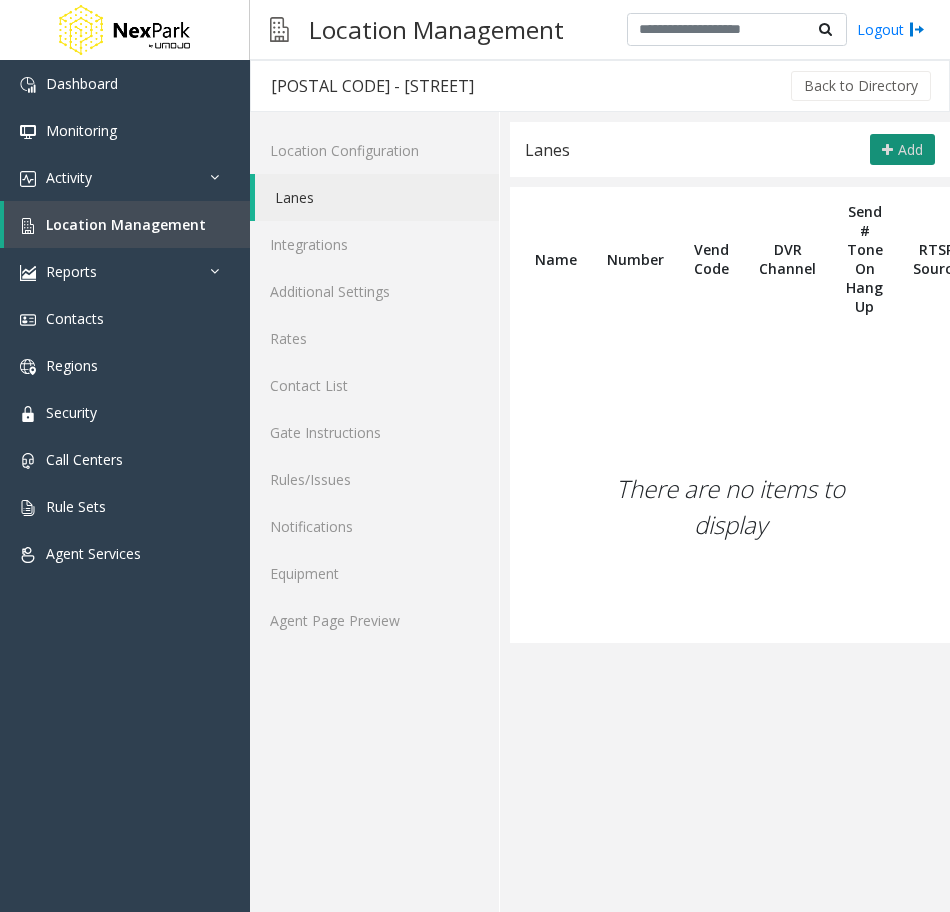 click on "Add" 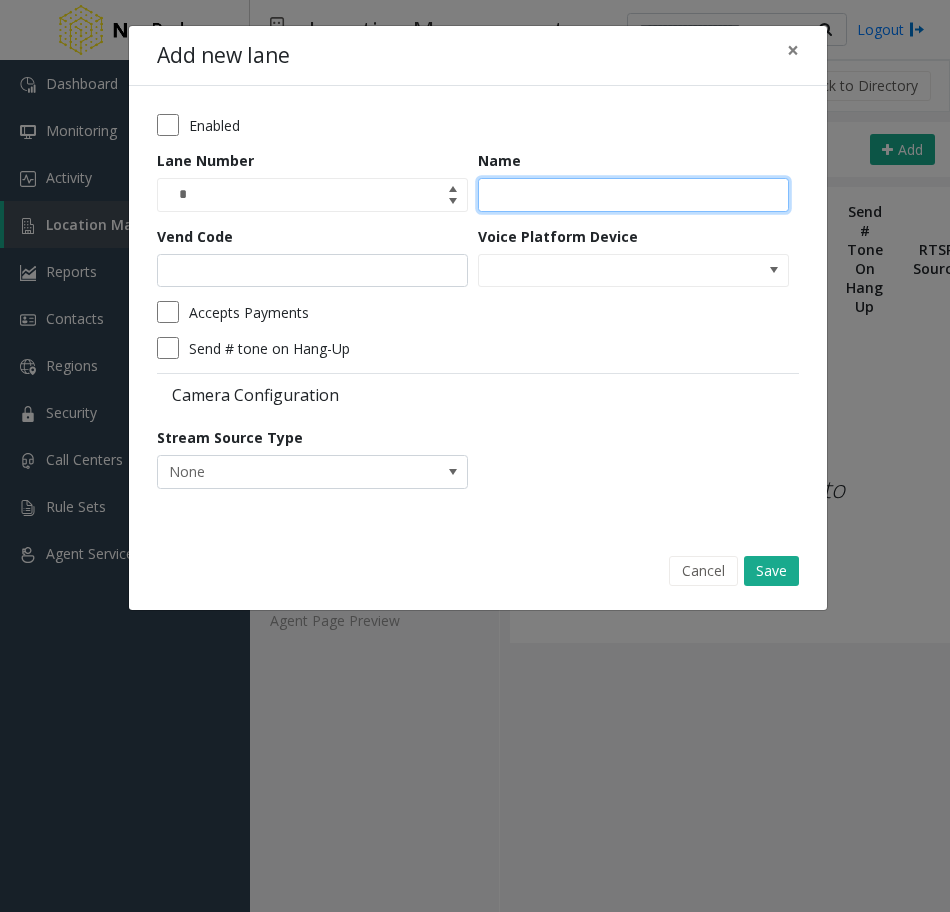 click on "Name" at bounding box center [633, 195] 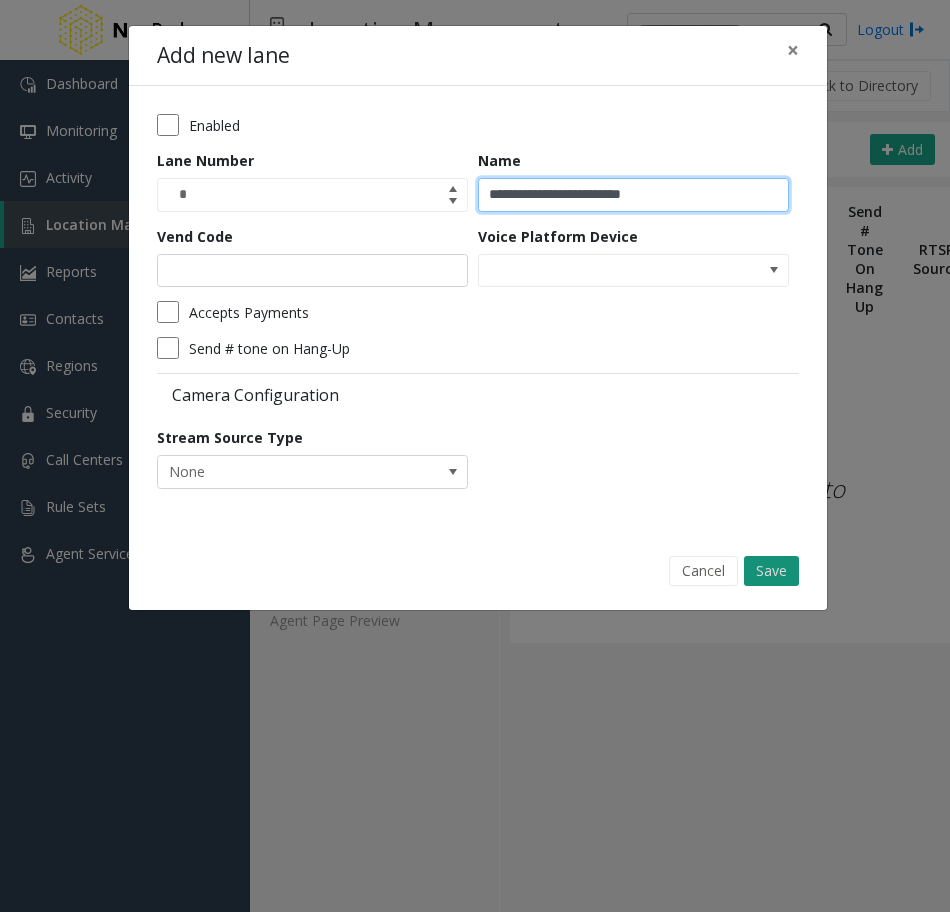 type on "**********" 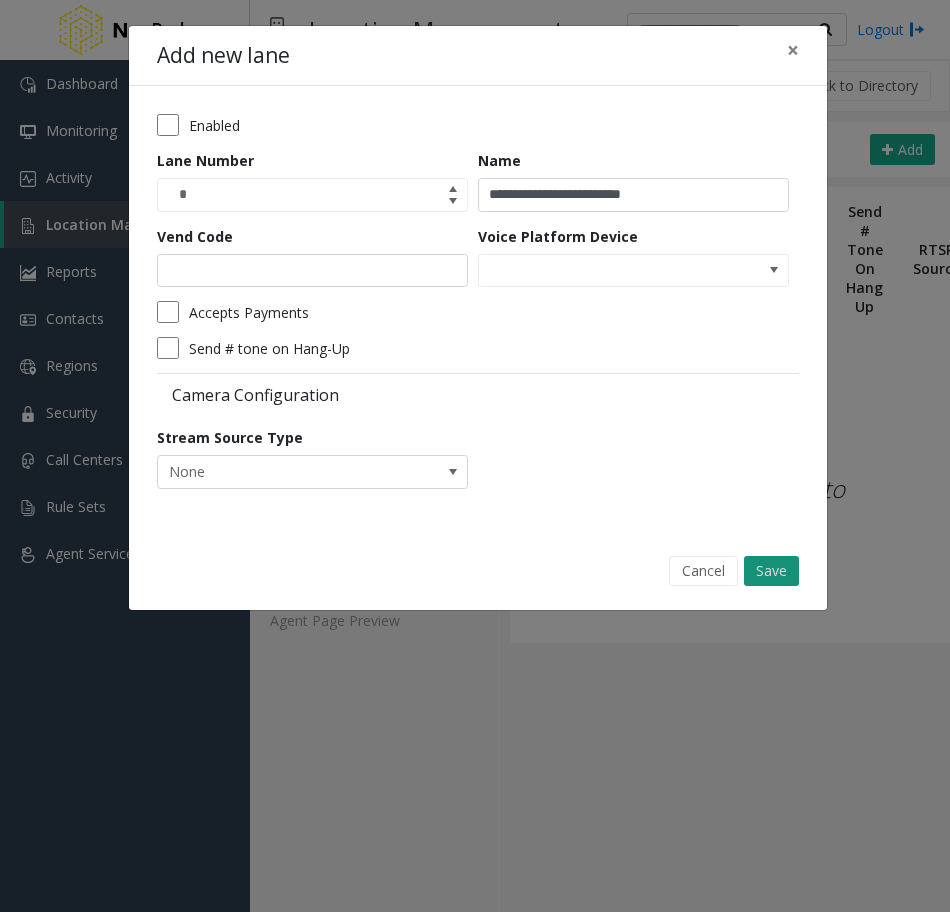 click on "Save" 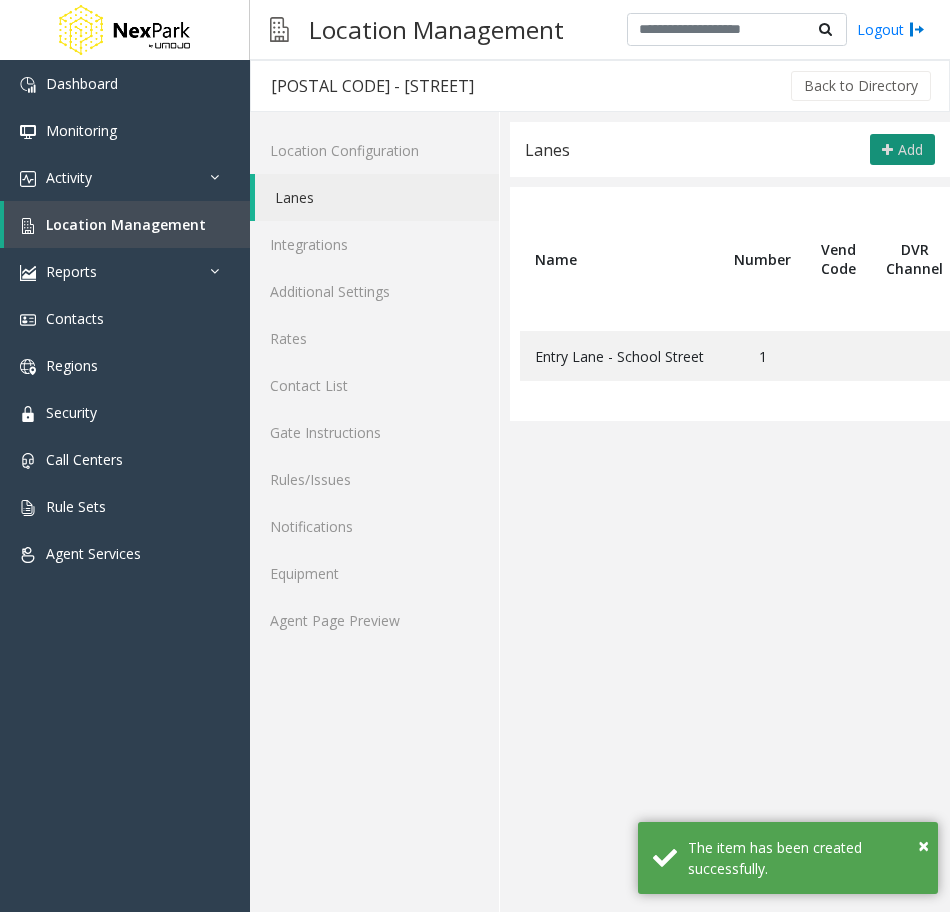 click on "Add" 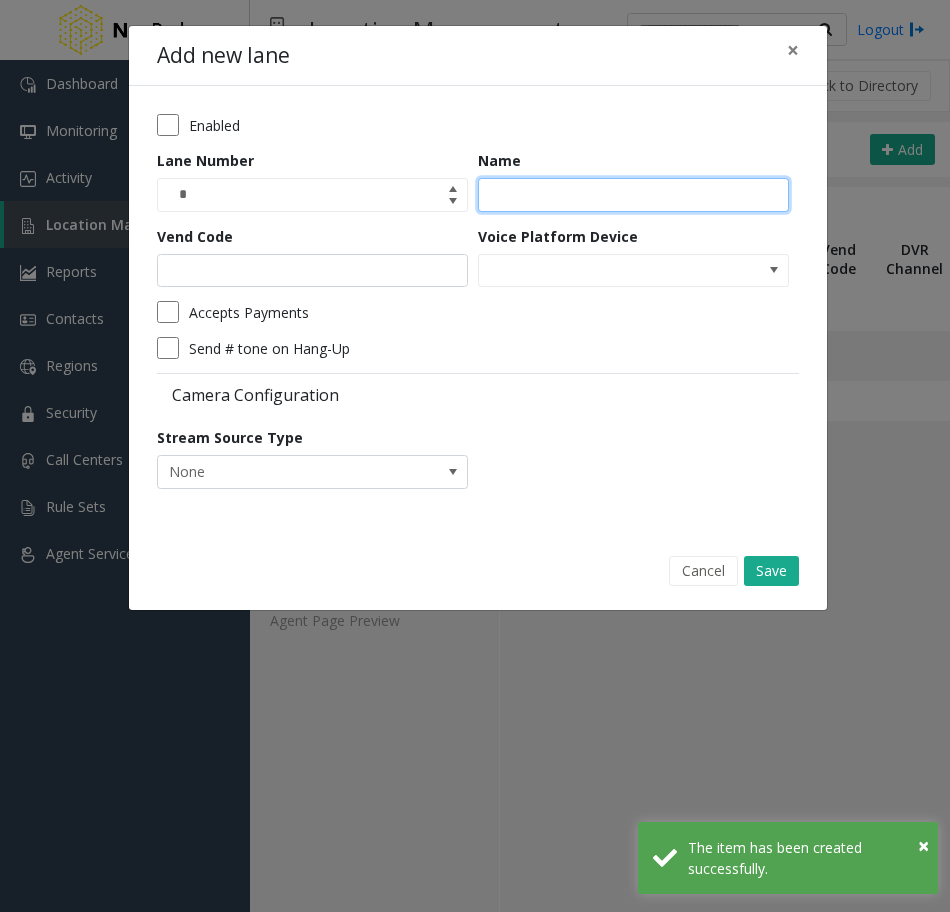 click on "Name" at bounding box center (633, 195) 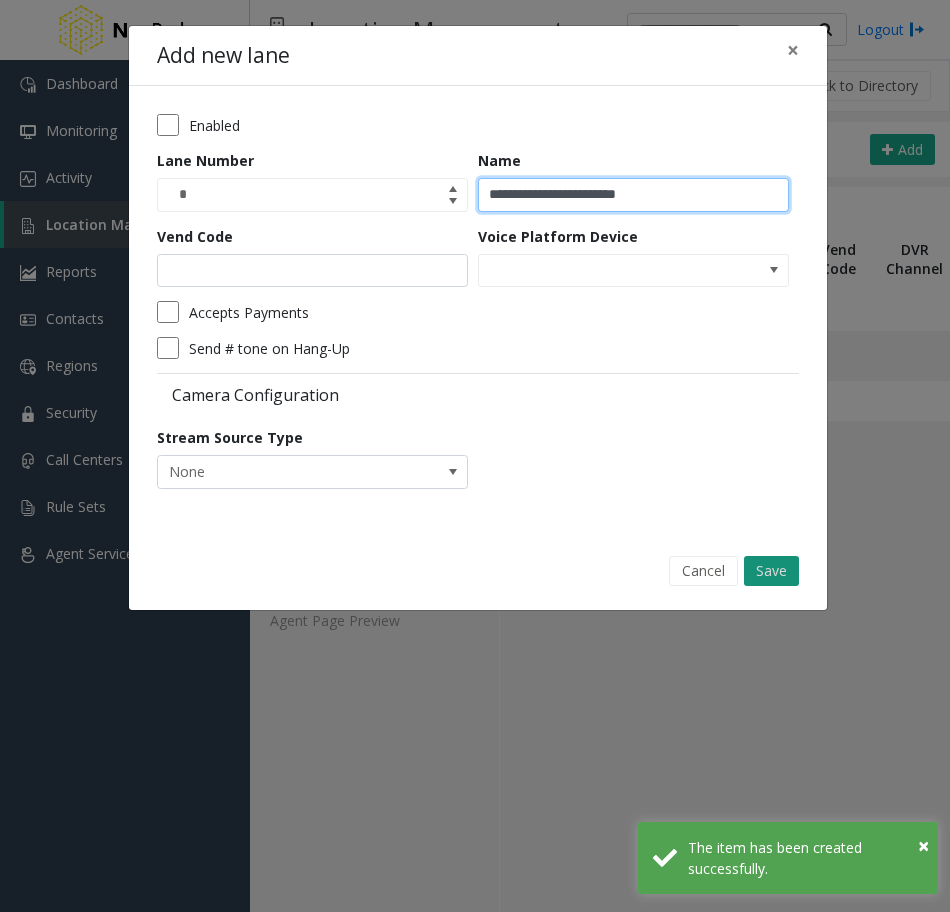 type on "**********" 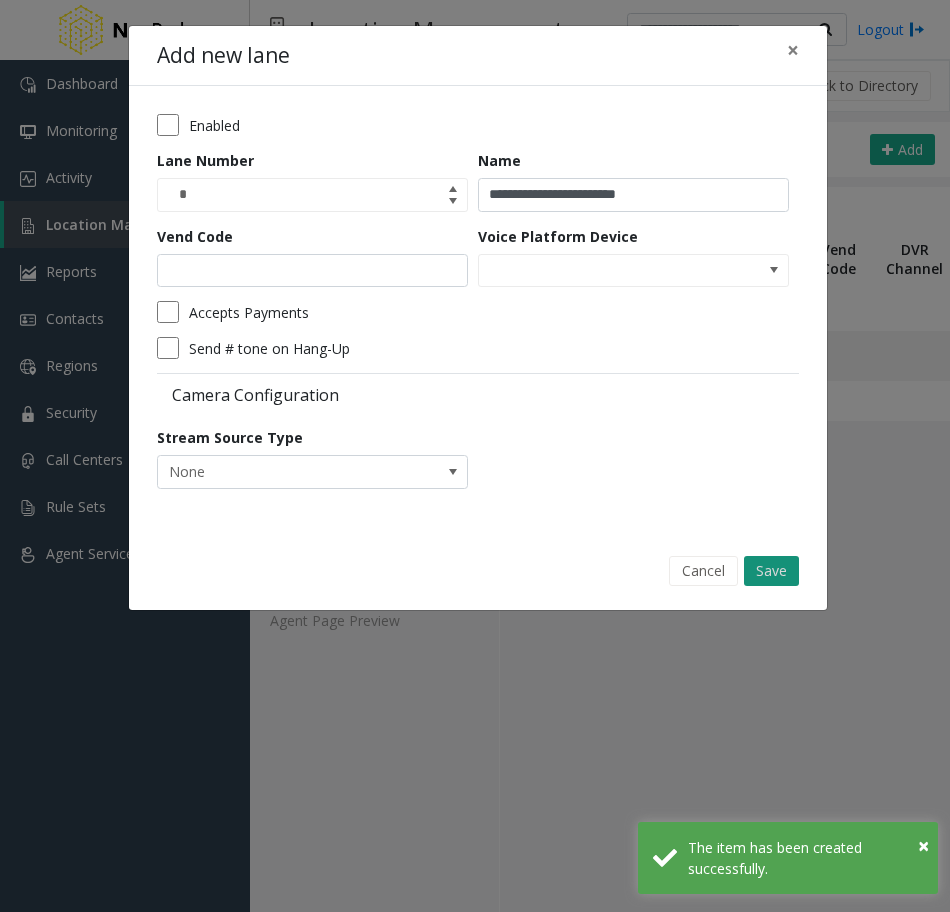 click on "Save" 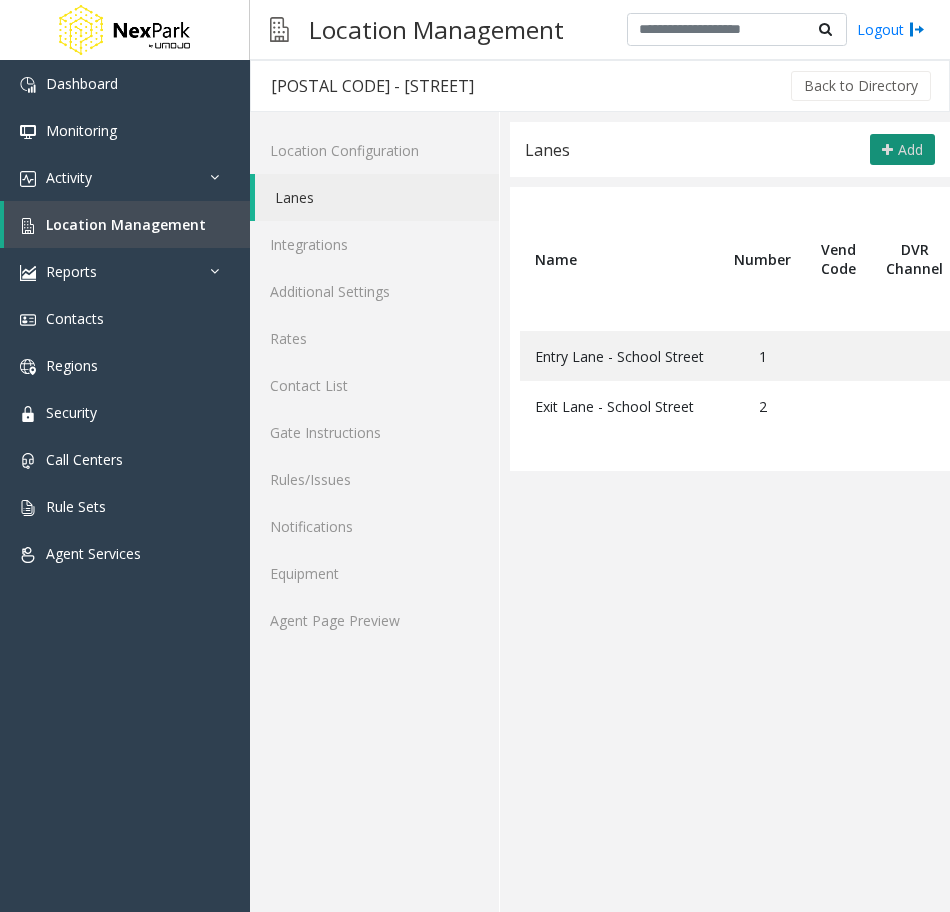click on "Add" 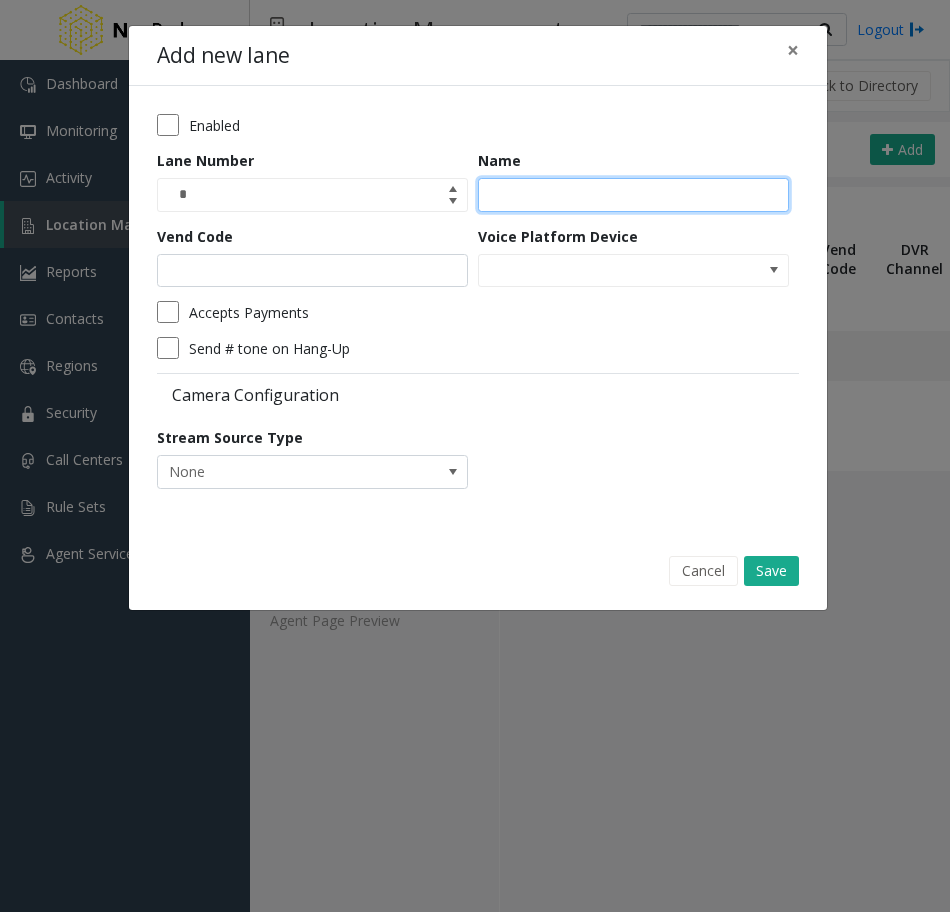 click on "Name" at bounding box center [633, 195] 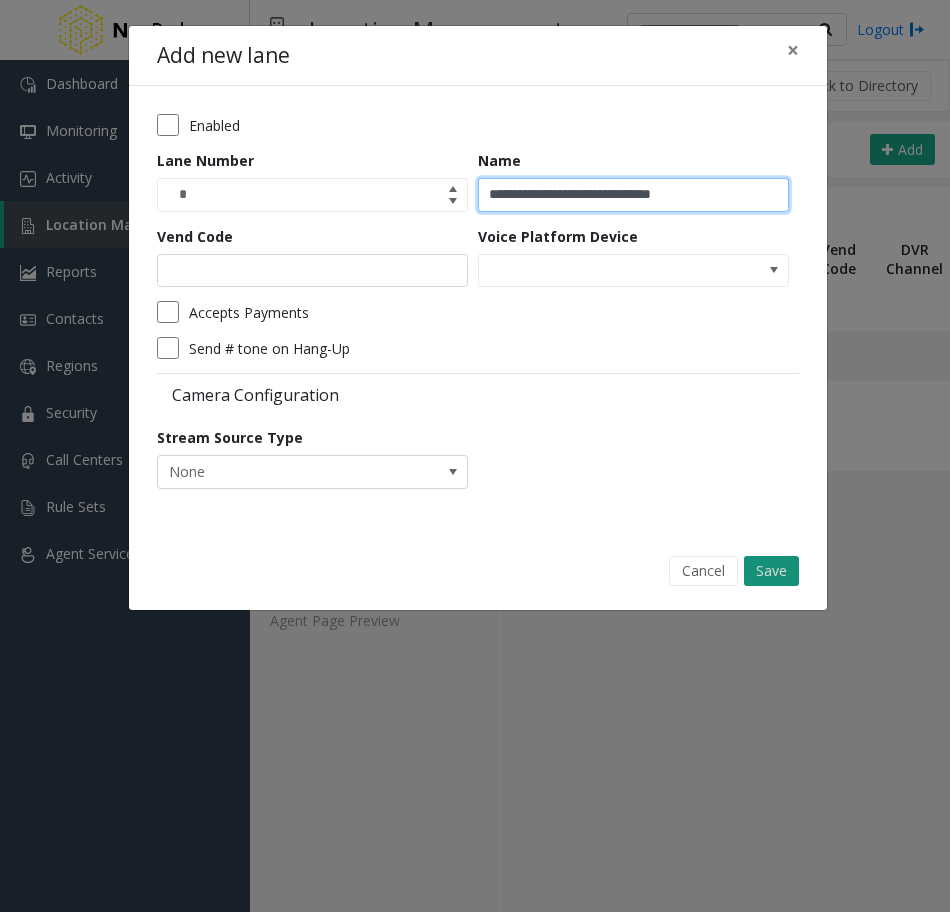 type on "**********" 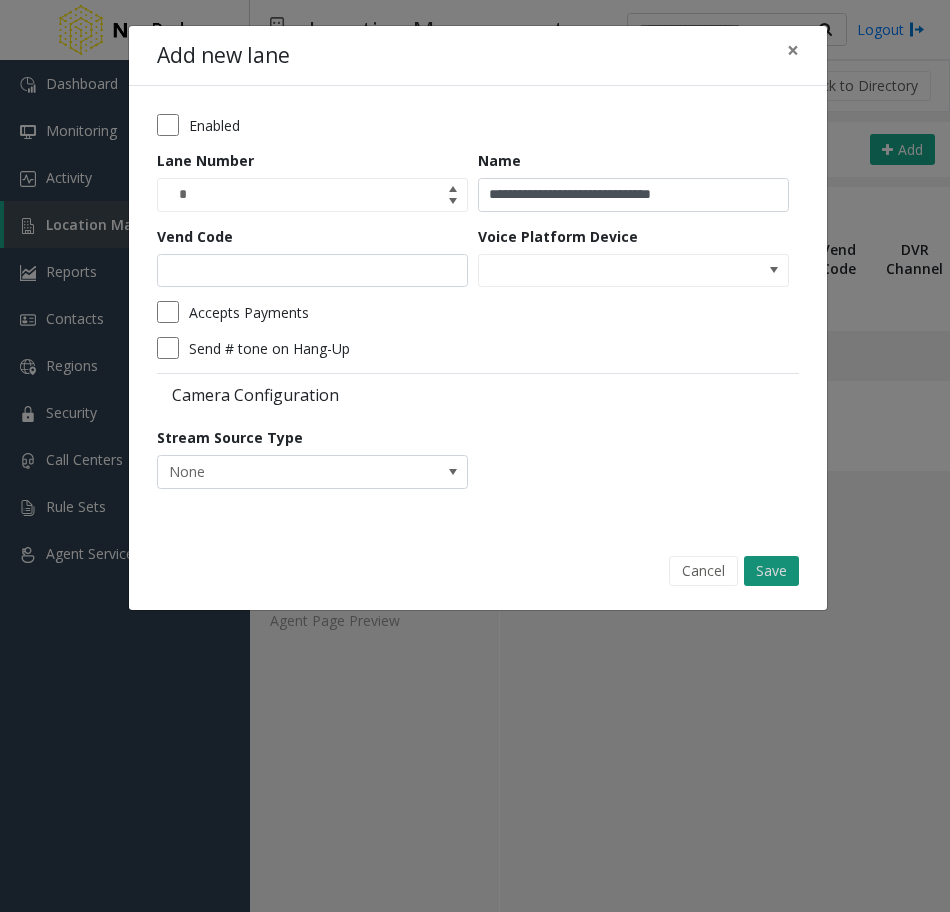 click on "Save" 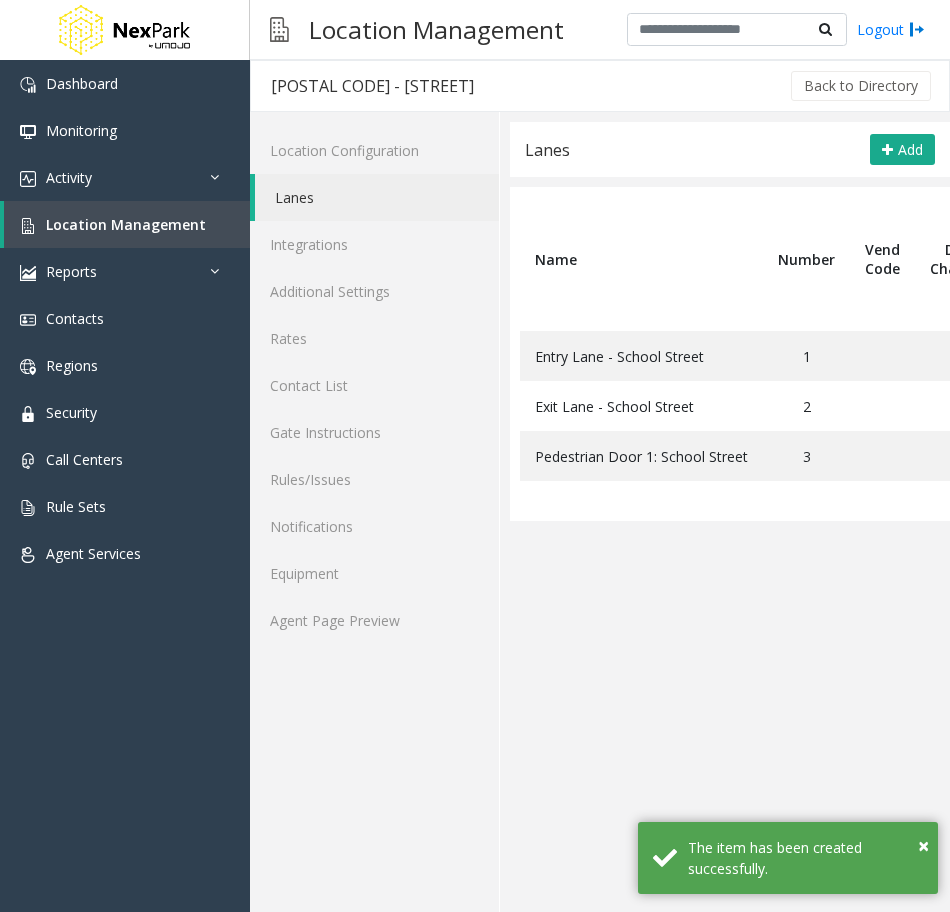 click on "Lanes Add" 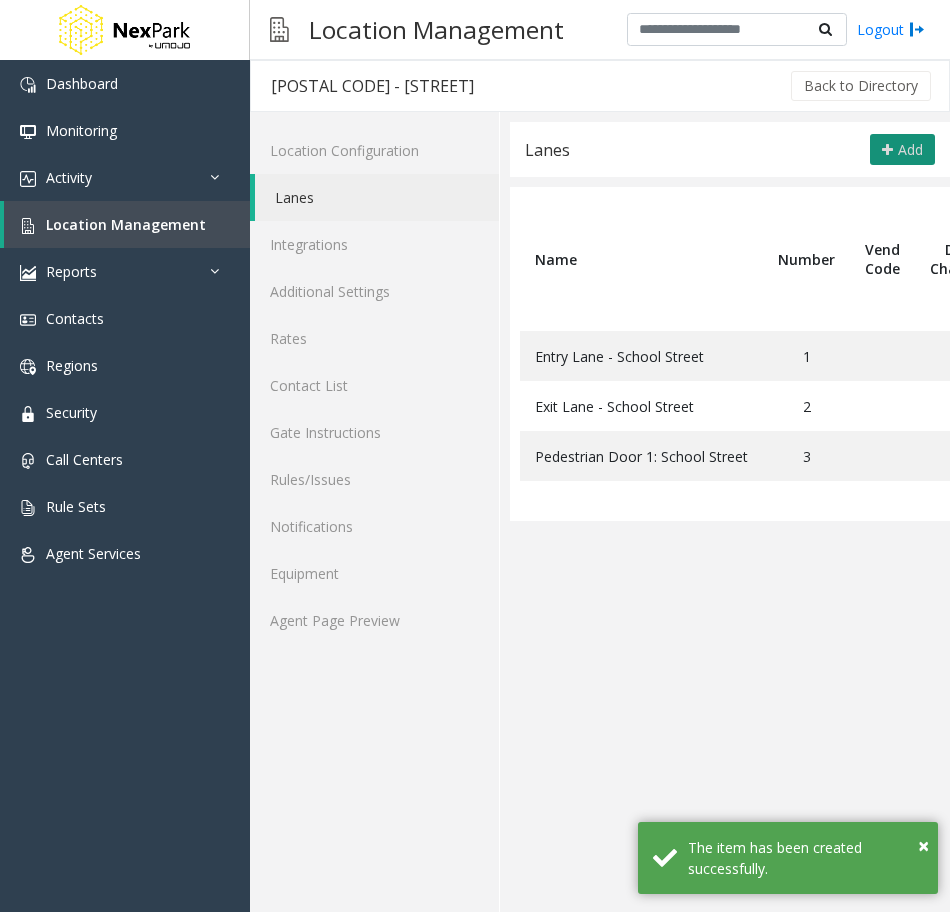 click 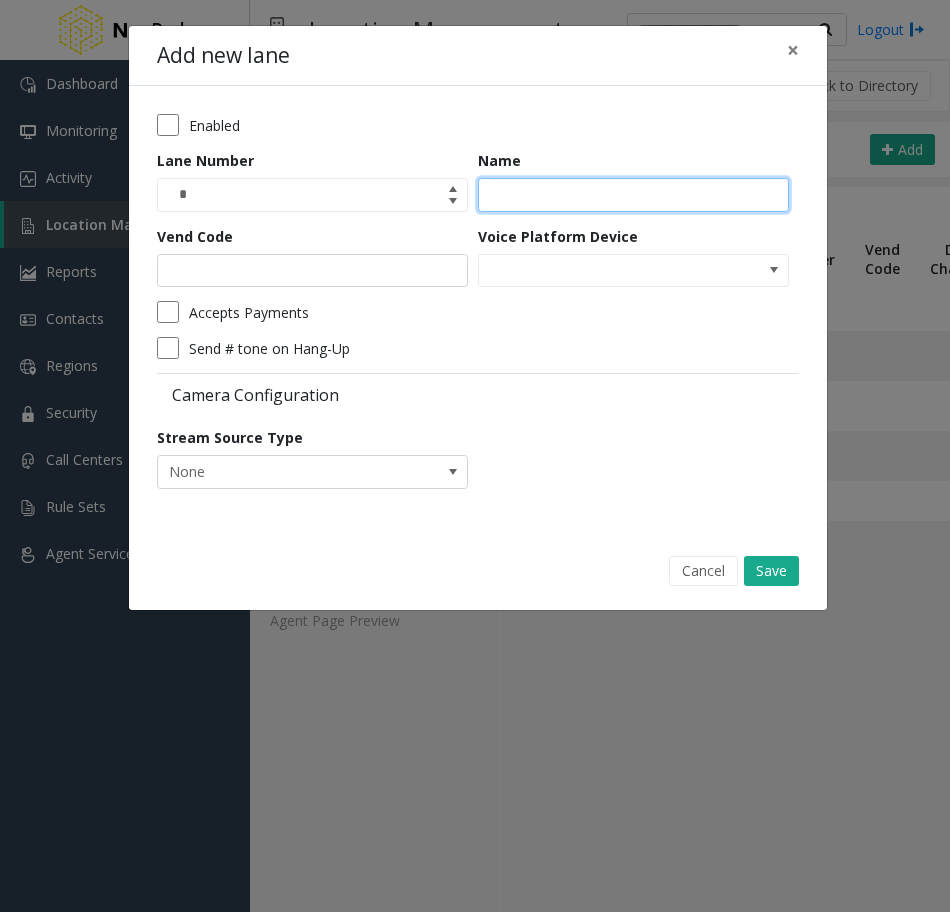 click on "Name" at bounding box center (633, 195) 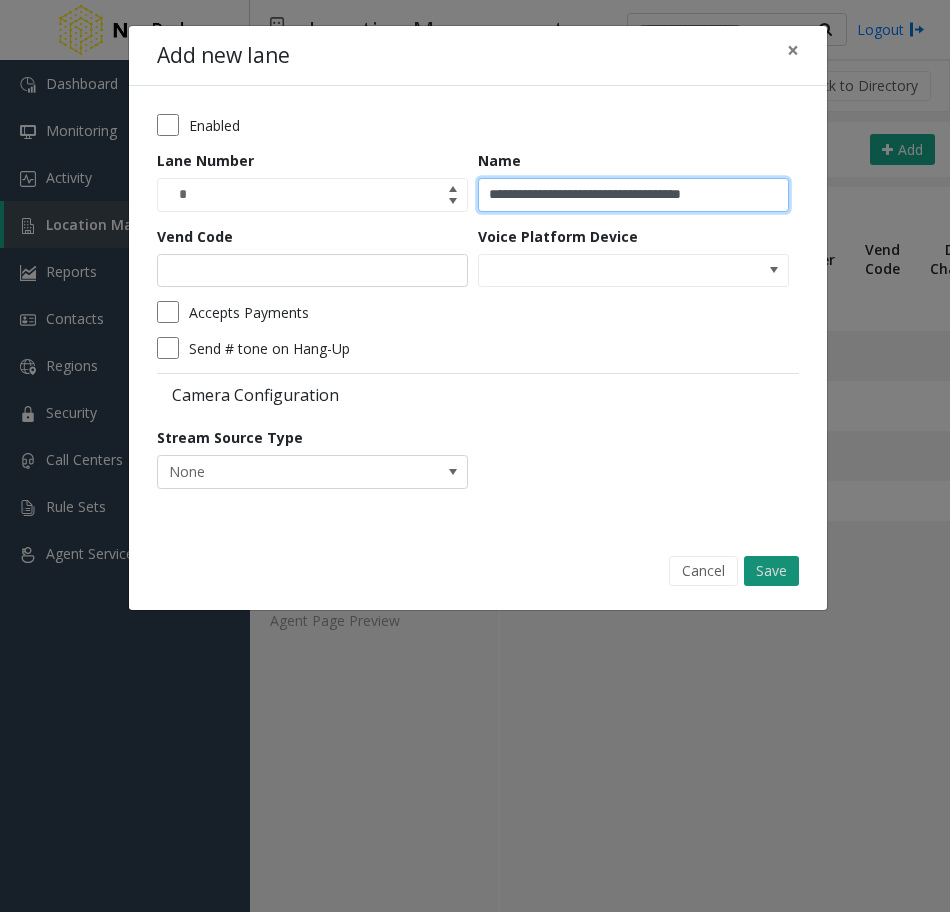 type on "**********" 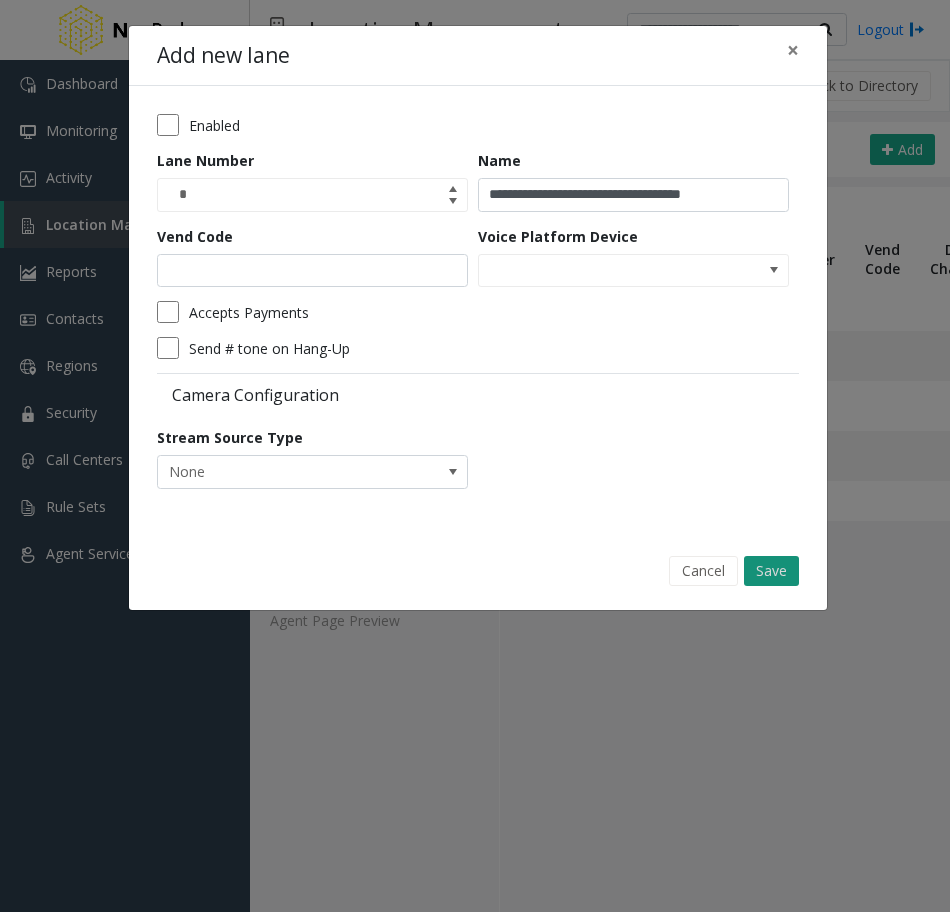 click on "Save" 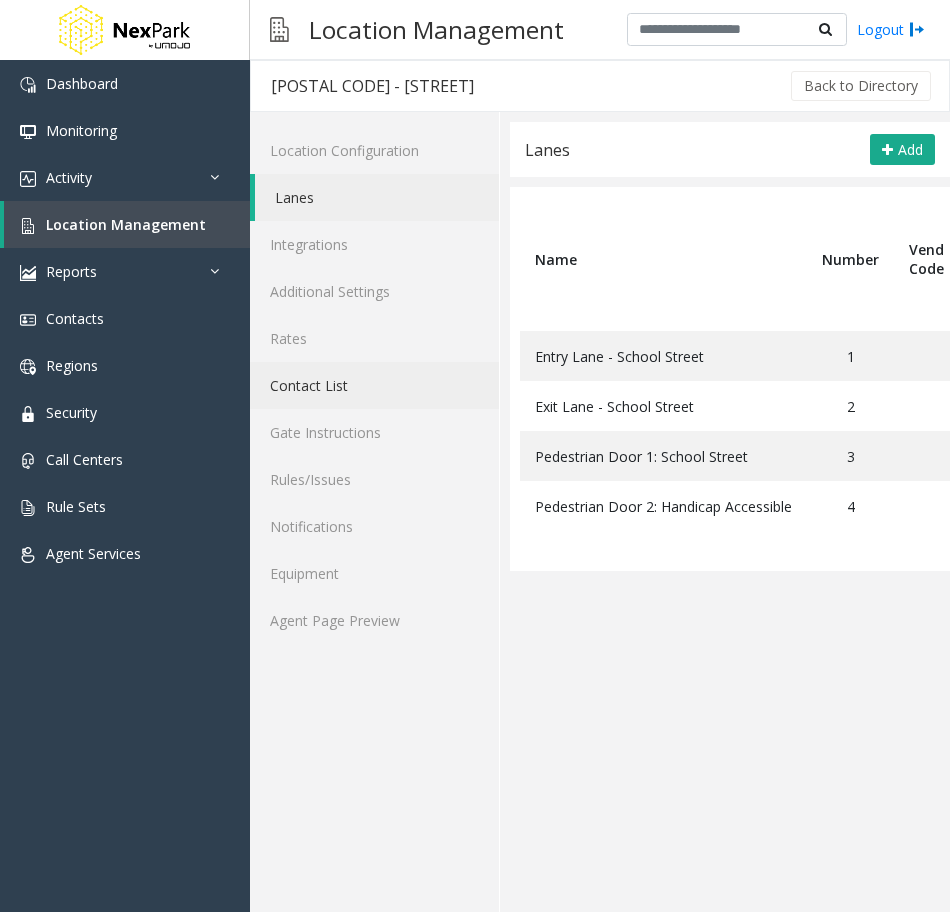 click on "Contact List" 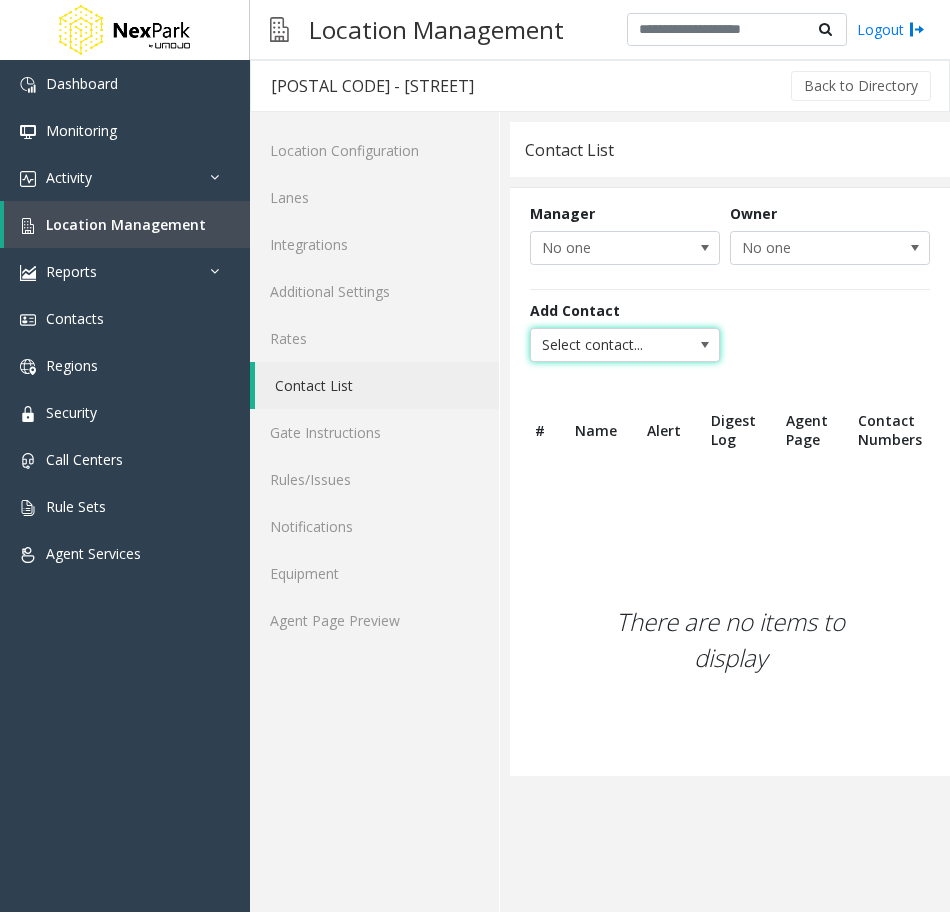 click on "Select contact..." at bounding box center (606, 345) 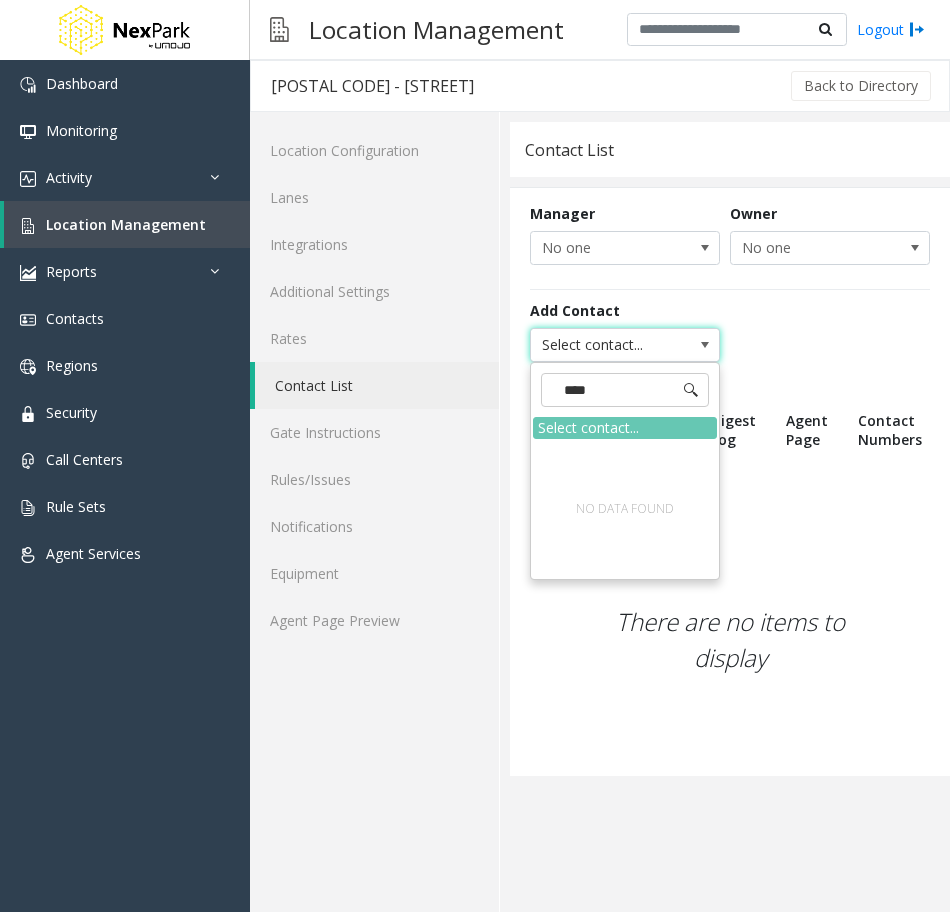 type on "*****" 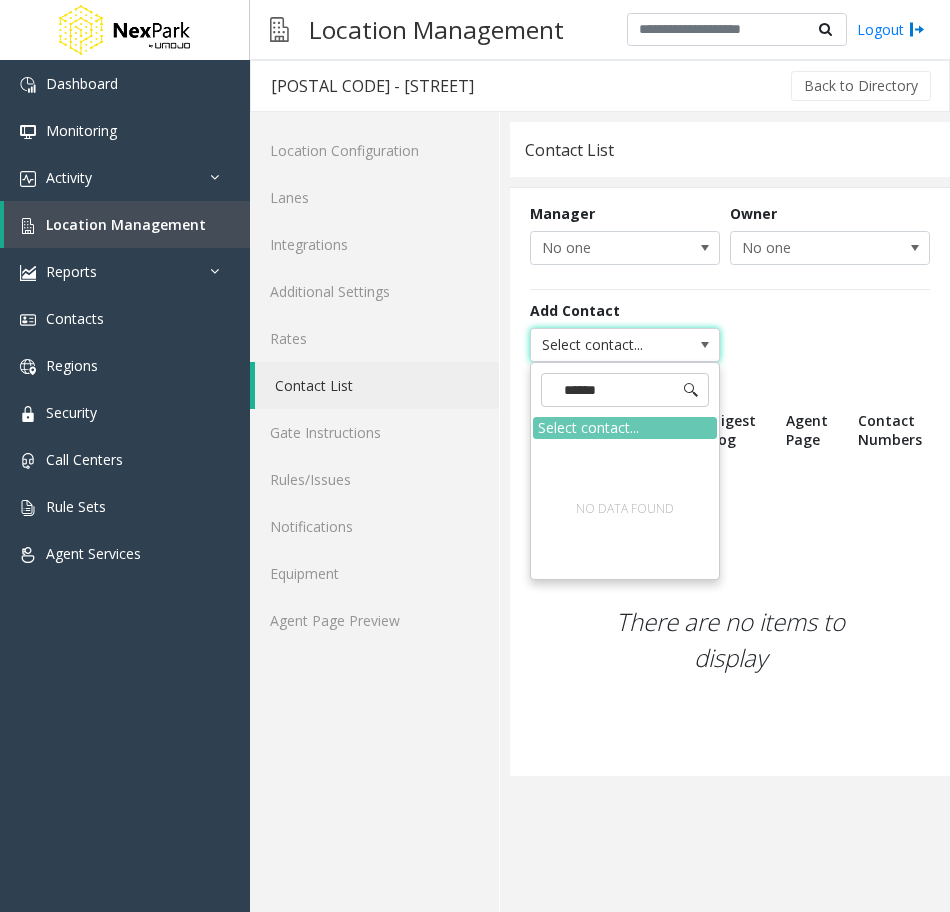 type on "****" 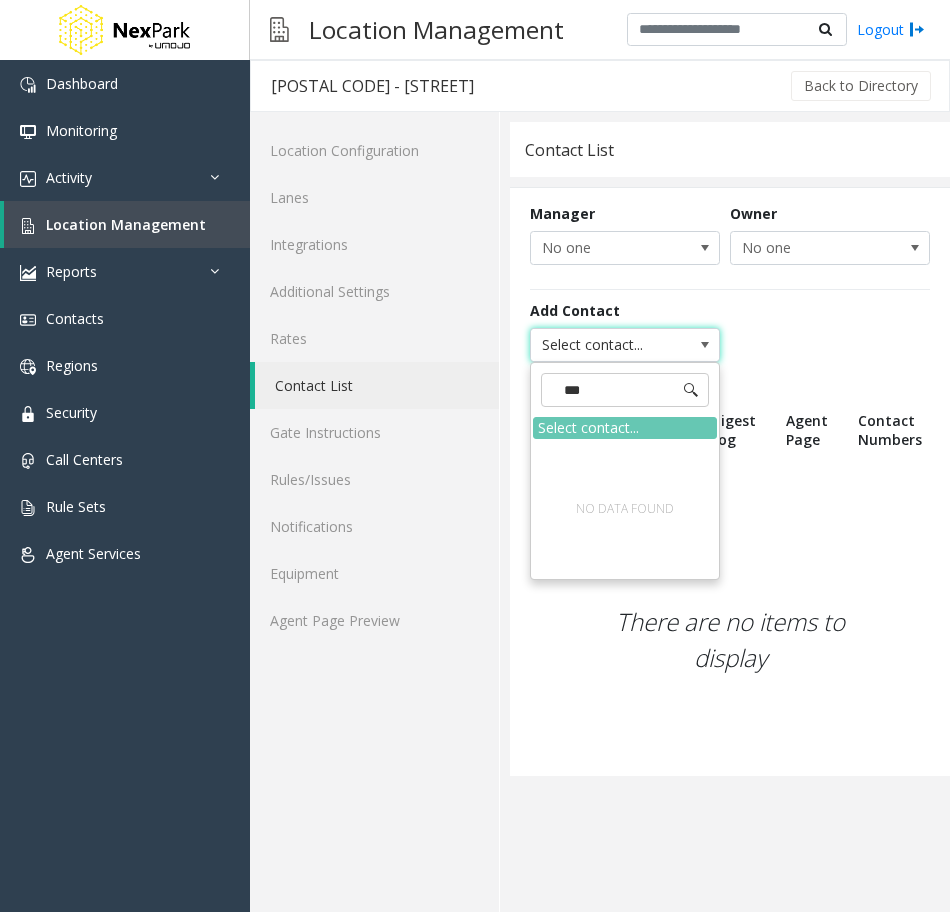 type on "****" 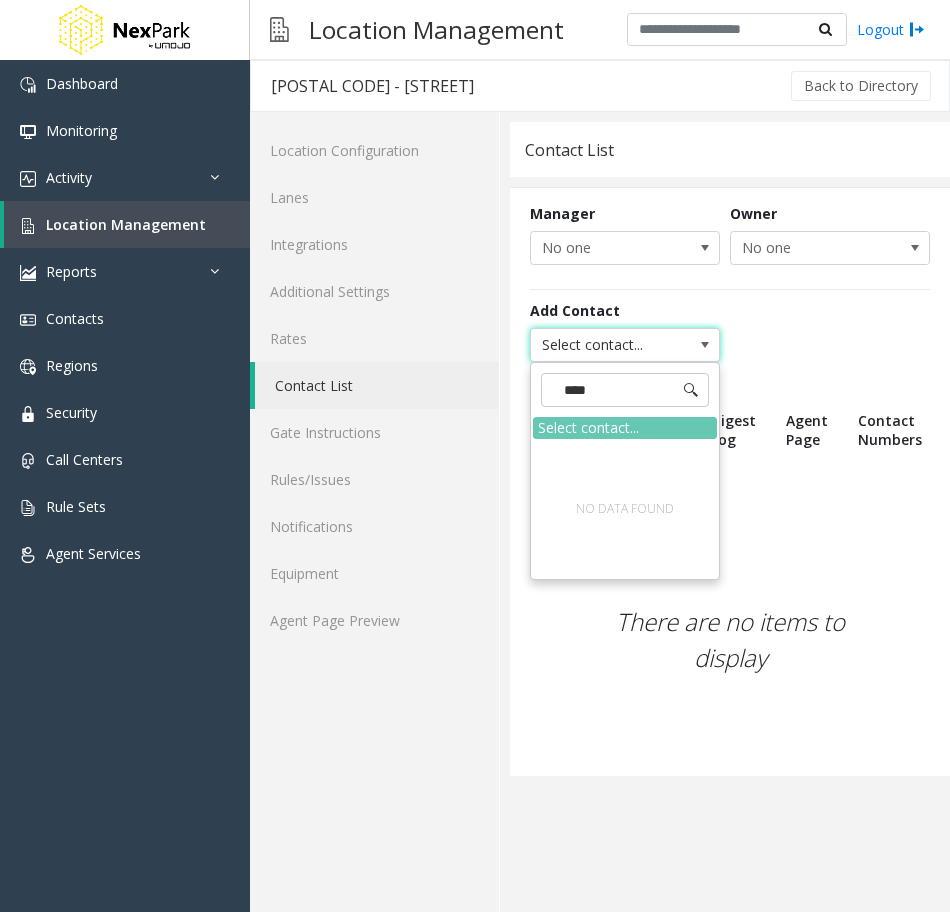 type 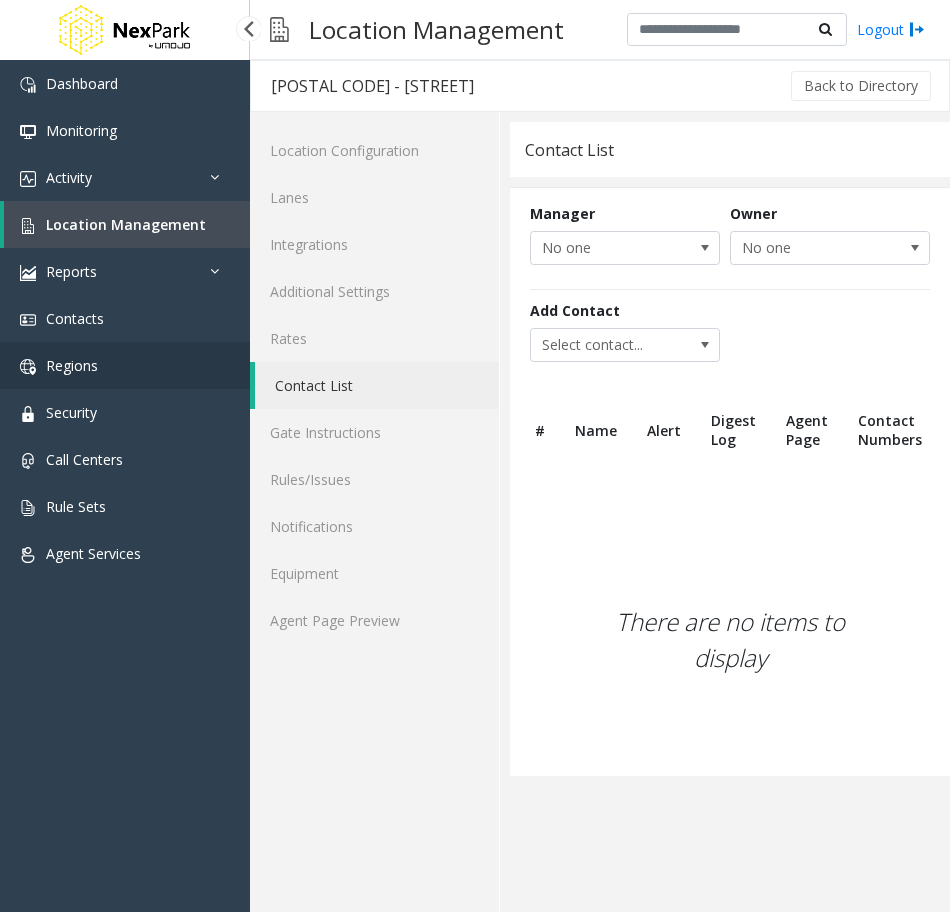 click on "Regions" at bounding box center (125, 365) 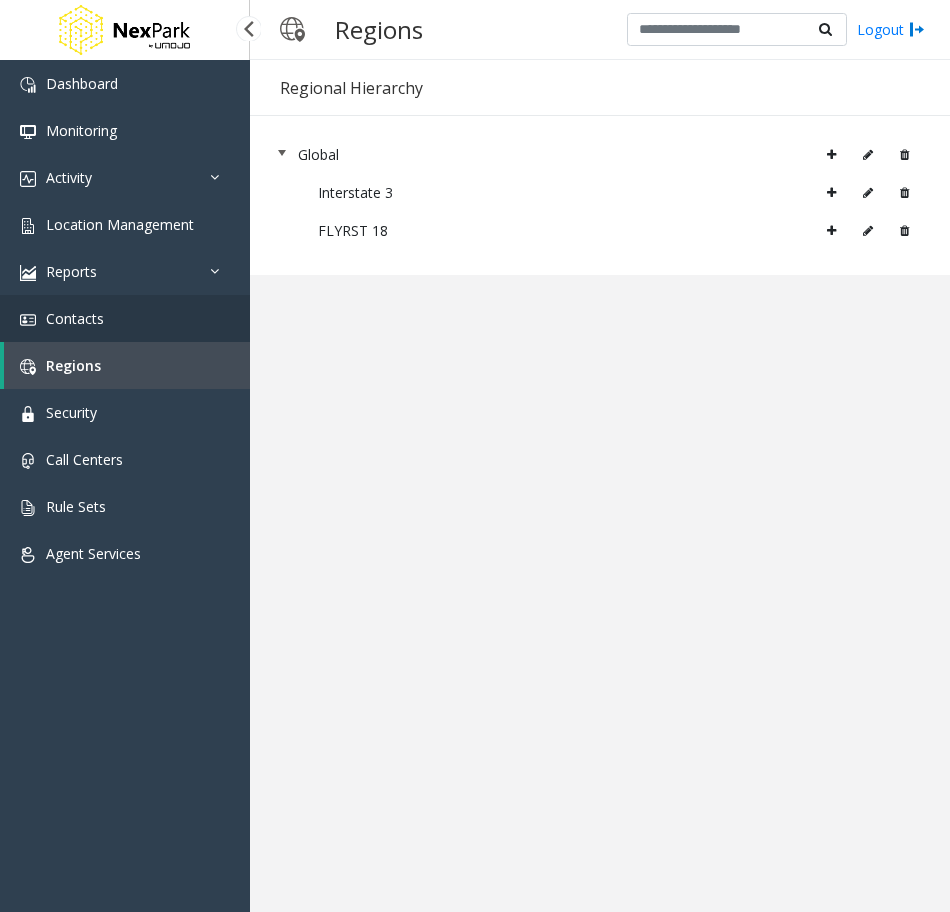 click on "Contacts" at bounding box center [125, 318] 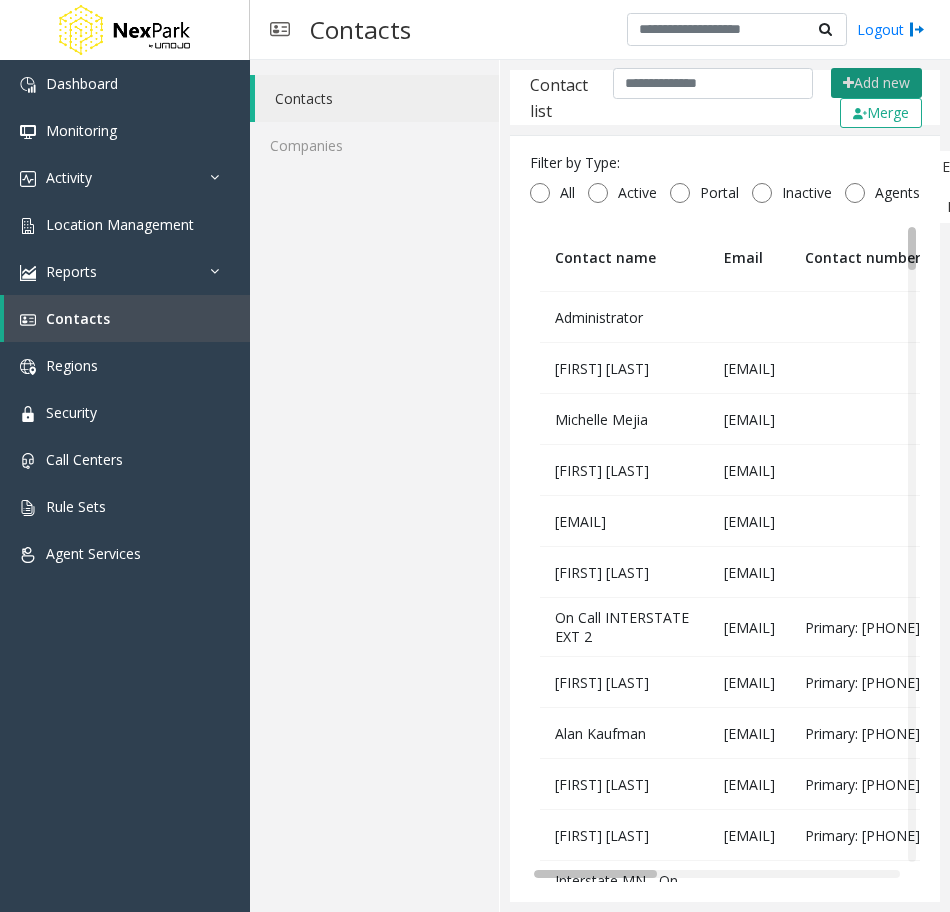 click on "Add new" 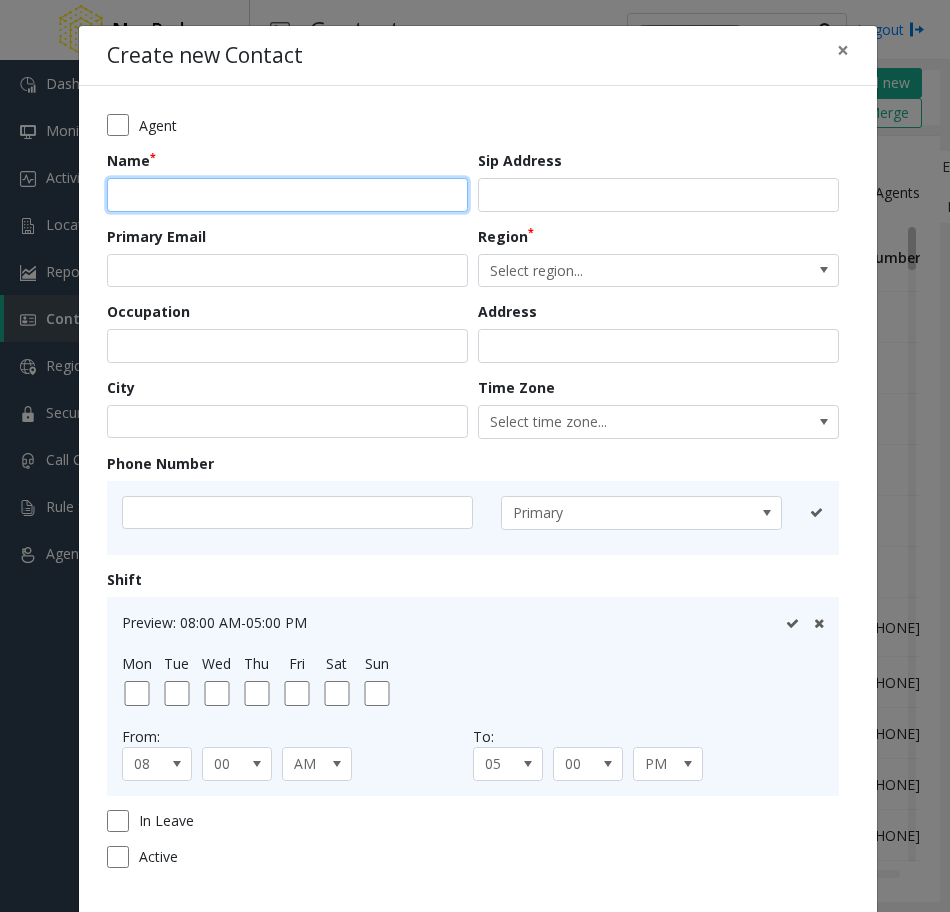 click 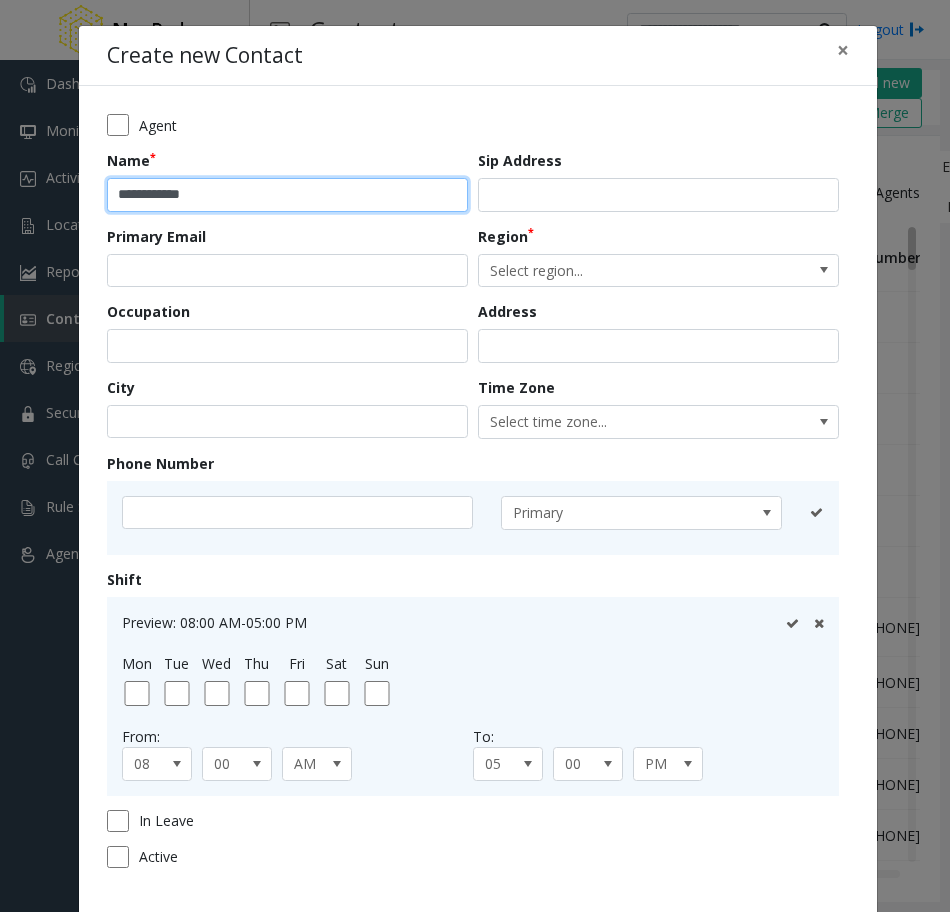 type on "**********" 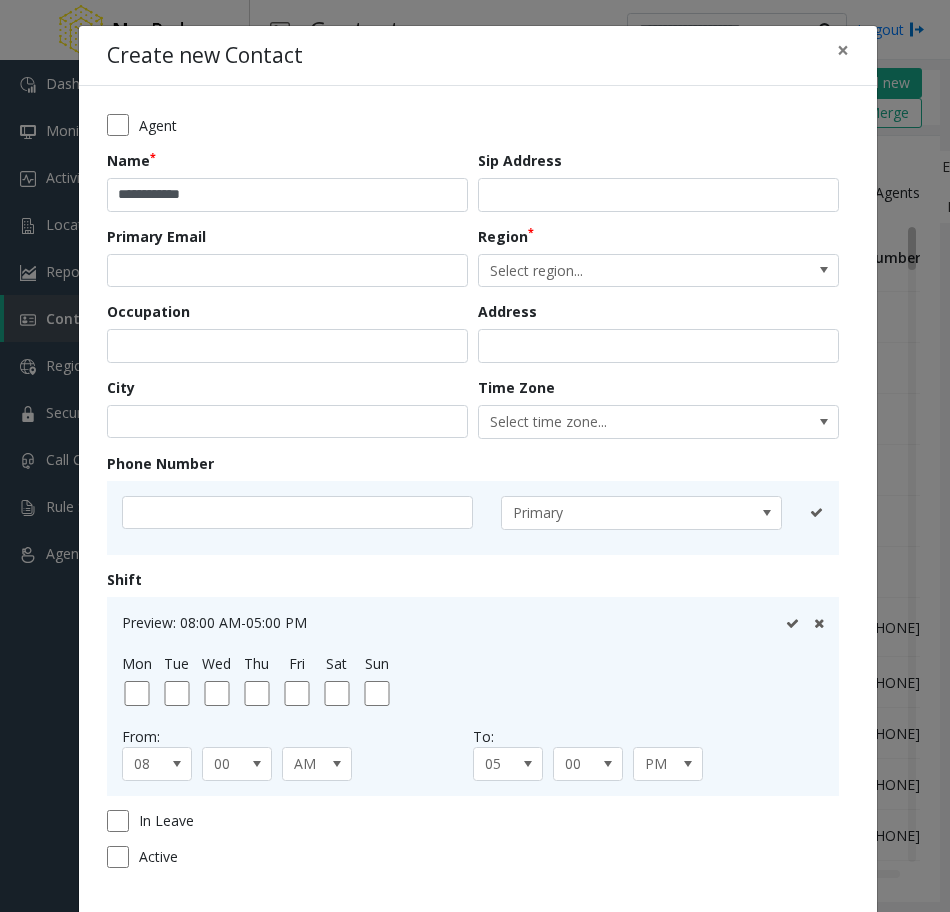 click on "Primary Email" 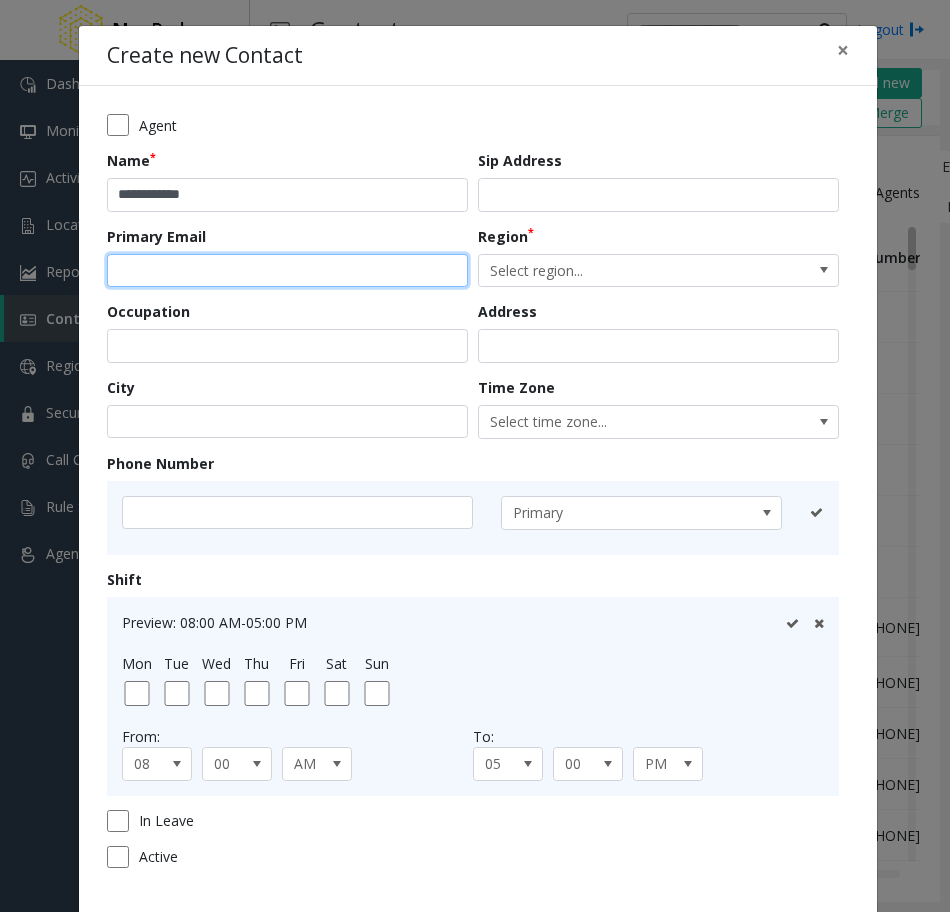 click 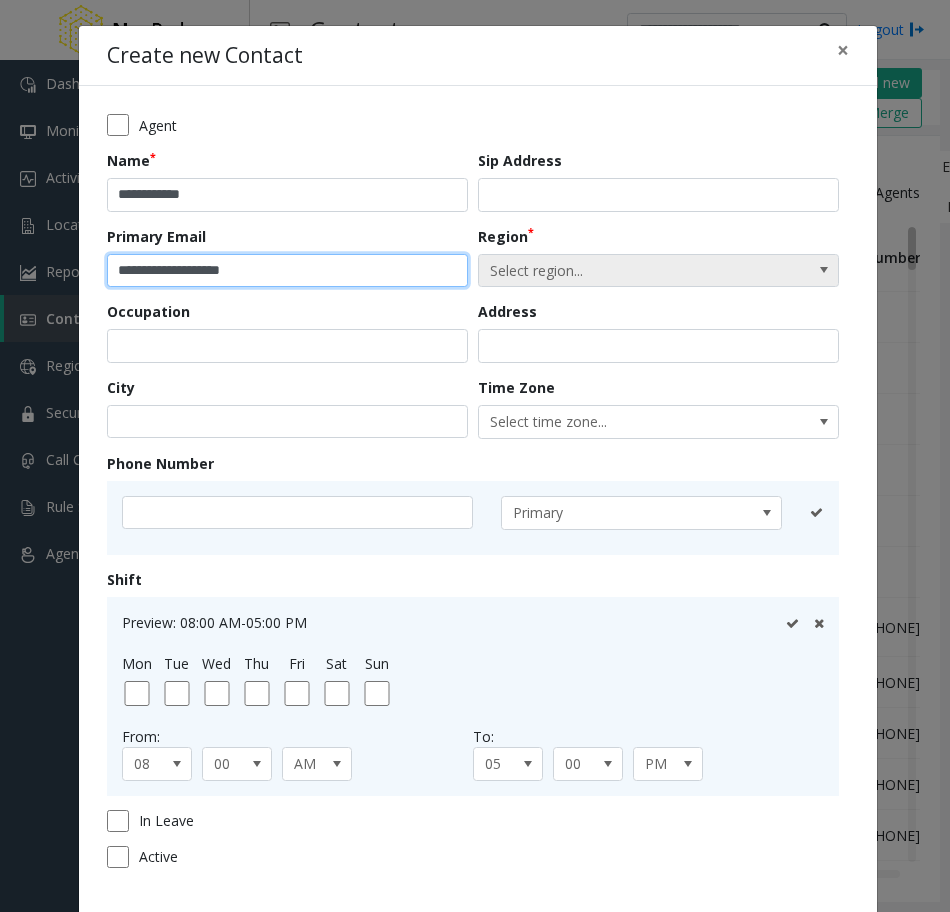 type on "**********" 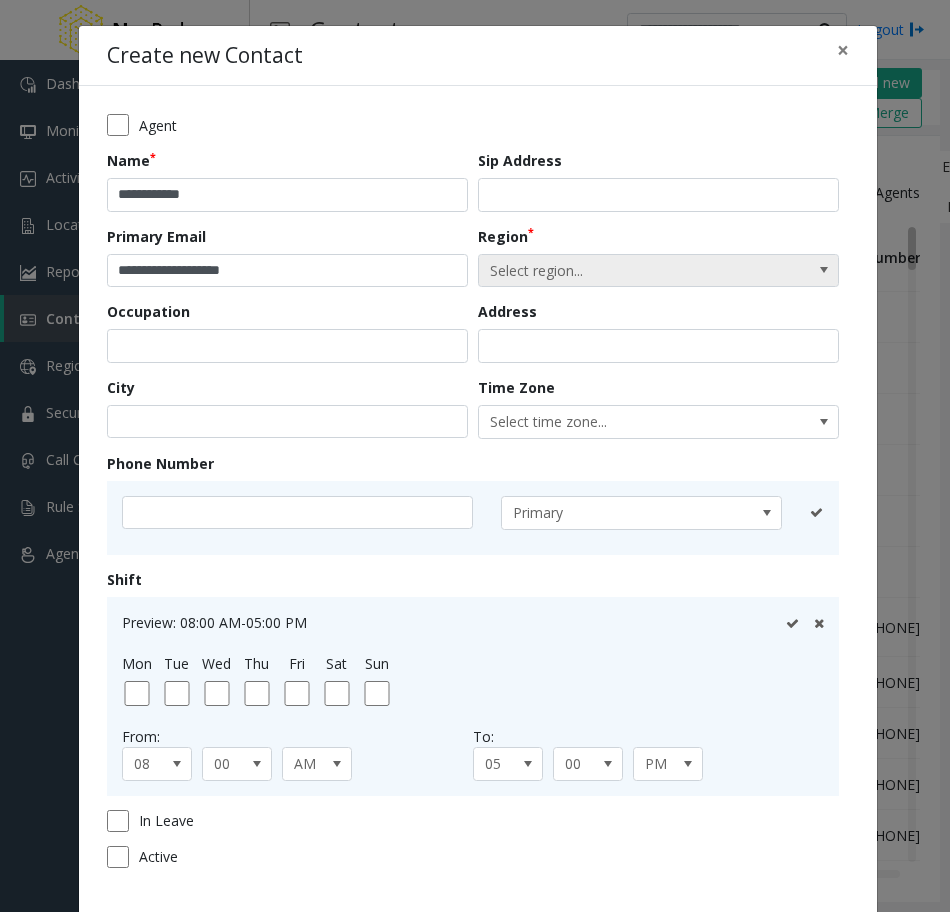click on "Select region..." at bounding box center (622, 271) 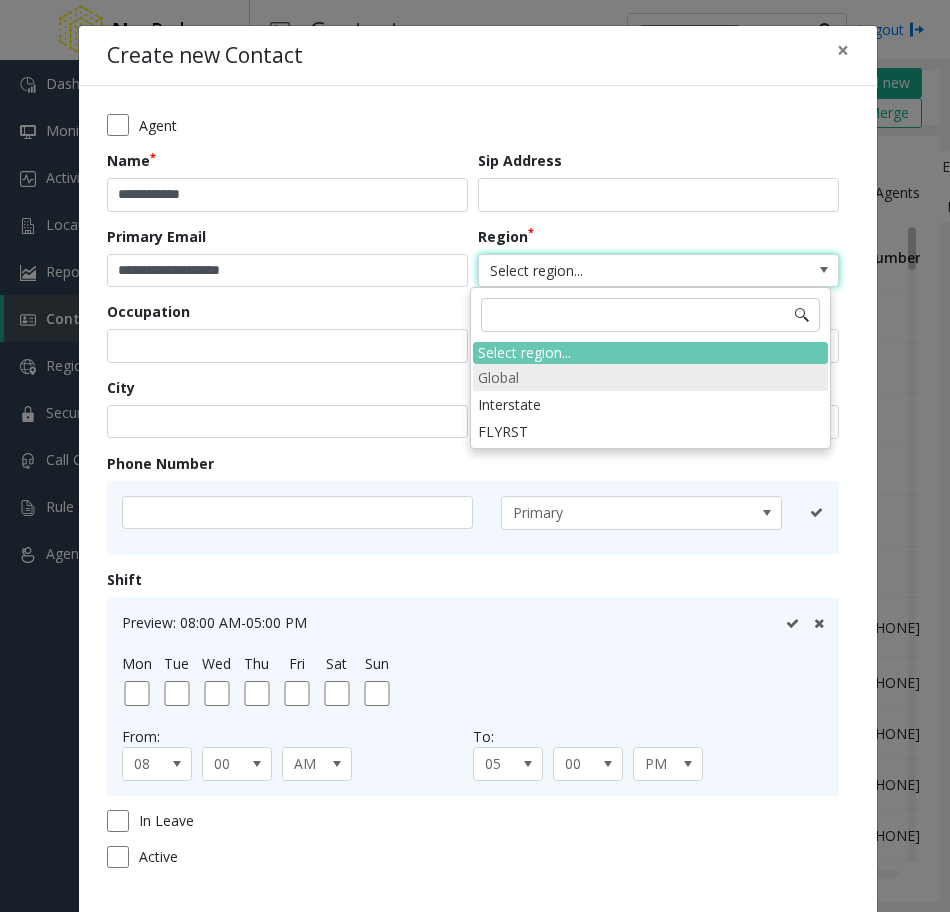click on "Global" at bounding box center (650, 377) 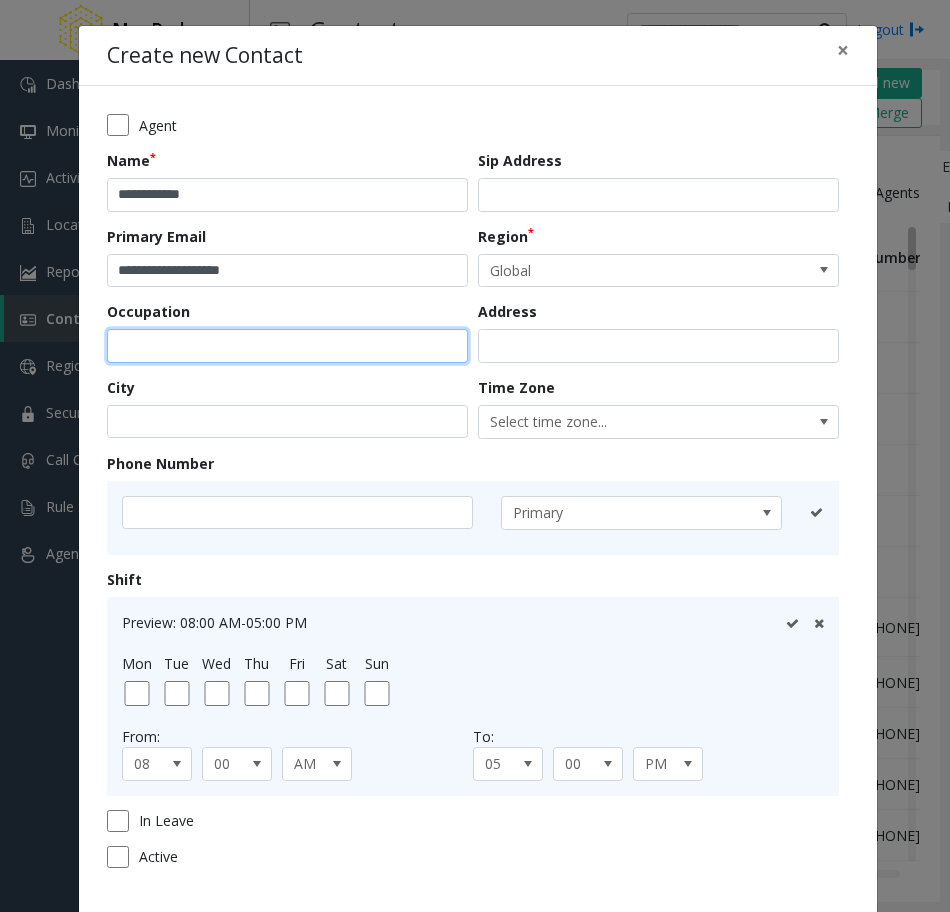 click 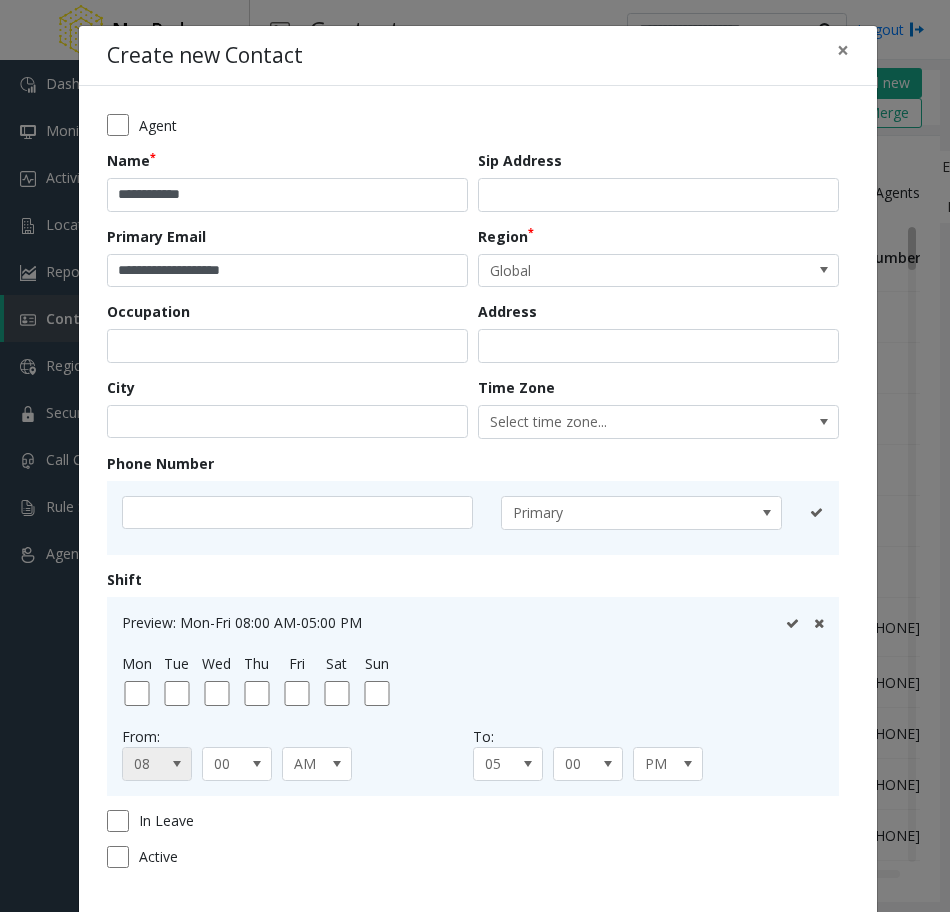 click on "08" at bounding box center [150, 764] 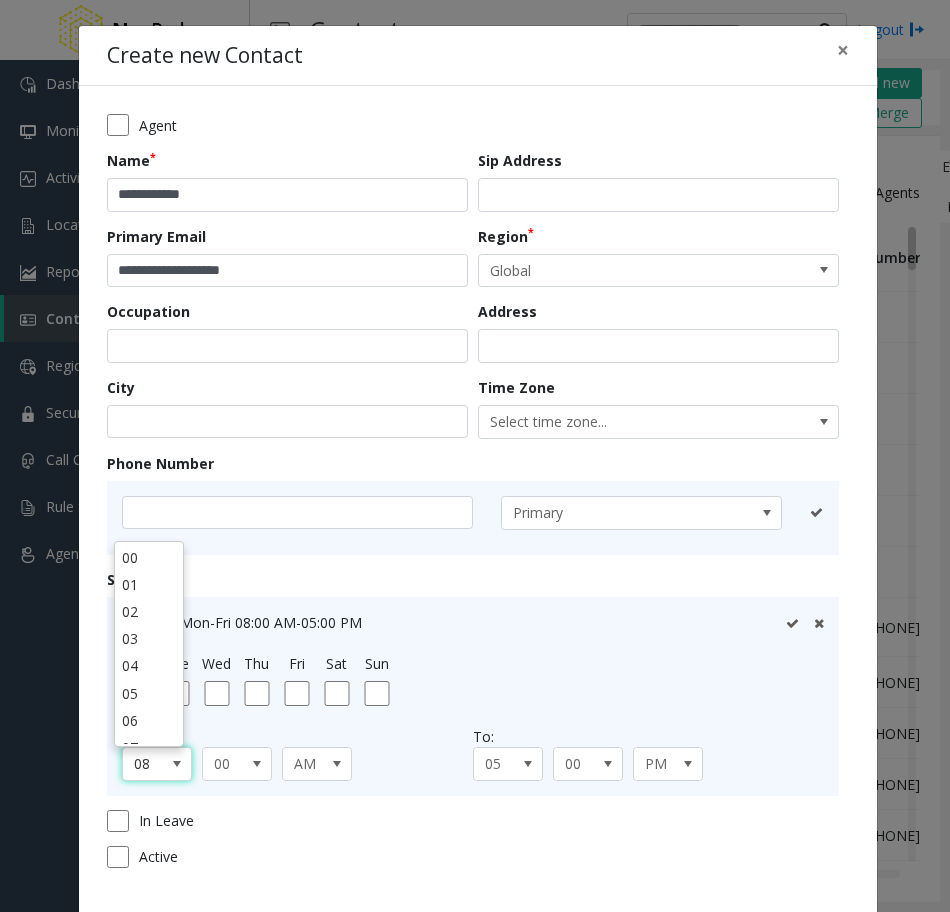 scroll, scrollTop: 45, scrollLeft: 0, axis: vertical 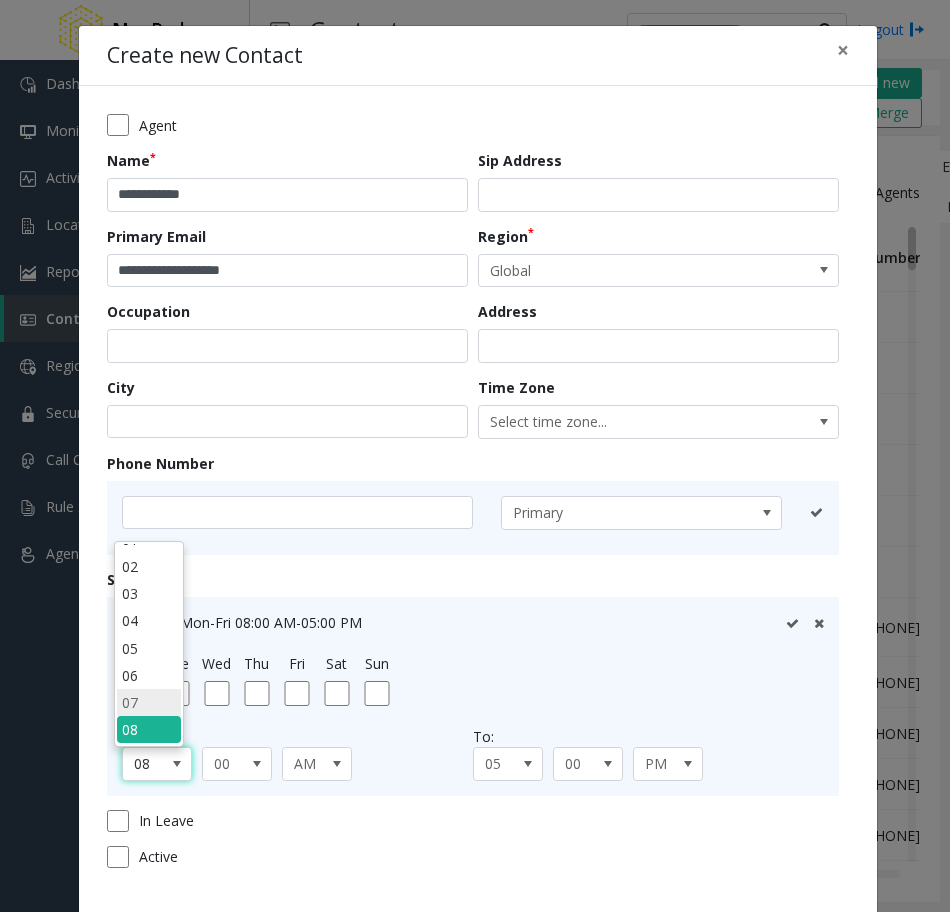 click on "07" at bounding box center (149, 702) 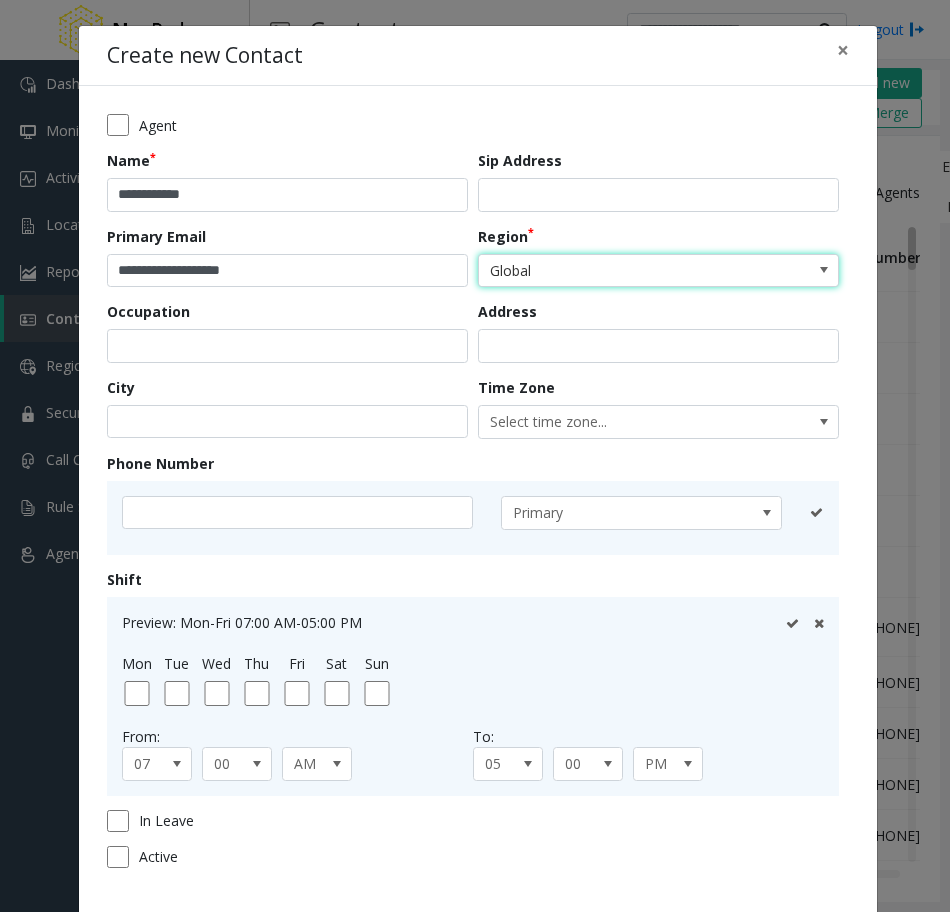 click on "Global" at bounding box center (622, 271) 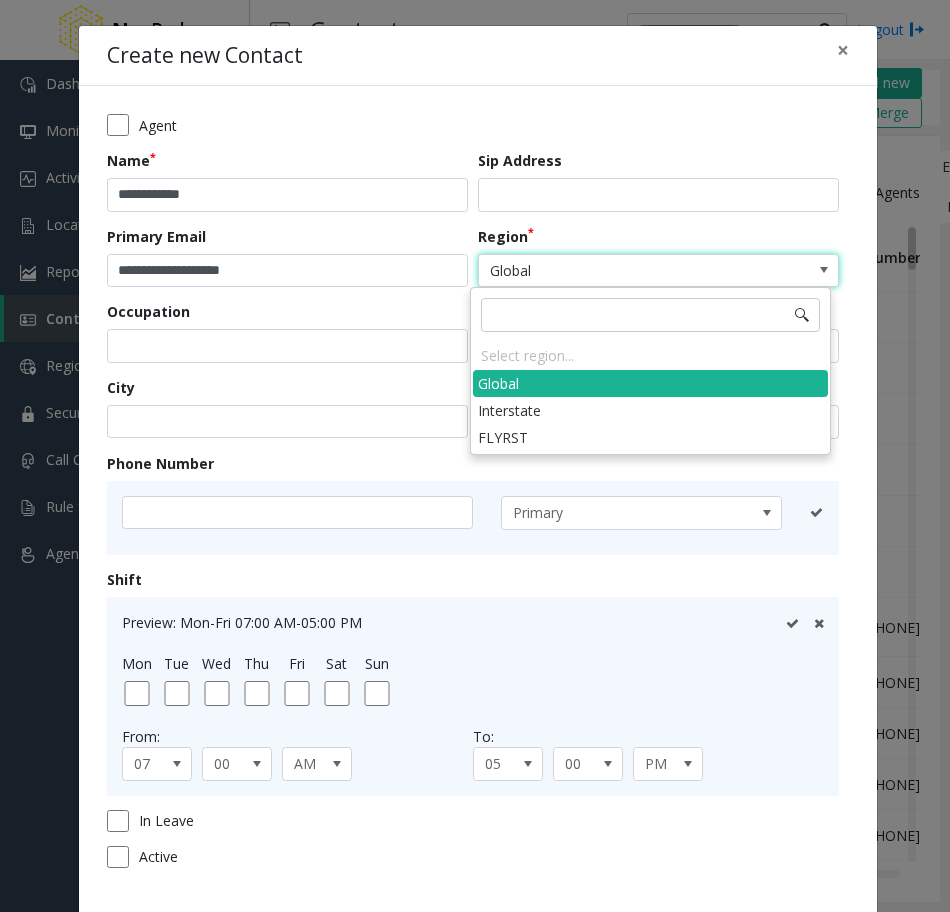 click on "Global" at bounding box center [622, 271] 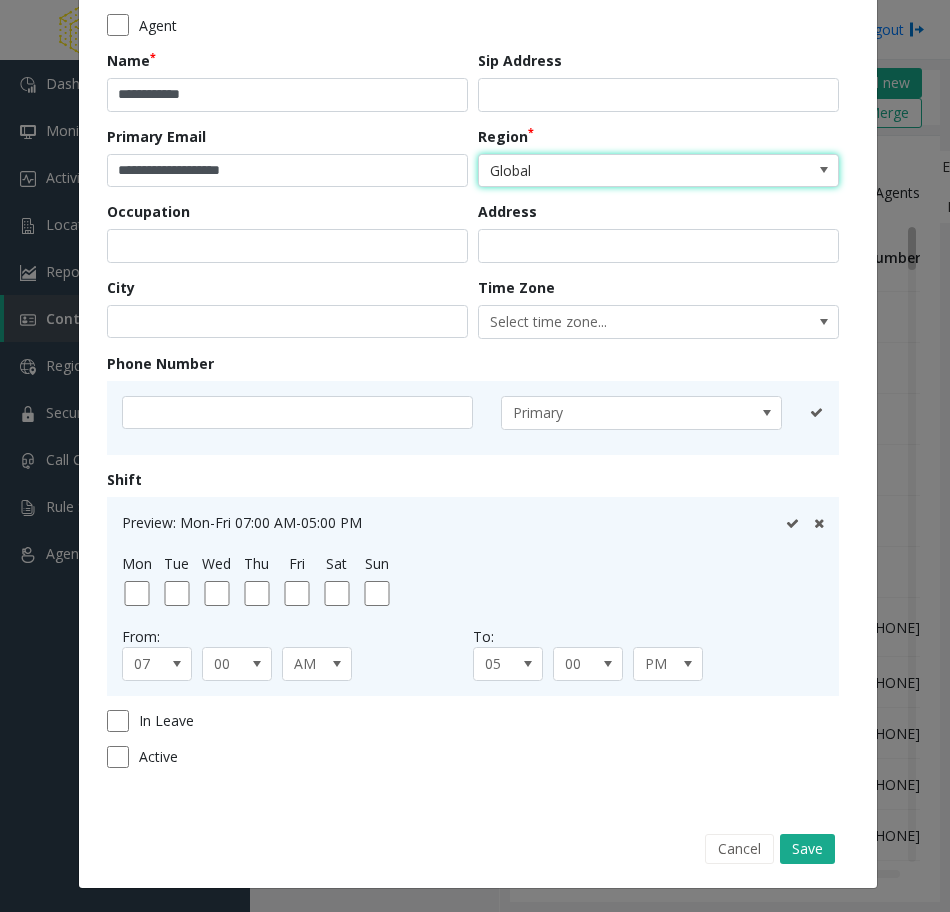 scroll, scrollTop: 101, scrollLeft: 0, axis: vertical 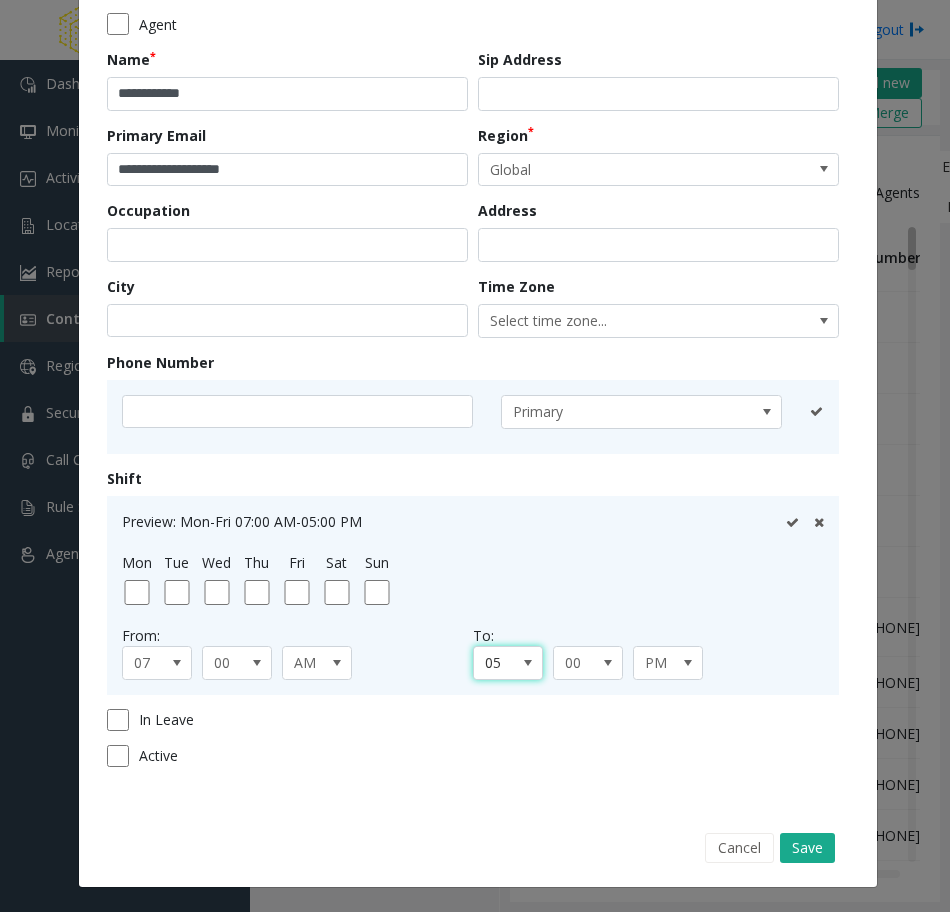 click at bounding box center (528, 663) 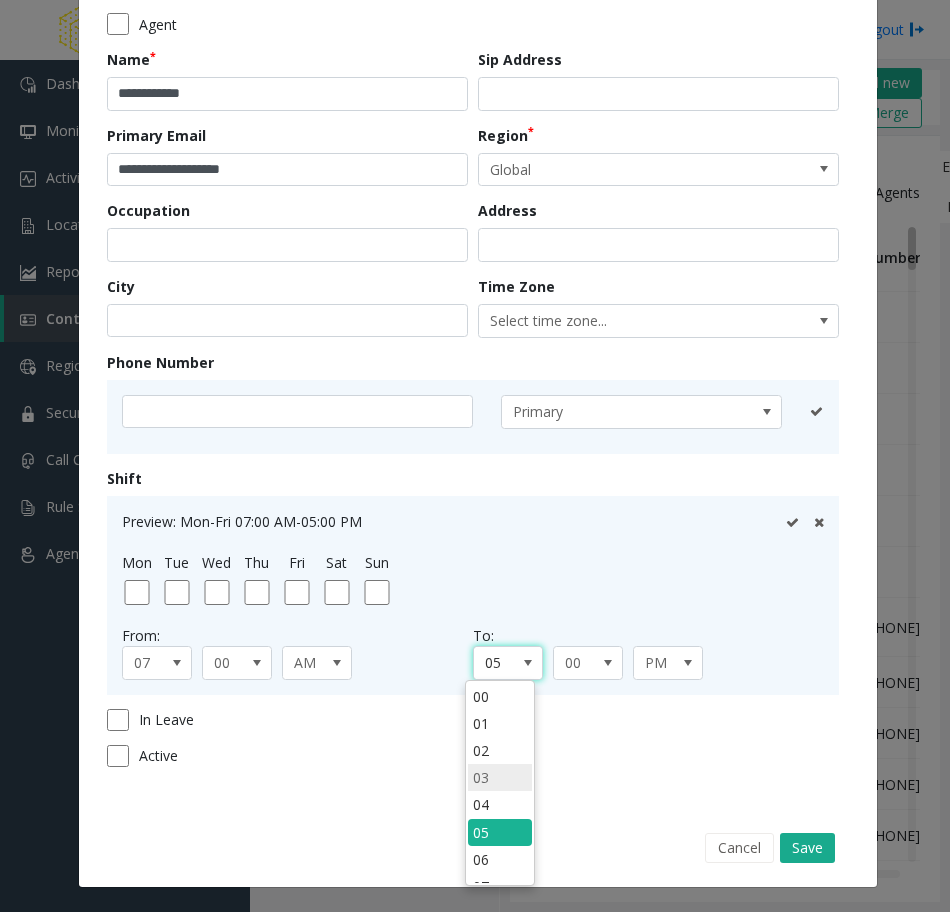 click on "03" at bounding box center (500, 777) 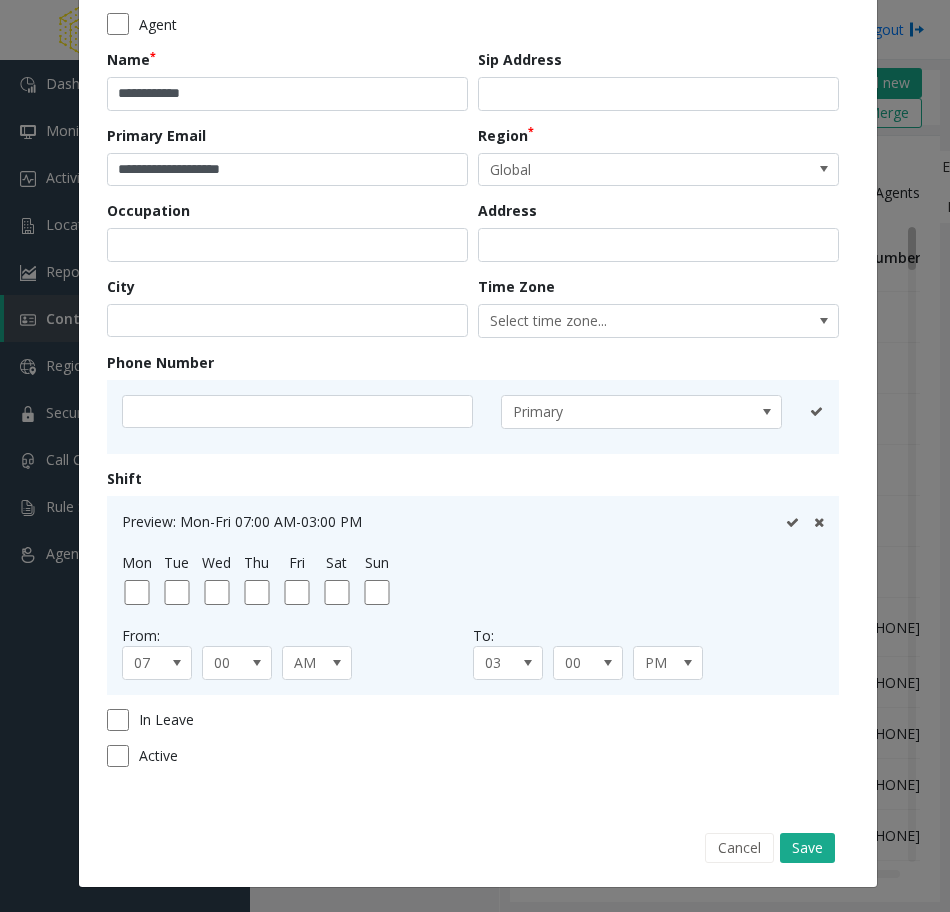 click 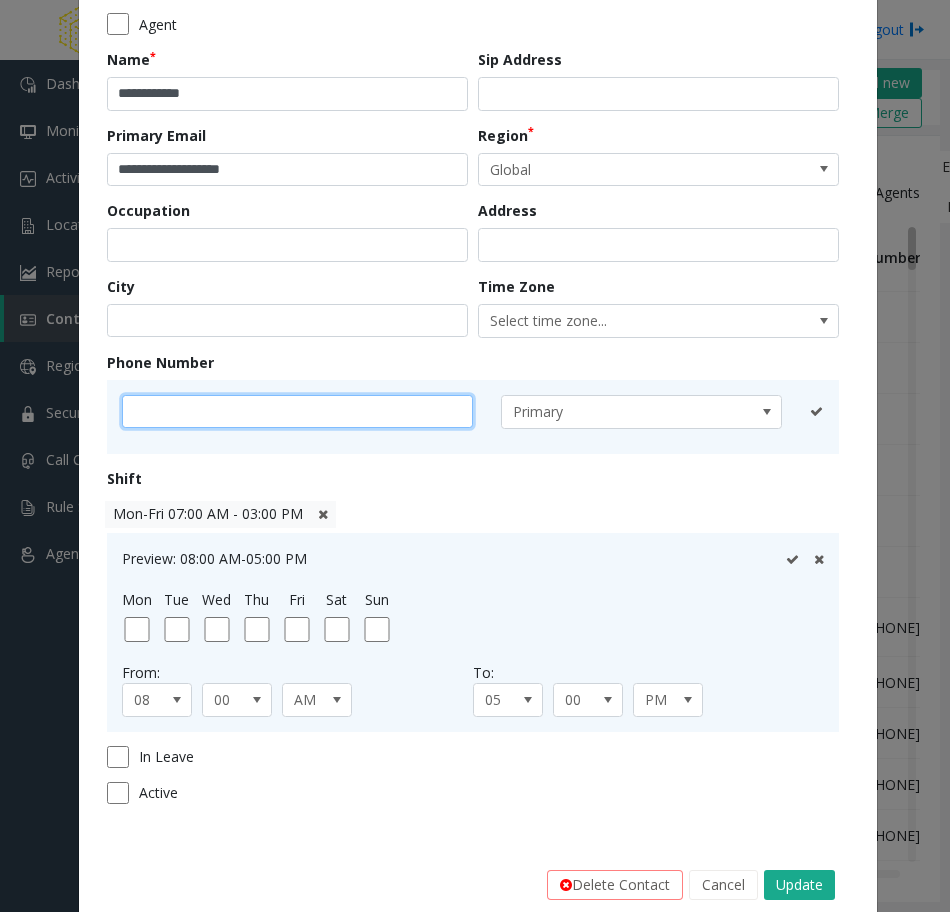 click 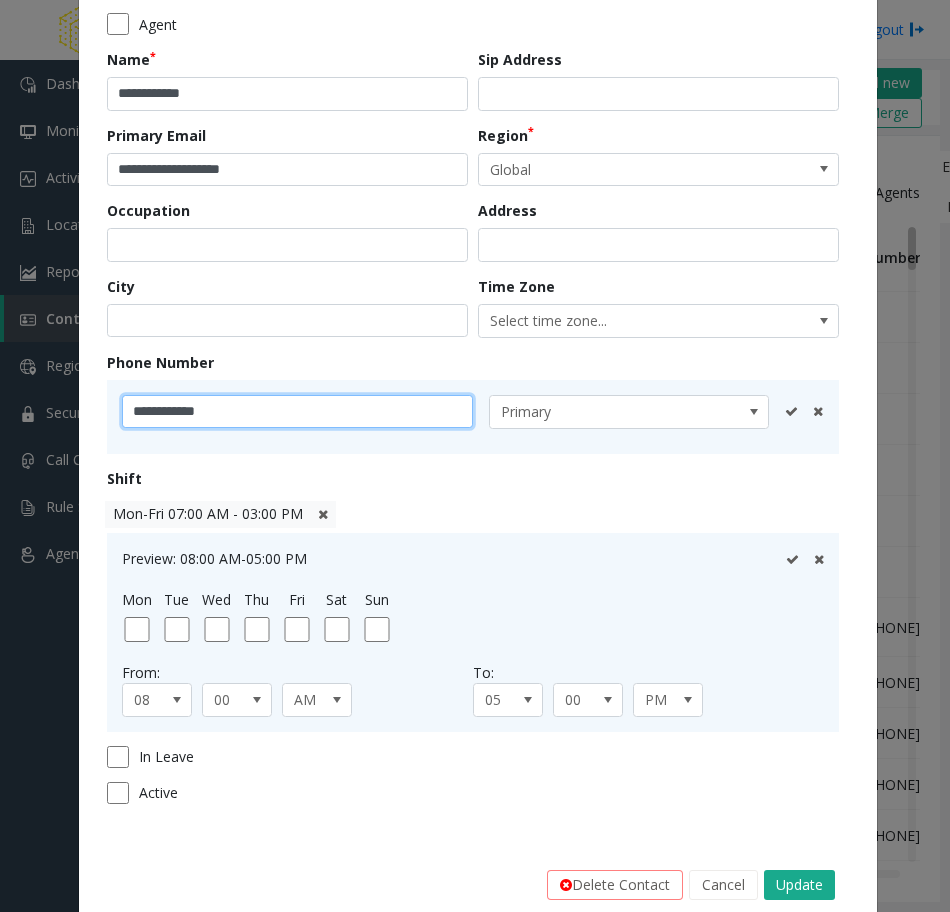 type on "**********" 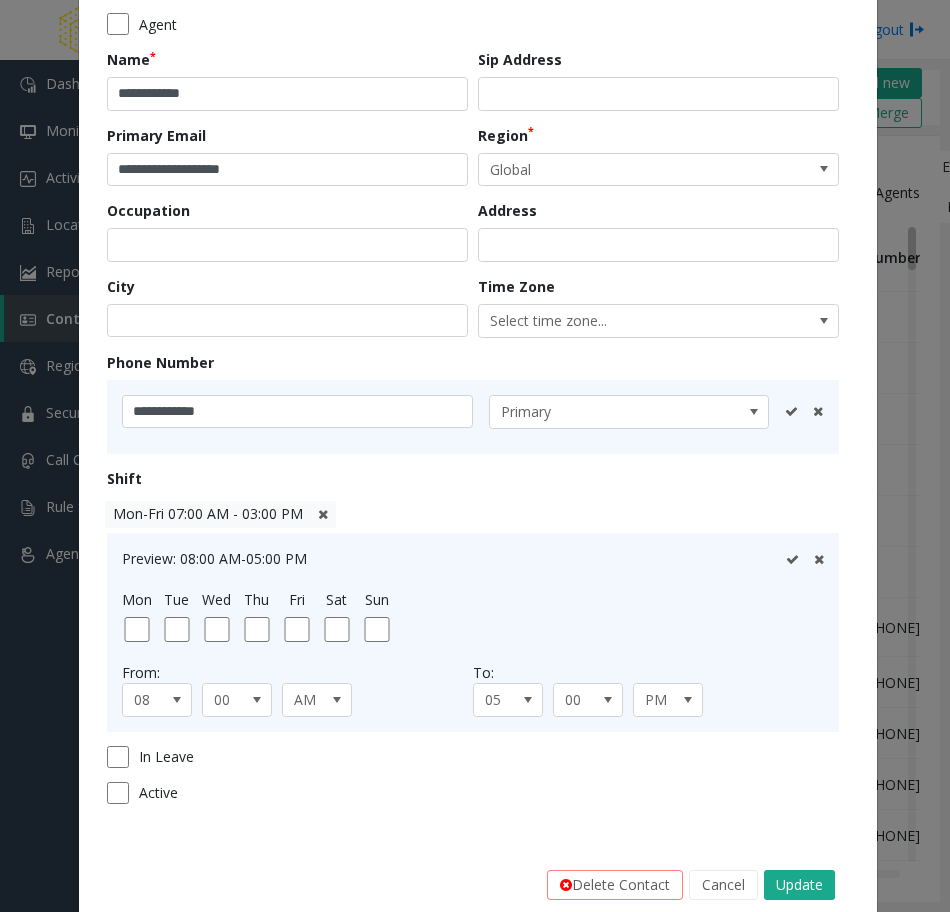 click 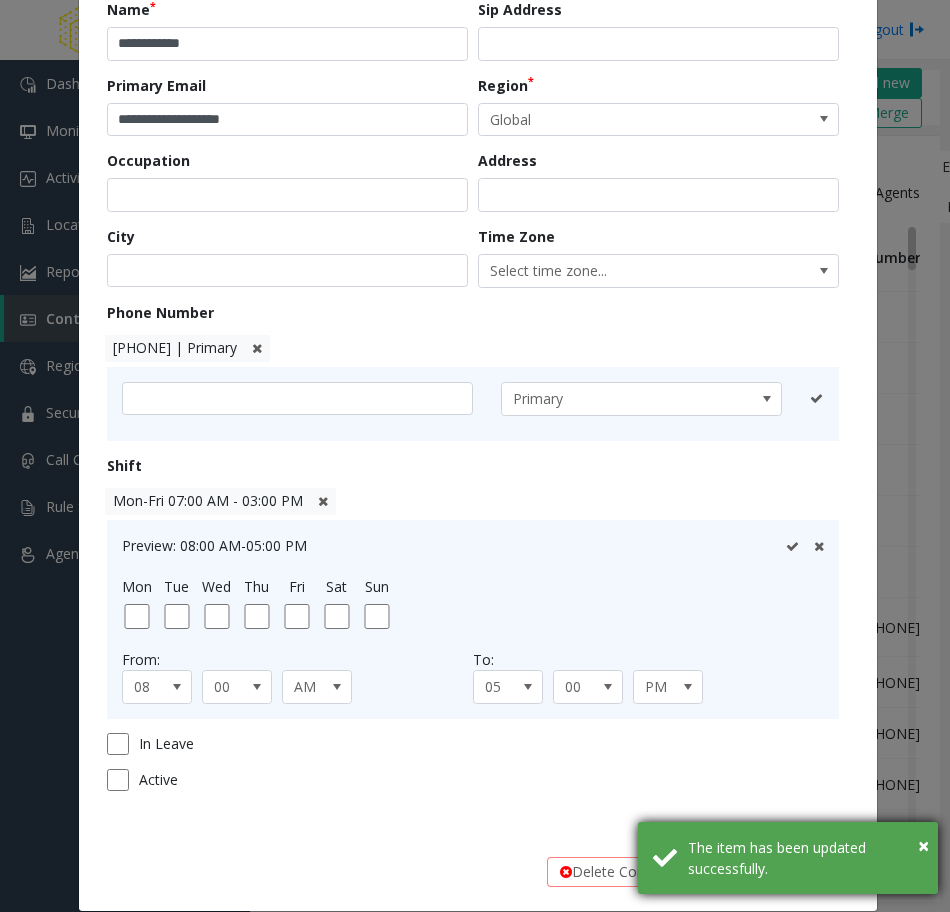 scroll, scrollTop: 175, scrollLeft: 0, axis: vertical 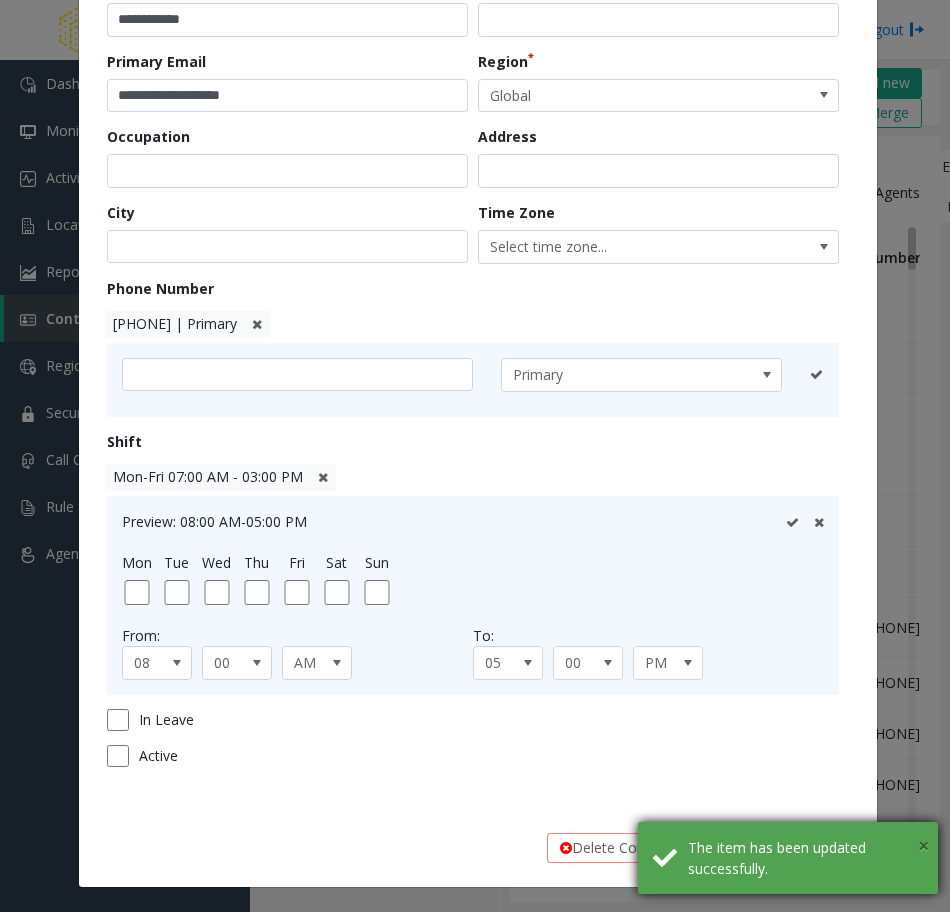 click on "×" at bounding box center (923, 845) 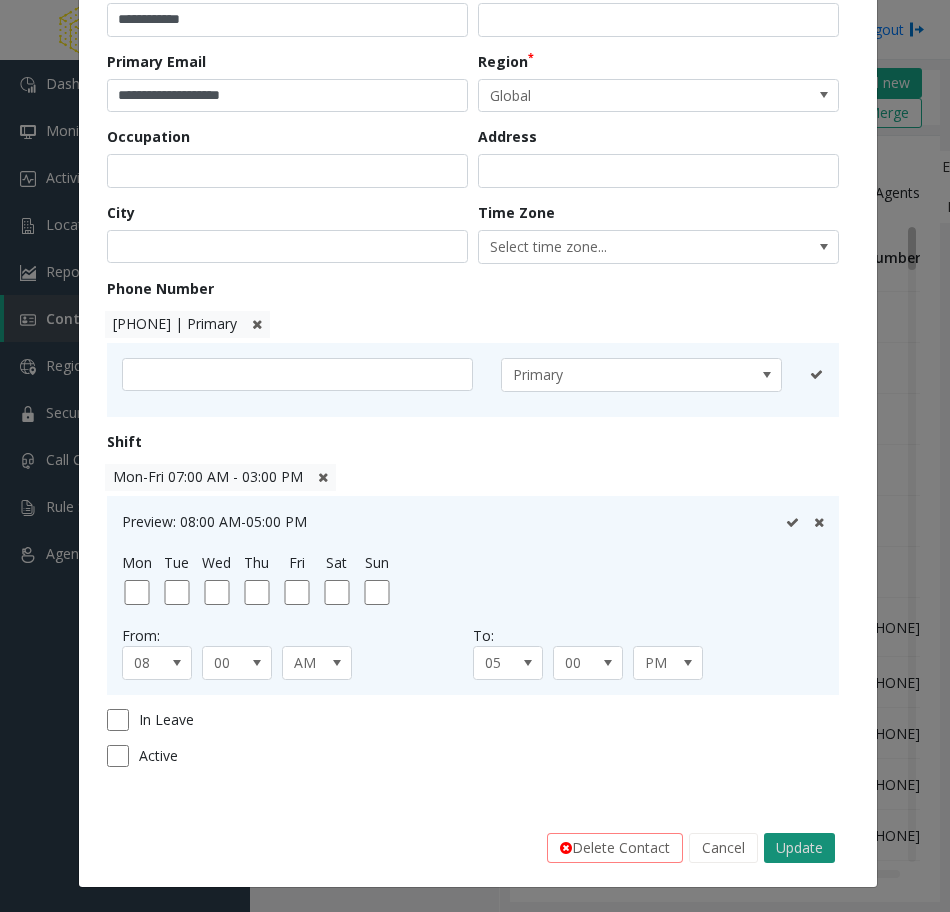 click on "Update" 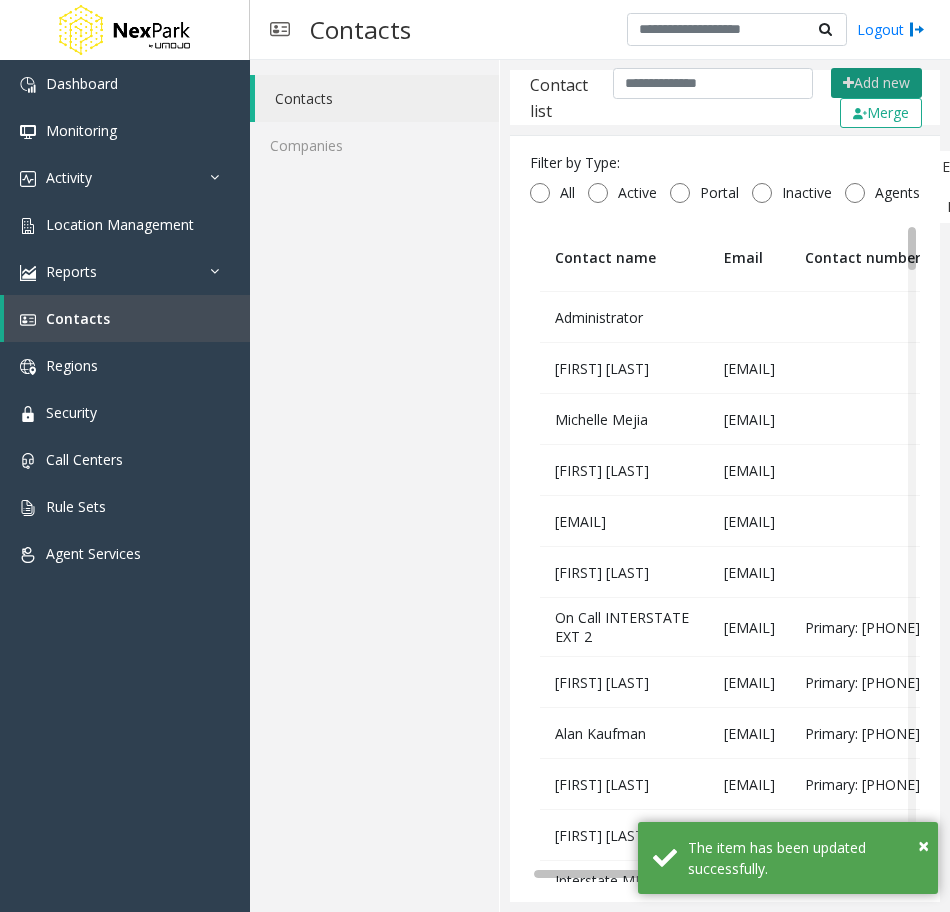 click on "Add new" 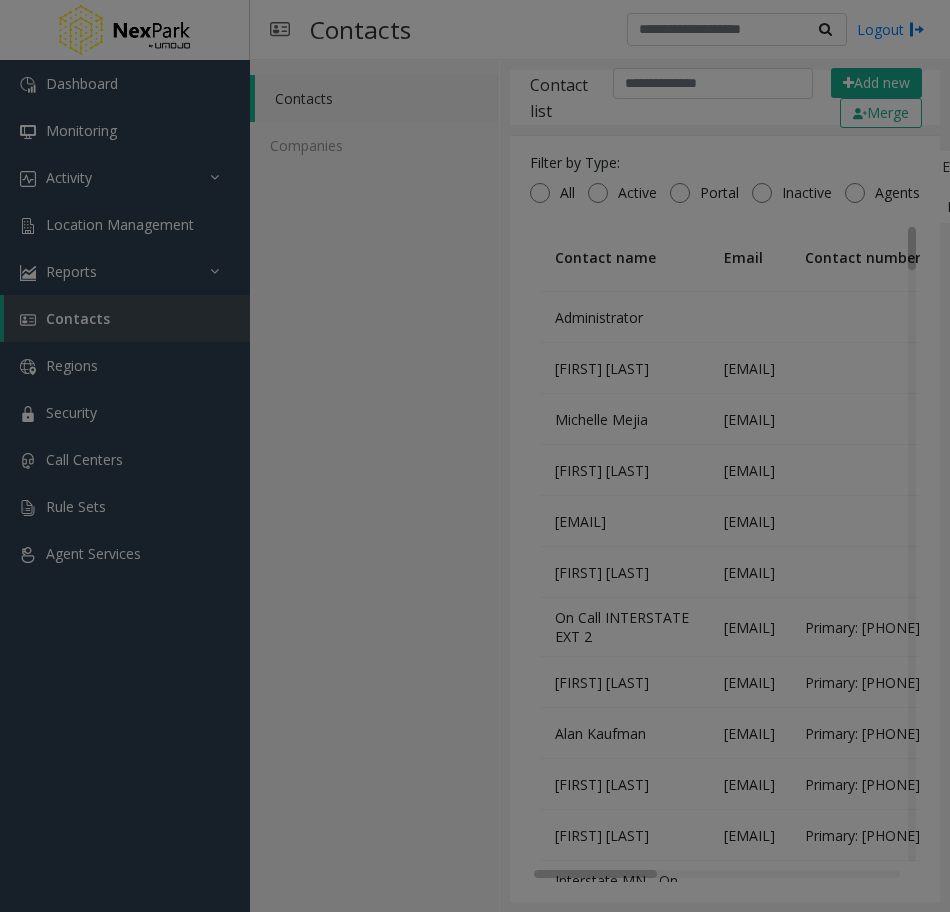 scroll, scrollTop: 0, scrollLeft: 0, axis: both 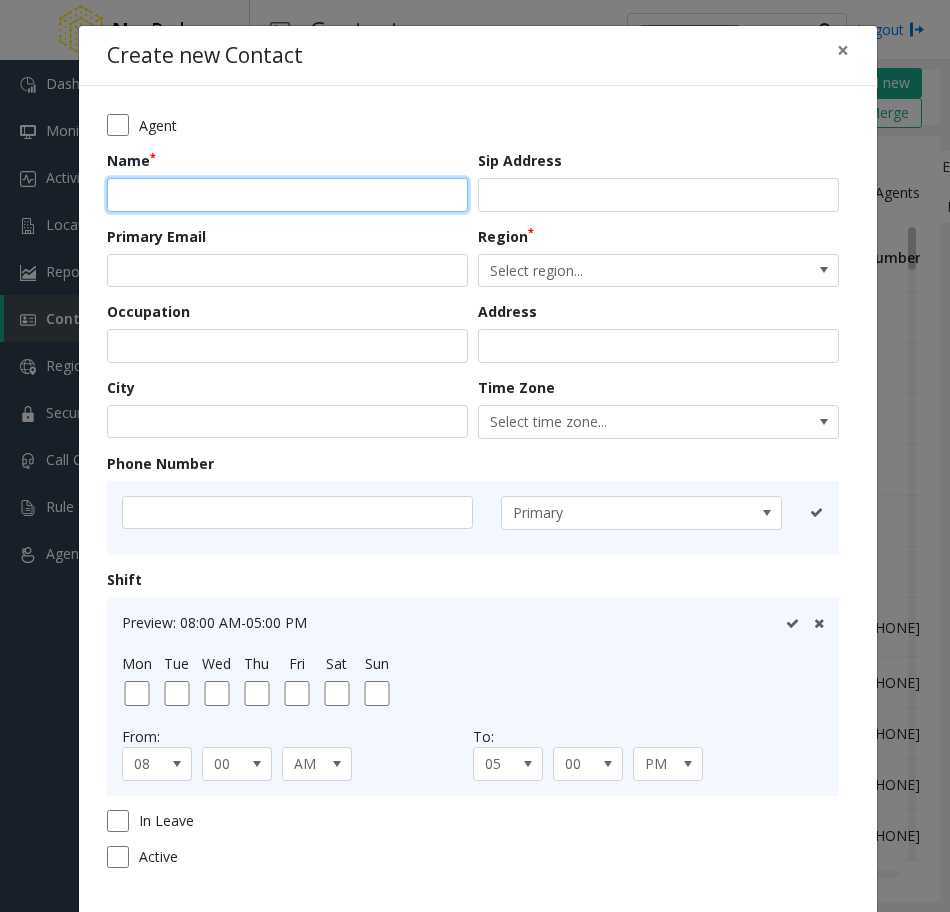 click 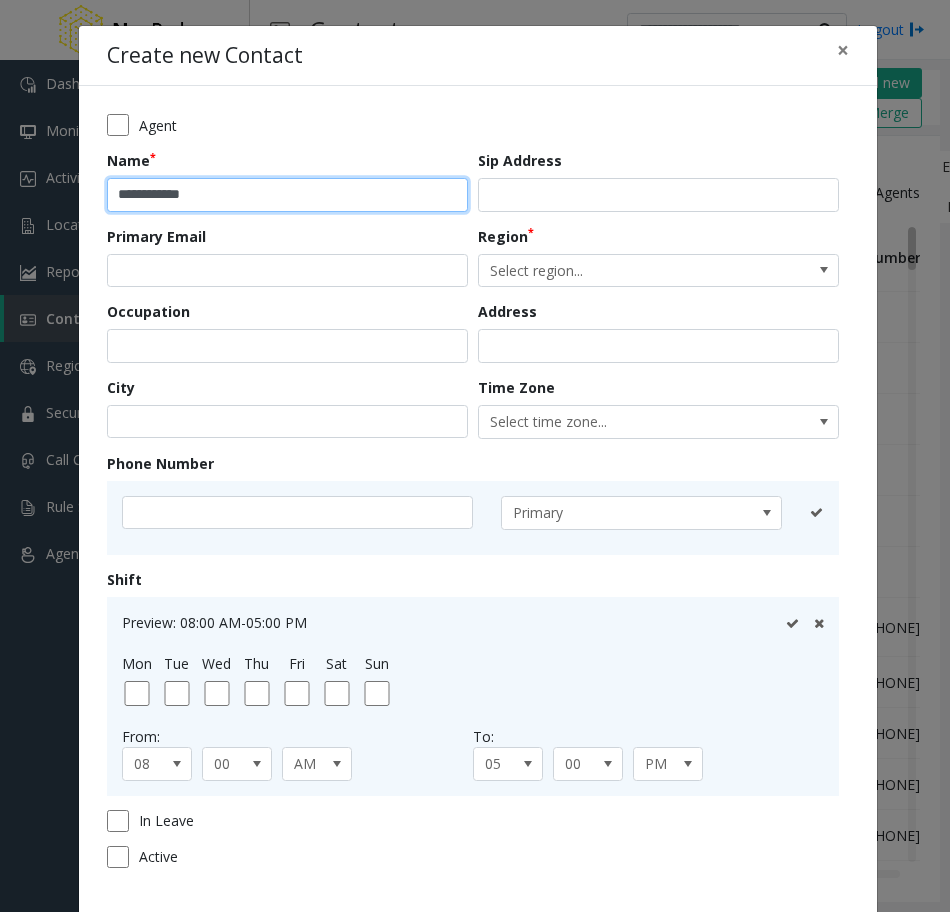 type on "**********" 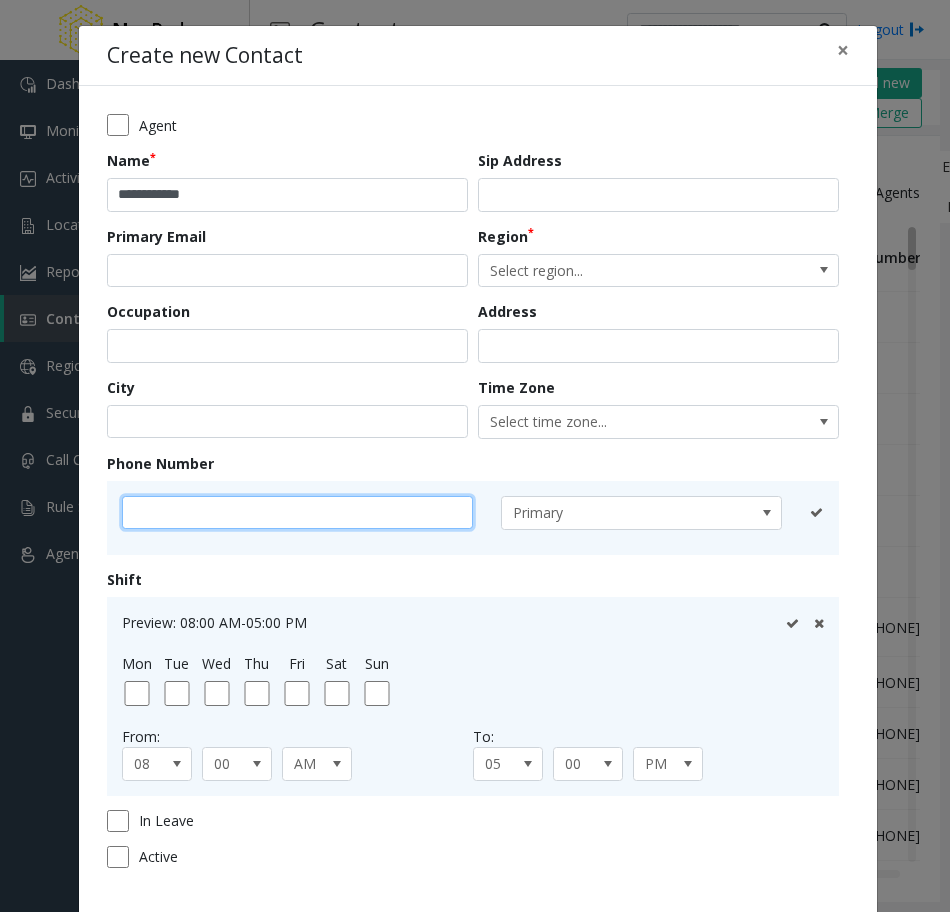 drag, startPoint x: 257, startPoint y: 512, endPoint x: 286, endPoint y: 513, distance: 29.017237 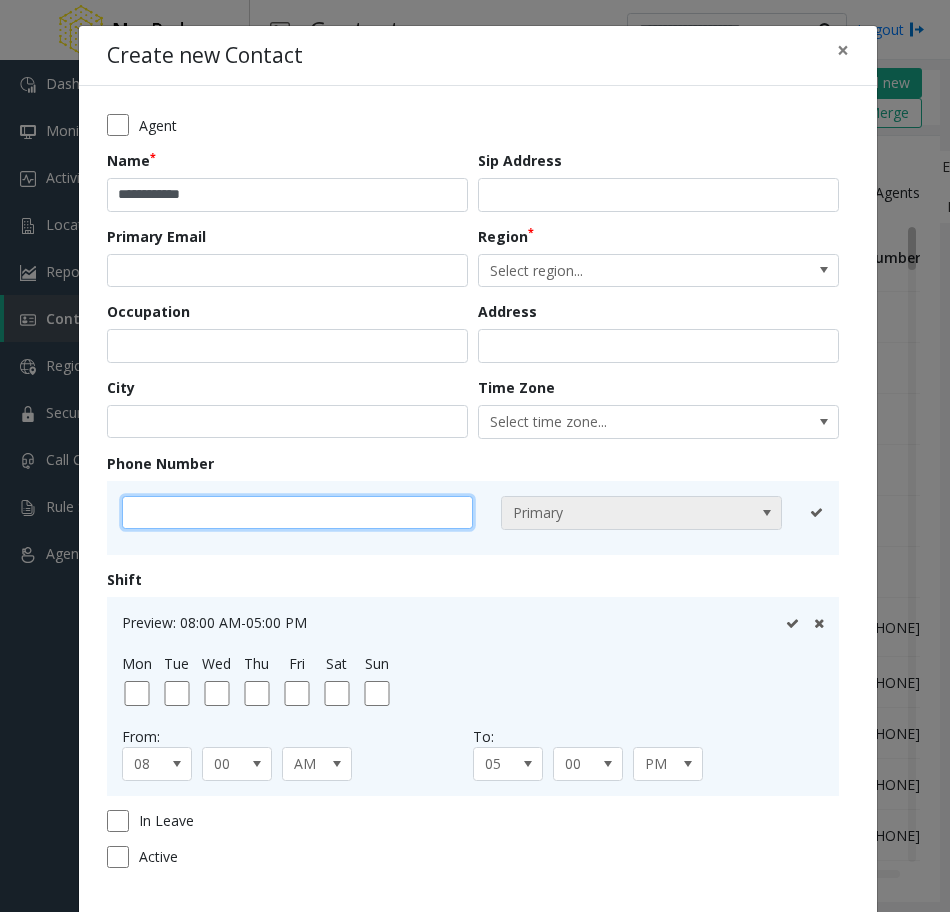 paste on "**********" 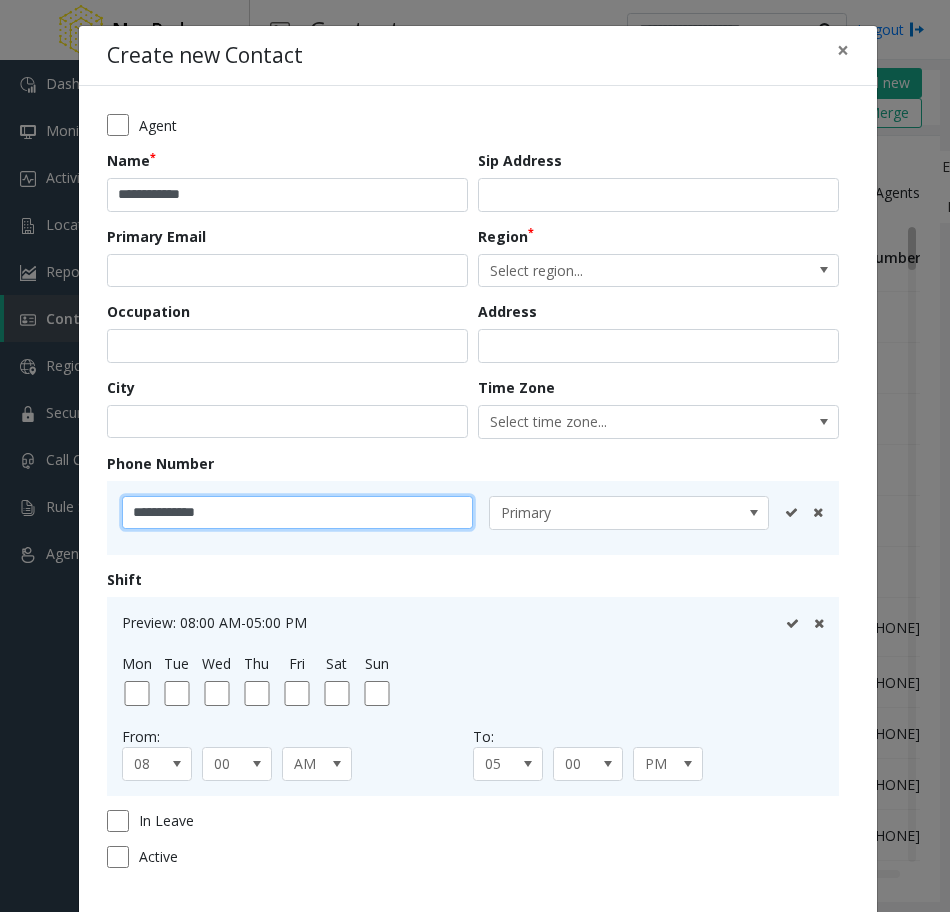 type on "**********" 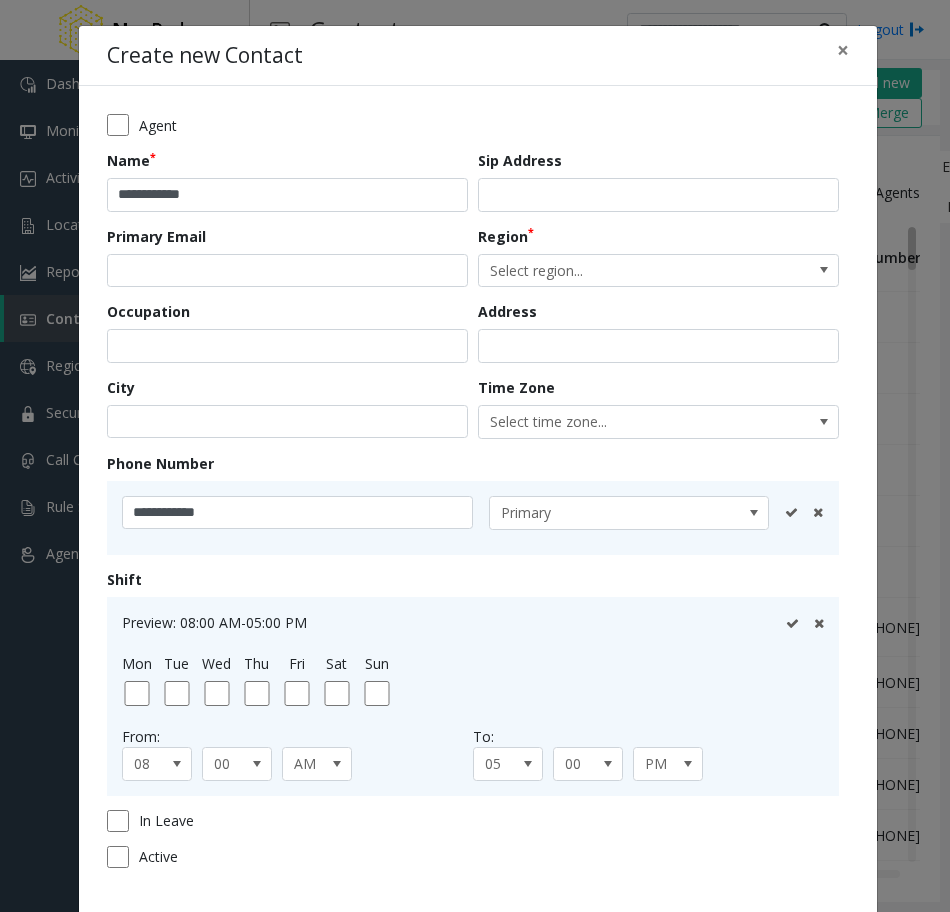 click 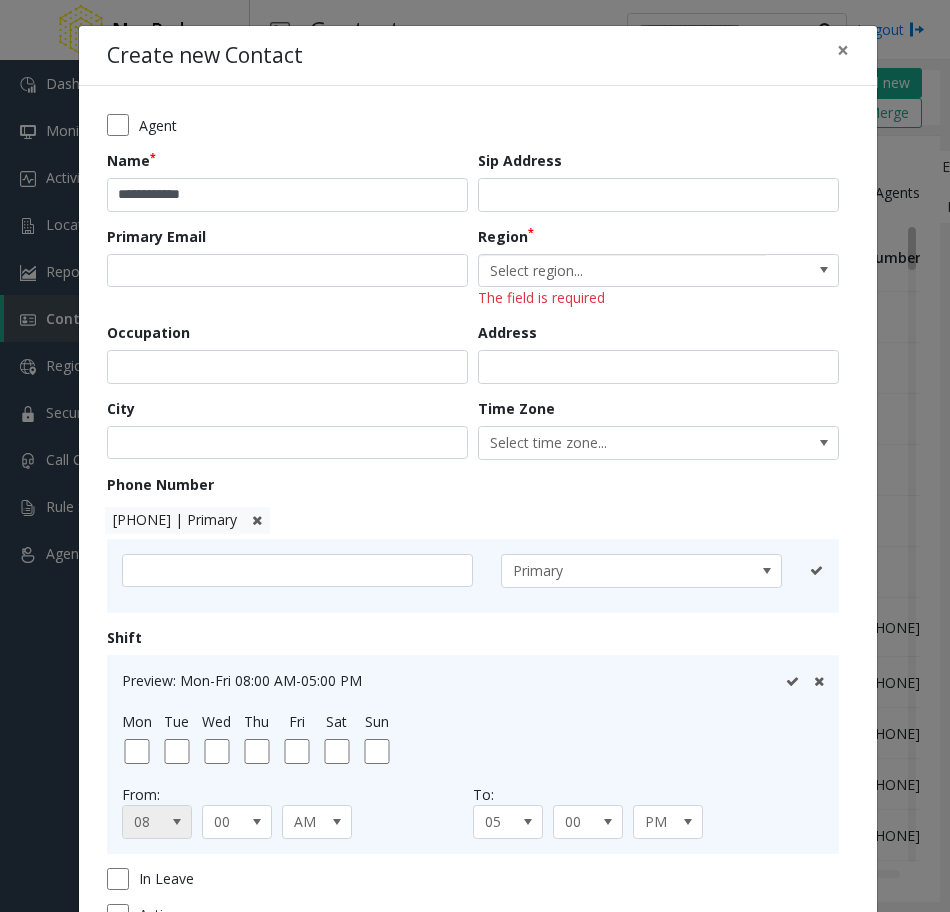 click at bounding box center (177, 822) 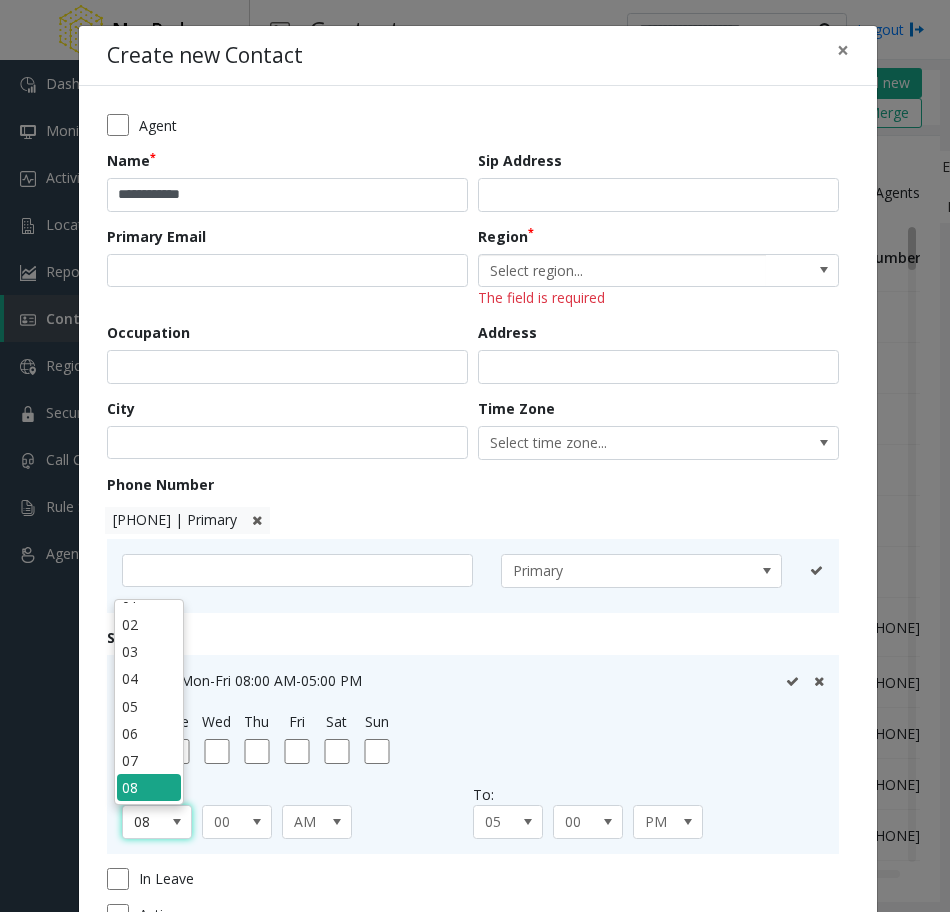 scroll, scrollTop: 145, scrollLeft: 0, axis: vertical 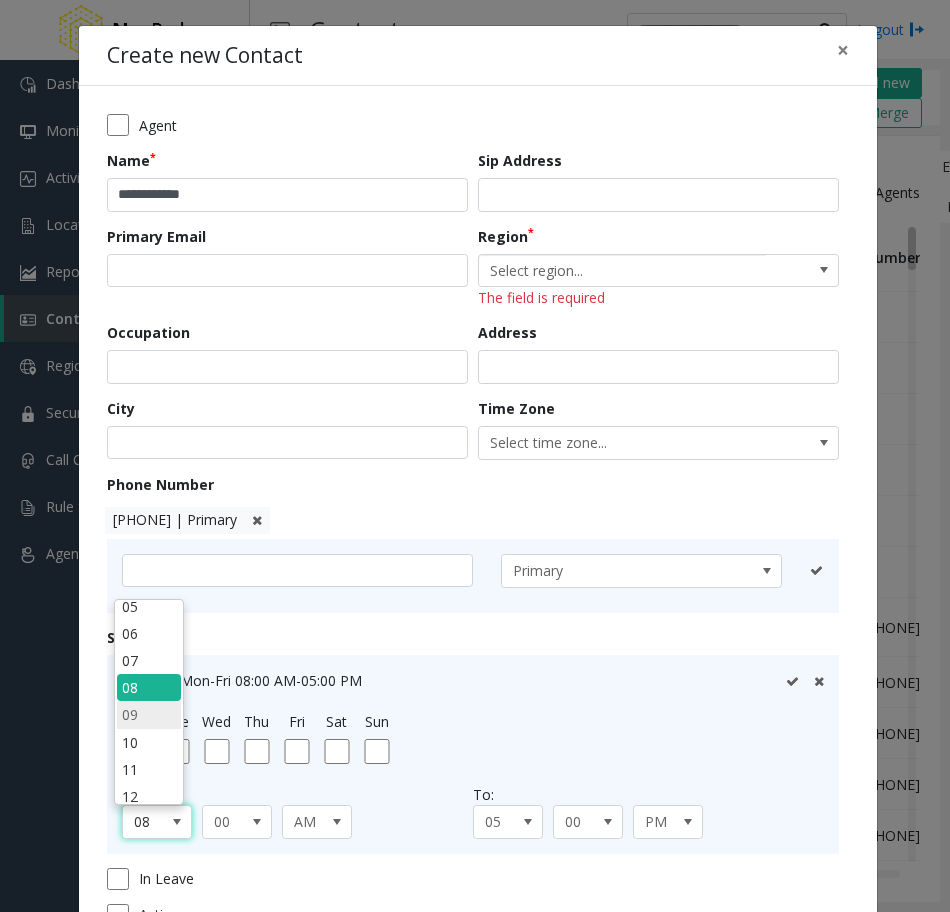 click on "09" at bounding box center [149, 714] 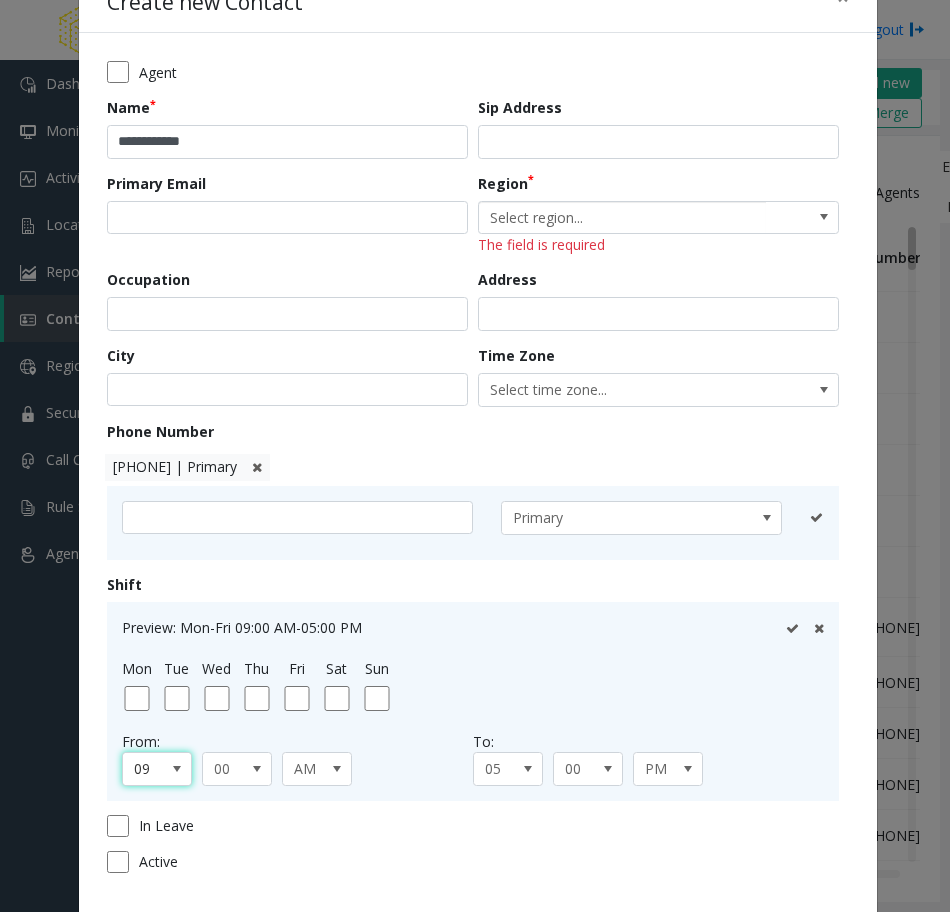 scroll, scrollTop: 100, scrollLeft: 0, axis: vertical 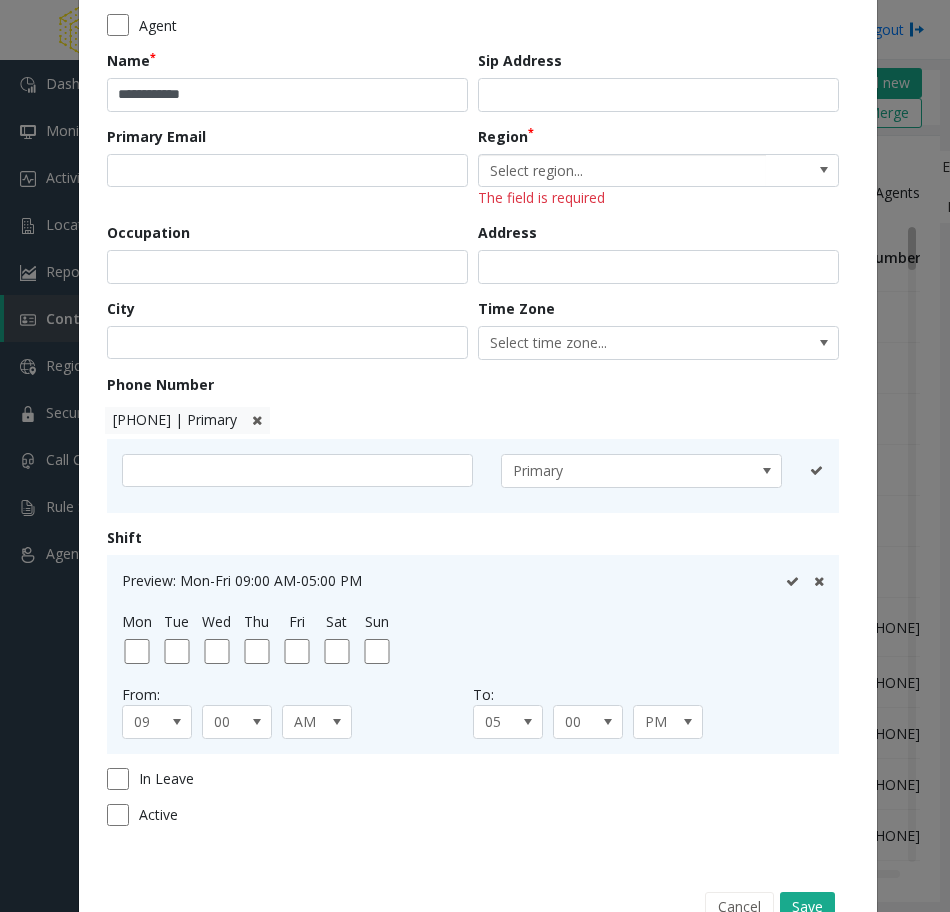 click 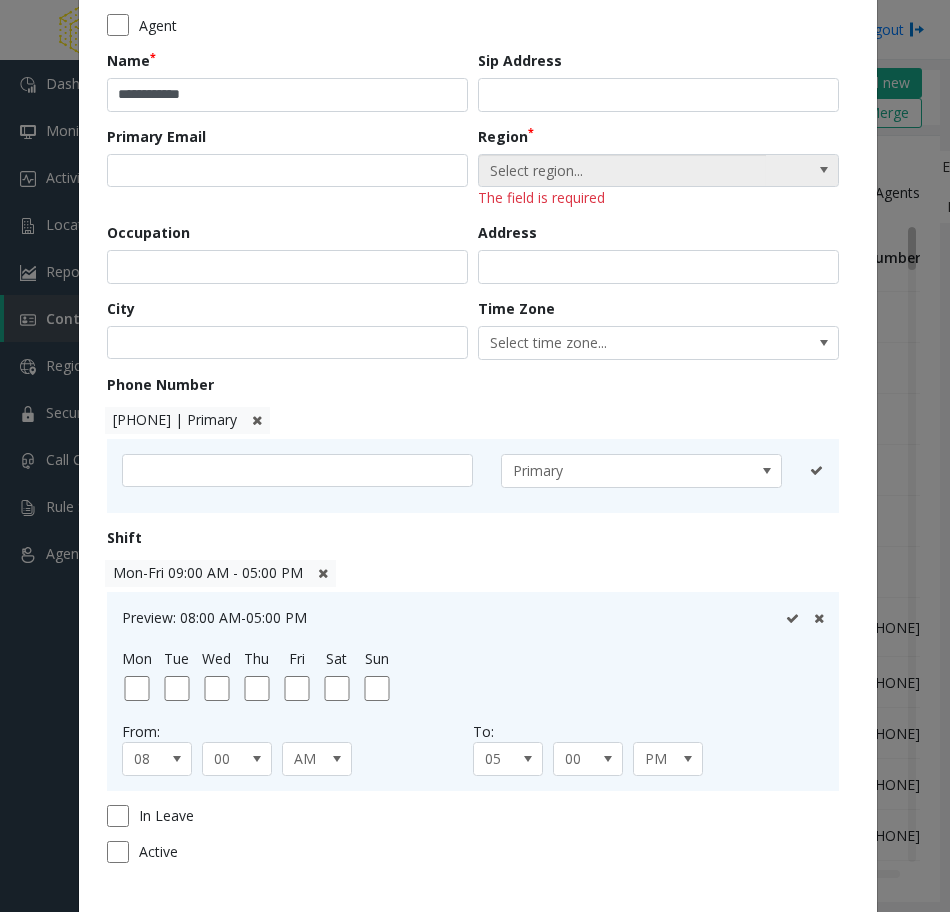 drag, startPoint x: 651, startPoint y: 160, endPoint x: 608, endPoint y: 182, distance: 48.30114 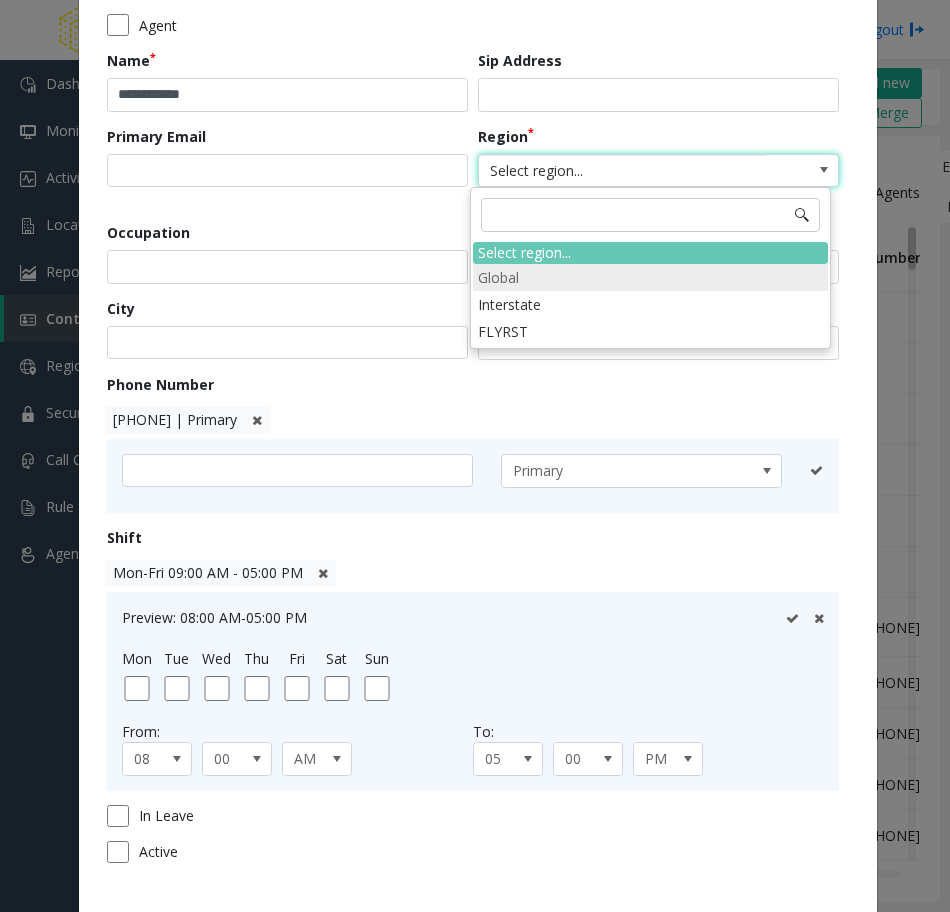 click on "Global" at bounding box center (650, 277) 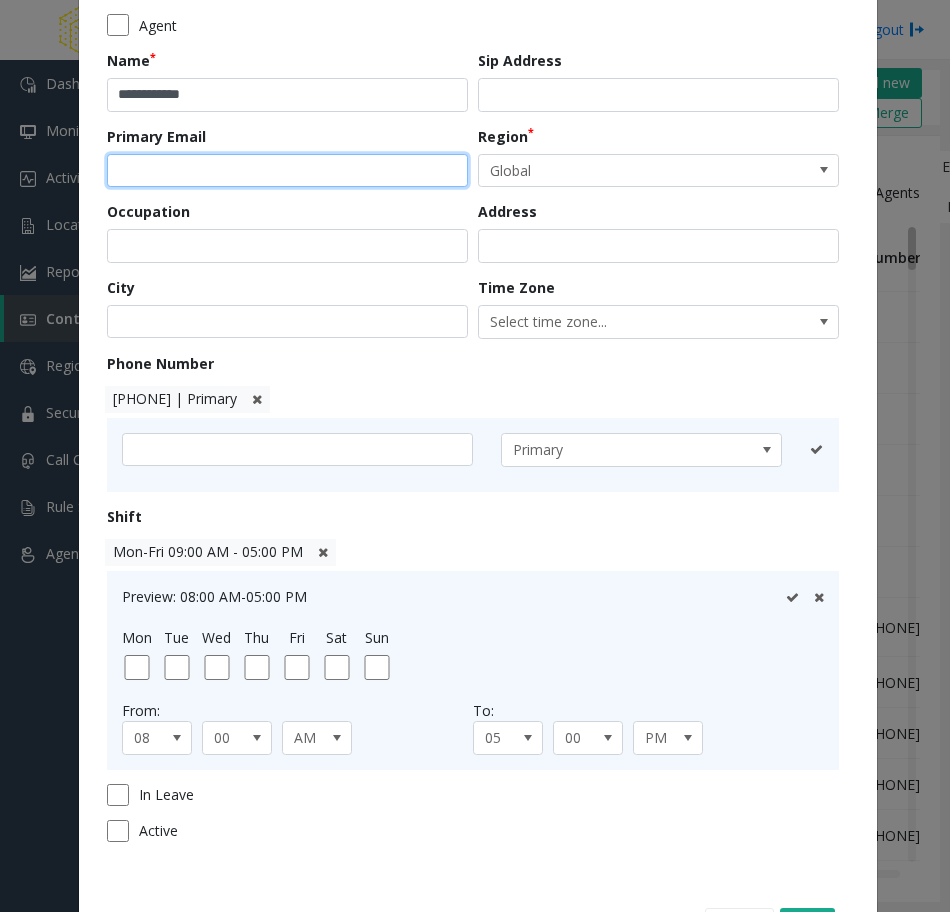 click 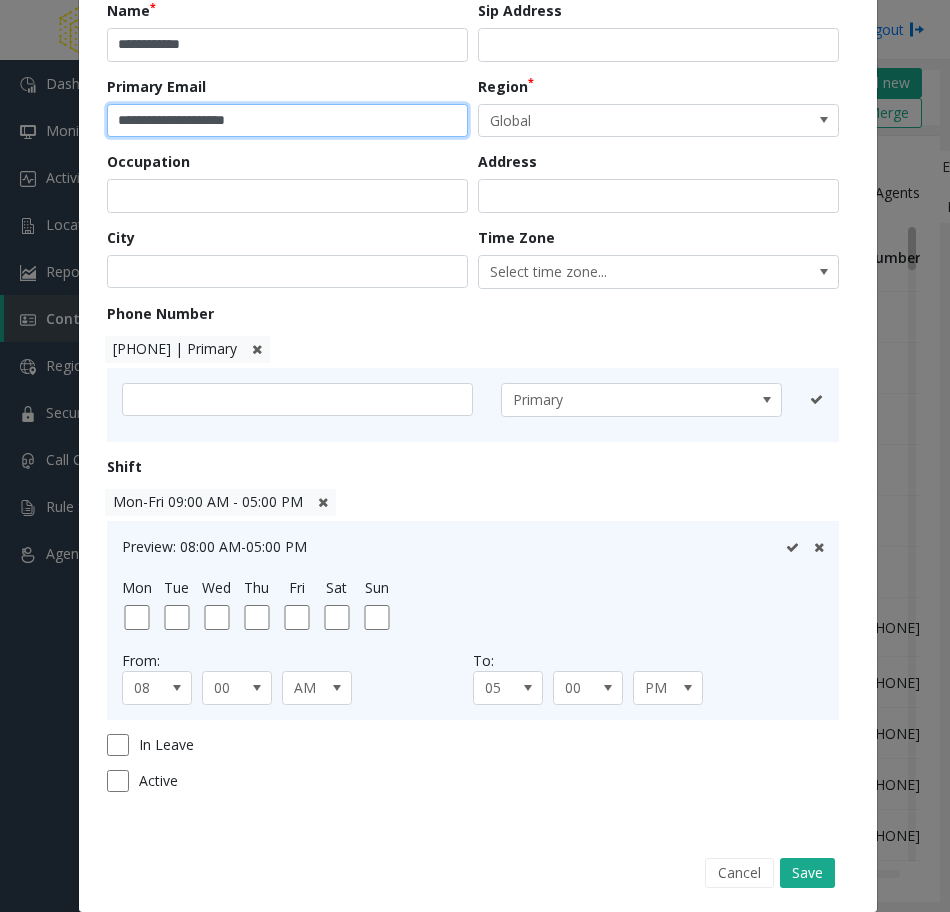 scroll, scrollTop: 175, scrollLeft: 0, axis: vertical 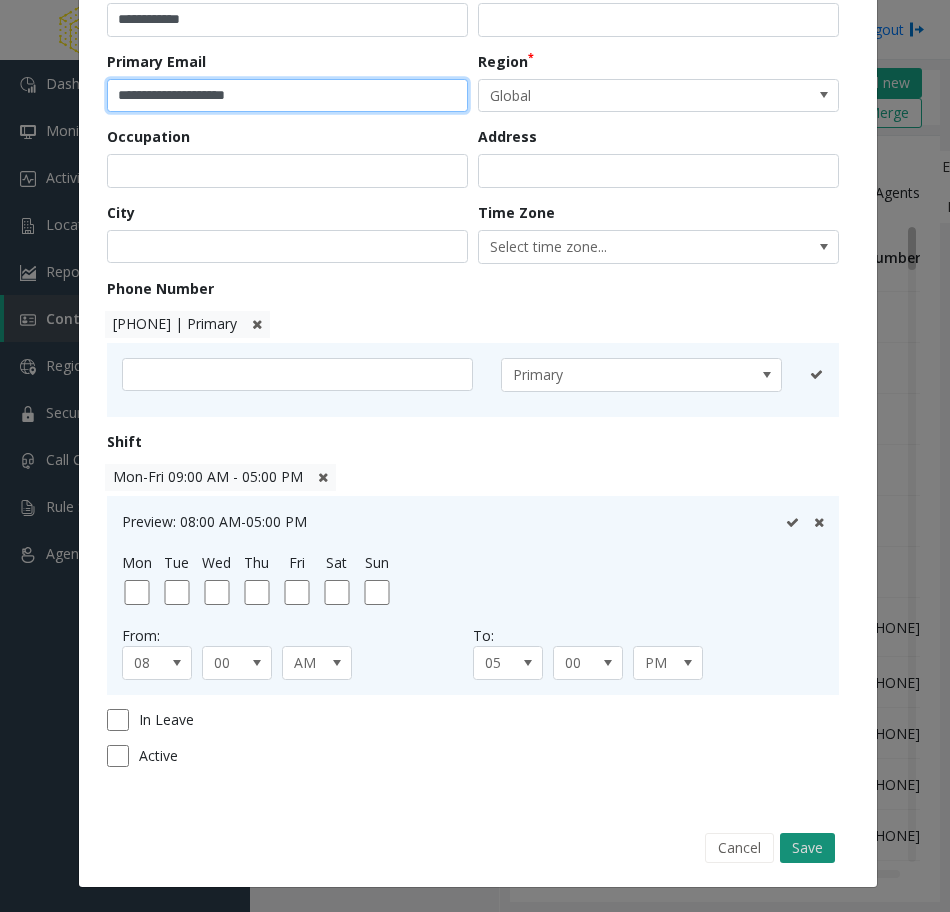type on "**********" 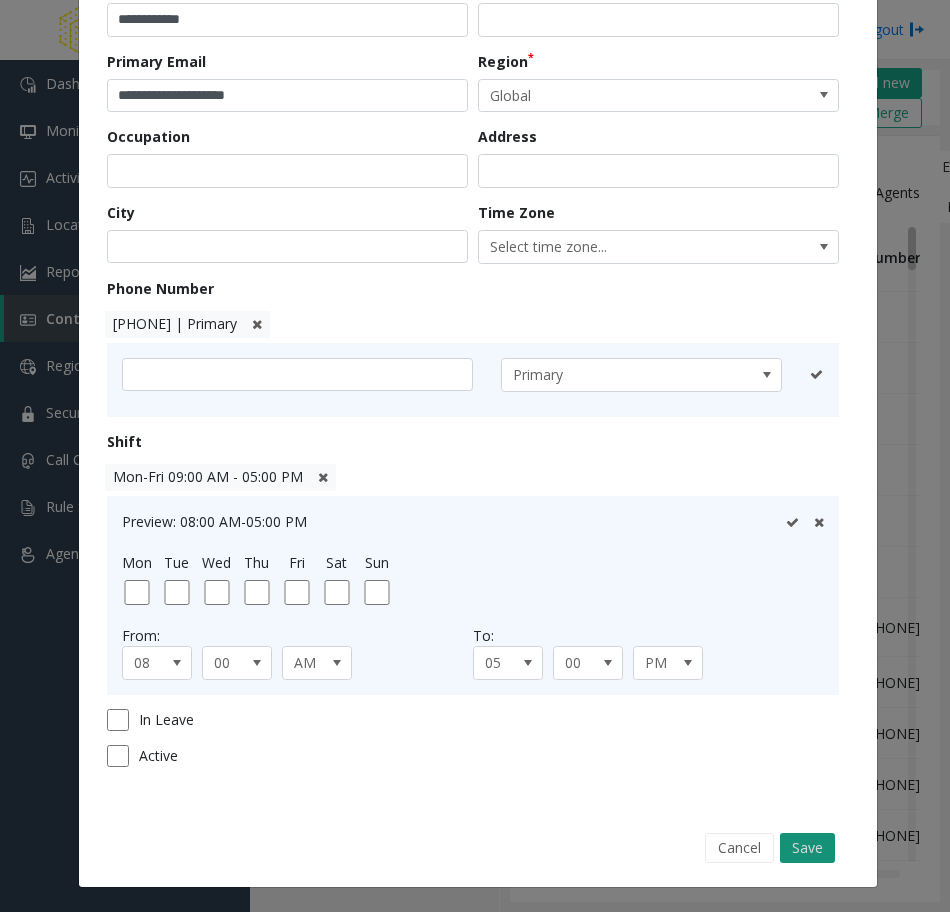 click on "Save" 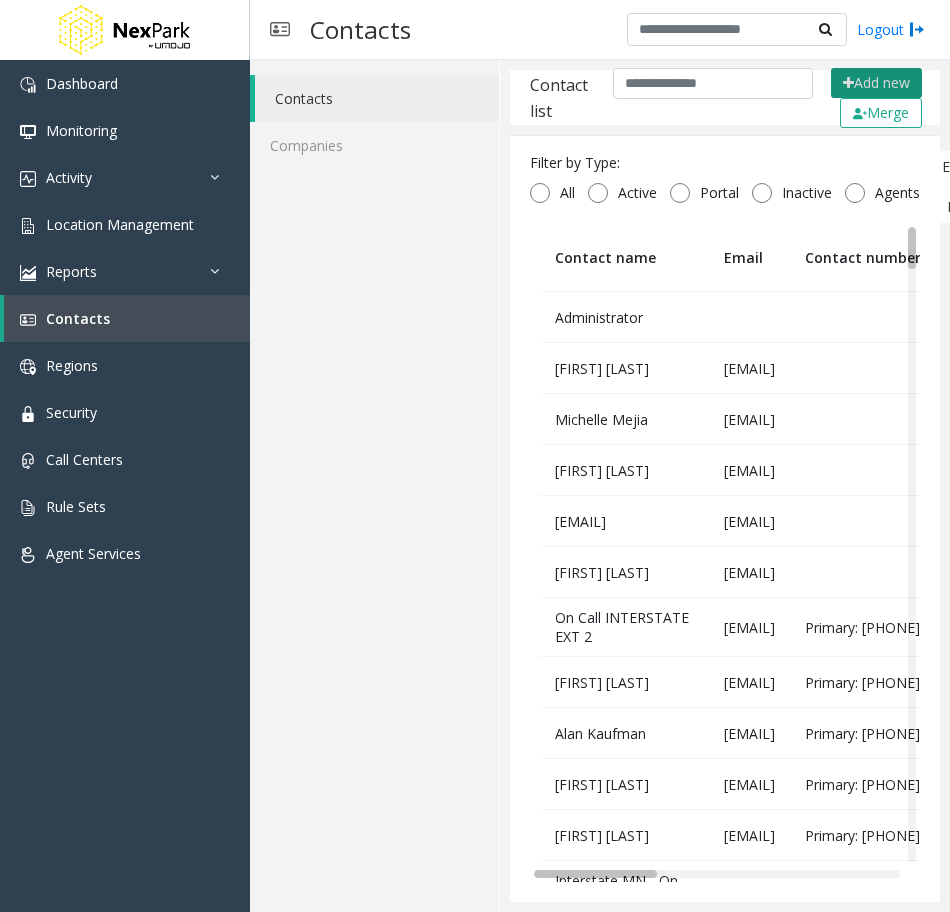 click 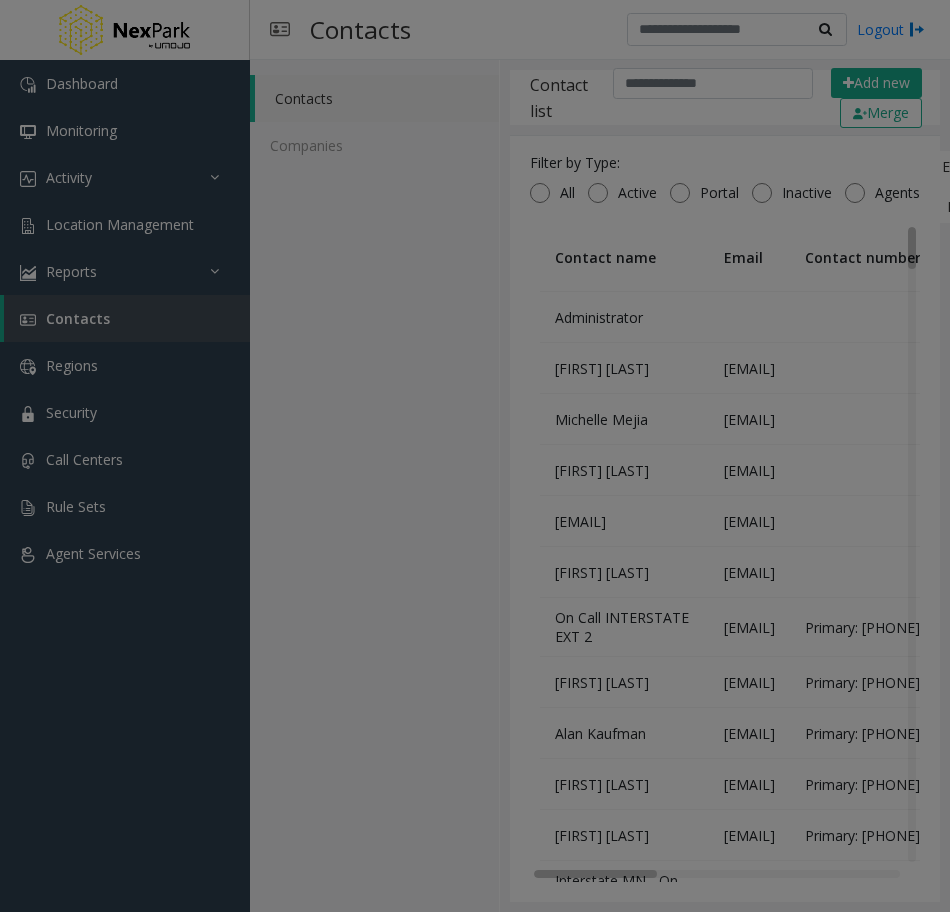 scroll, scrollTop: 0, scrollLeft: 0, axis: both 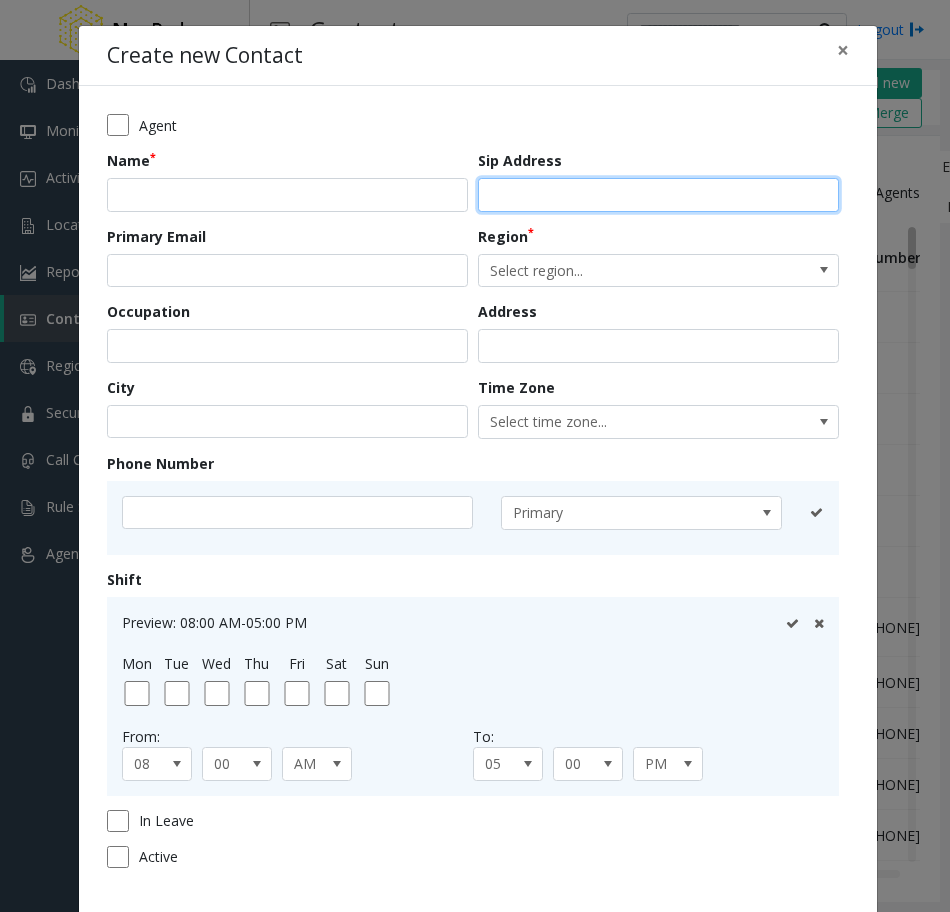 drag, startPoint x: 502, startPoint y: 198, endPoint x: 395, endPoint y: 204, distance: 107.16809 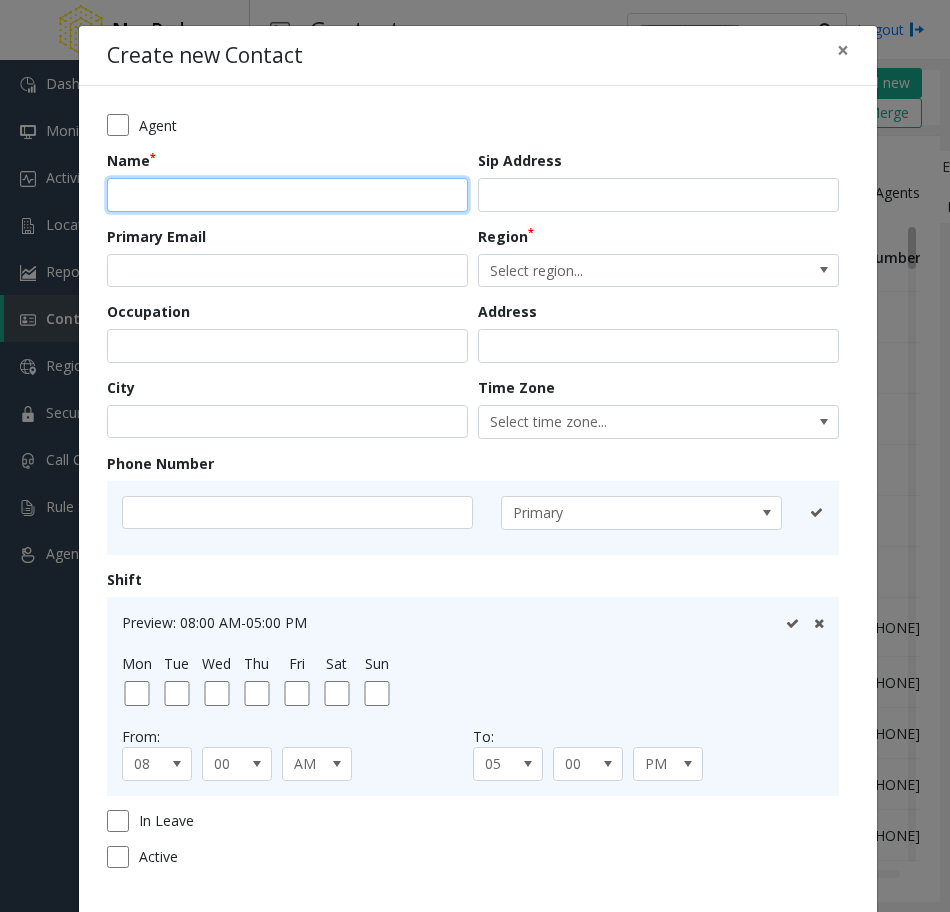 click 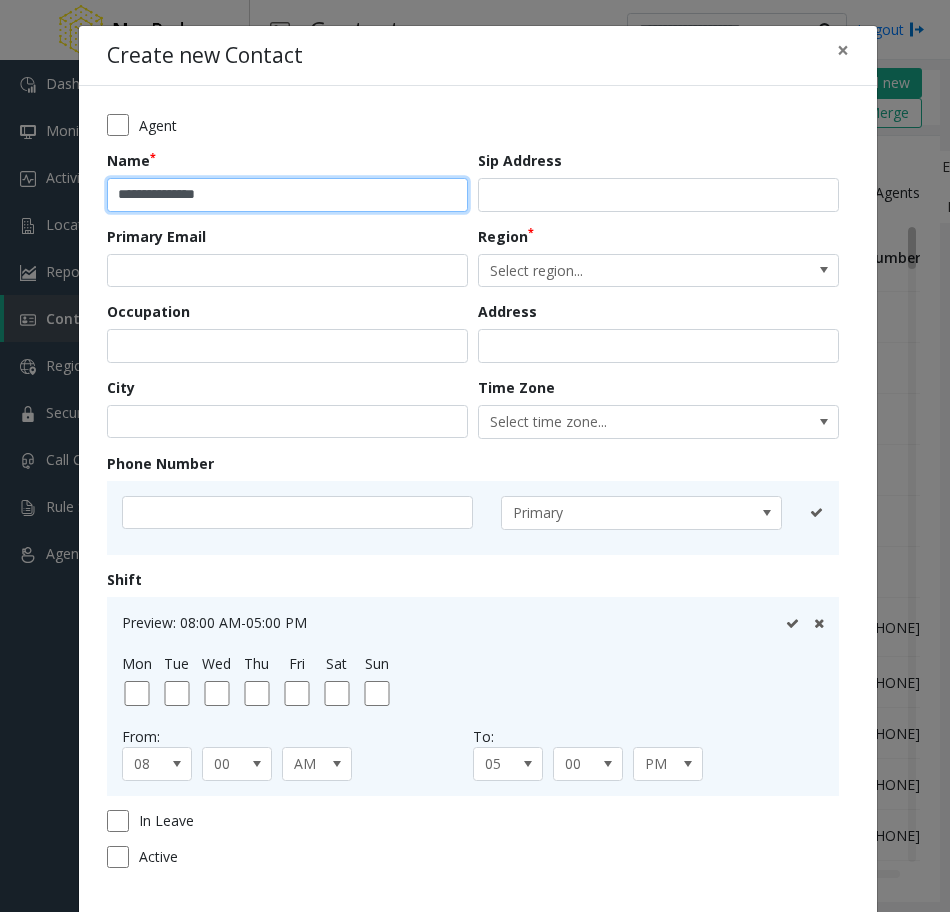 type on "**********" 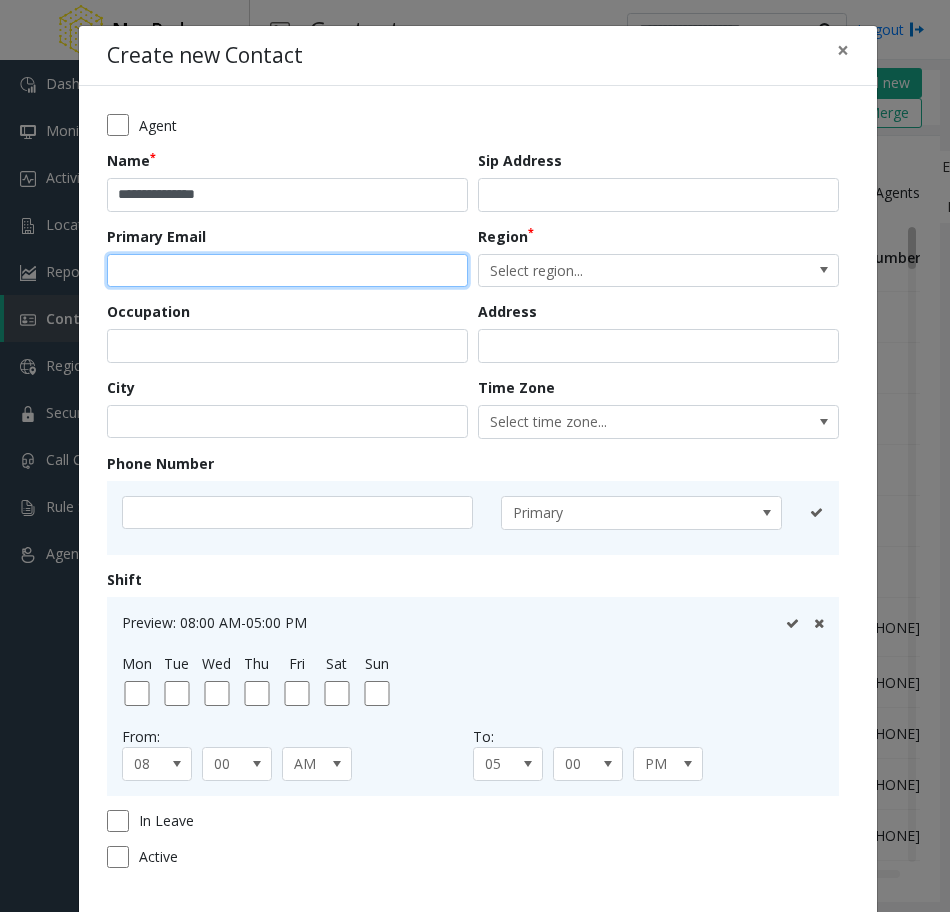 click 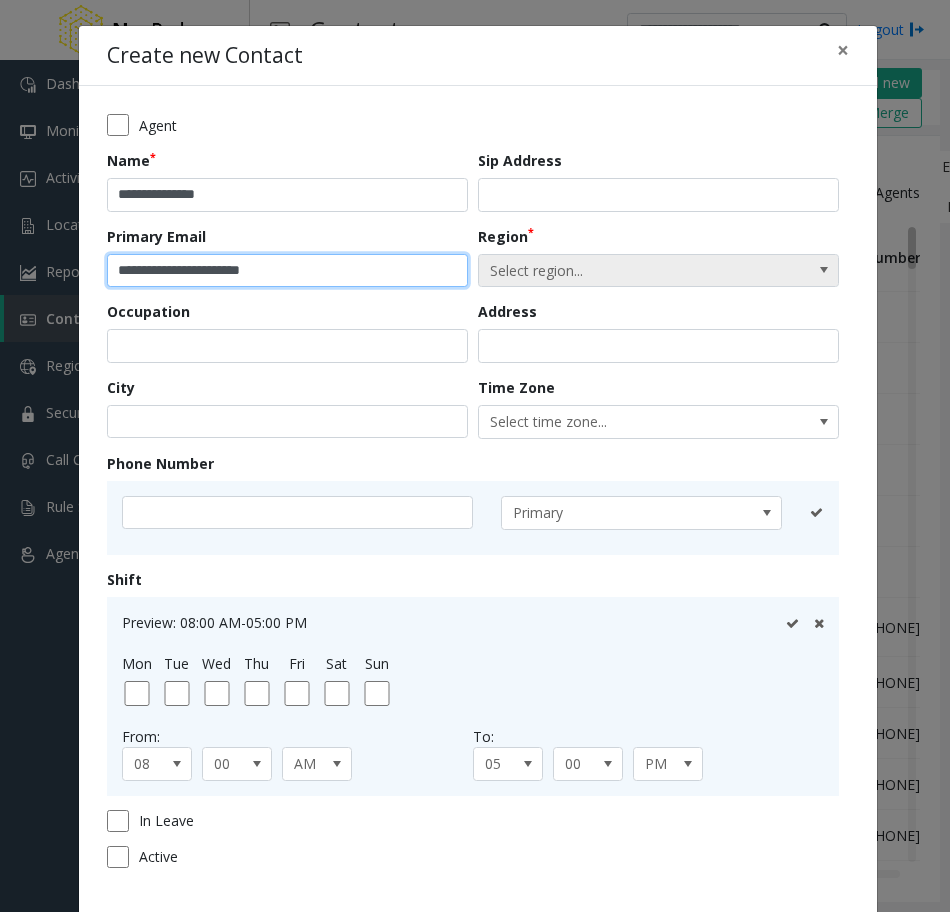 type on "**********" 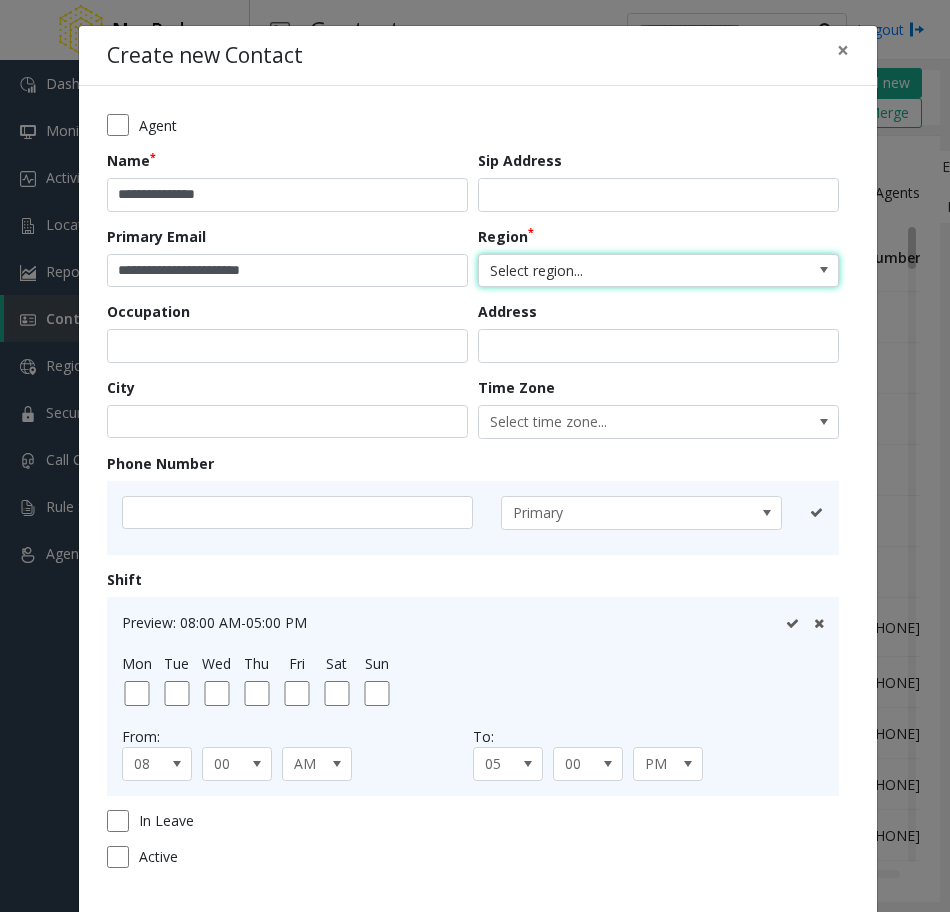 click on "Select region..." at bounding box center (622, 271) 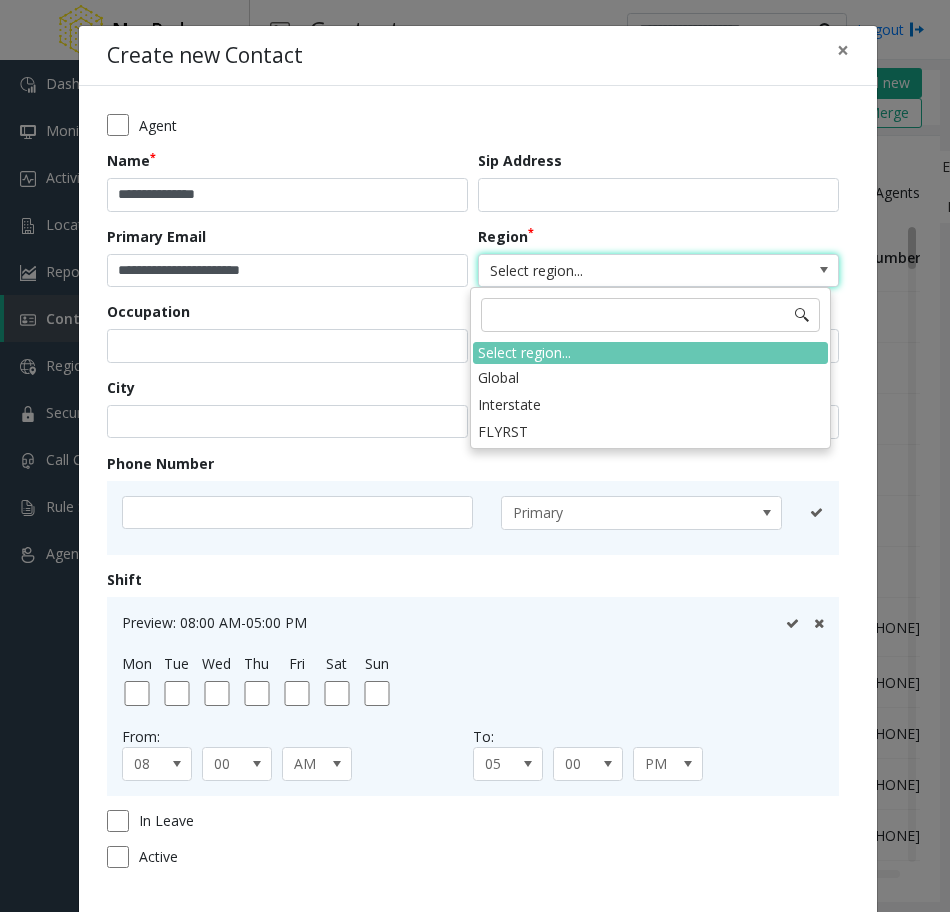 click on "Global" at bounding box center [650, 377] 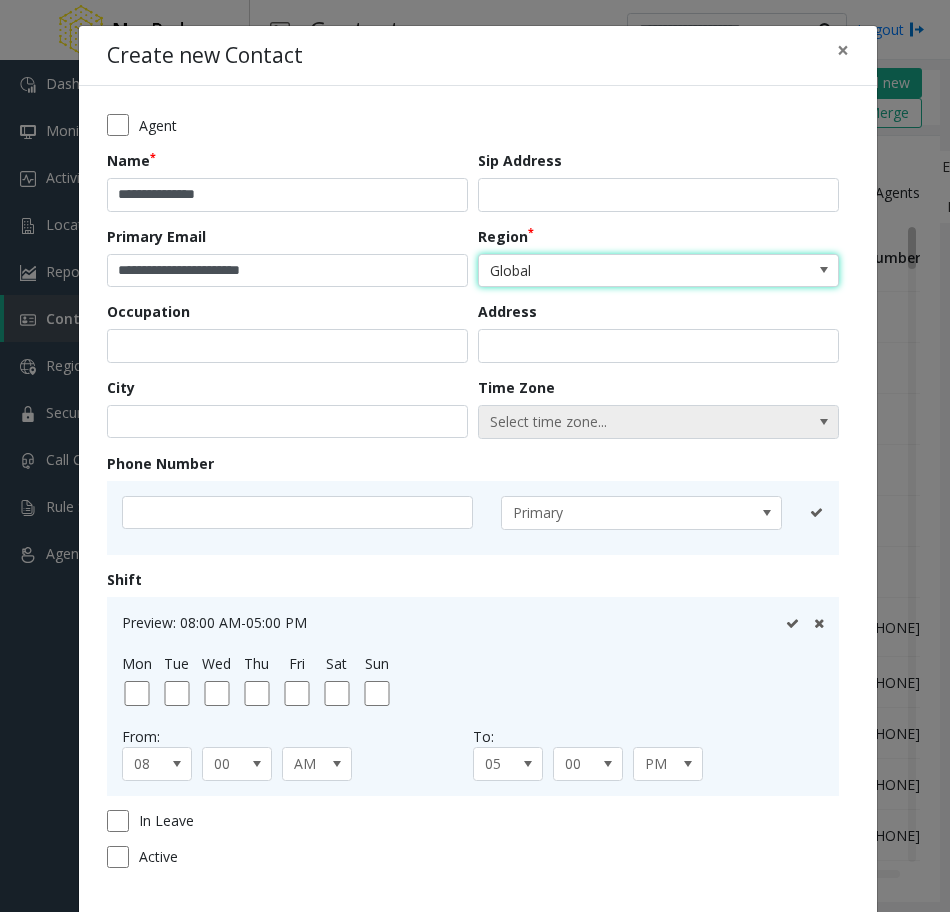 drag, startPoint x: 542, startPoint y: 423, endPoint x: 547, endPoint y: 437, distance: 14.866069 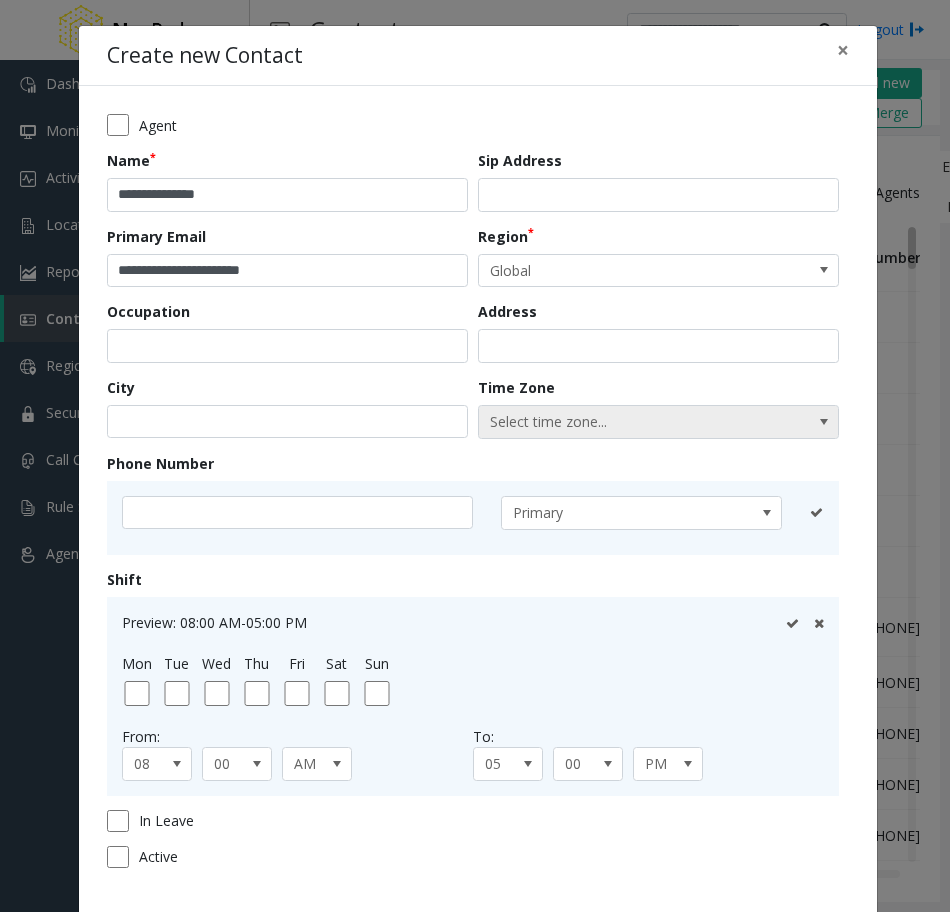 click on "Time Zone Select time zone..." 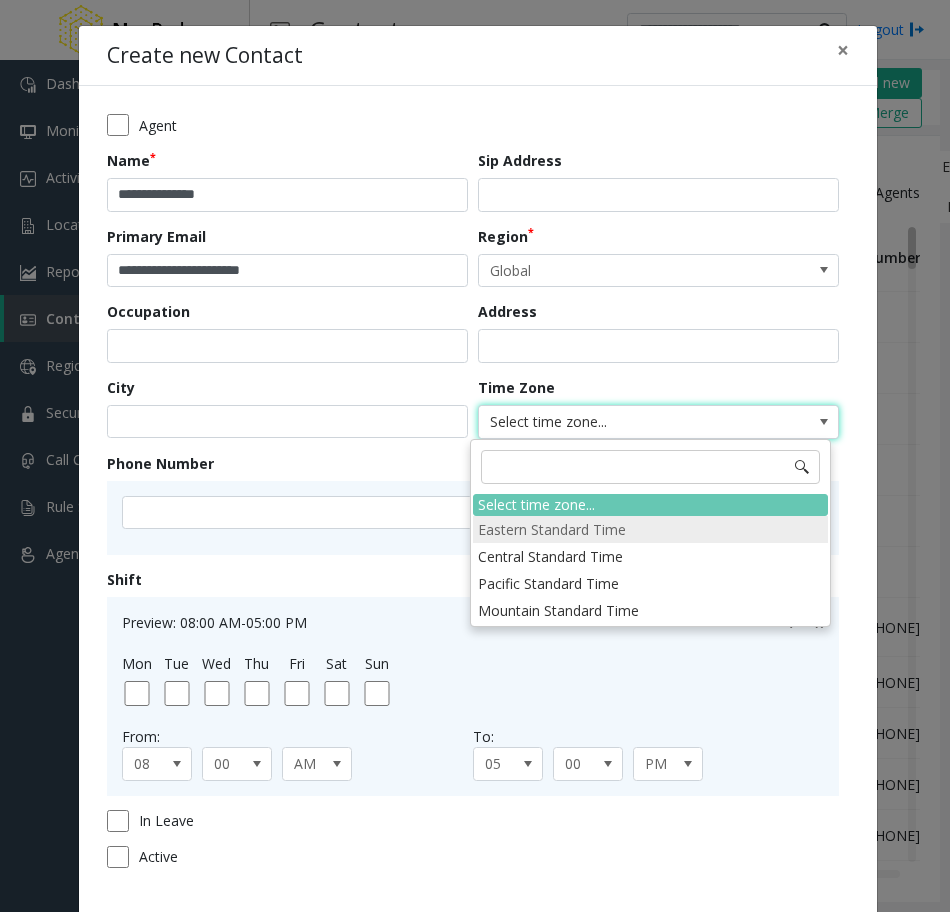 click on "Eastern Standard Time" at bounding box center (650, 529) 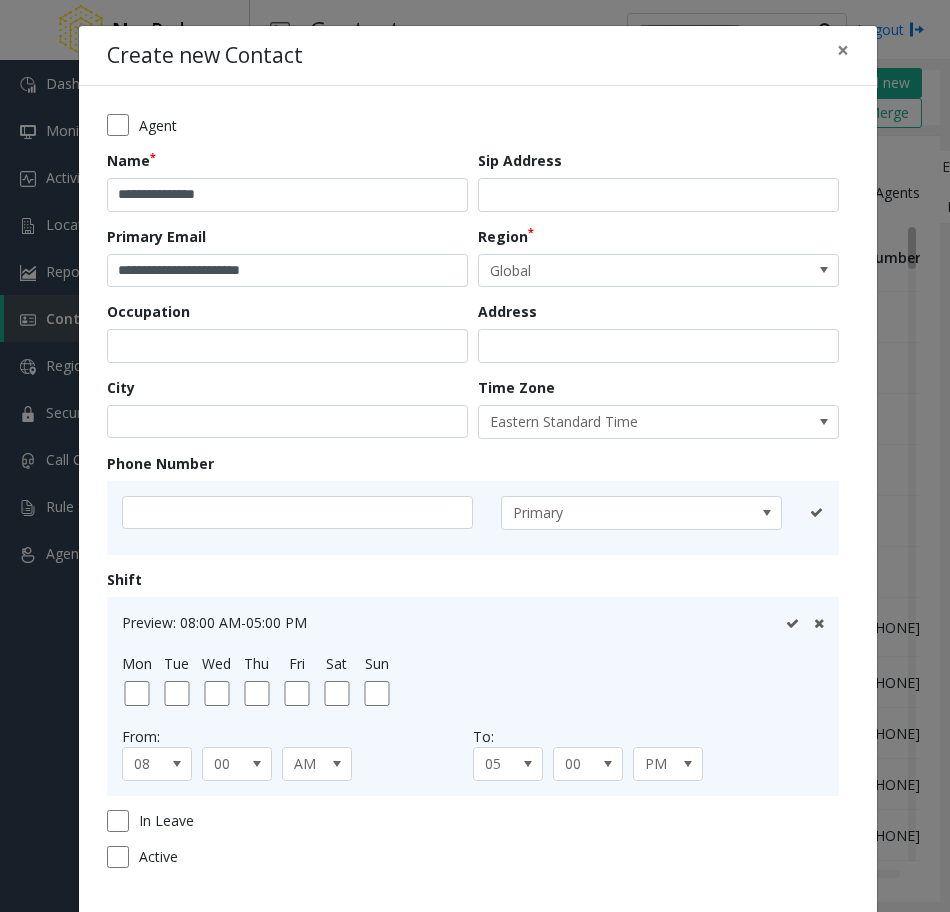 drag, startPoint x: 354, startPoint y: 485, endPoint x: 335, endPoint y: 508, distance: 29.832869 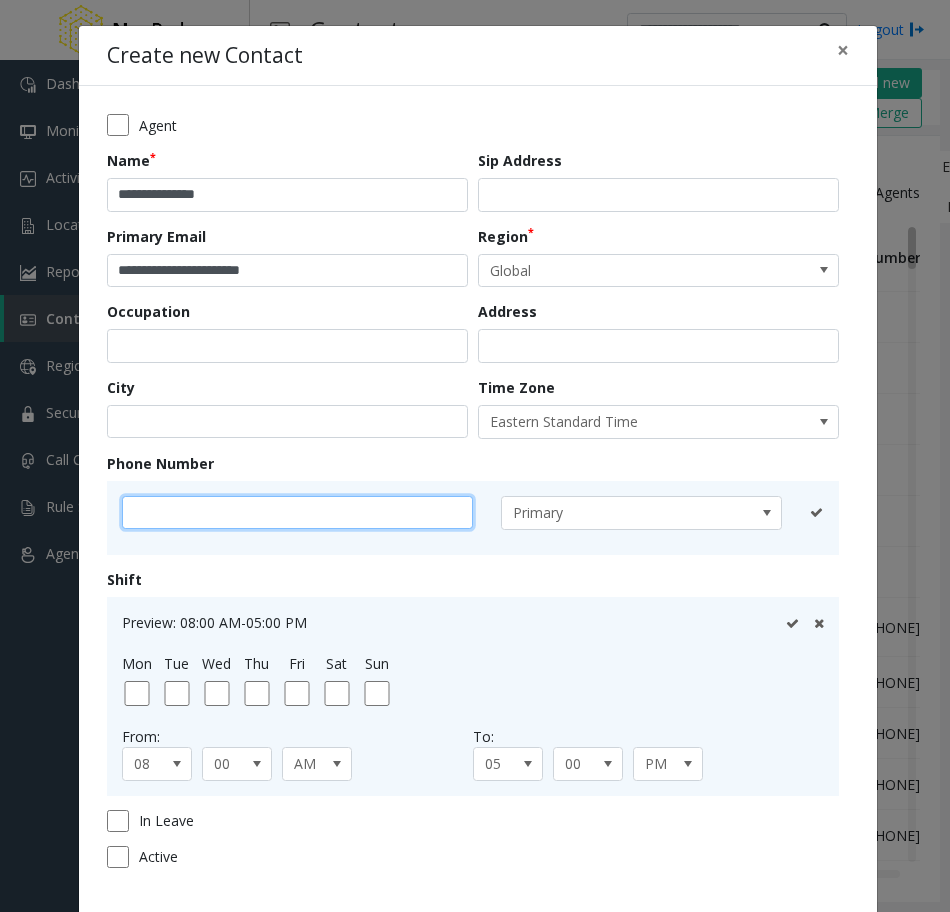 click 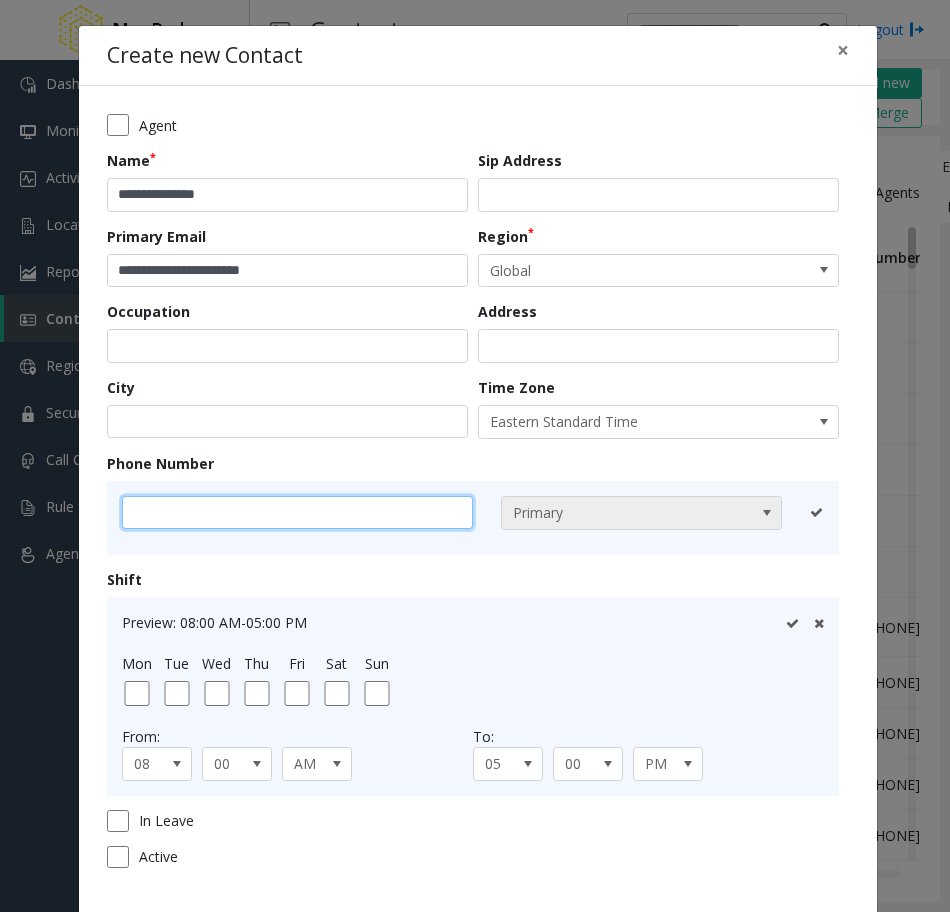 paste on "**********" 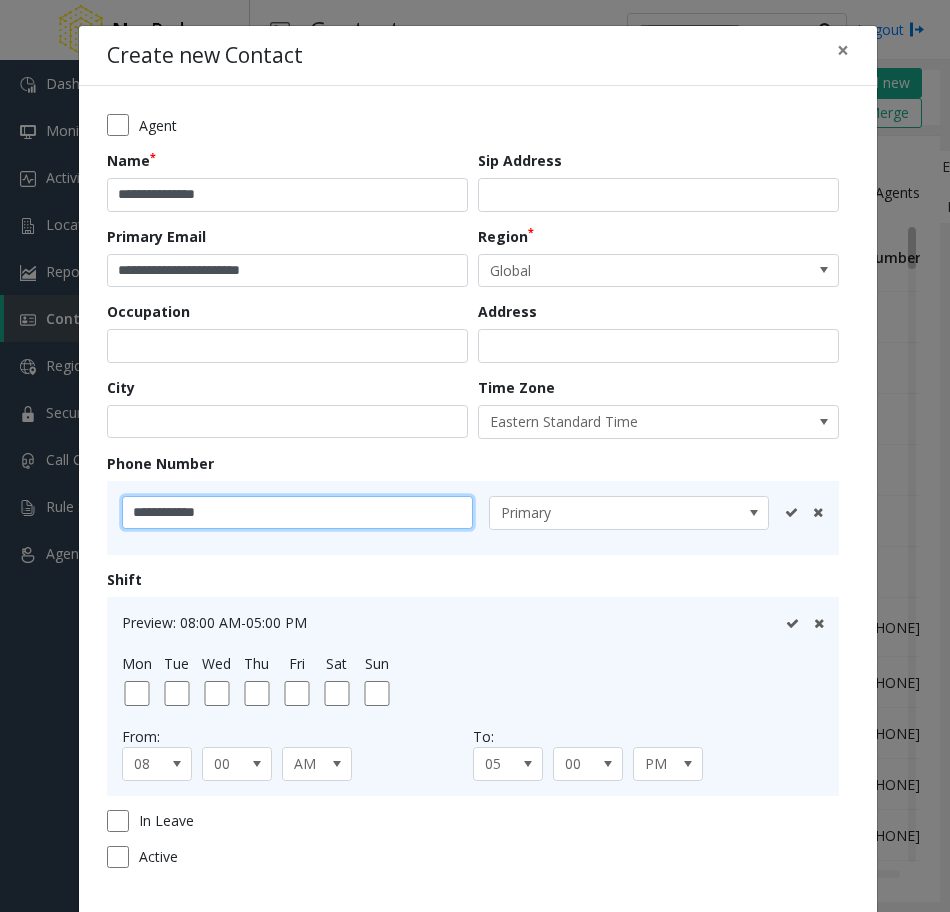 type on "**********" 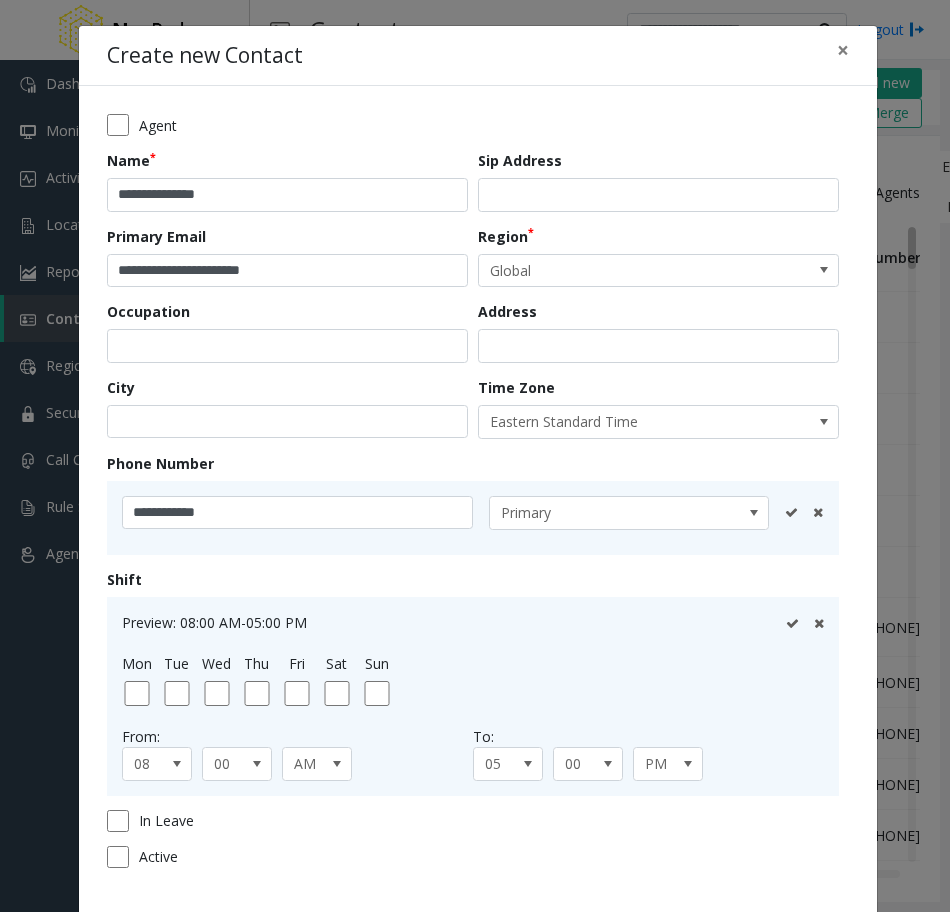 click 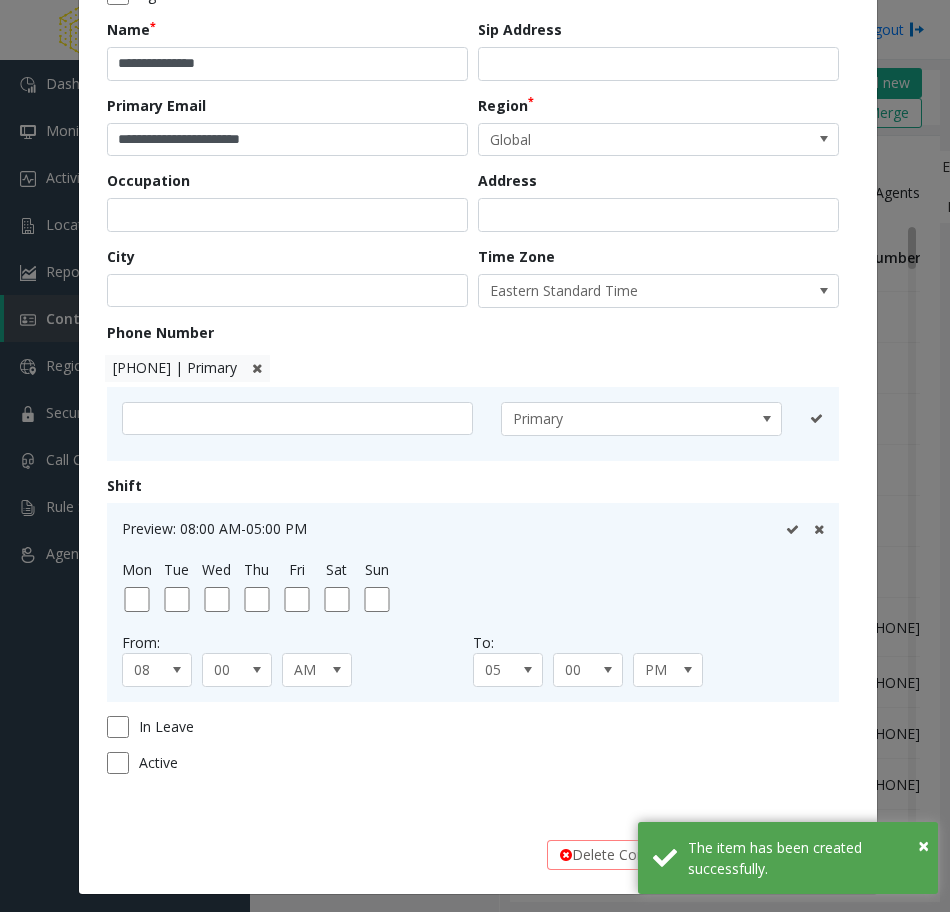scroll, scrollTop: 138, scrollLeft: 0, axis: vertical 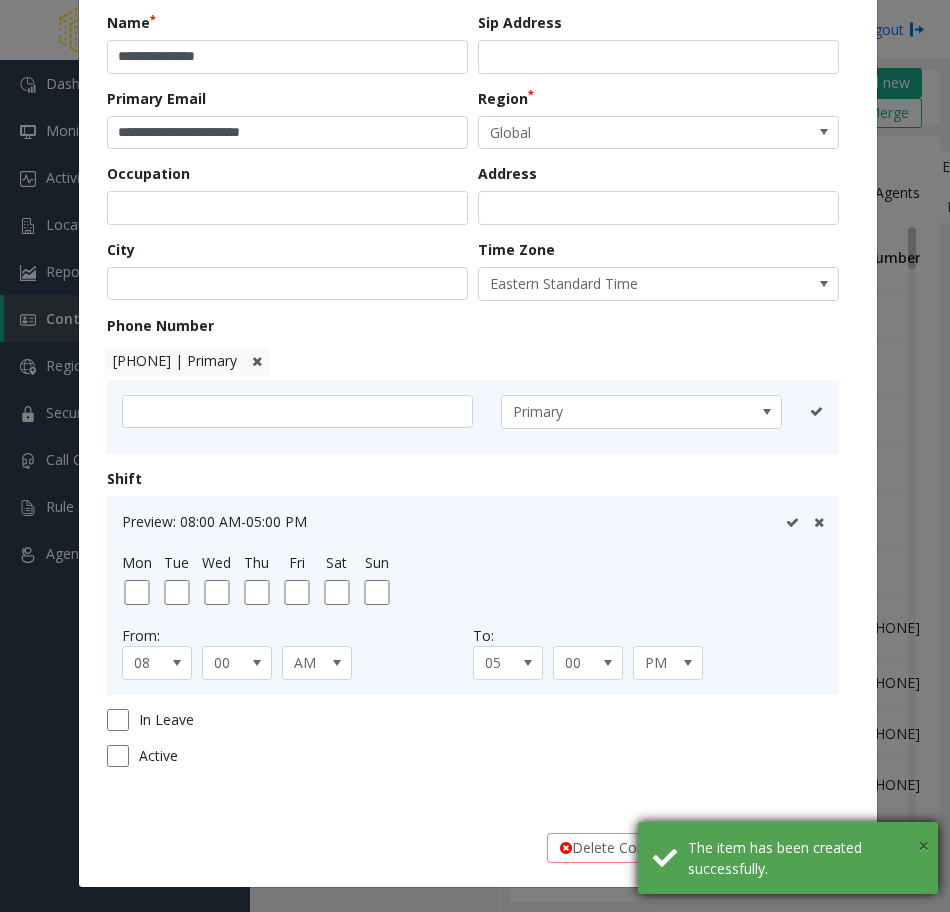 drag, startPoint x: 923, startPoint y: 841, endPoint x: 910, endPoint y: 841, distance: 13 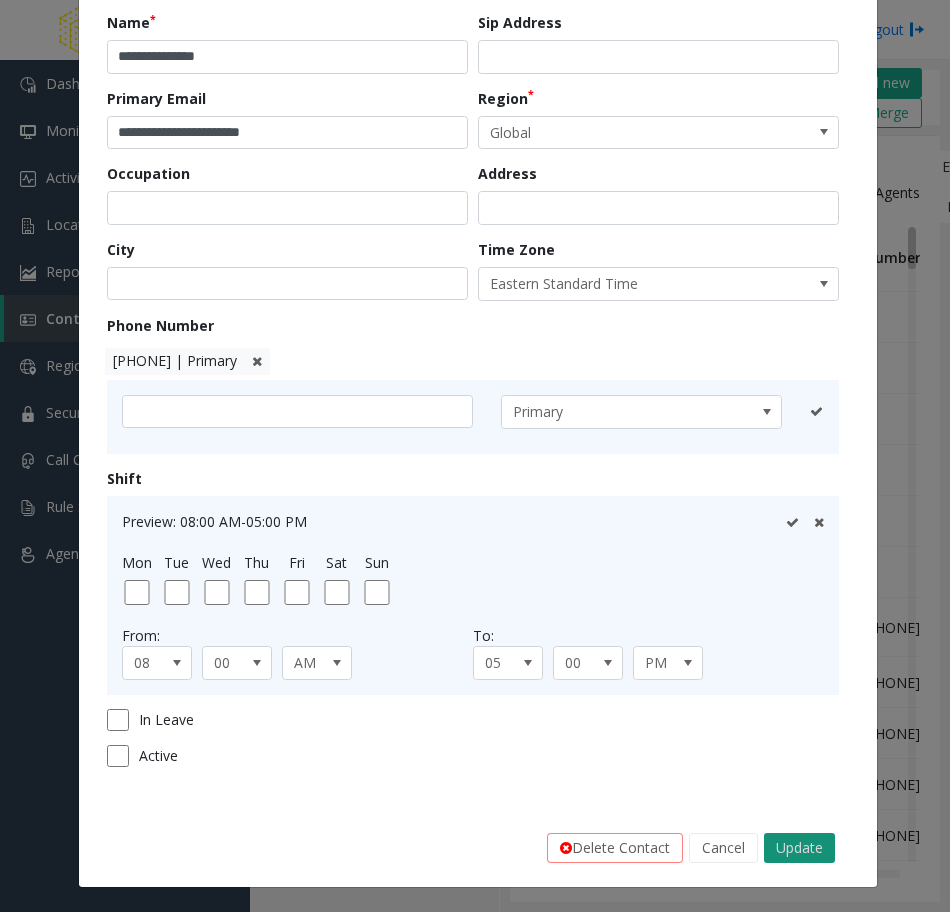 click on "Update" 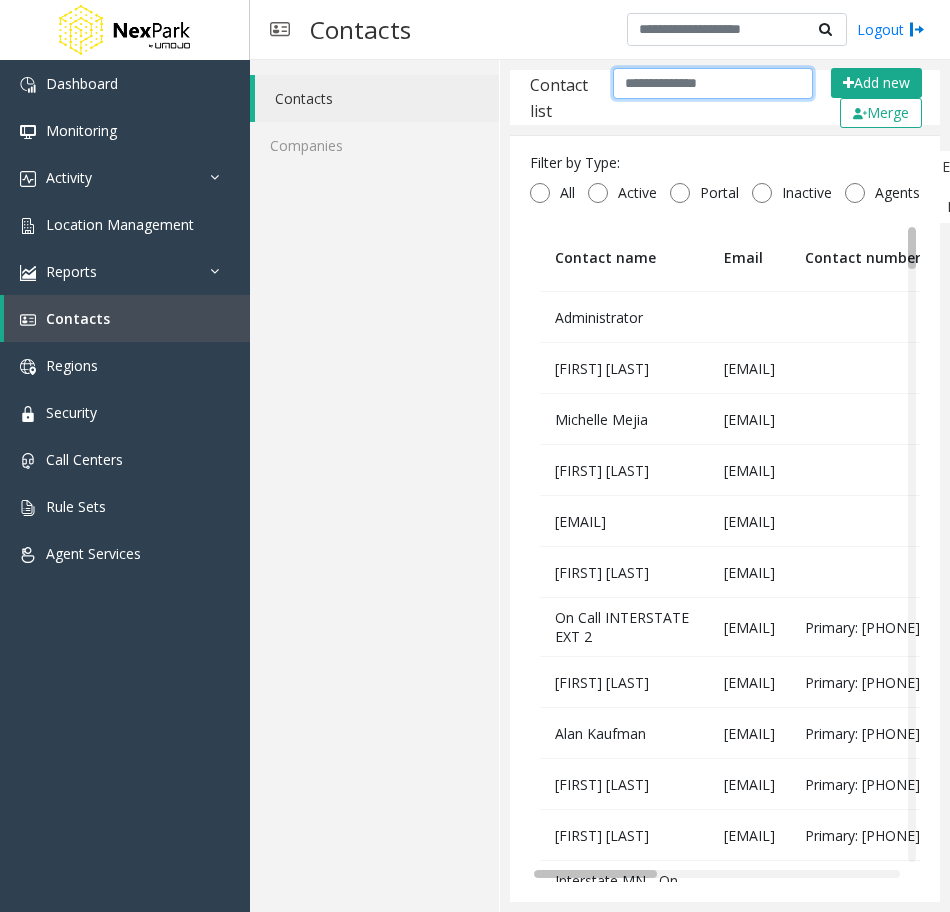 click 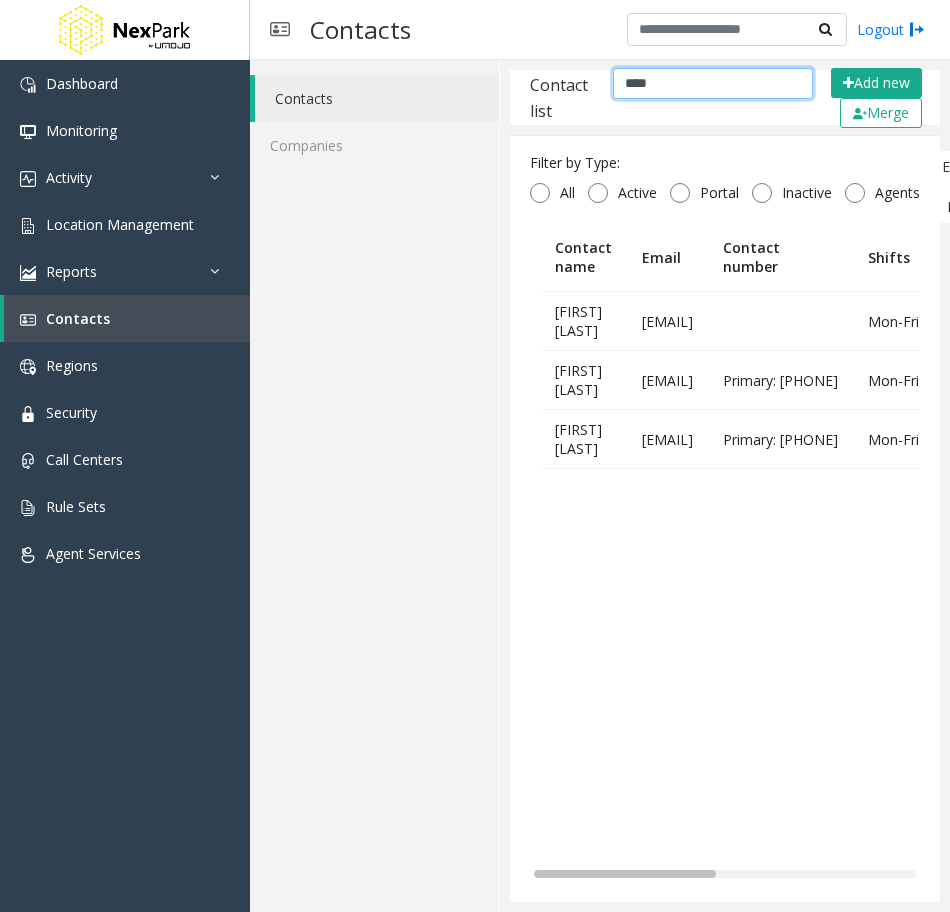 drag, startPoint x: 614, startPoint y: 80, endPoint x: 575, endPoint y: 77, distance: 39.115215 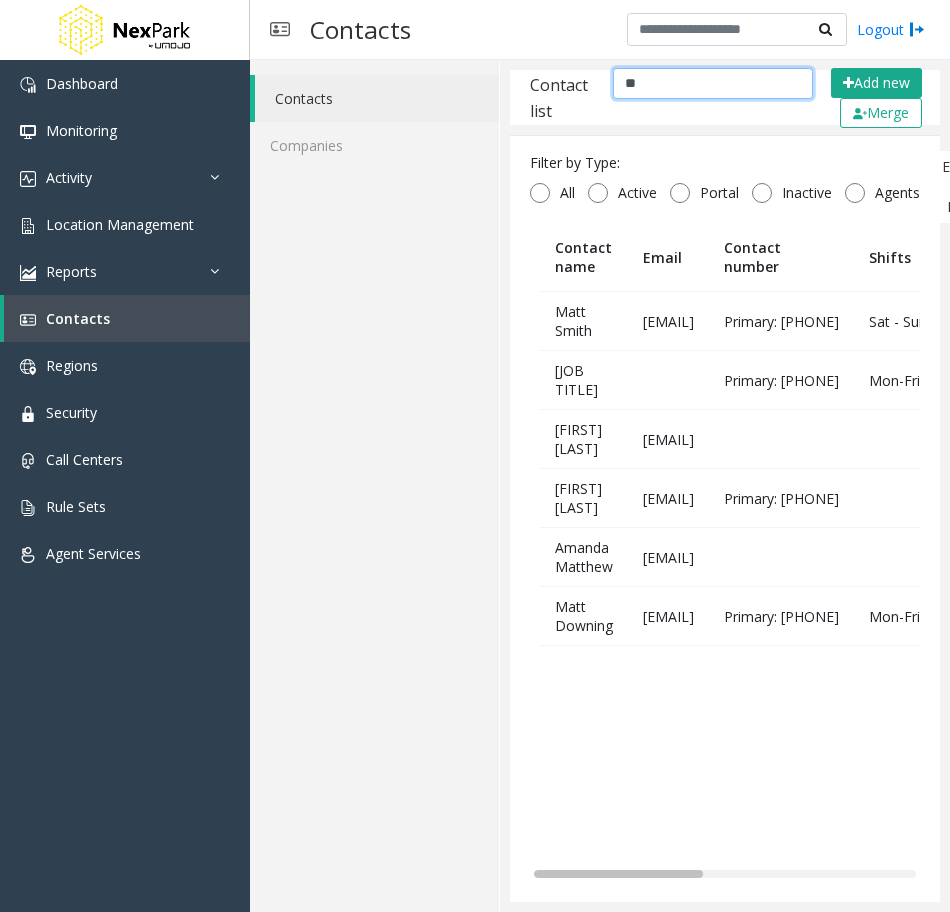 type on "*" 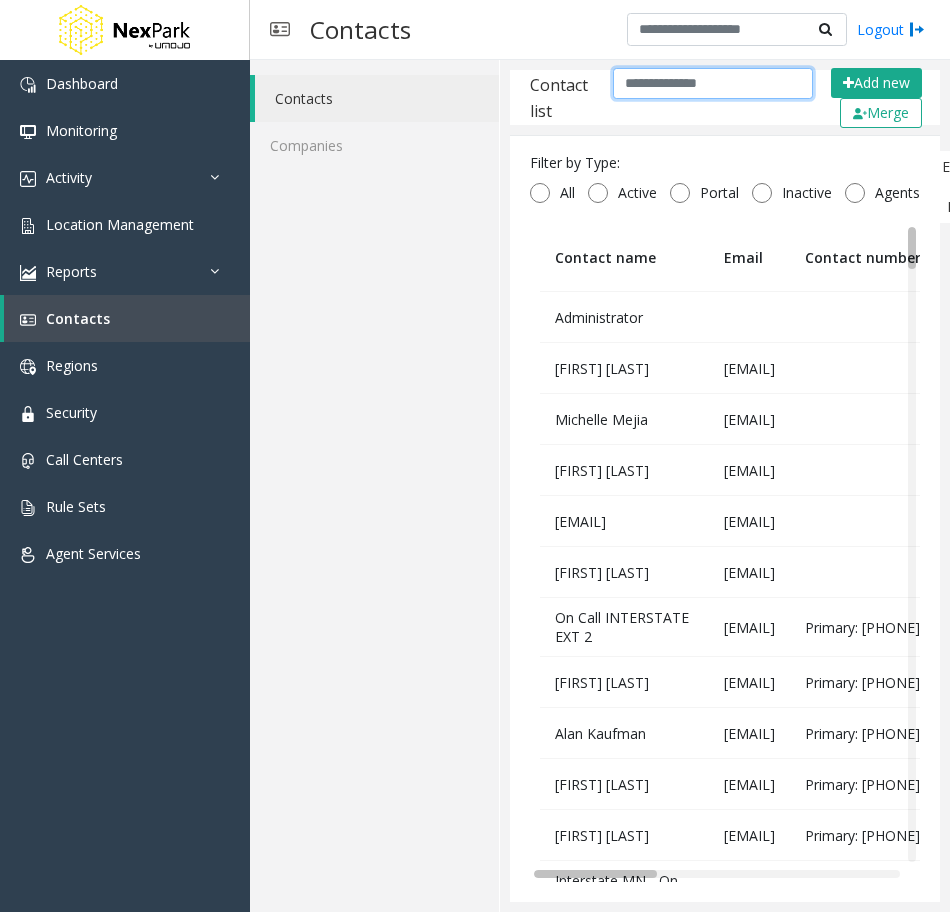 type on "*" 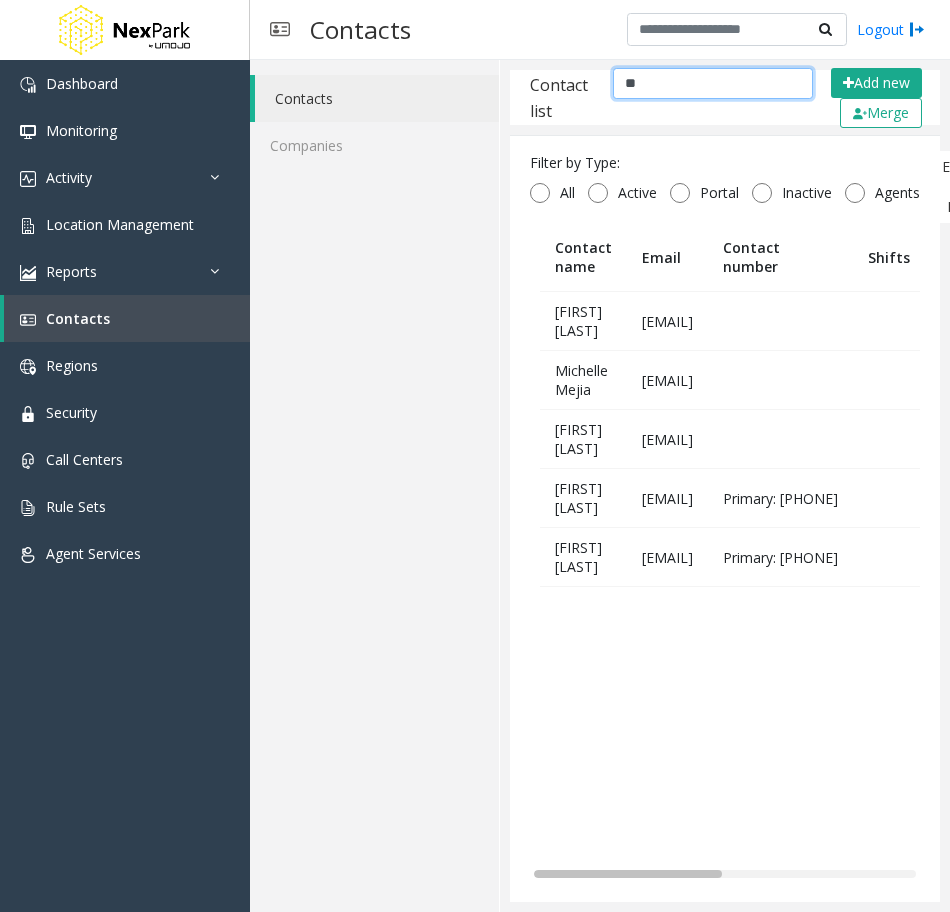type on "*" 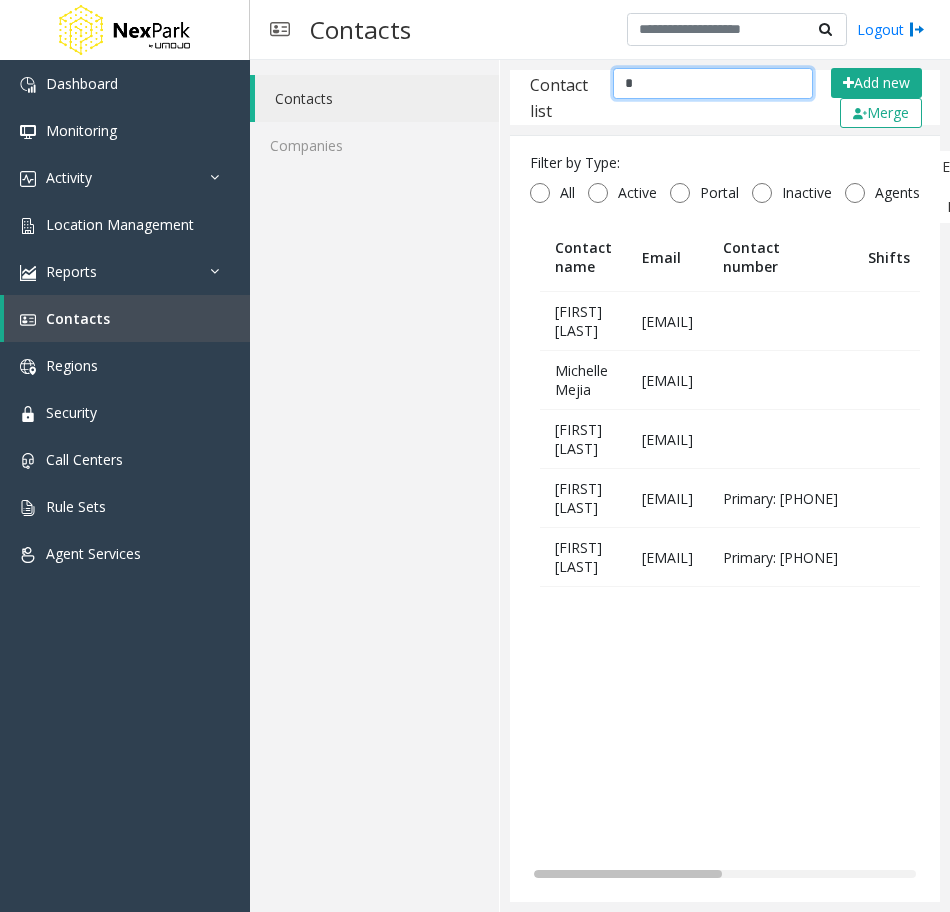 type 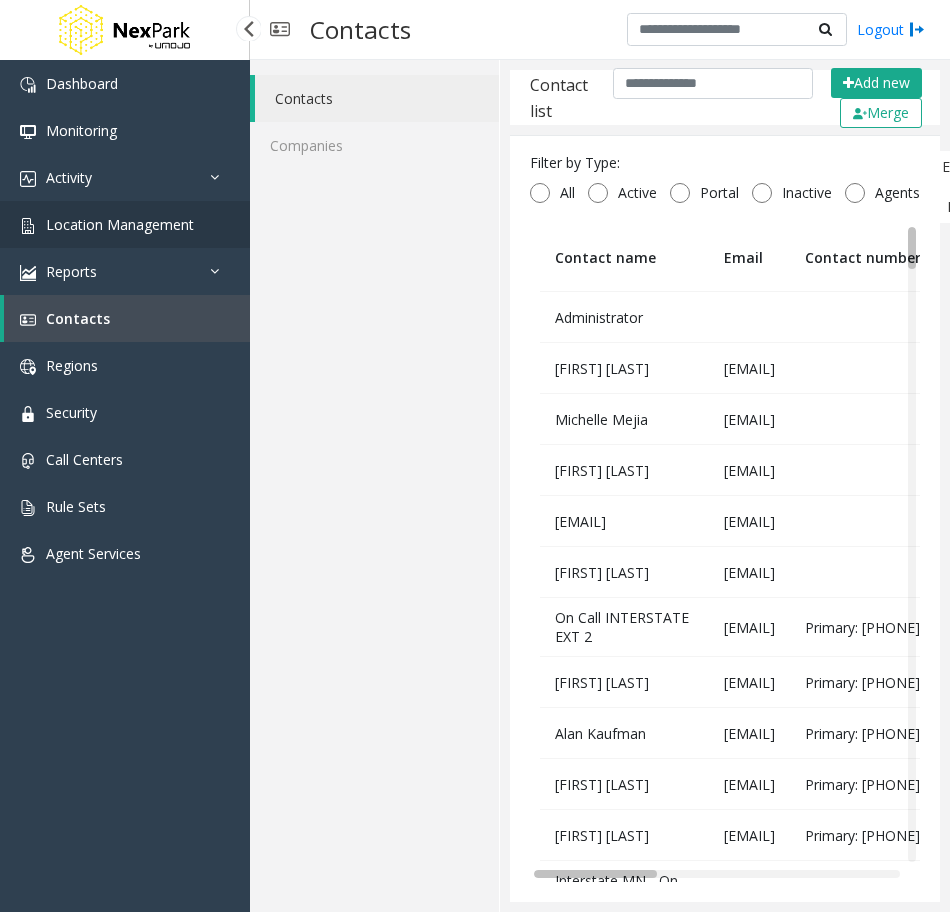 click on "Location Management" at bounding box center [120, 224] 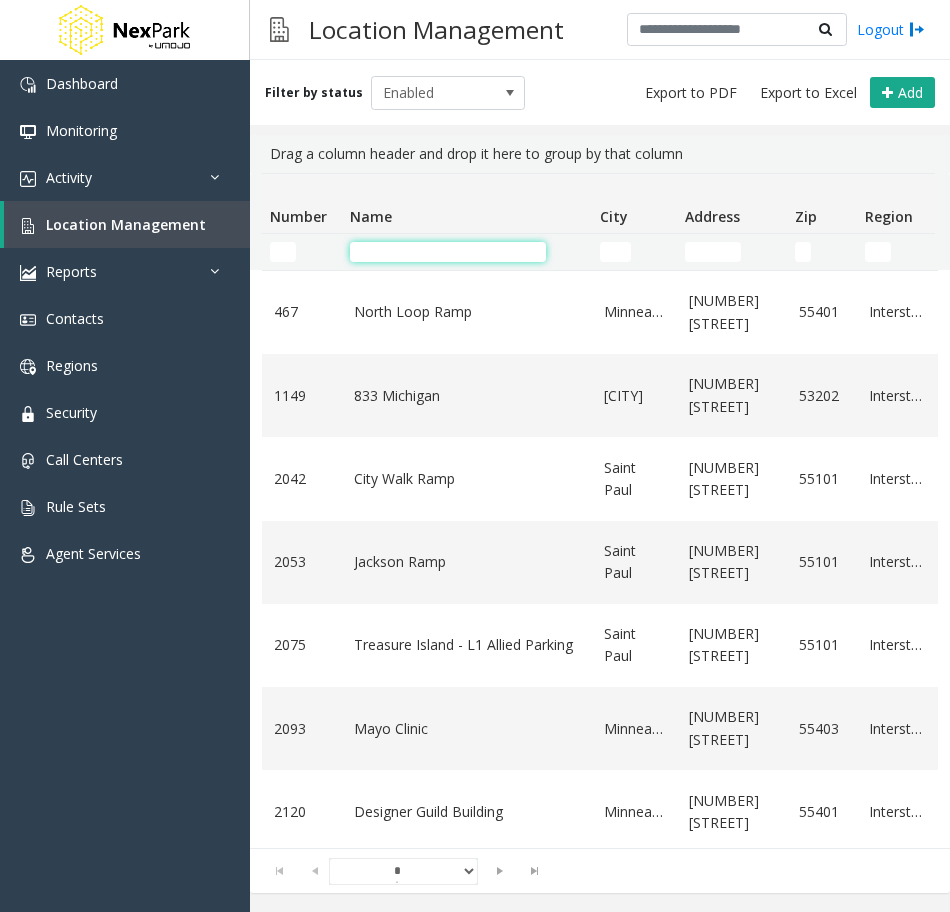 click 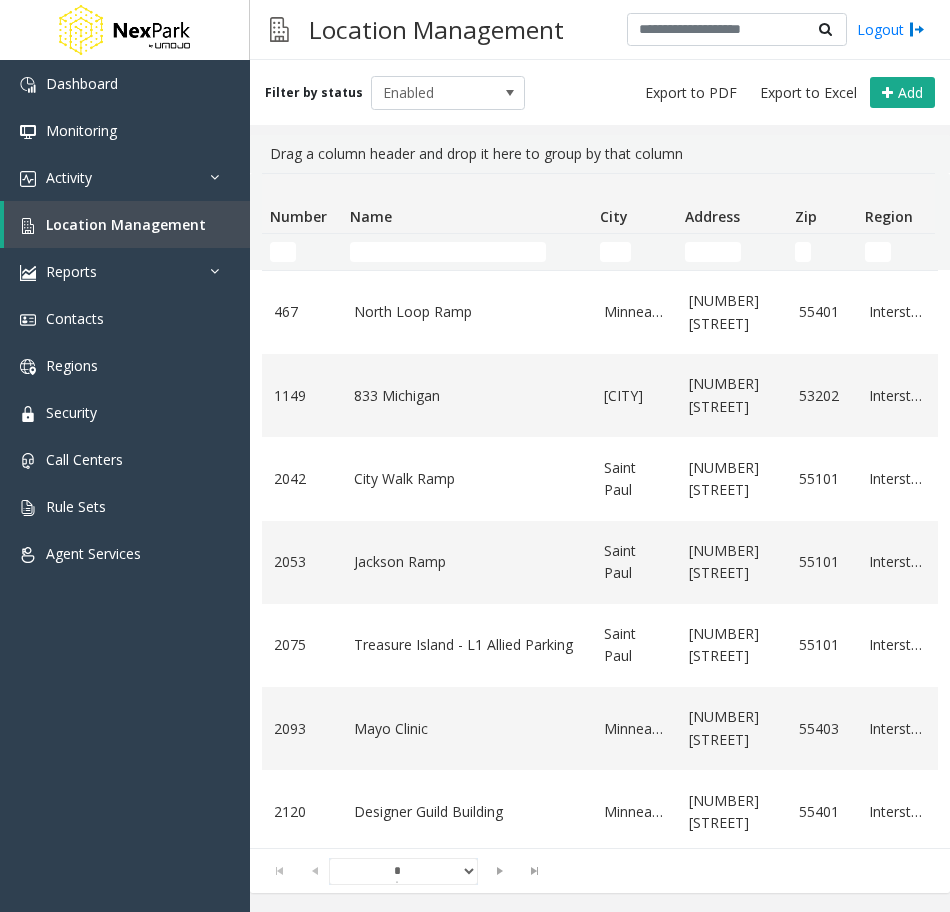 click 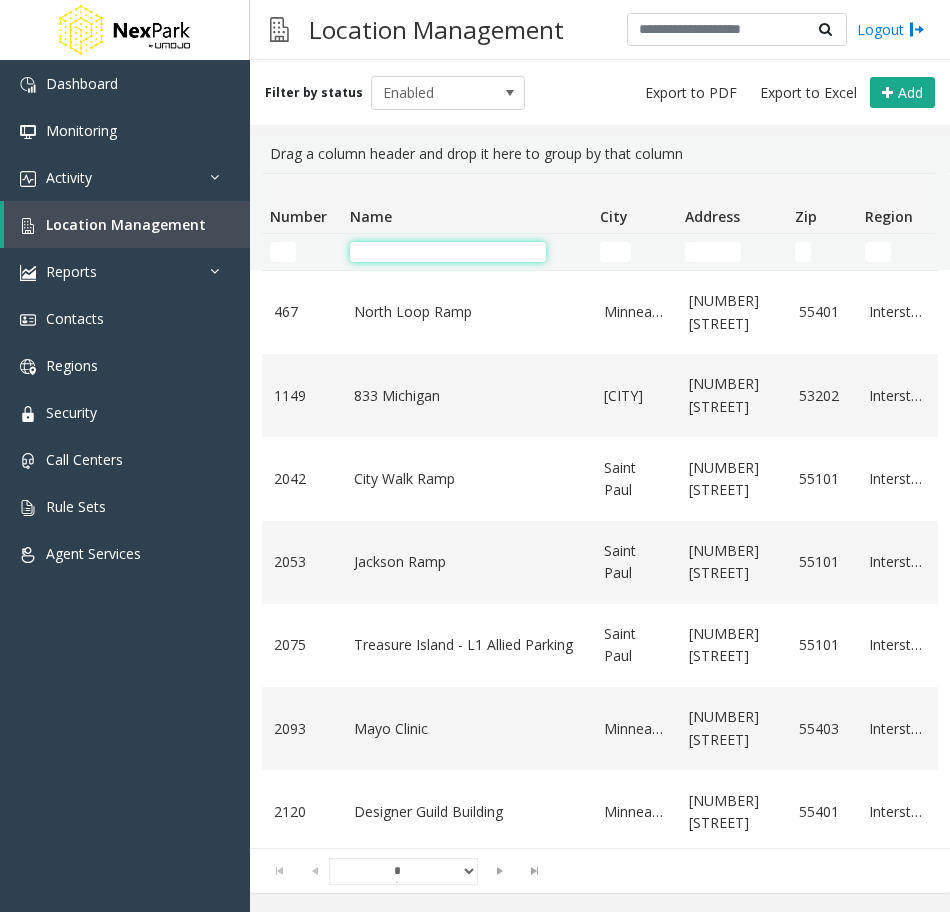click 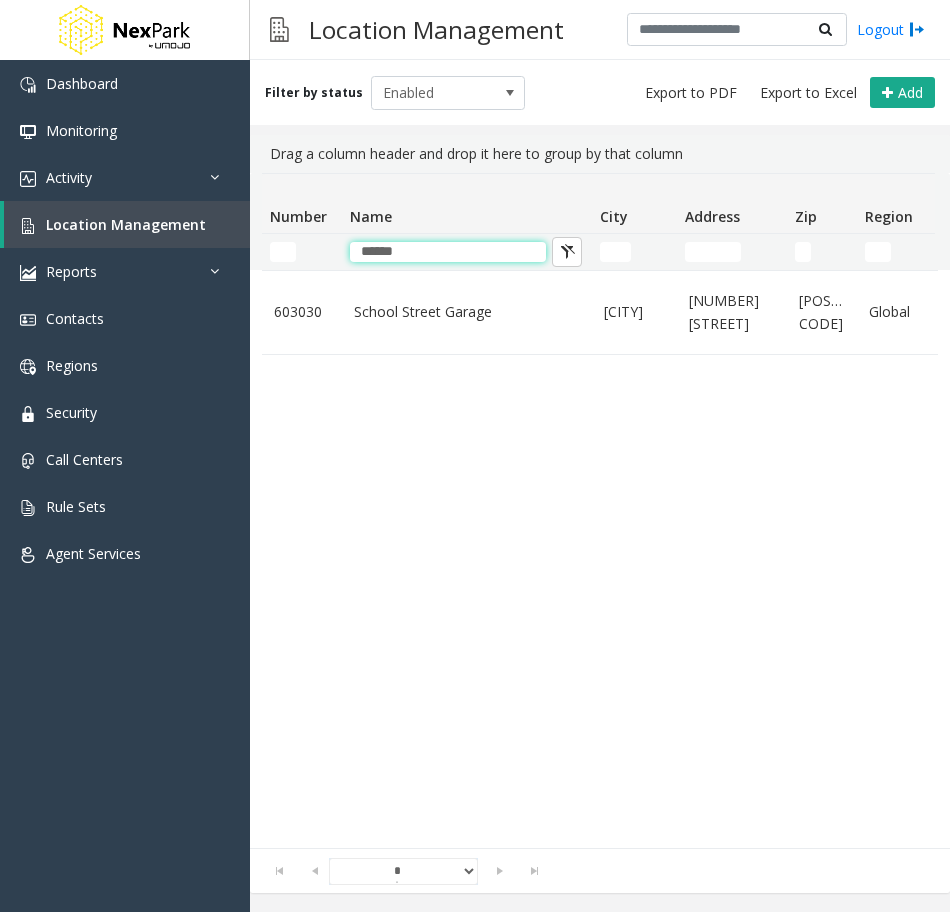 type on "******" 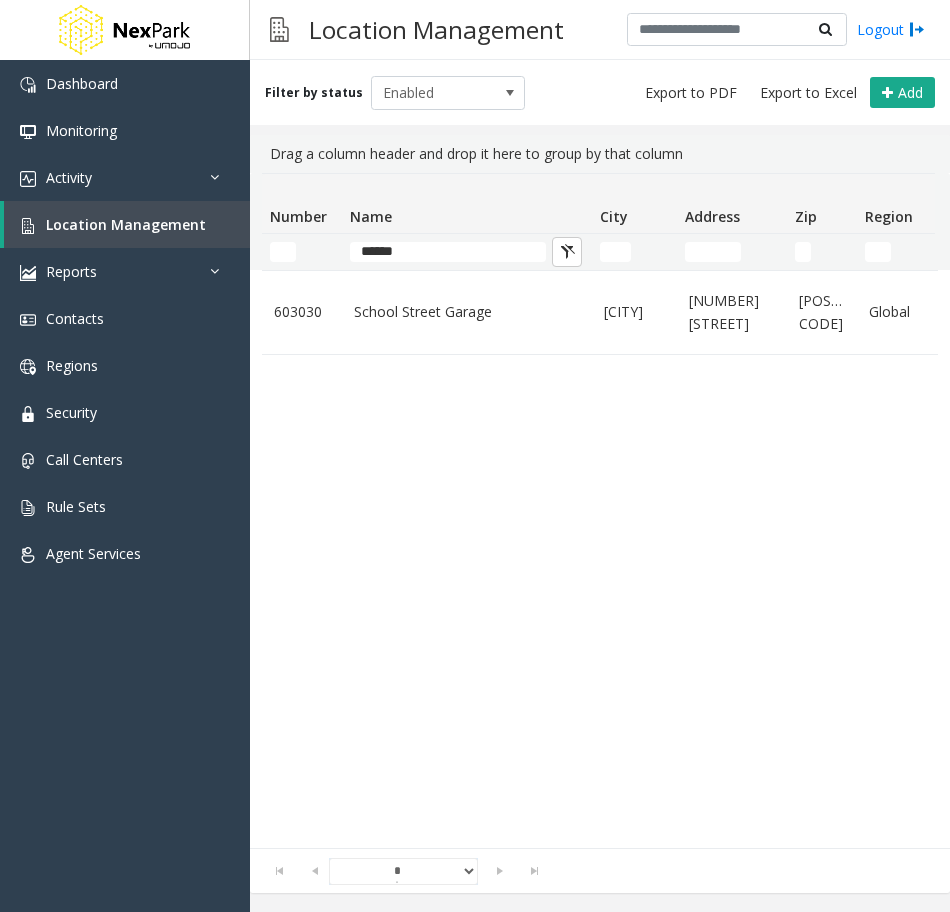 drag, startPoint x: 408, startPoint y: 529, endPoint x: 414, endPoint y: 405, distance: 124.14507 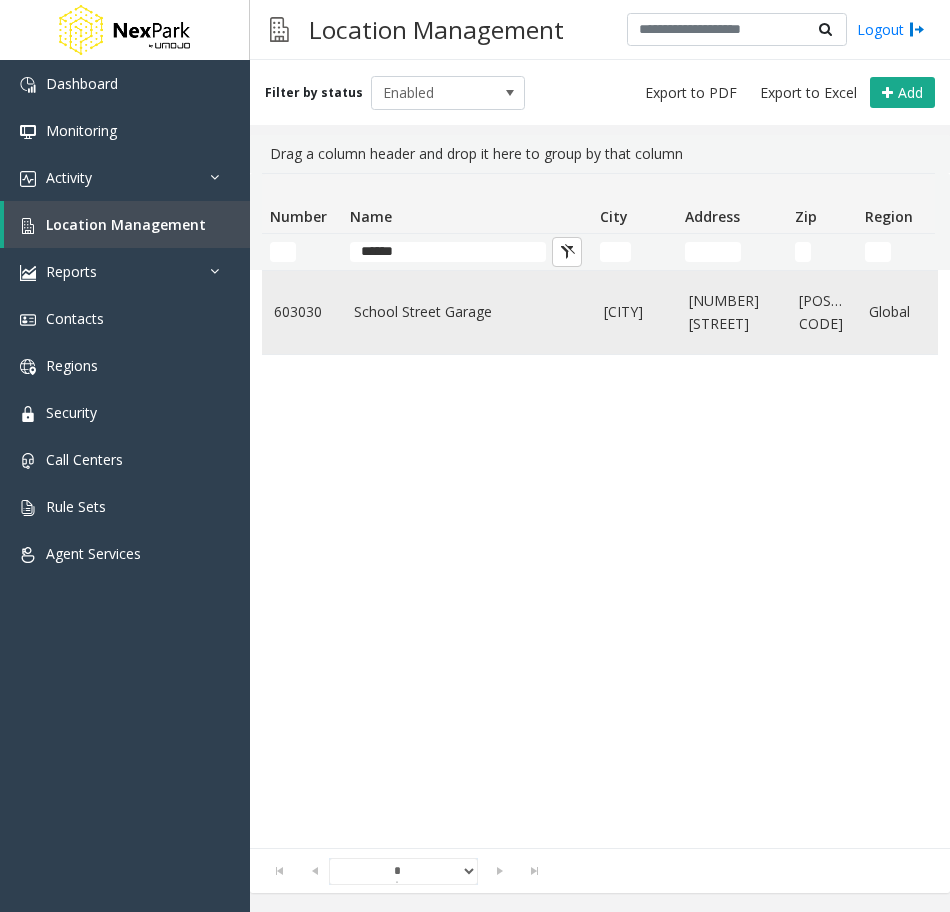 click on "School Street Garage" 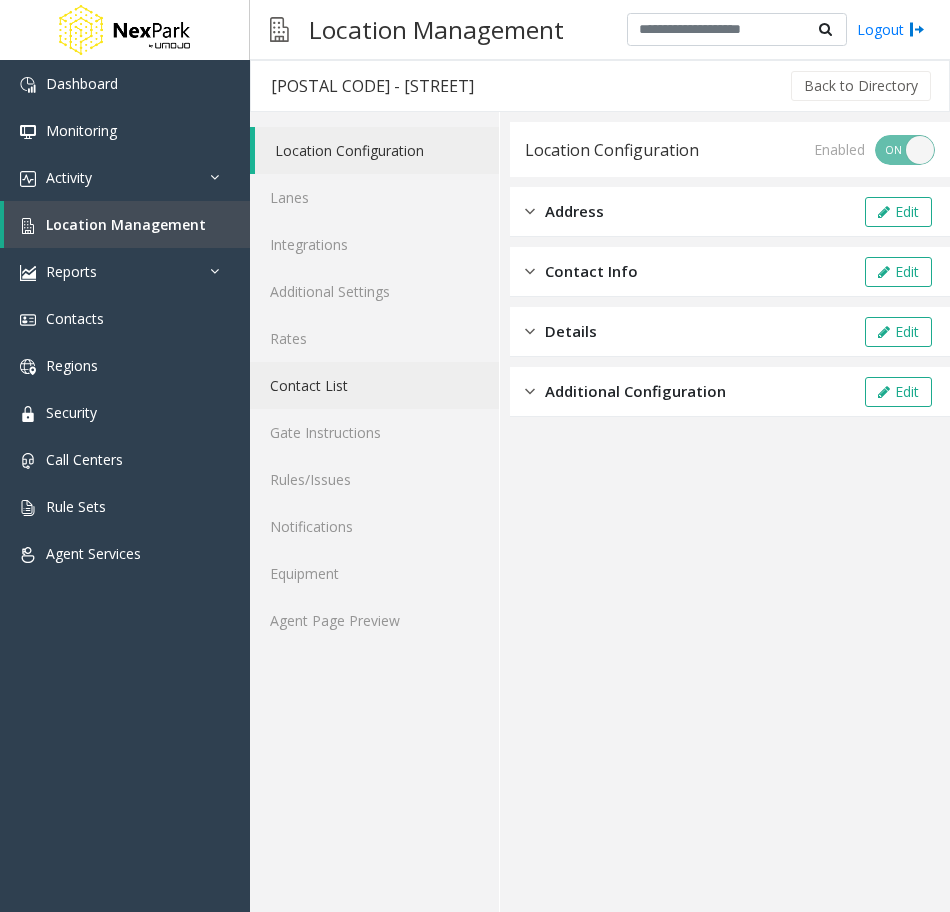 click on "Contact List" 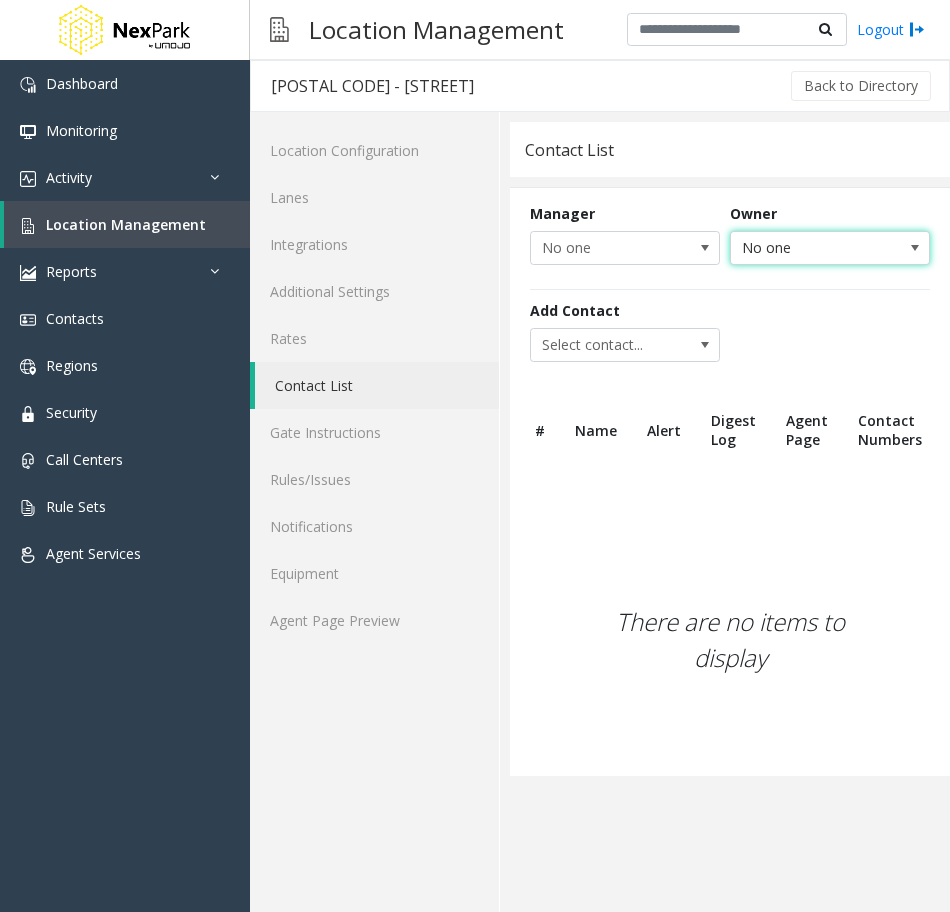 click on "No one" at bounding box center (810, 248) 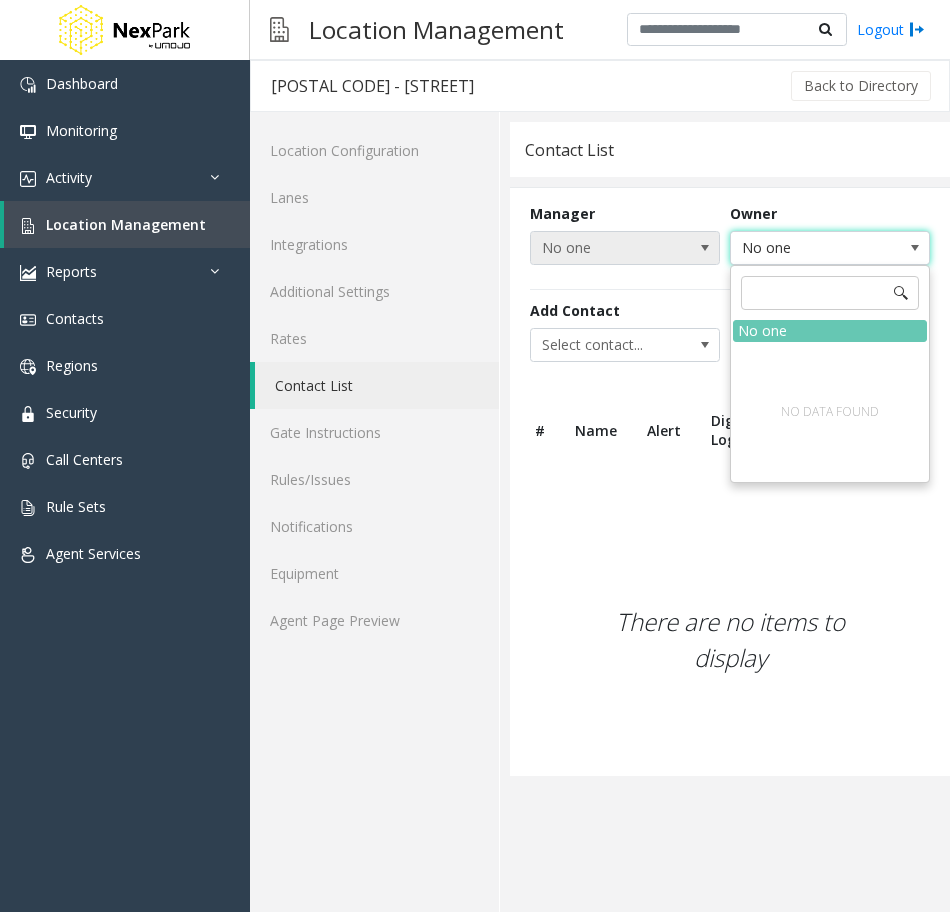 click on "No one" at bounding box center (625, 248) 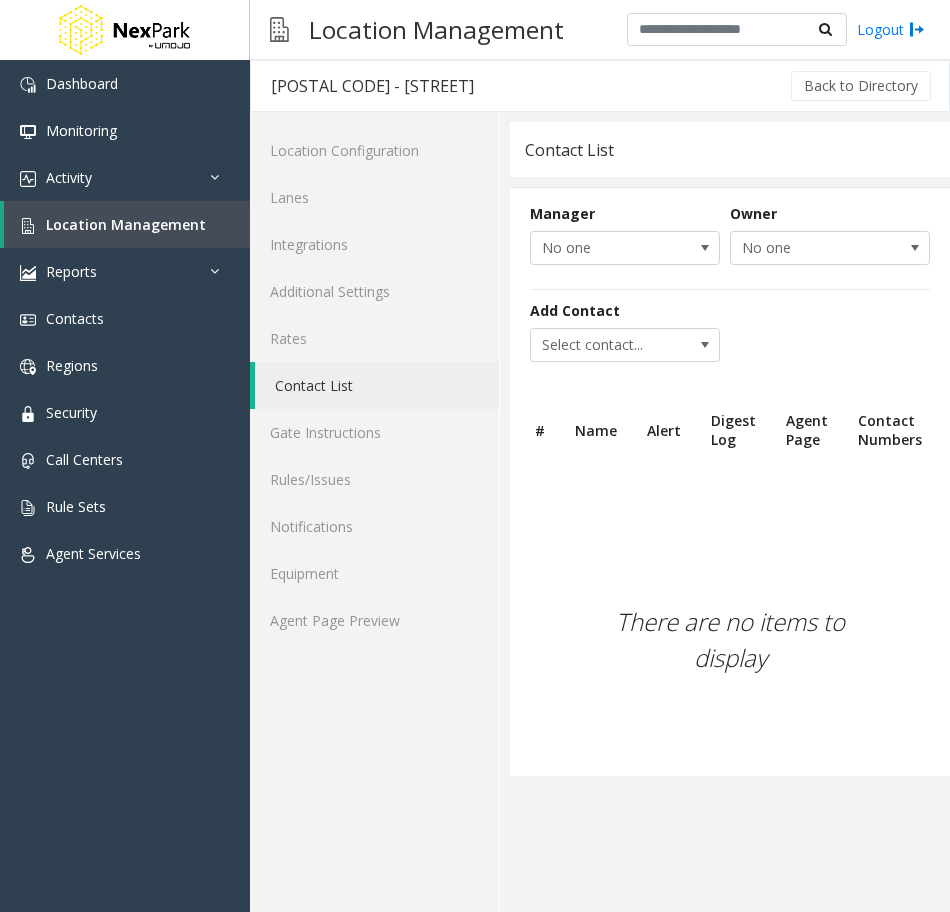 click on "Add Contact Select contact..." 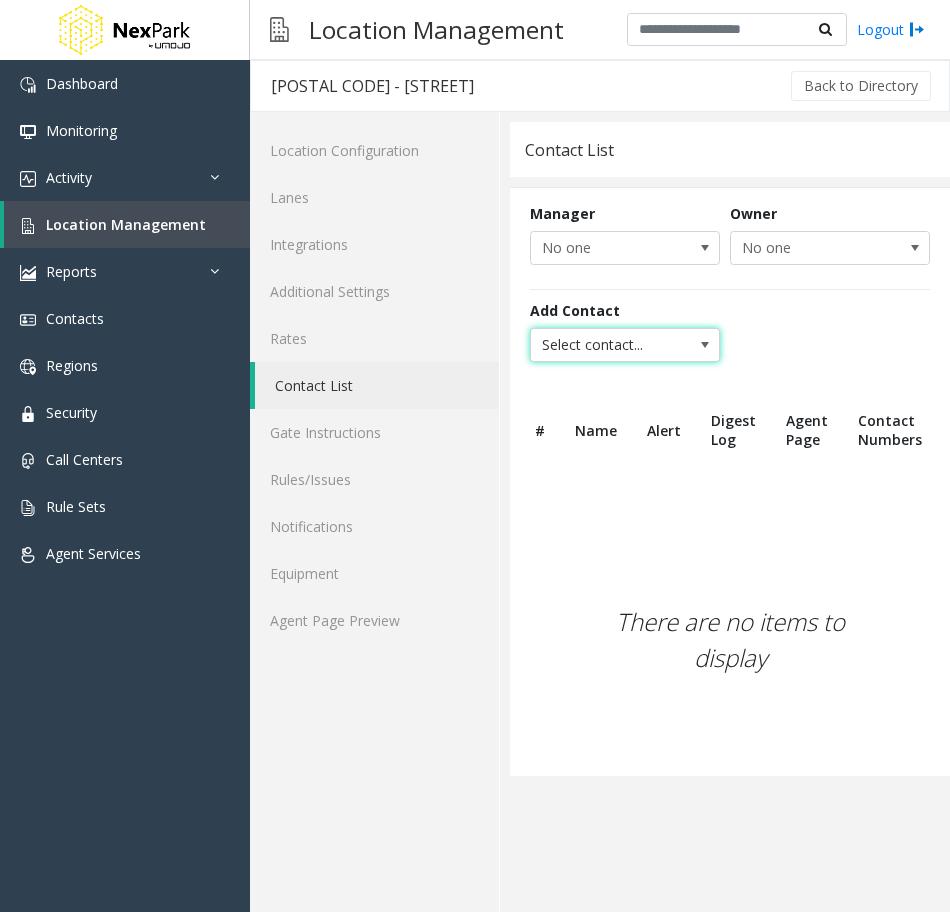 click on "Select contact..." at bounding box center (606, 345) 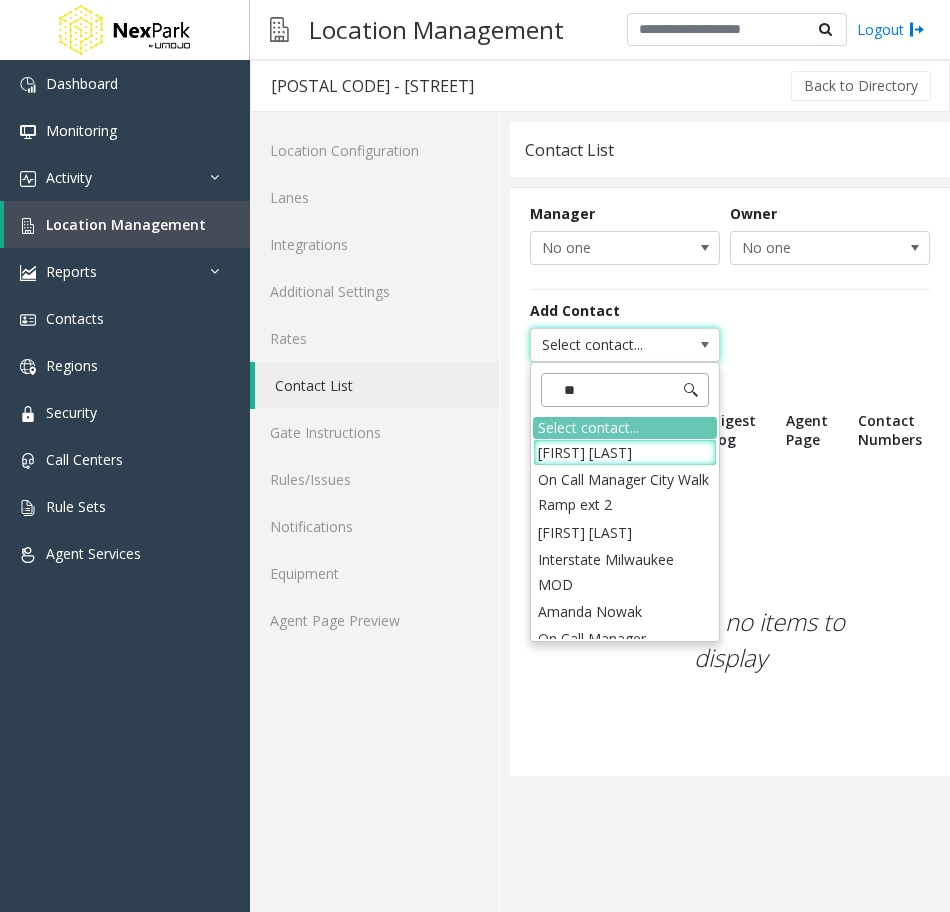 type on "***" 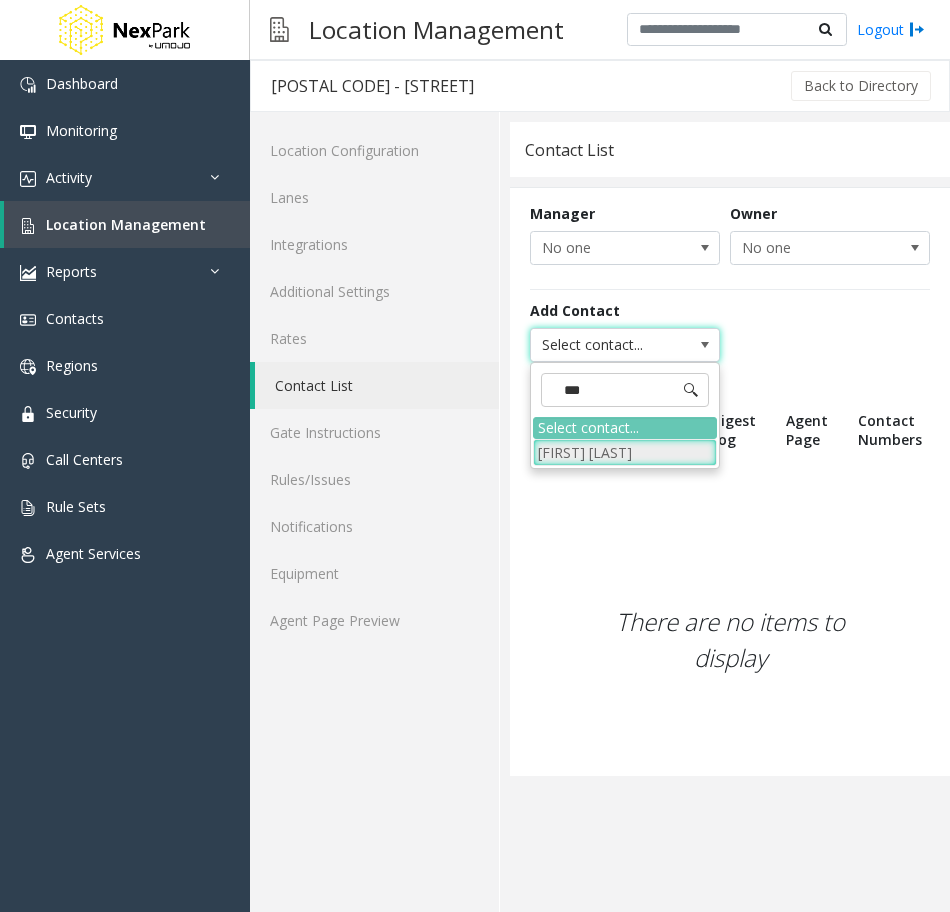 click on "[FIRST] [LAST]" at bounding box center [625, 452] 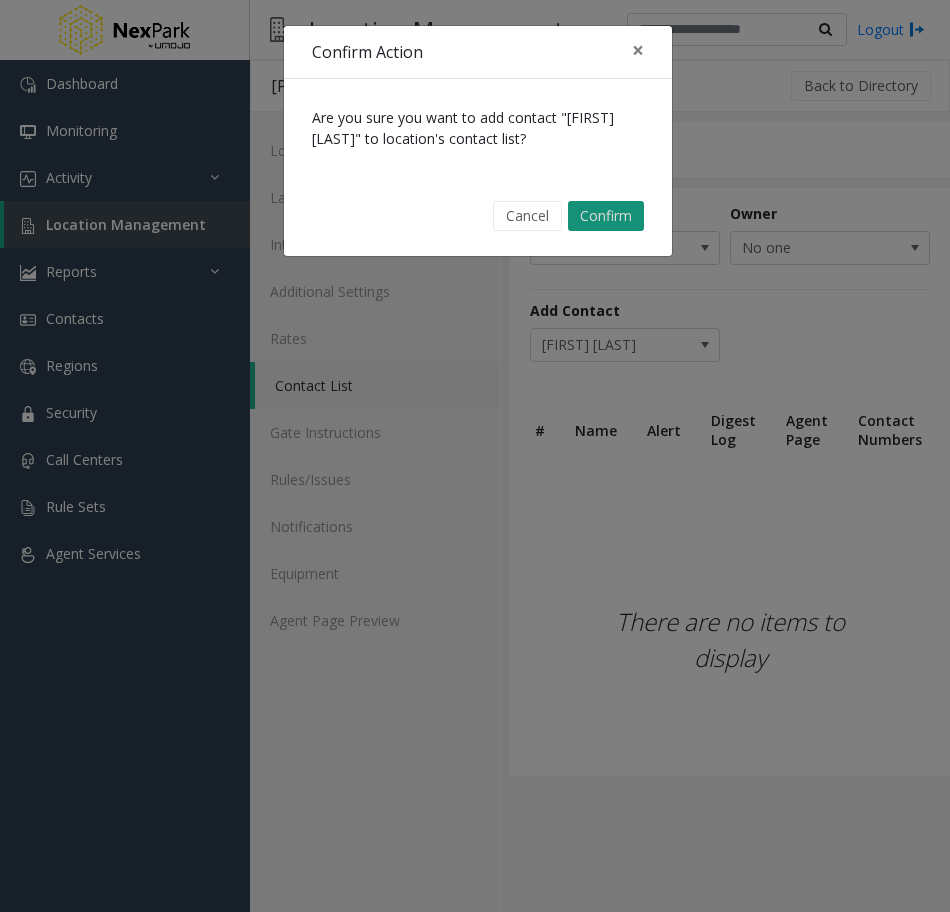 click on "Confirm" 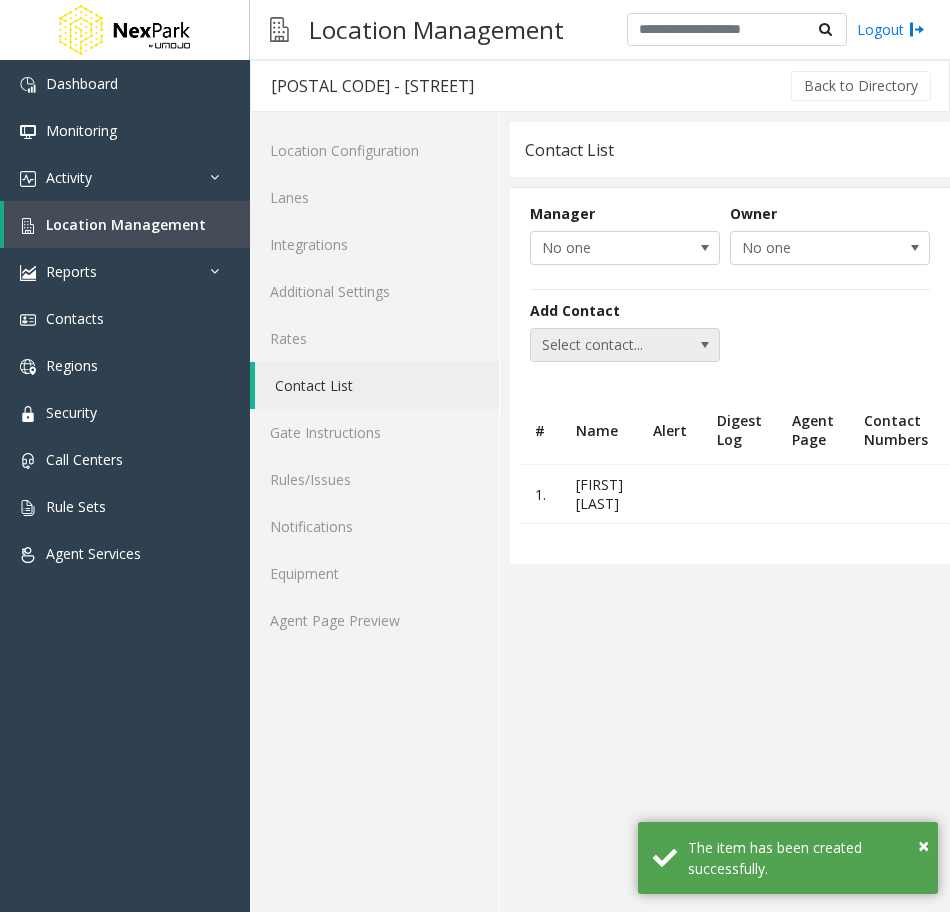 click on "Select contact..." at bounding box center [606, 345] 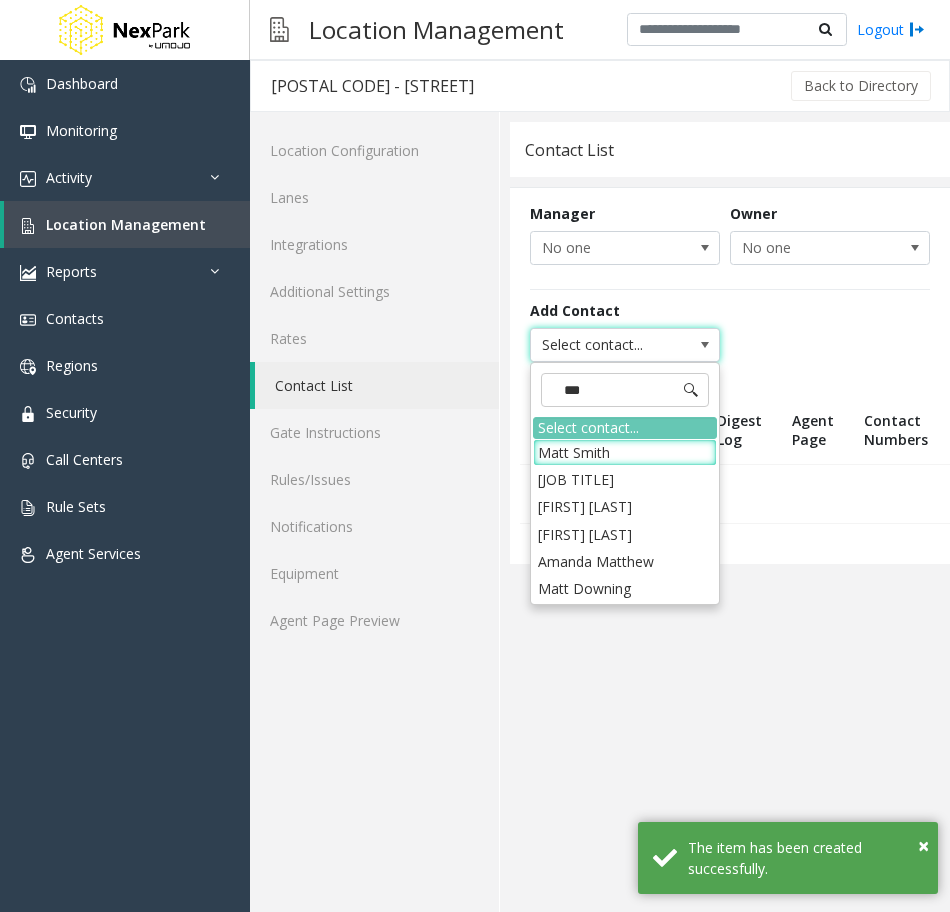 type on "****" 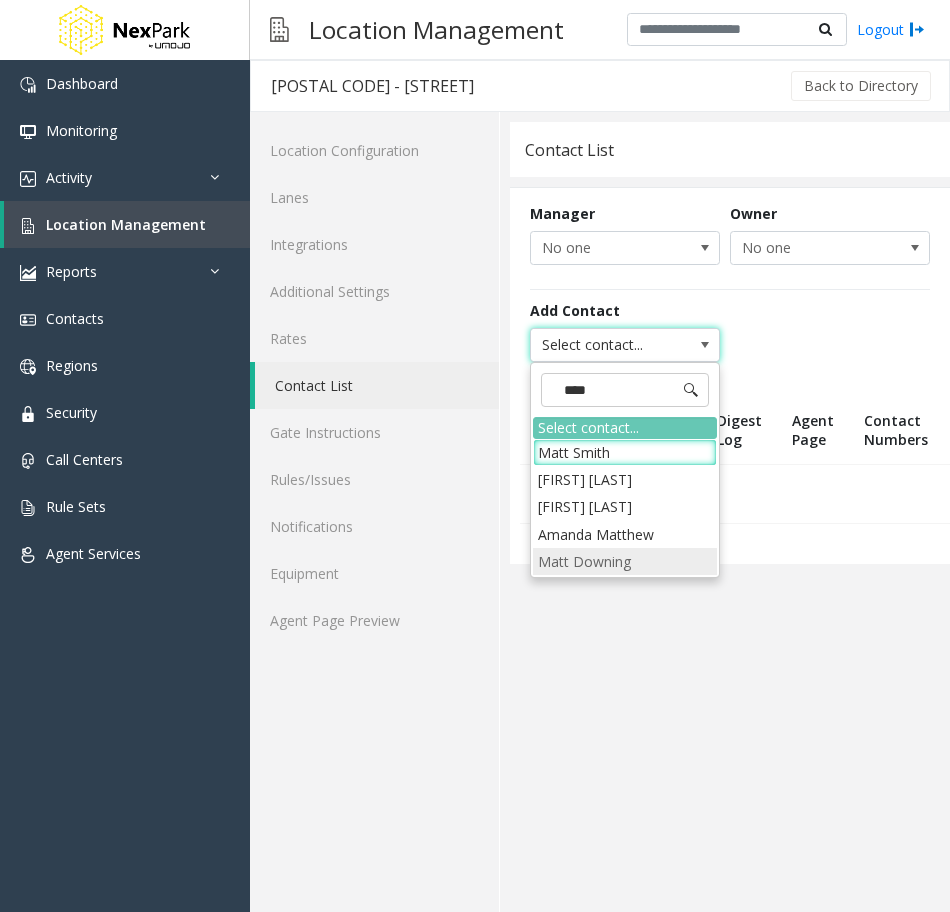 click on "Matt Downing" at bounding box center (625, 561) 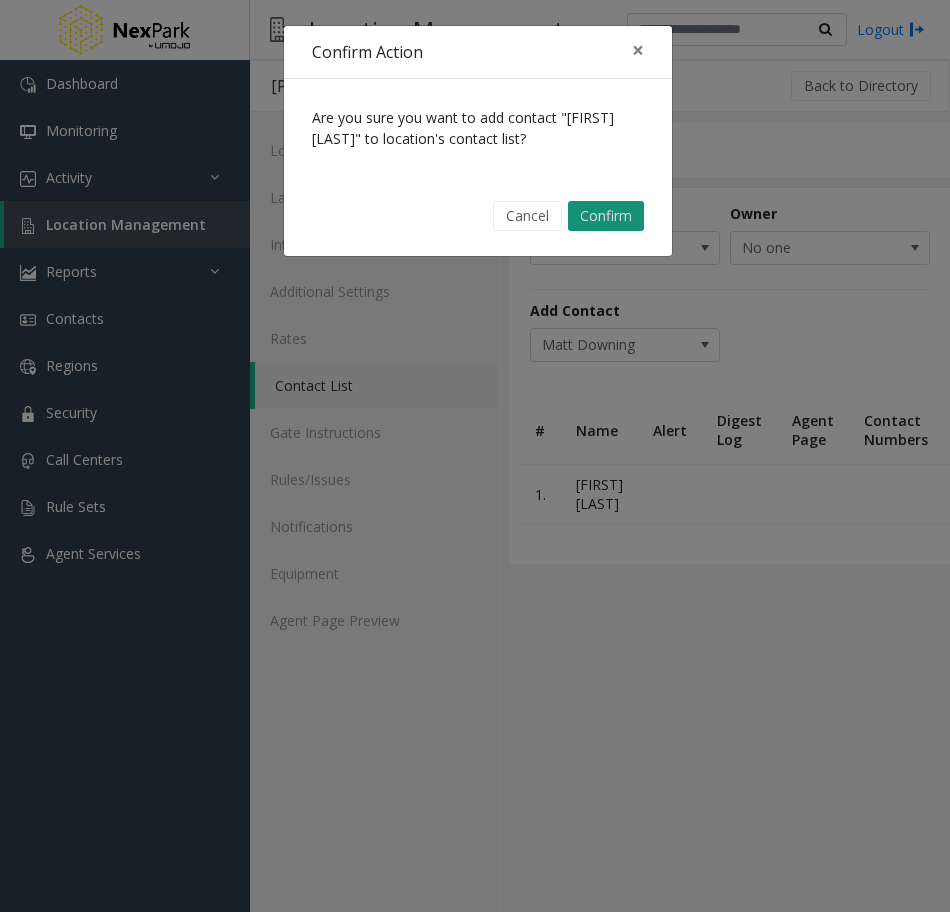 drag, startPoint x: 554, startPoint y: 218, endPoint x: 600, endPoint y: 220, distance: 46.043457 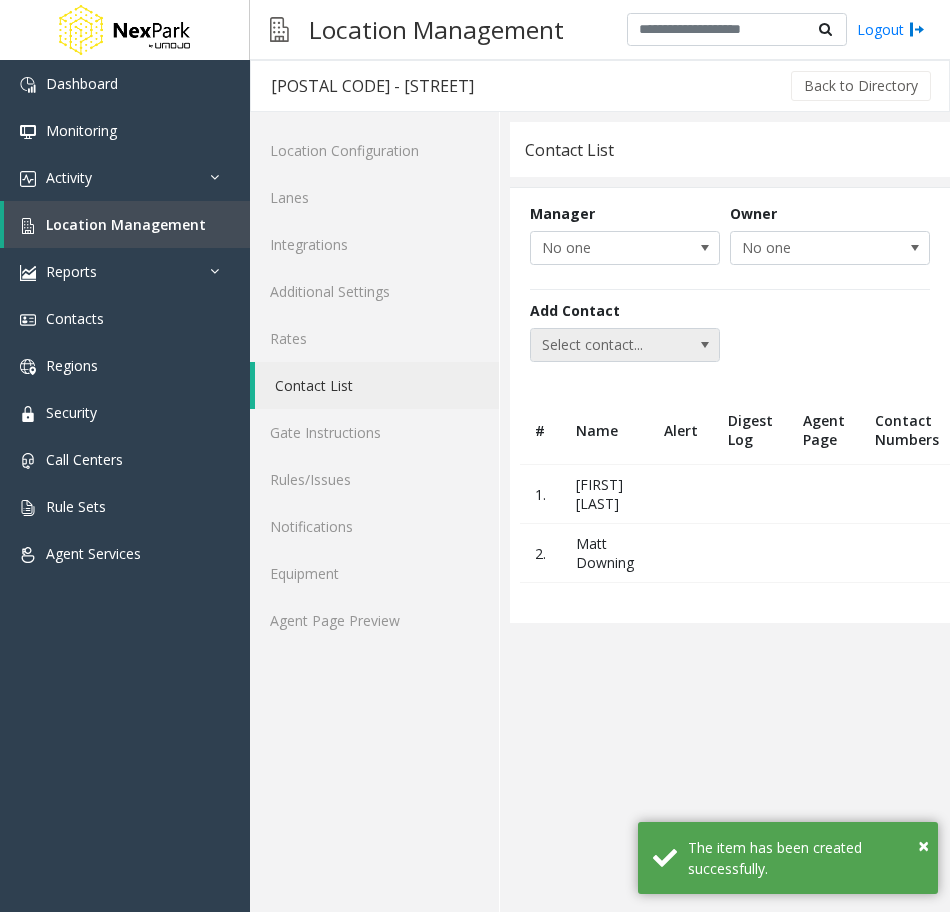 click on "Select contact..." at bounding box center [606, 345] 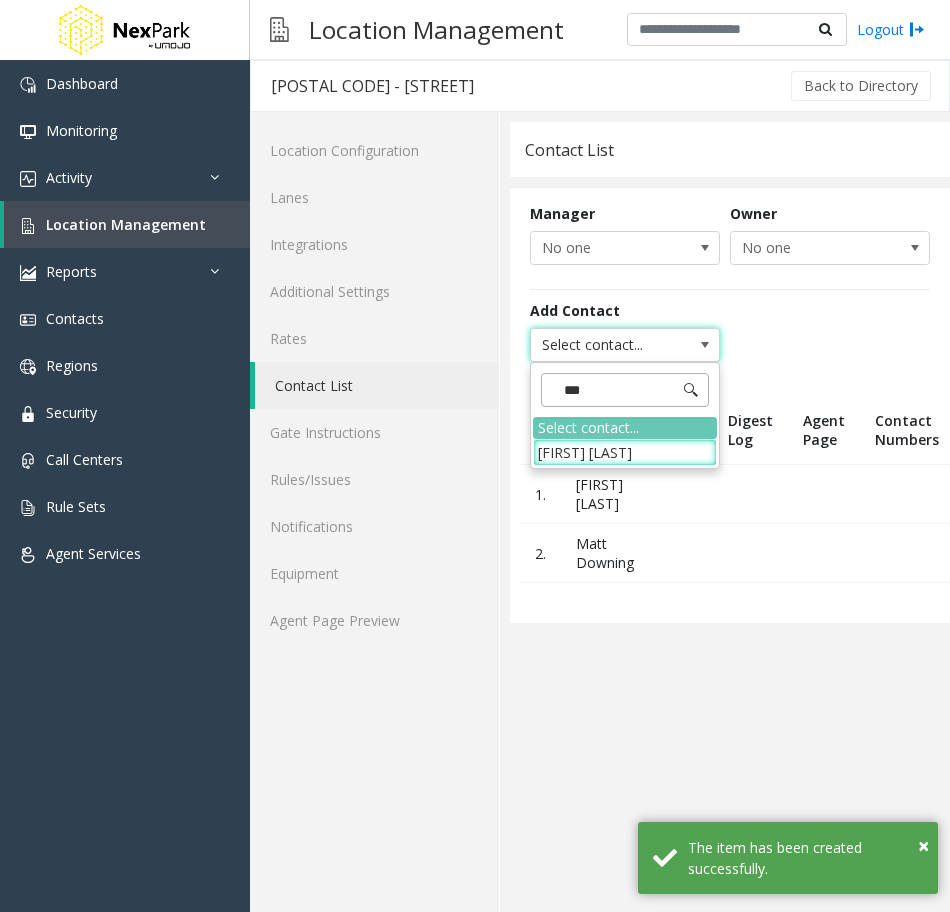 type on "****" 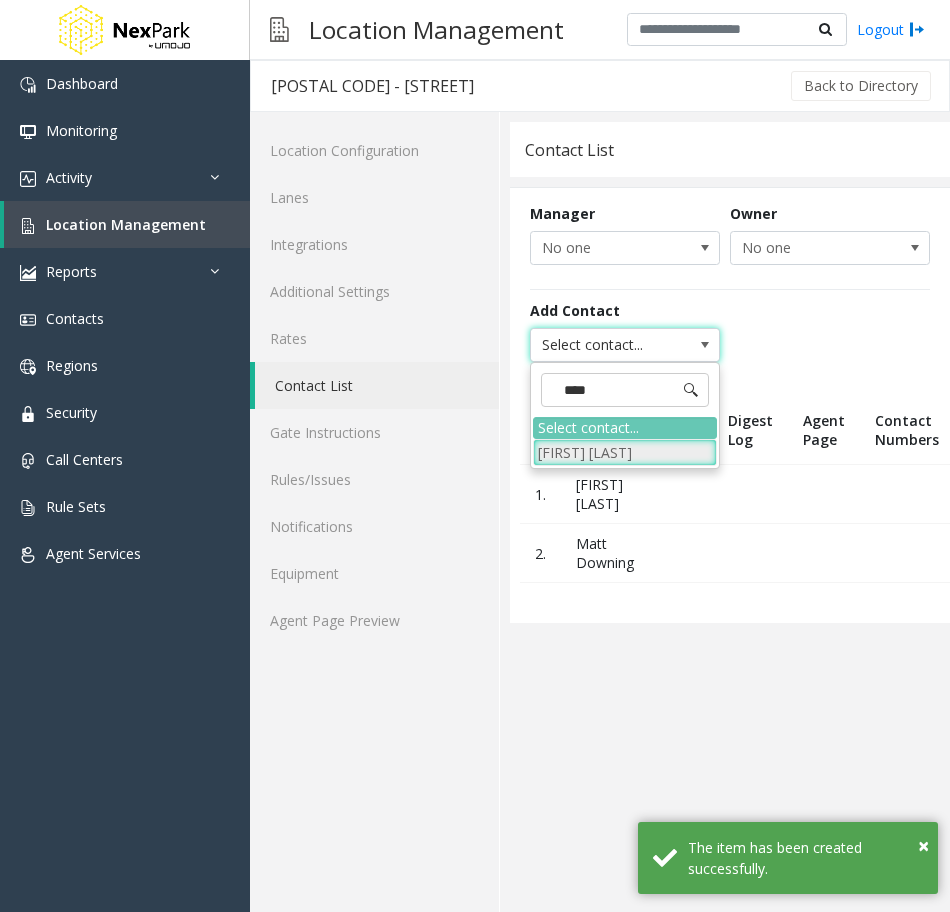 click on "[FIRST] [LAST]" at bounding box center [625, 452] 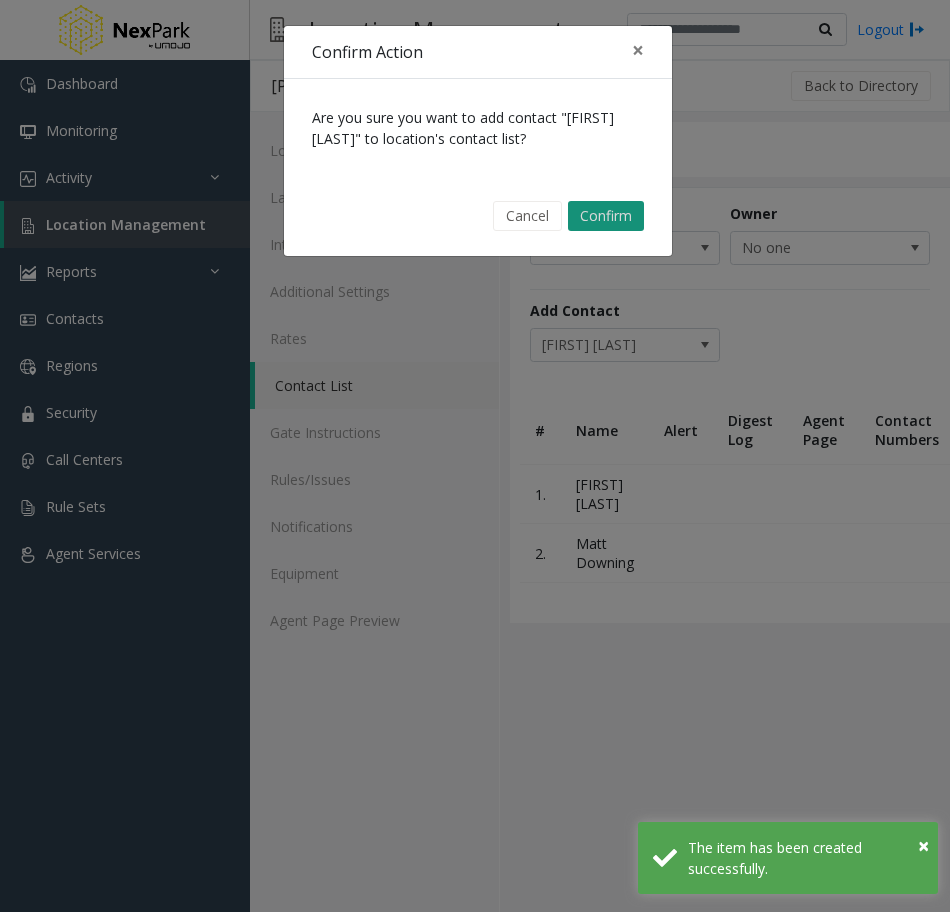 click on "Confirm" 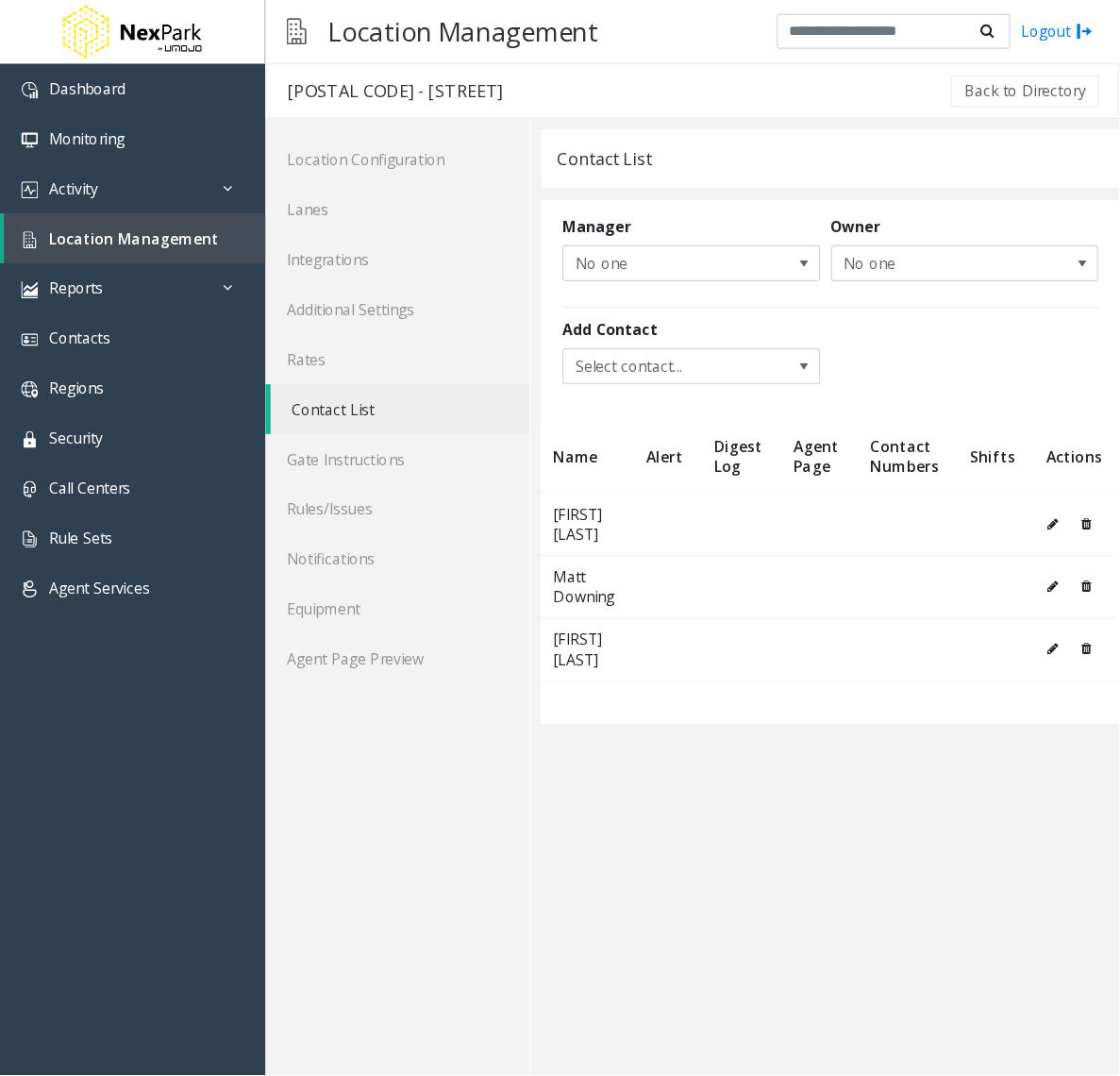 scroll, scrollTop: 0, scrollLeft: 0, axis: both 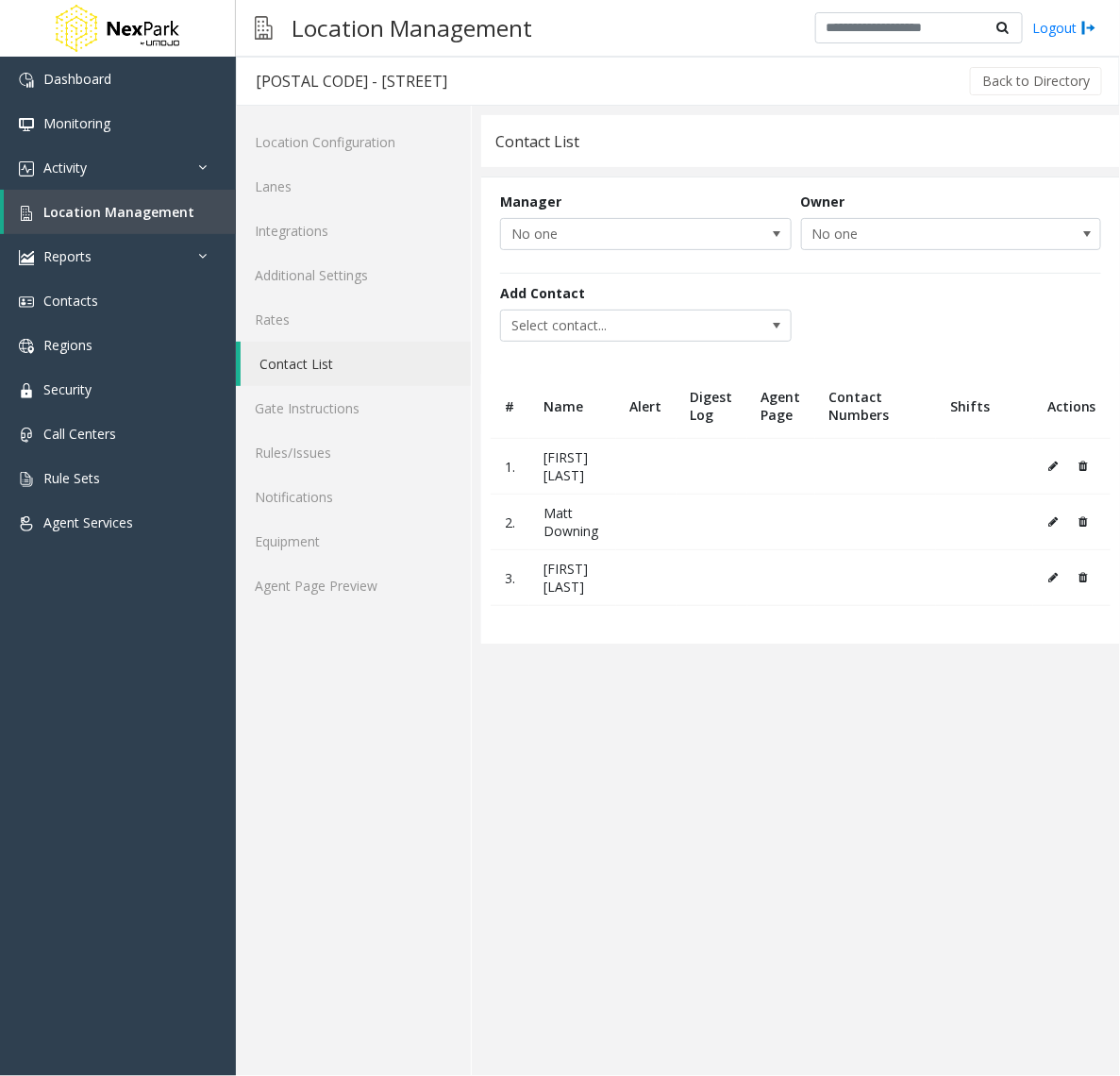 click at bounding box center (1058, 466) 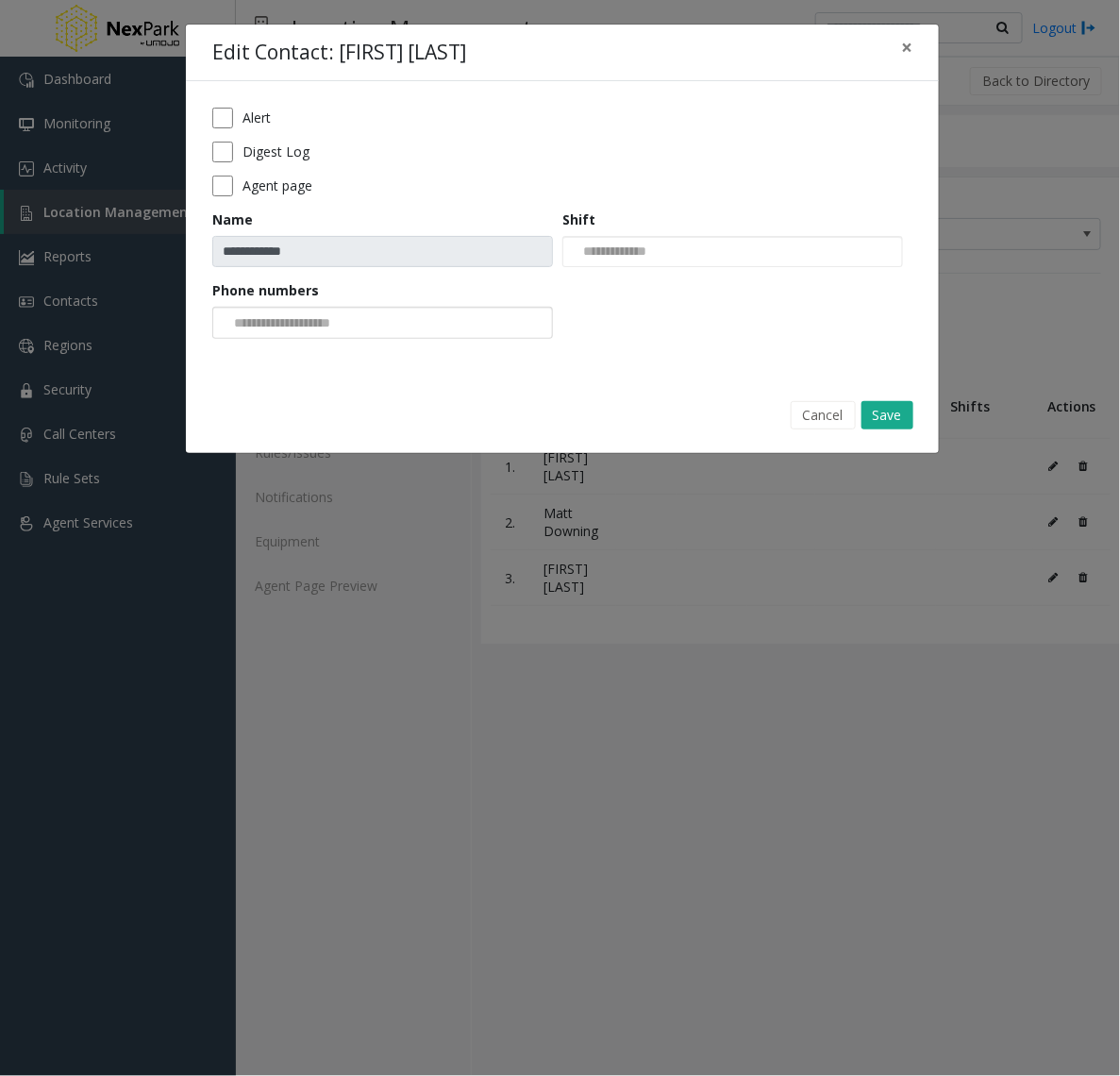 click at bounding box center [284, 323] 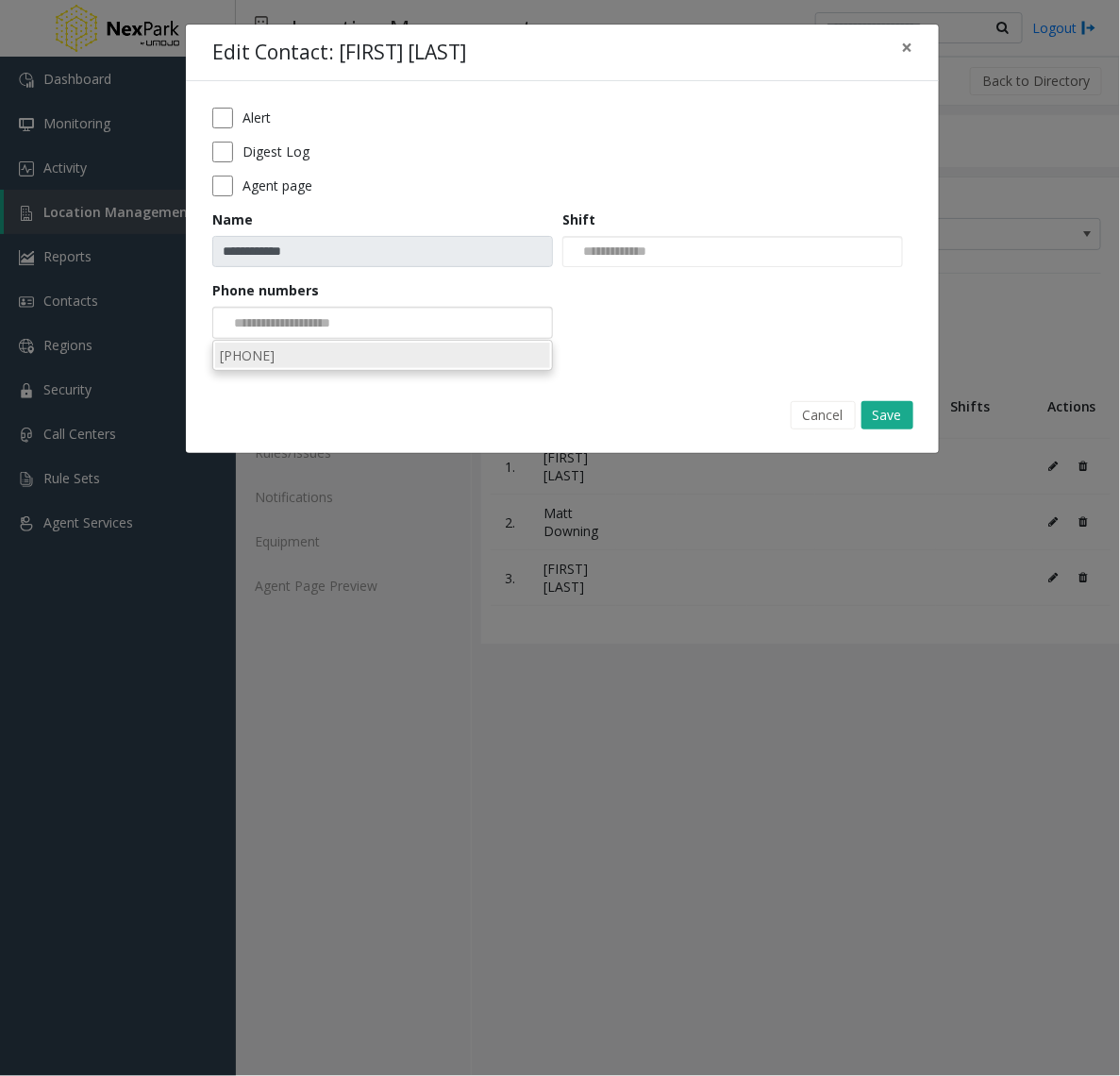drag, startPoint x: 345, startPoint y: 371, endPoint x: 345, endPoint y: 352, distance: 19 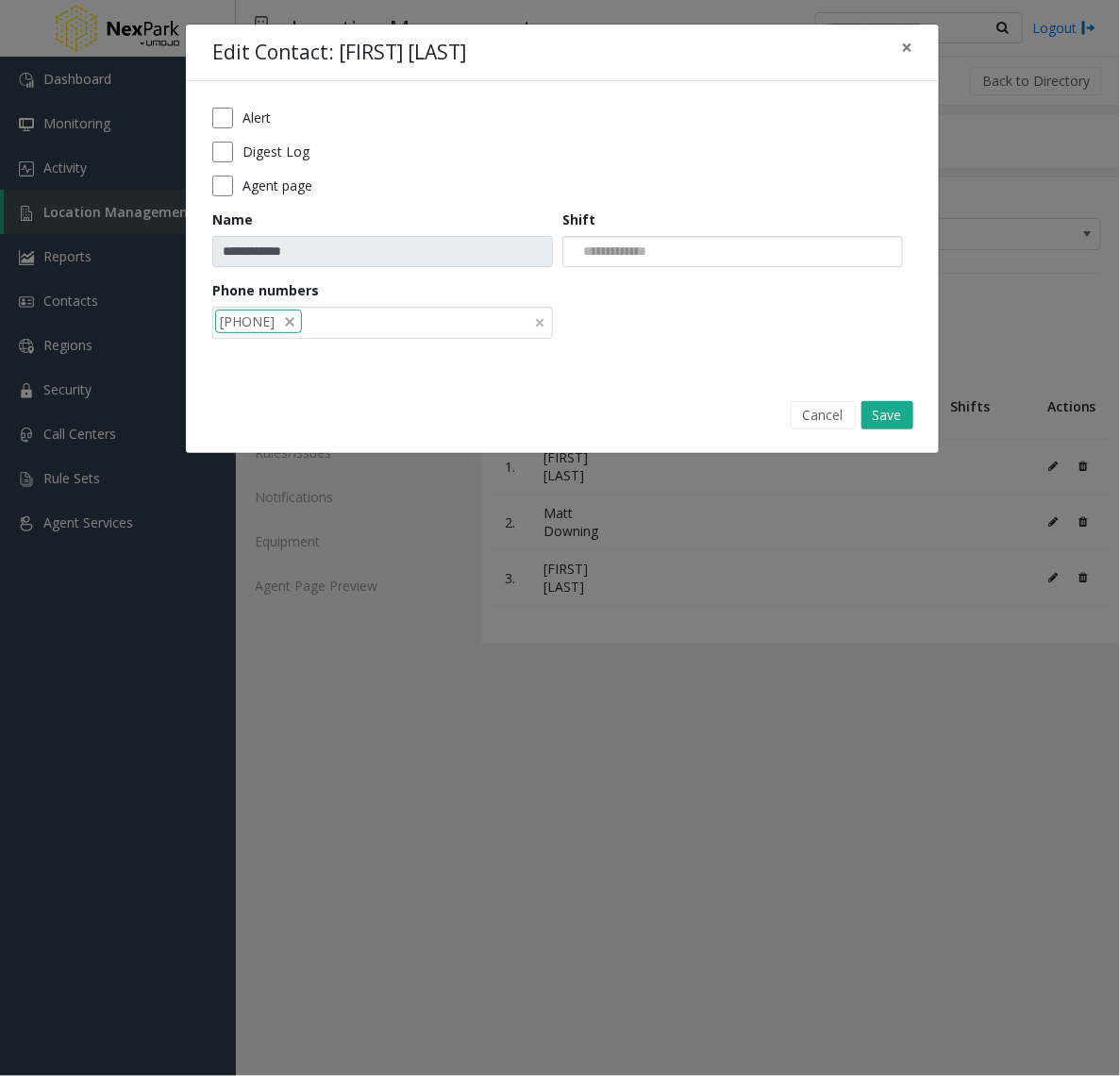 click at bounding box center [611, 252] 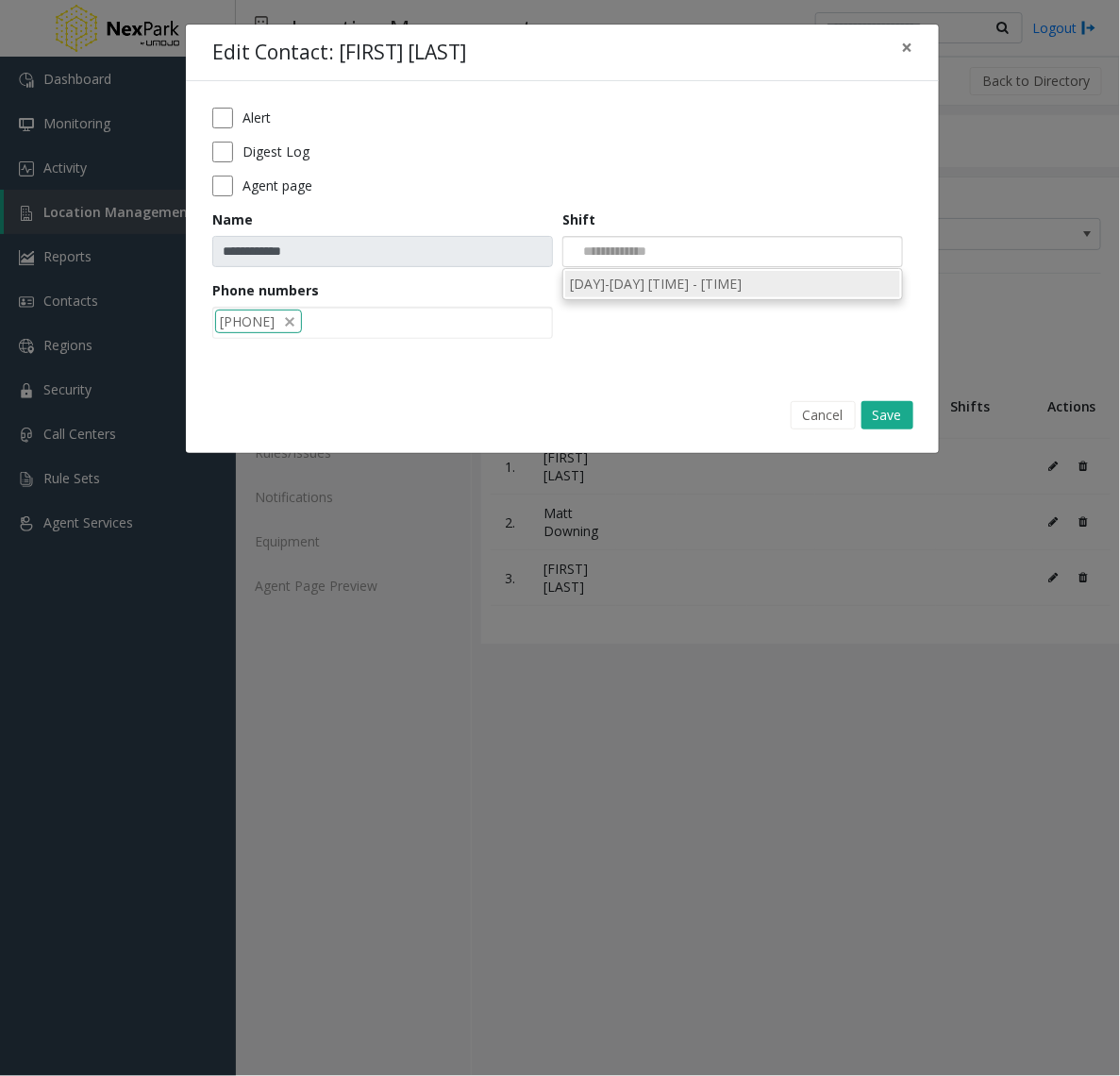 click on "[DAY]-[DAY] [TIME] - [TIME]" at bounding box center (732, 283) 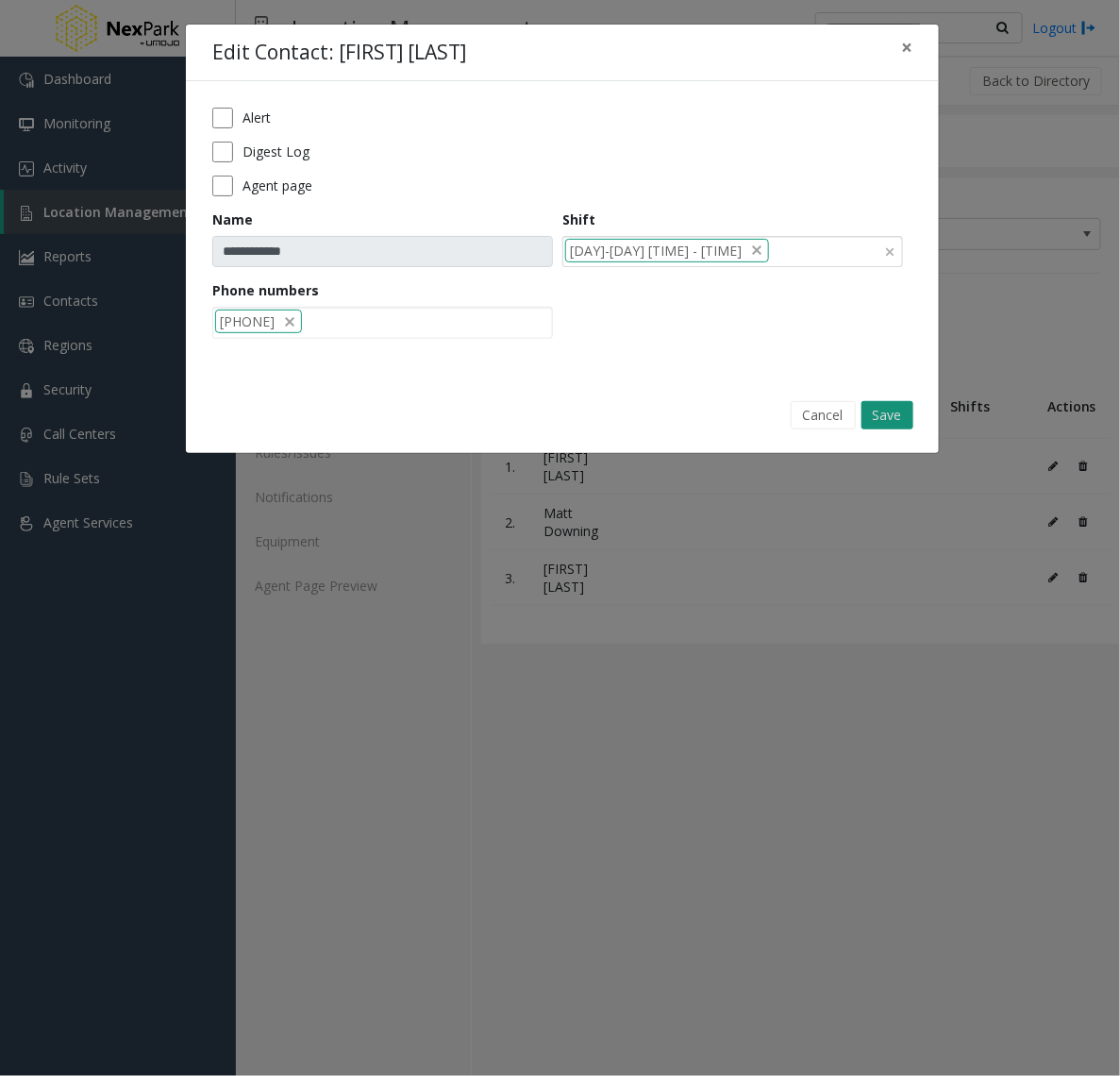 drag, startPoint x: 879, startPoint y: 413, endPoint x: 908, endPoint y: 435, distance: 36.400549 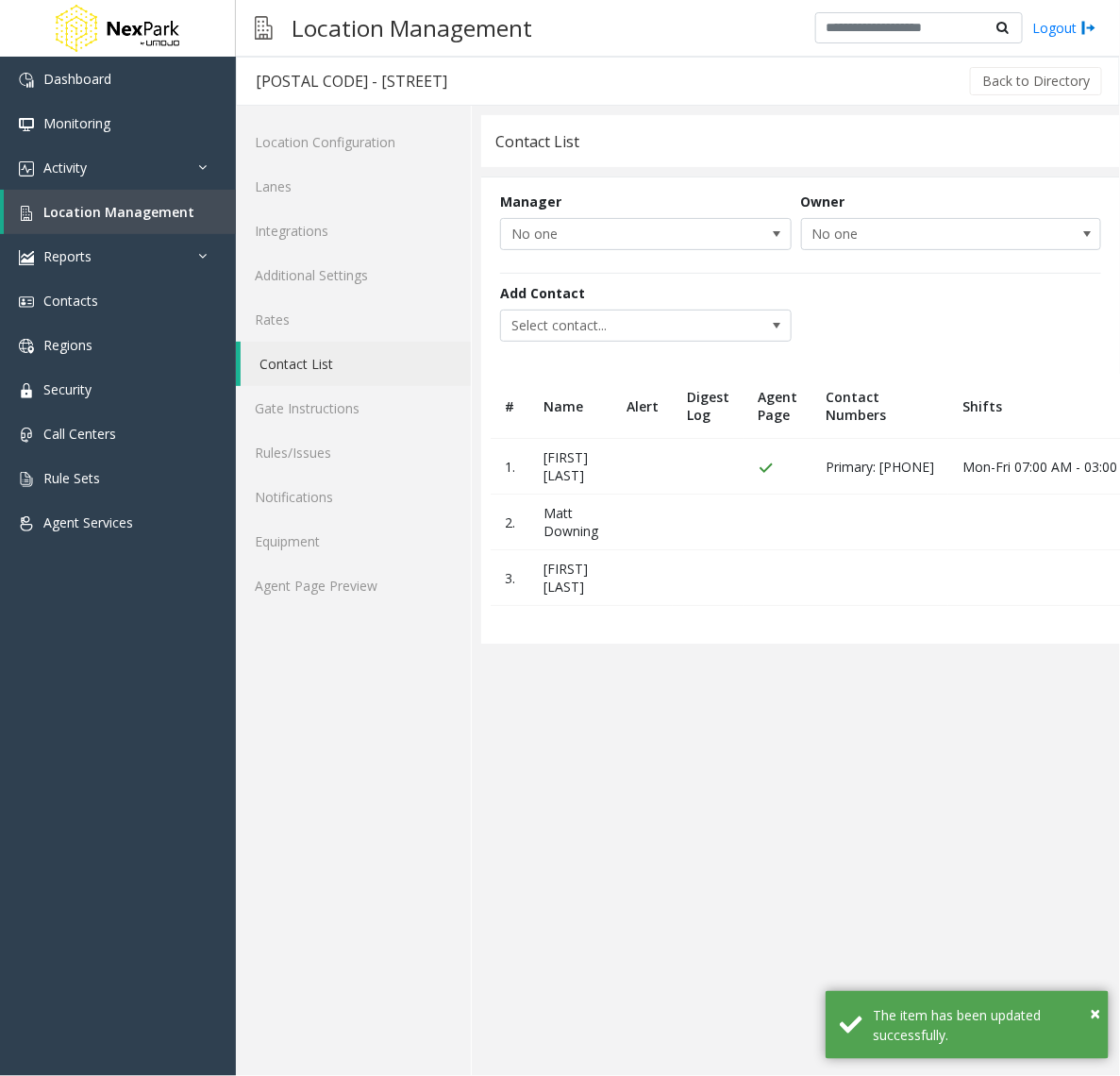 scroll, scrollTop: 0, scrollLeft: 148, axis: horizontal 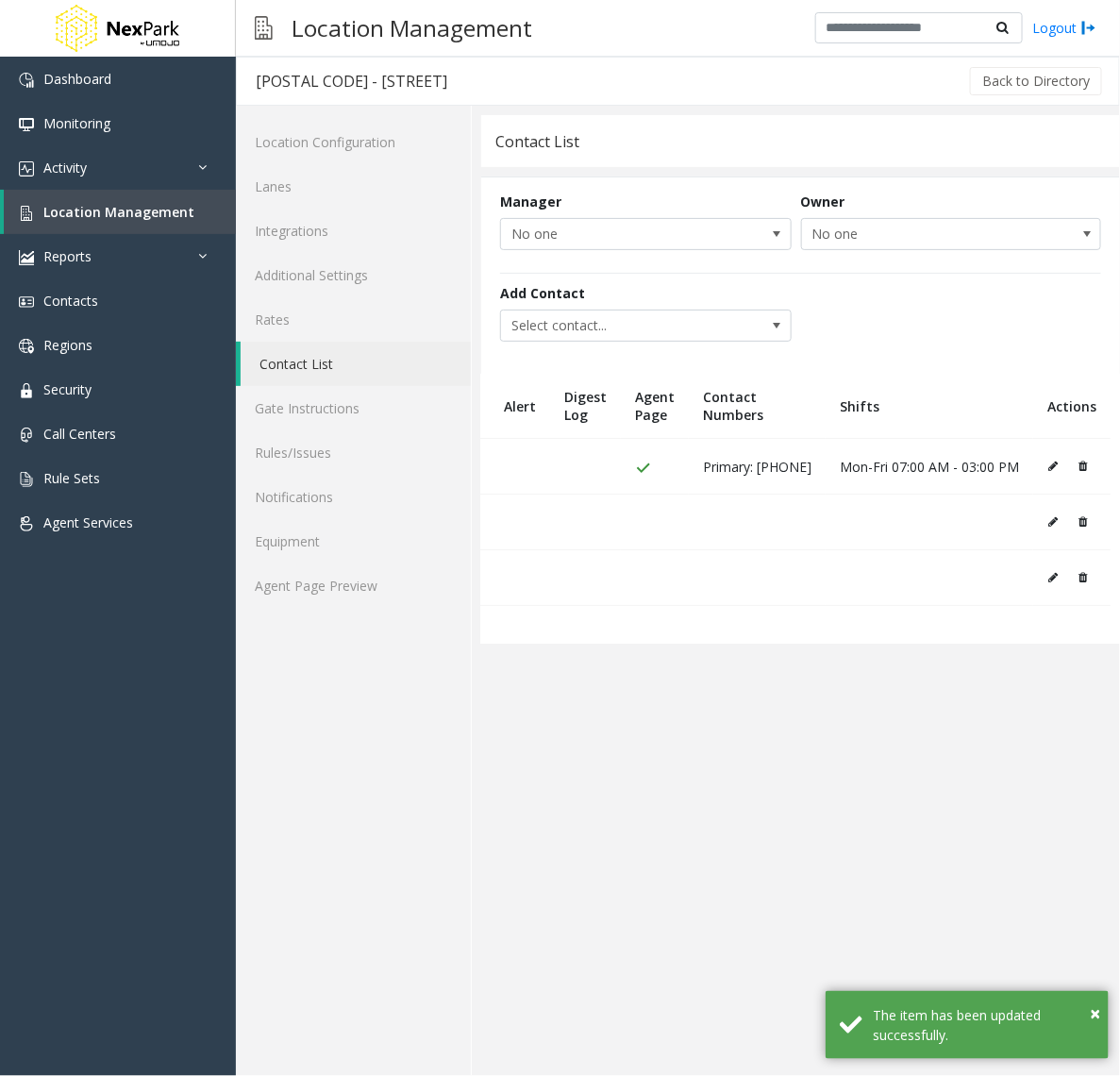 click at bounding box center (1053, 522) 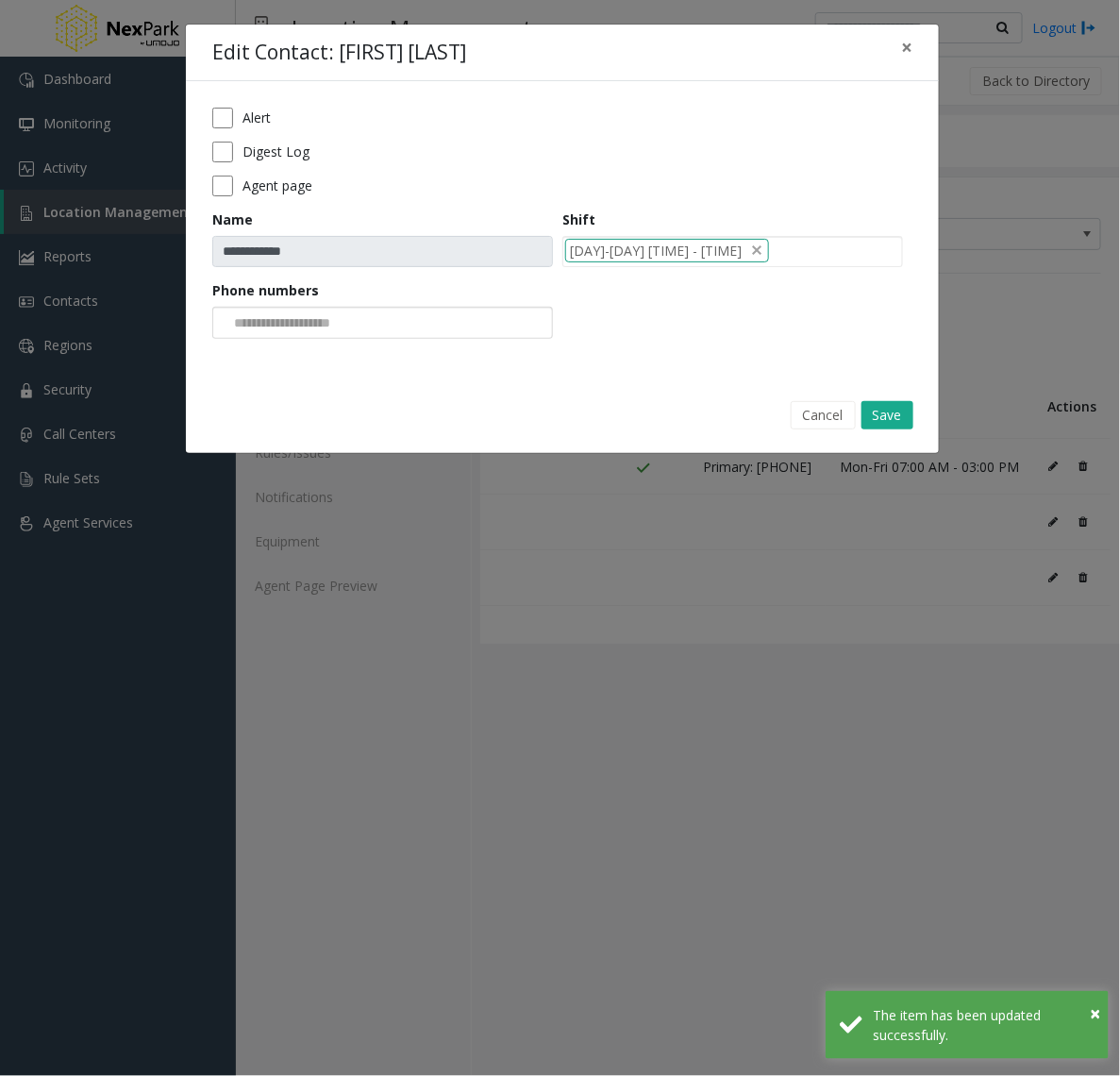 click at bounding box center (284, 323) 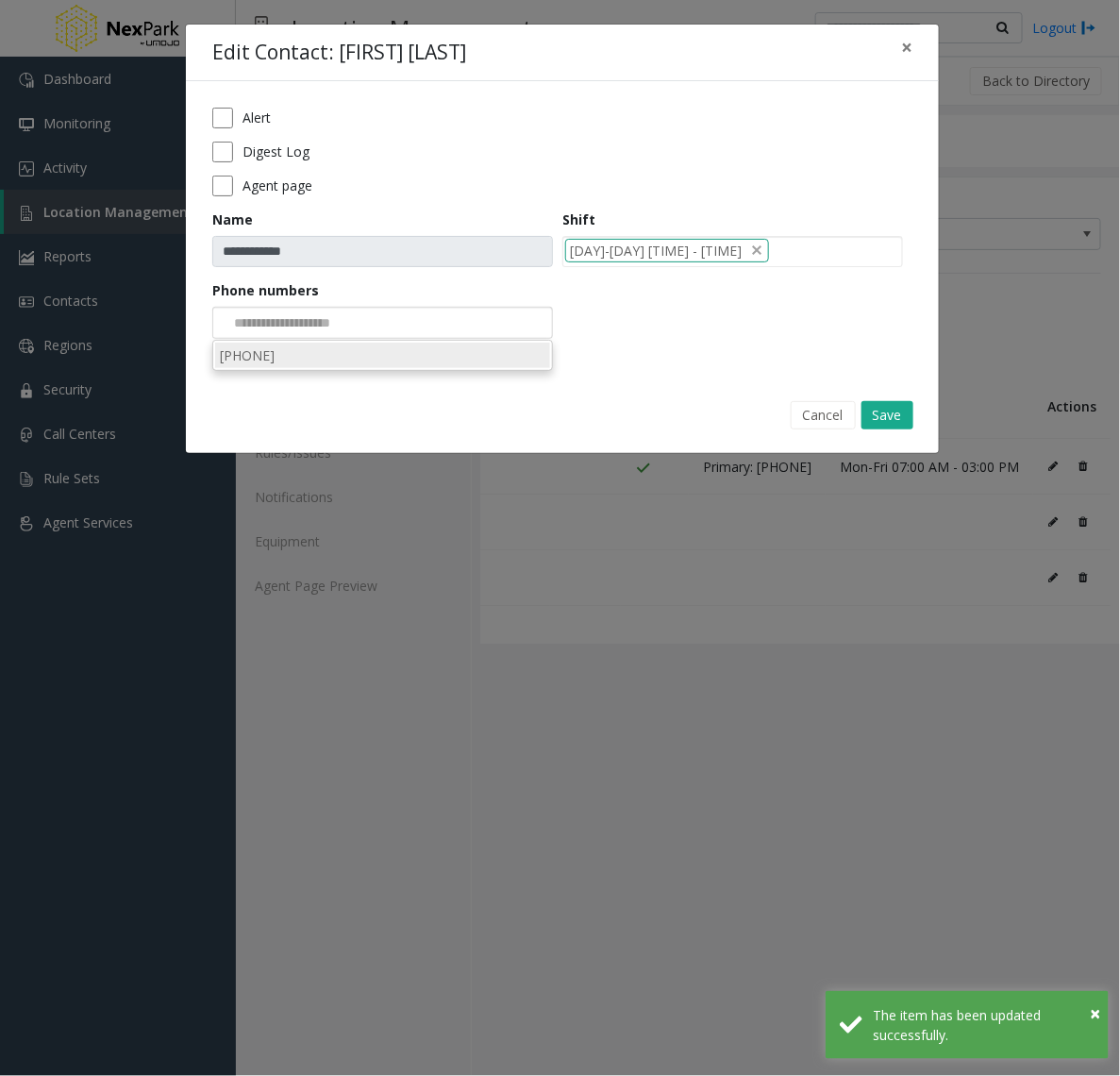 click on "[PHONE]" at bounding box center [382, 355] 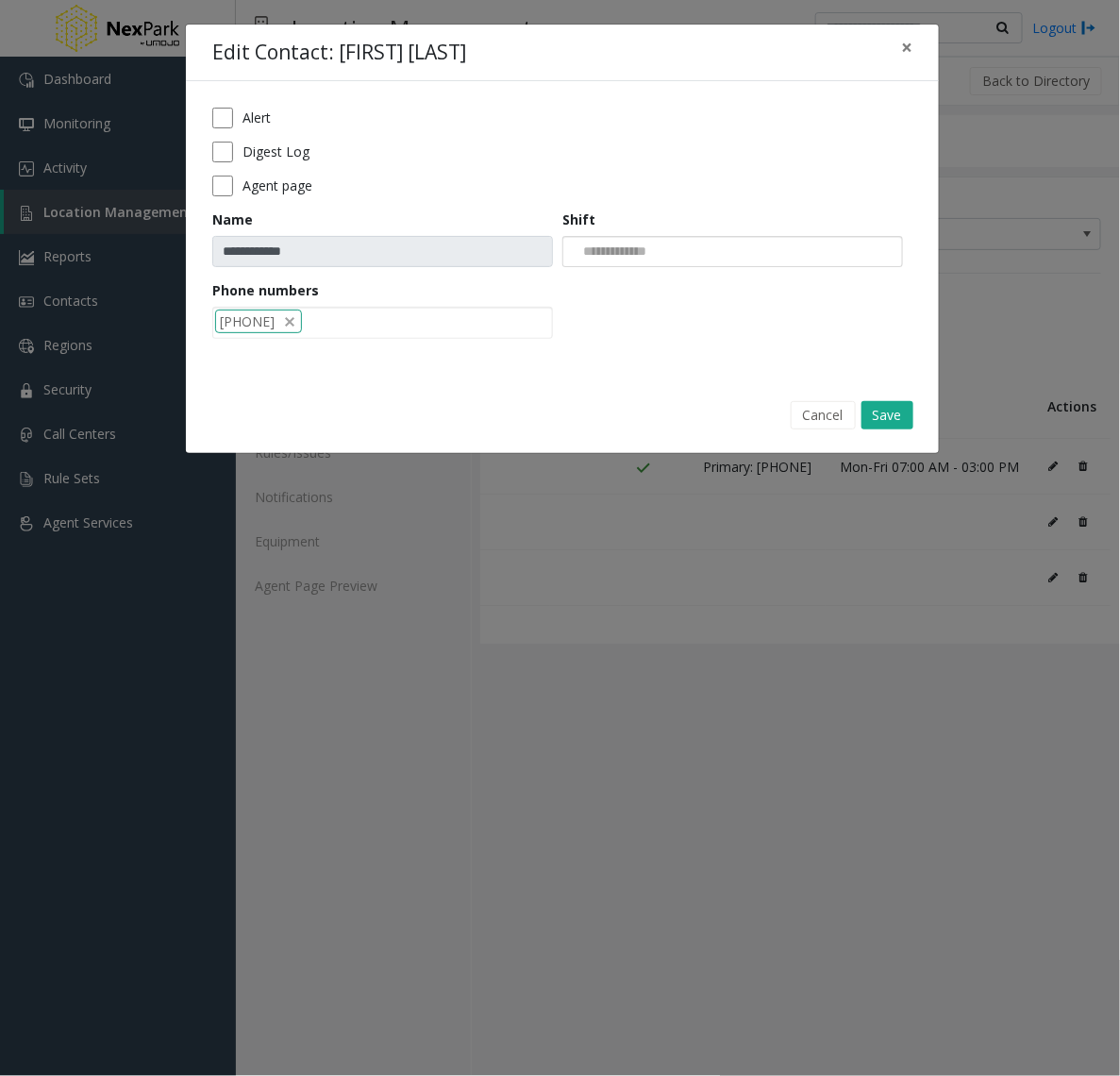 click 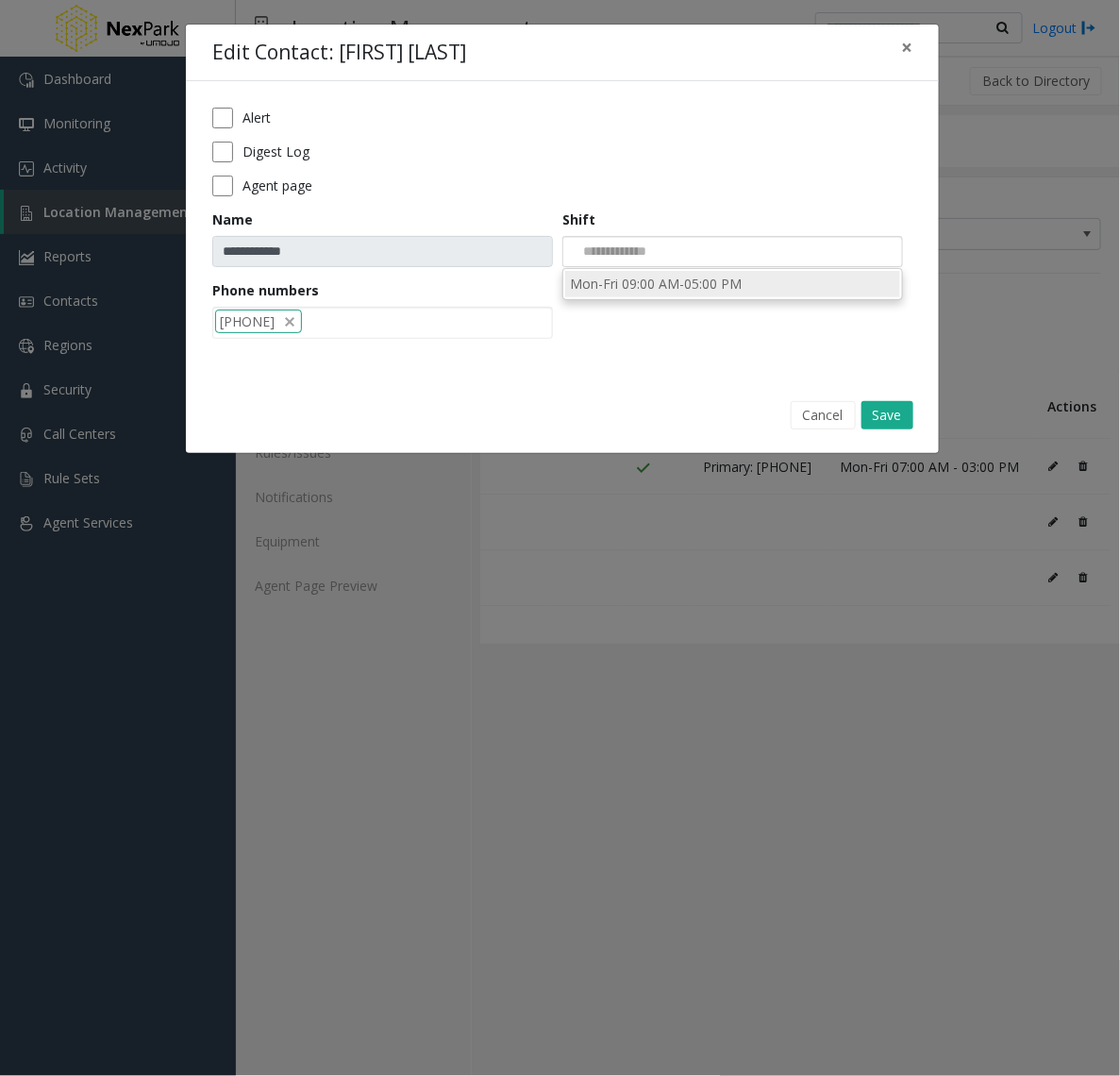 click on "Mon-Fri 09:00 AM-05:00 PM" at bounding box center (732, 283) 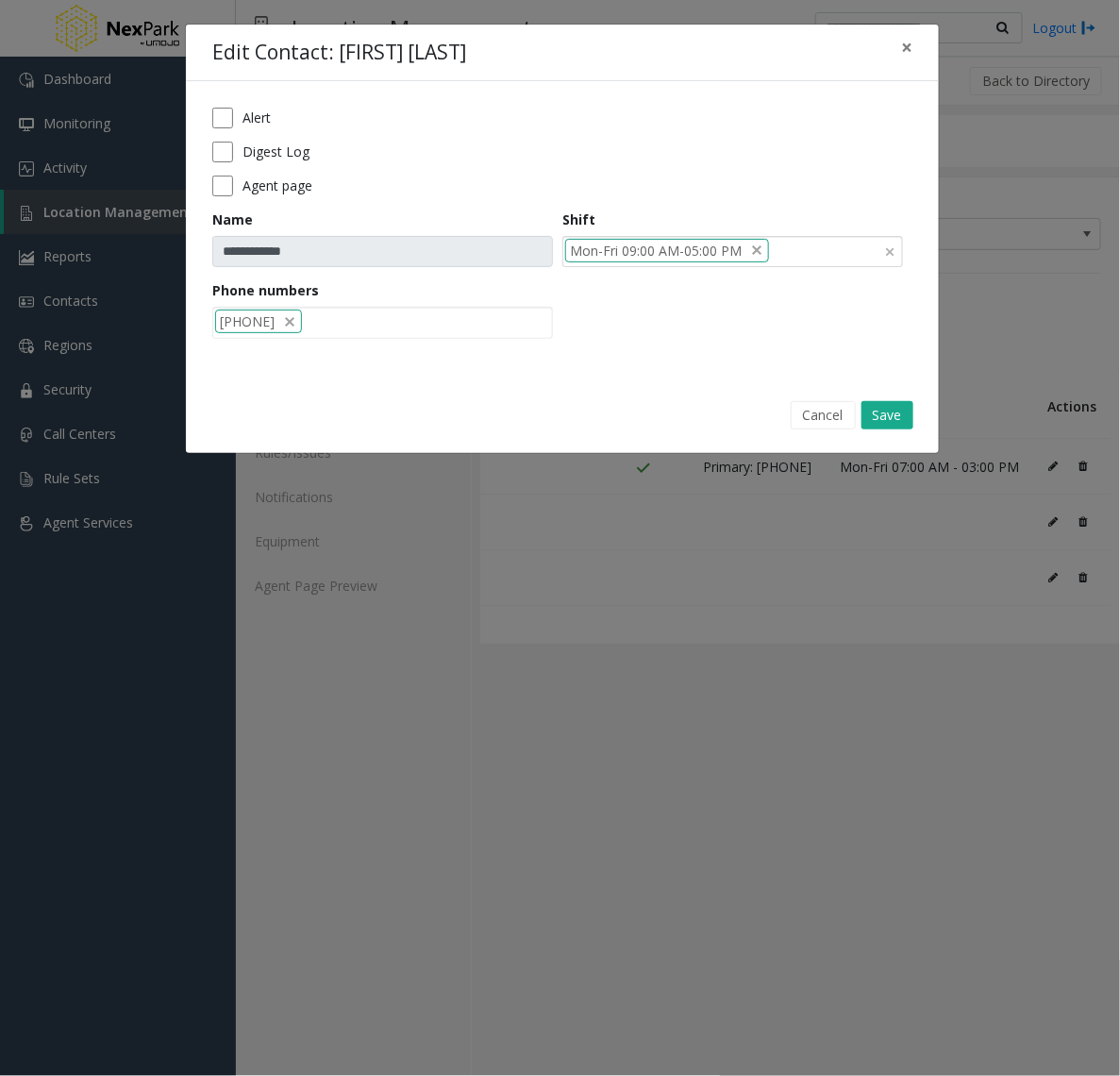 click on "Agent page" 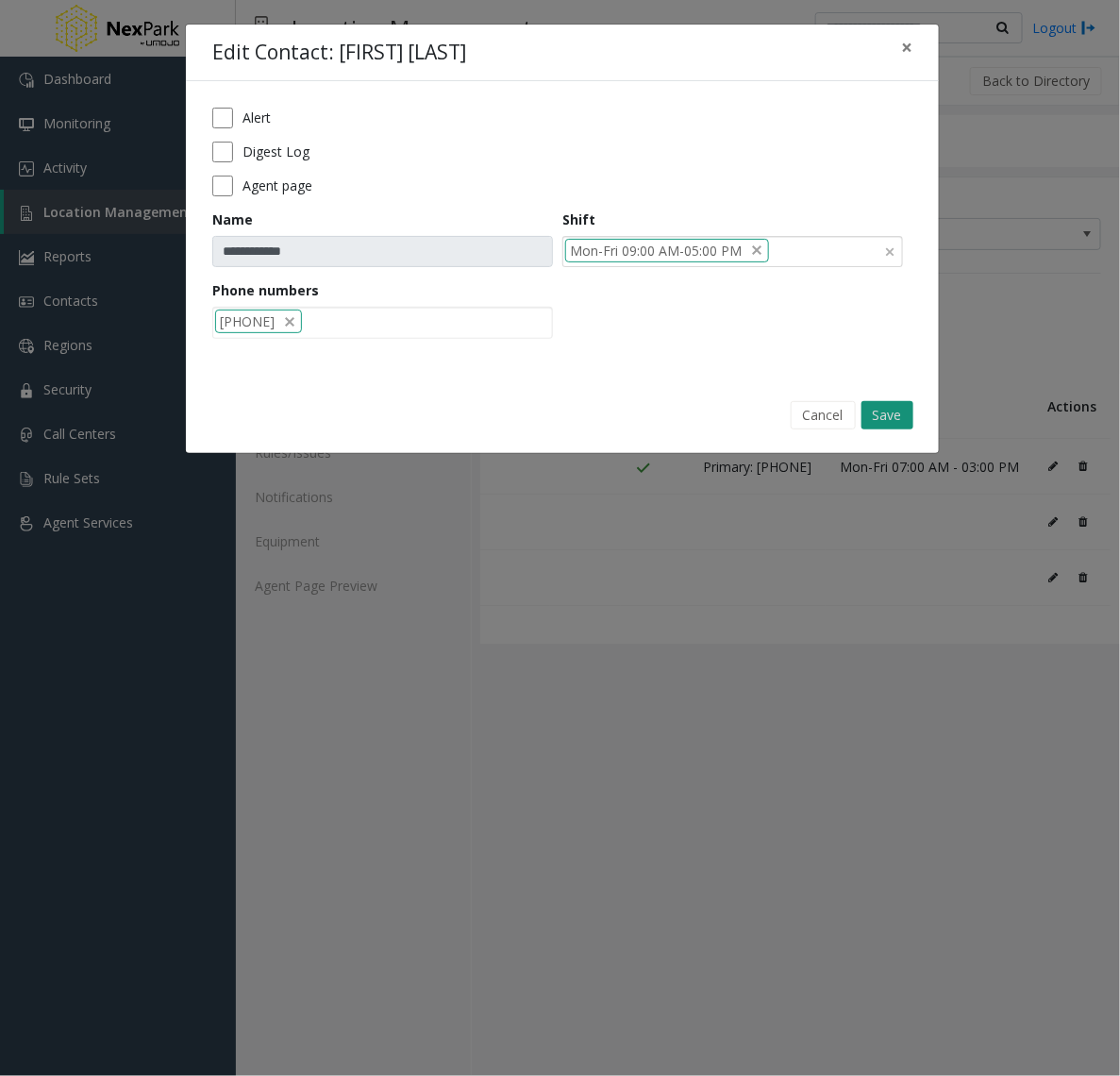 click on "Save" 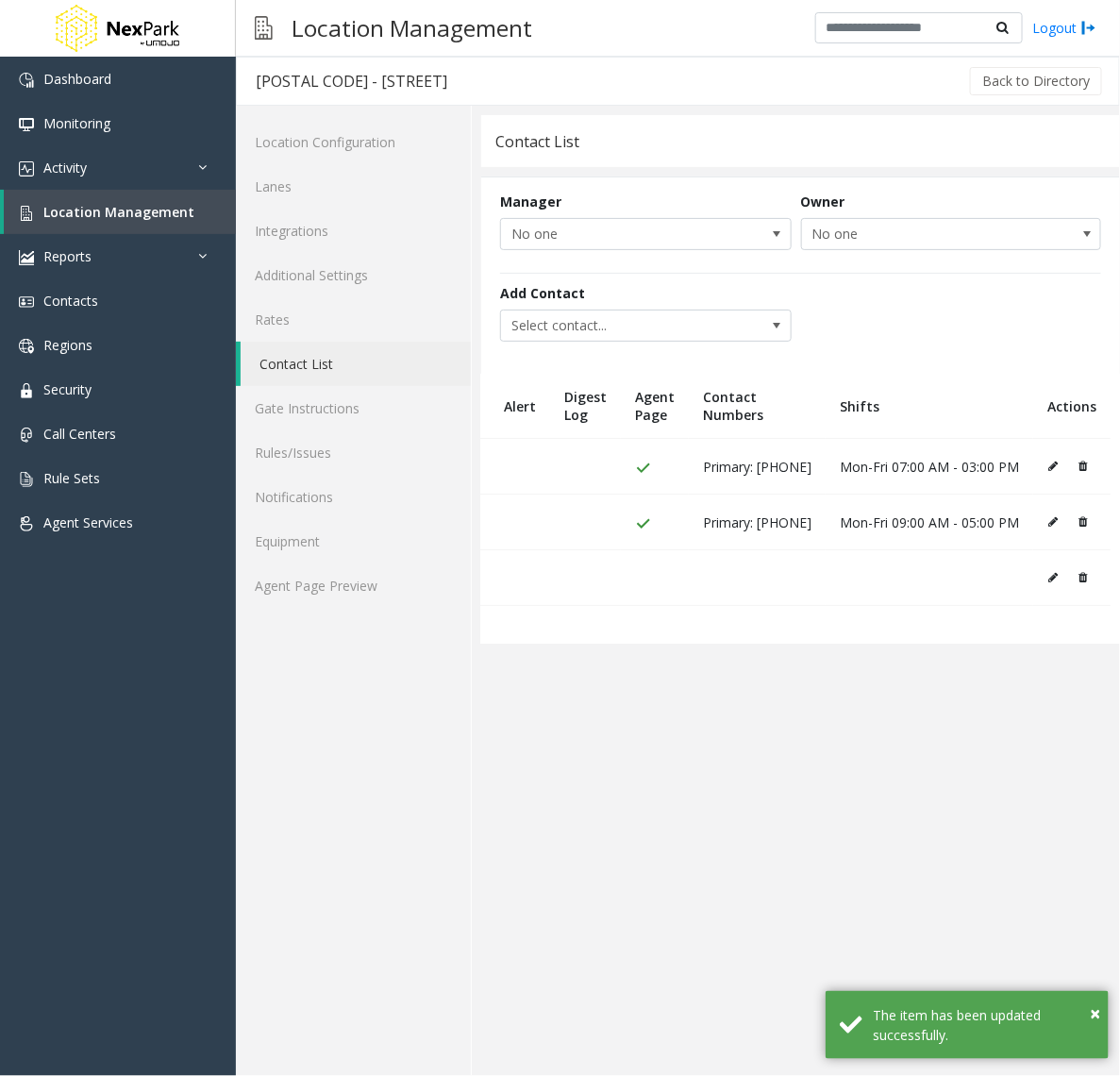 click at bounding box center (1072, 578) 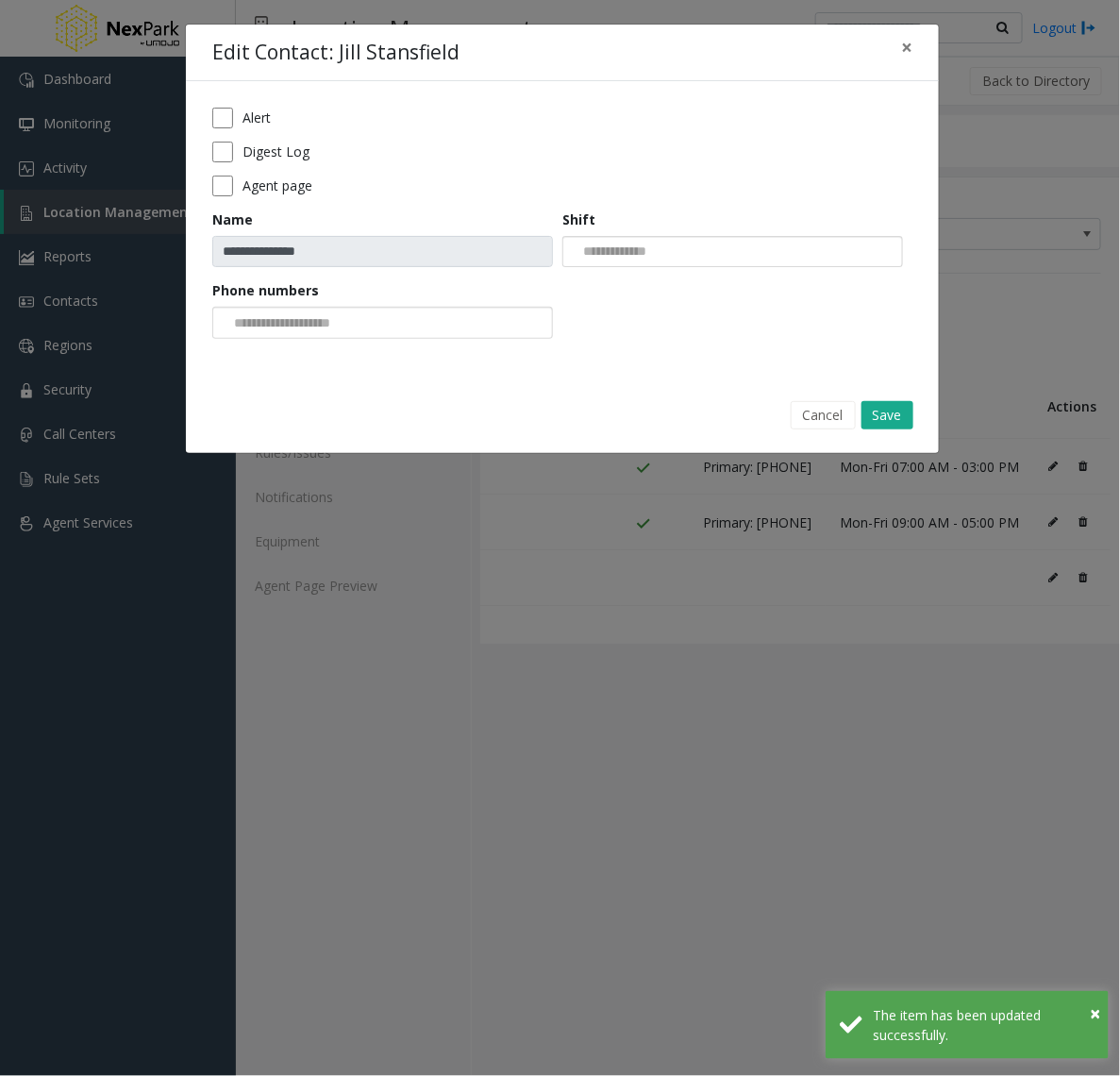 drag, startPoint x: 755, startPoint y: 250, endPoint x: 727, endPoint y: 255, distance: 28.442925 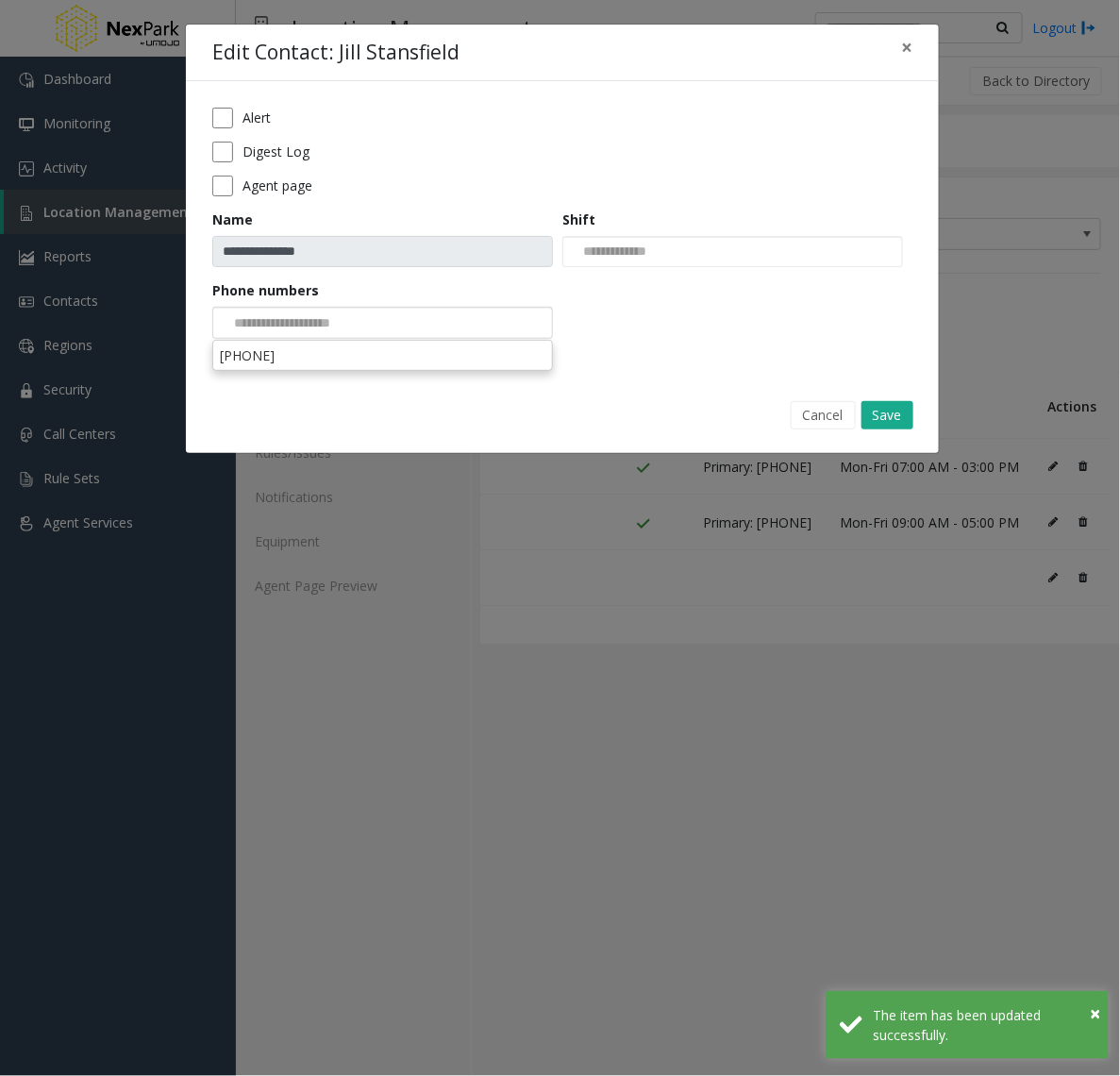 click on "[PHONE]" 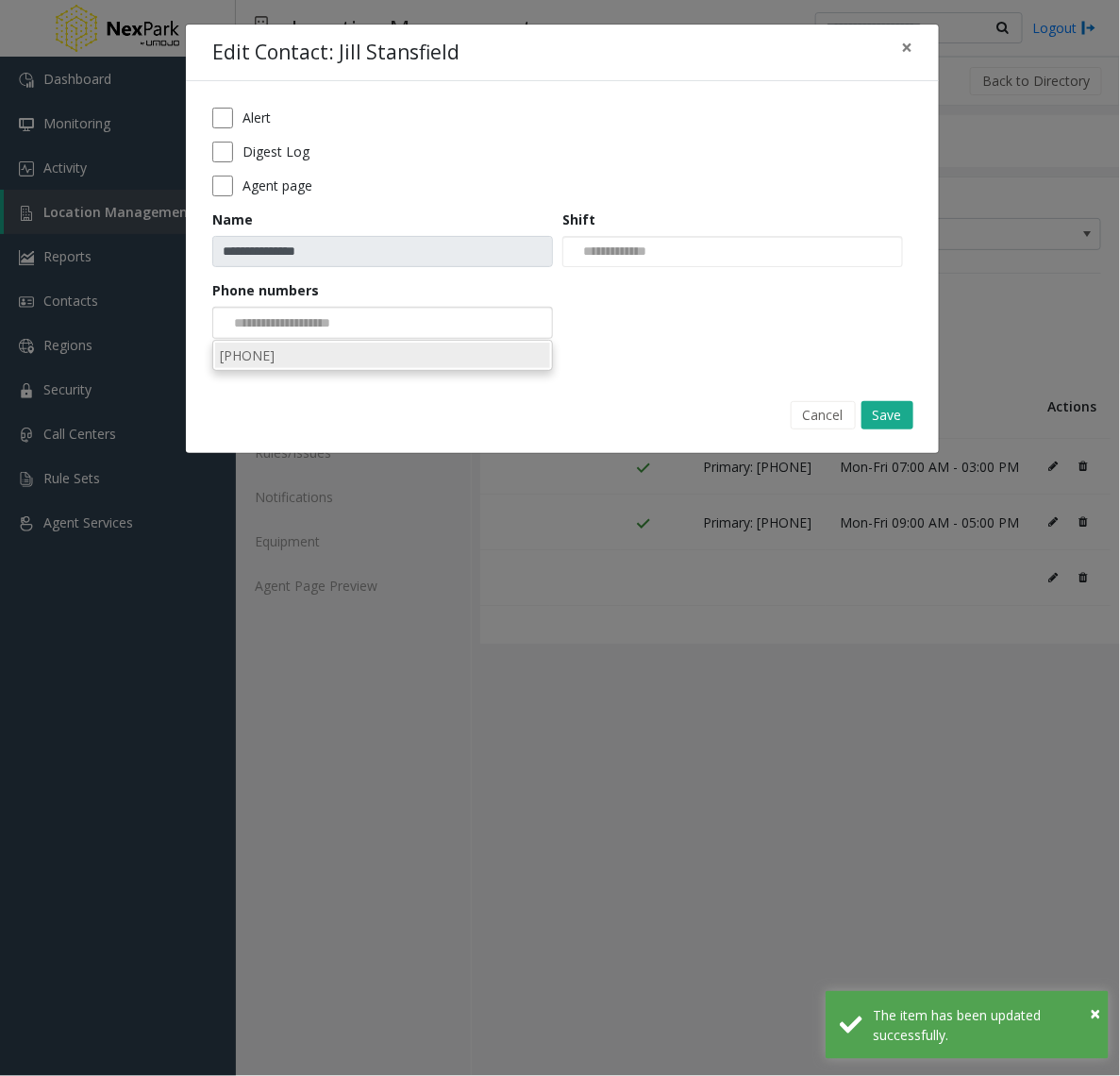 click on "[PHONE]" at bounding box center (382, 355) 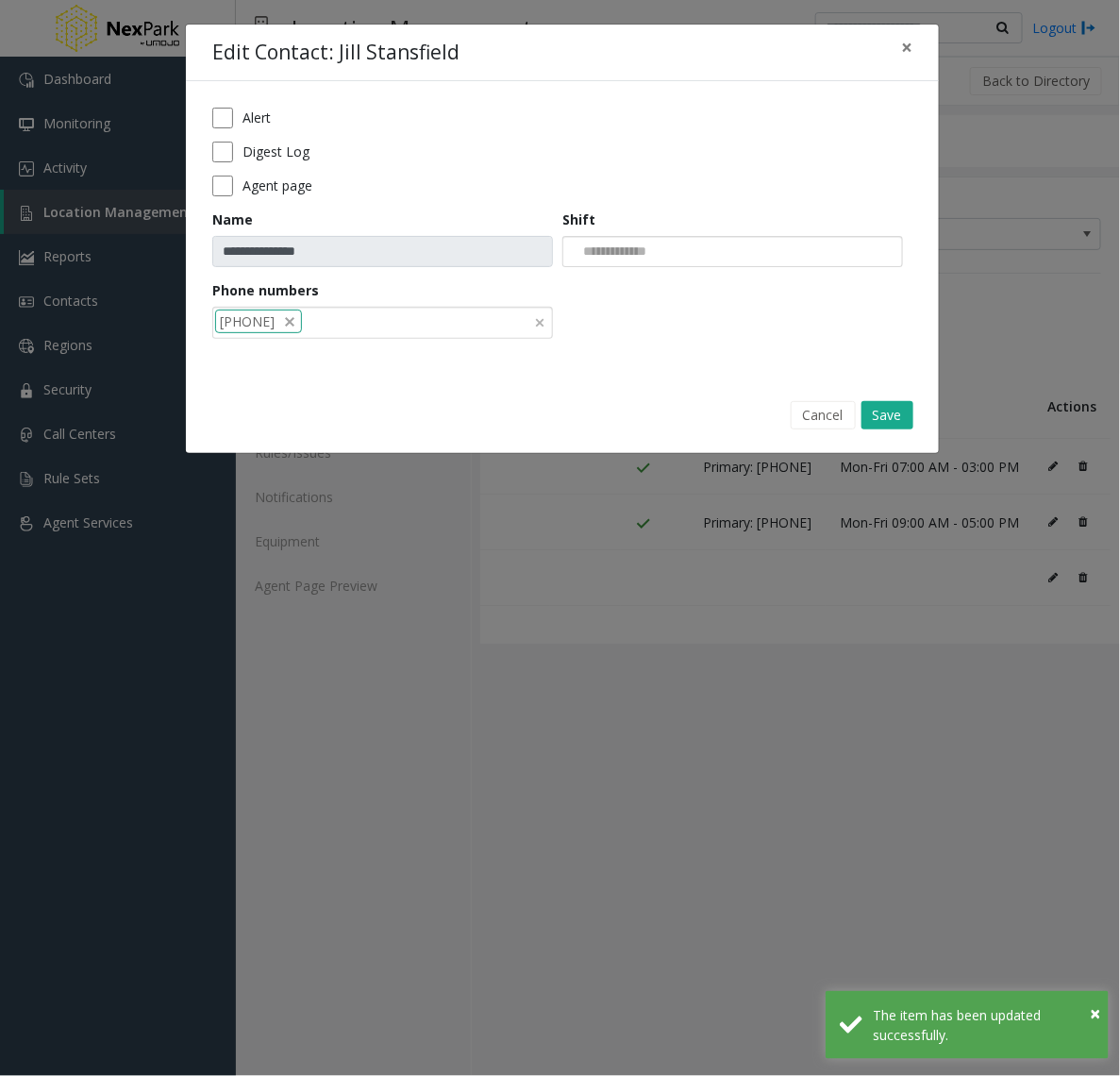 click at bounding box center (611, 252) 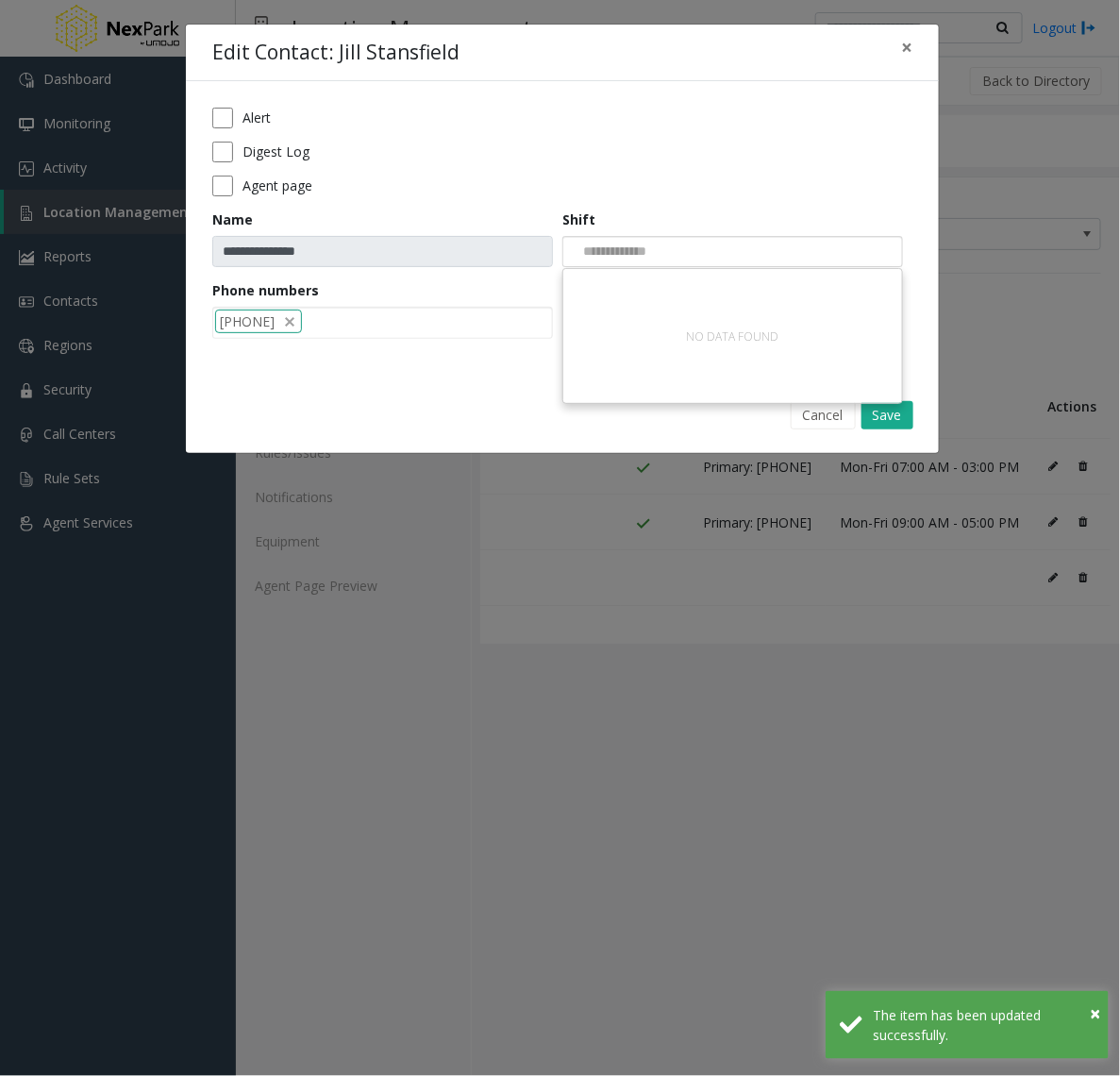 click on "**********" 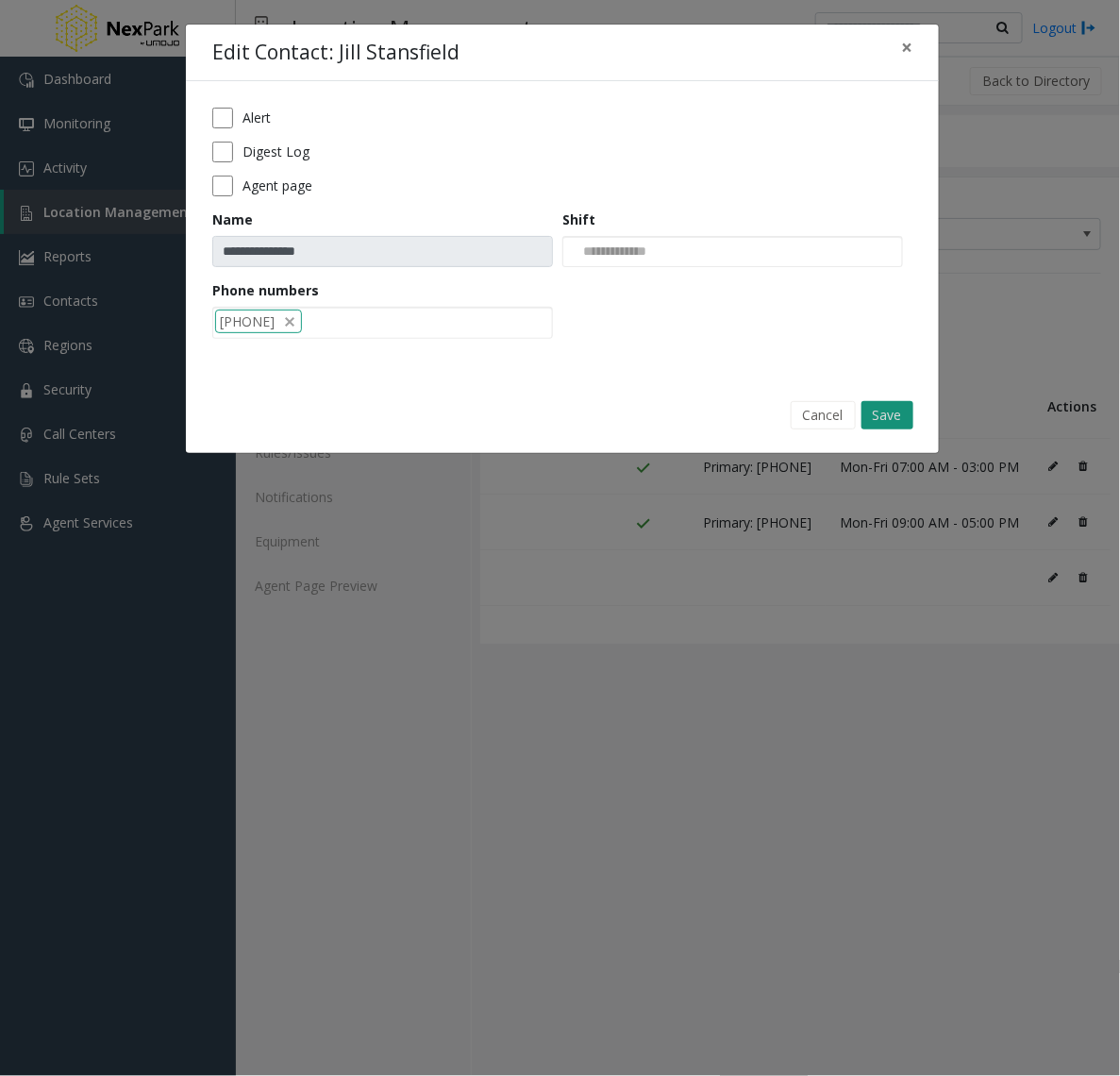click on "Save" 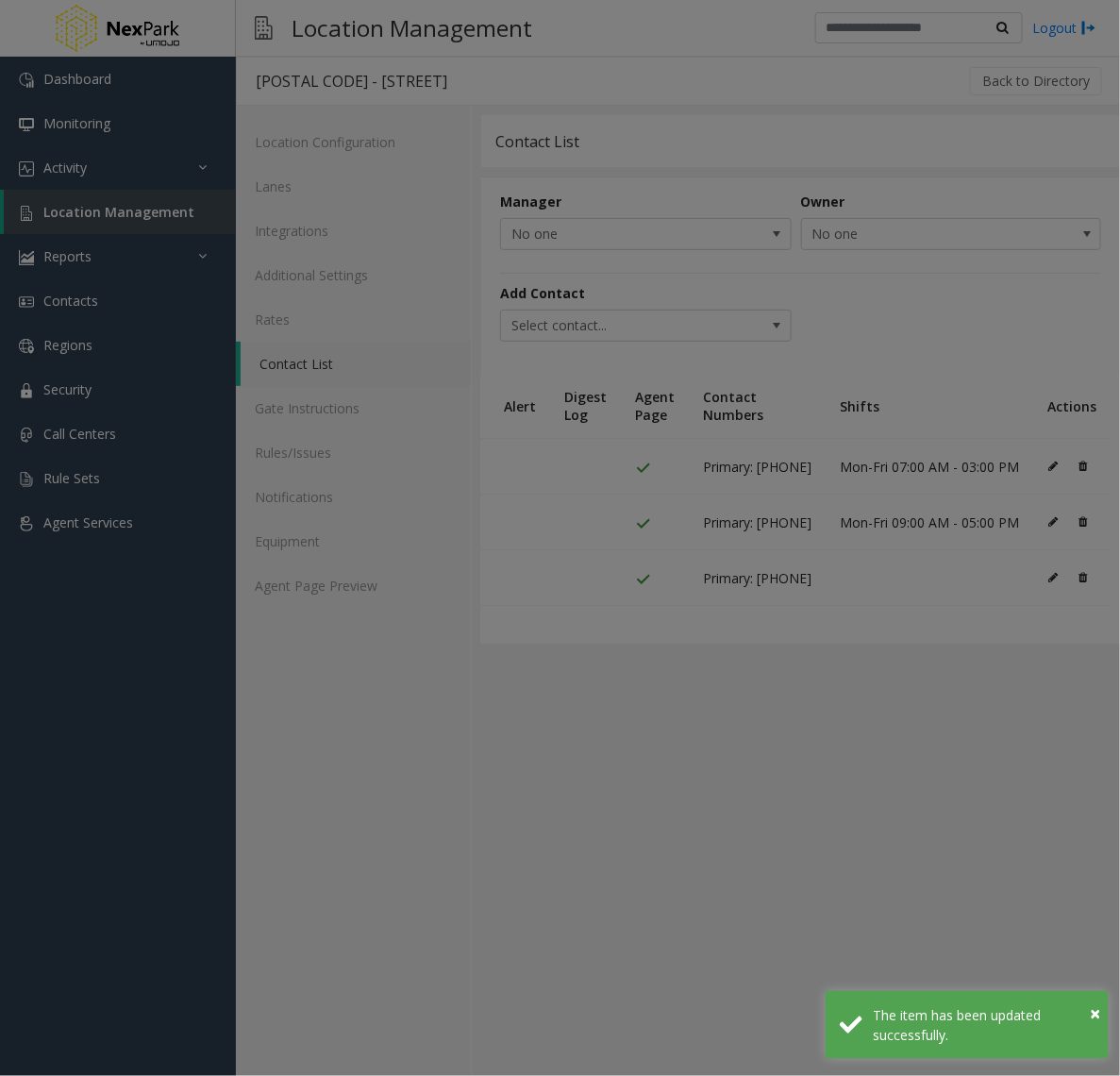 click on "**********" 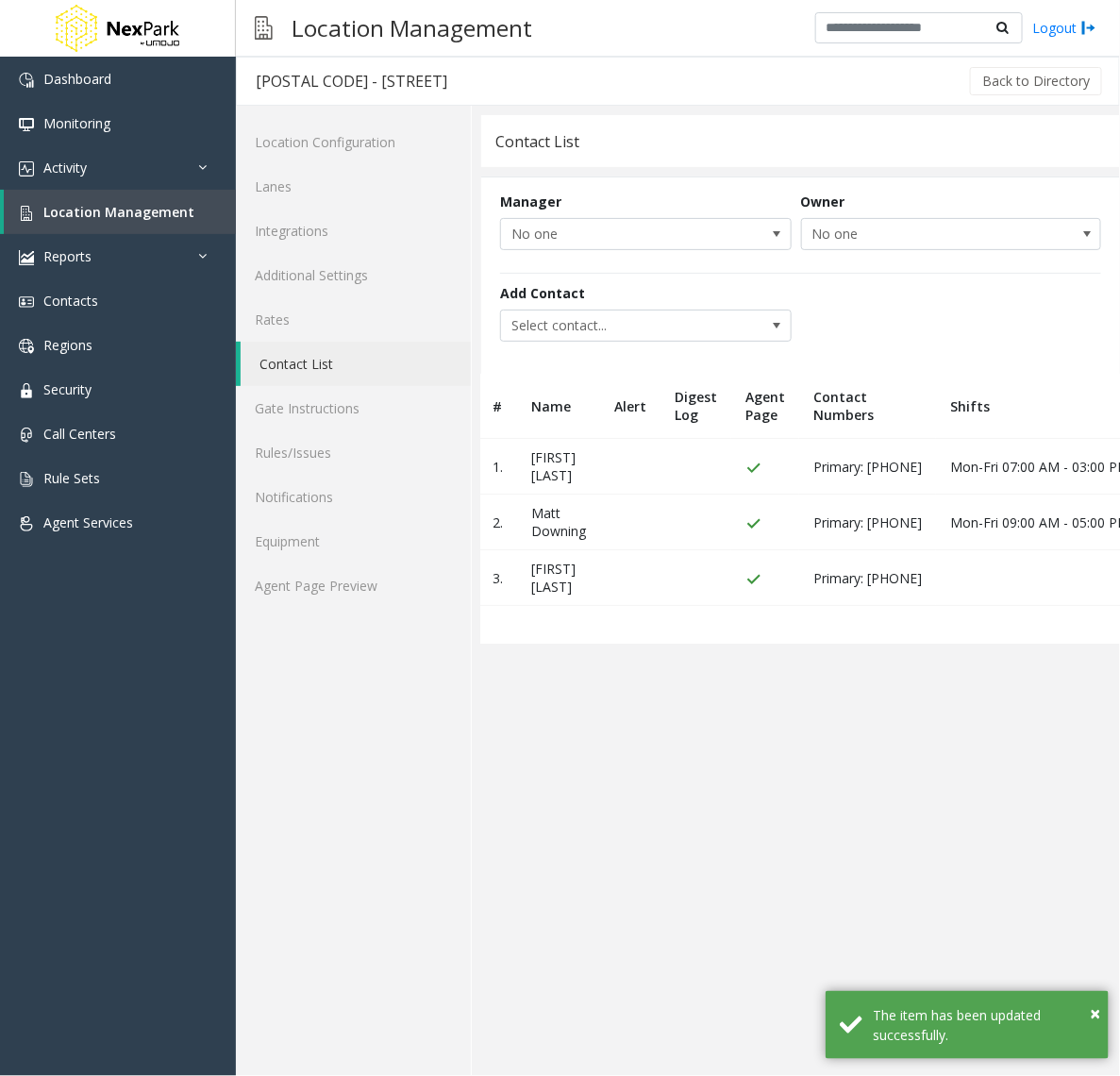scroll, scrollTop: 0, scrollLeft: 0, axis: both 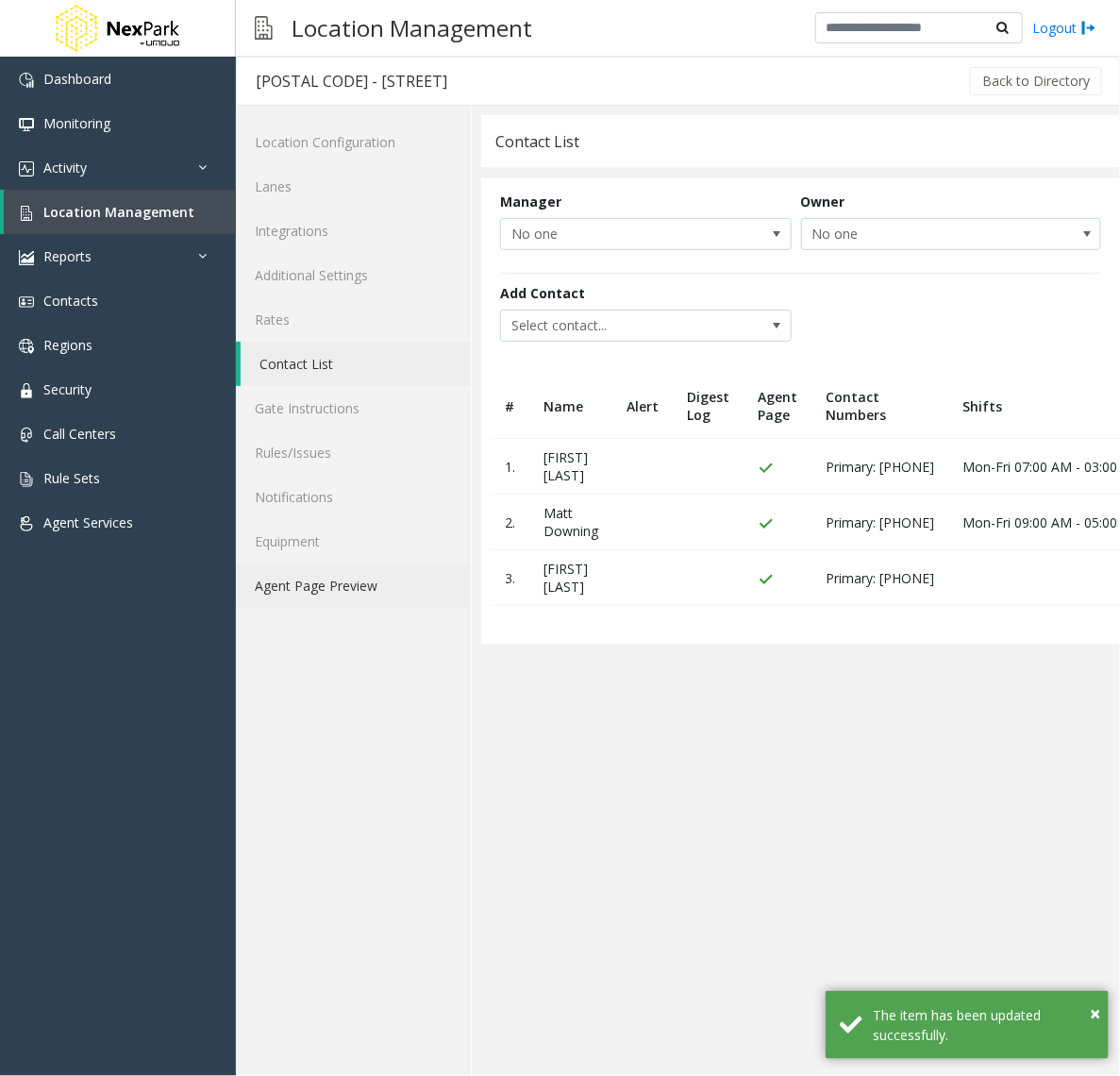 click on "Agent Page Preview" 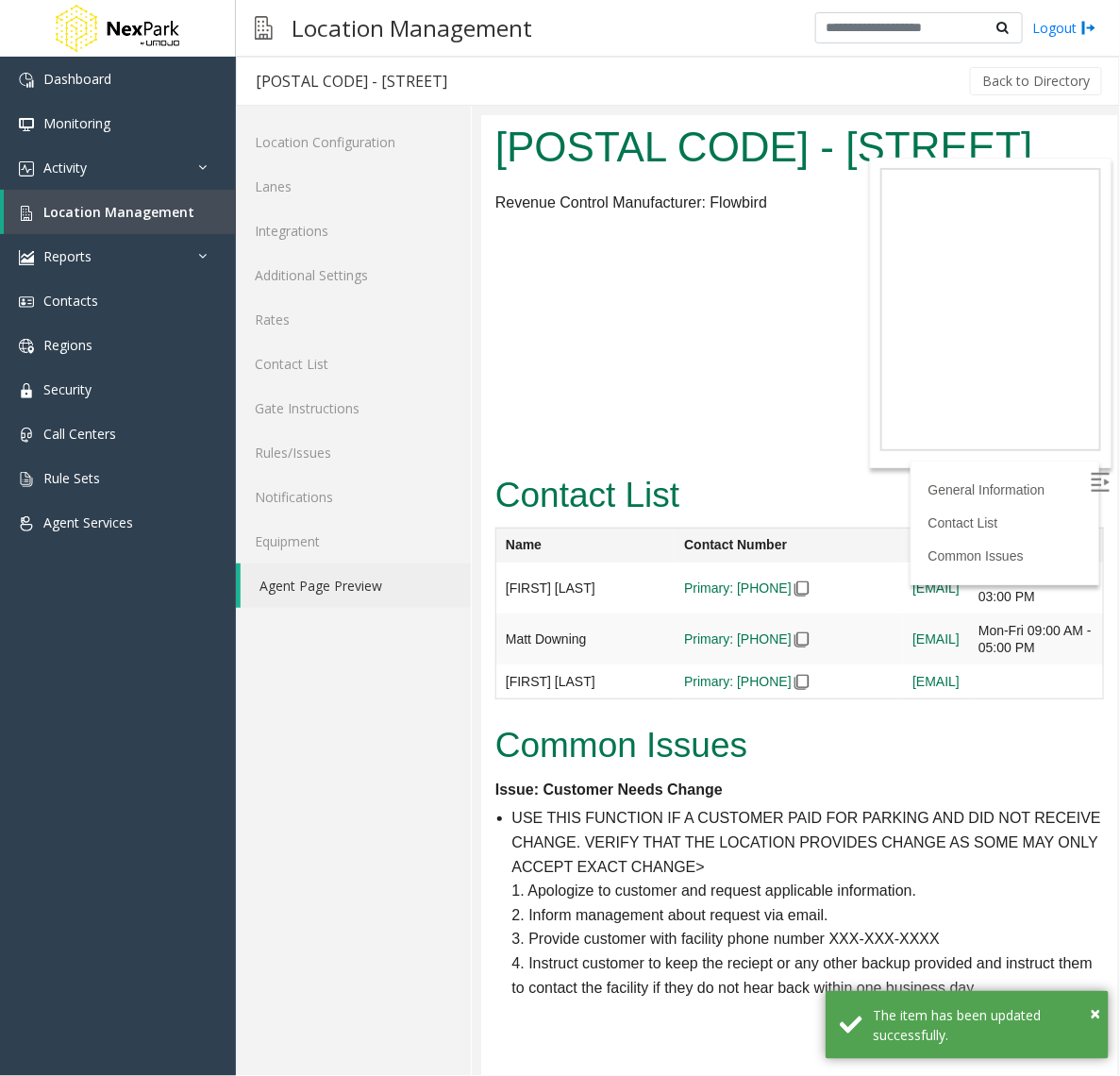 scroll, scrollTop: 0, scrollLeft: 0, axis: both 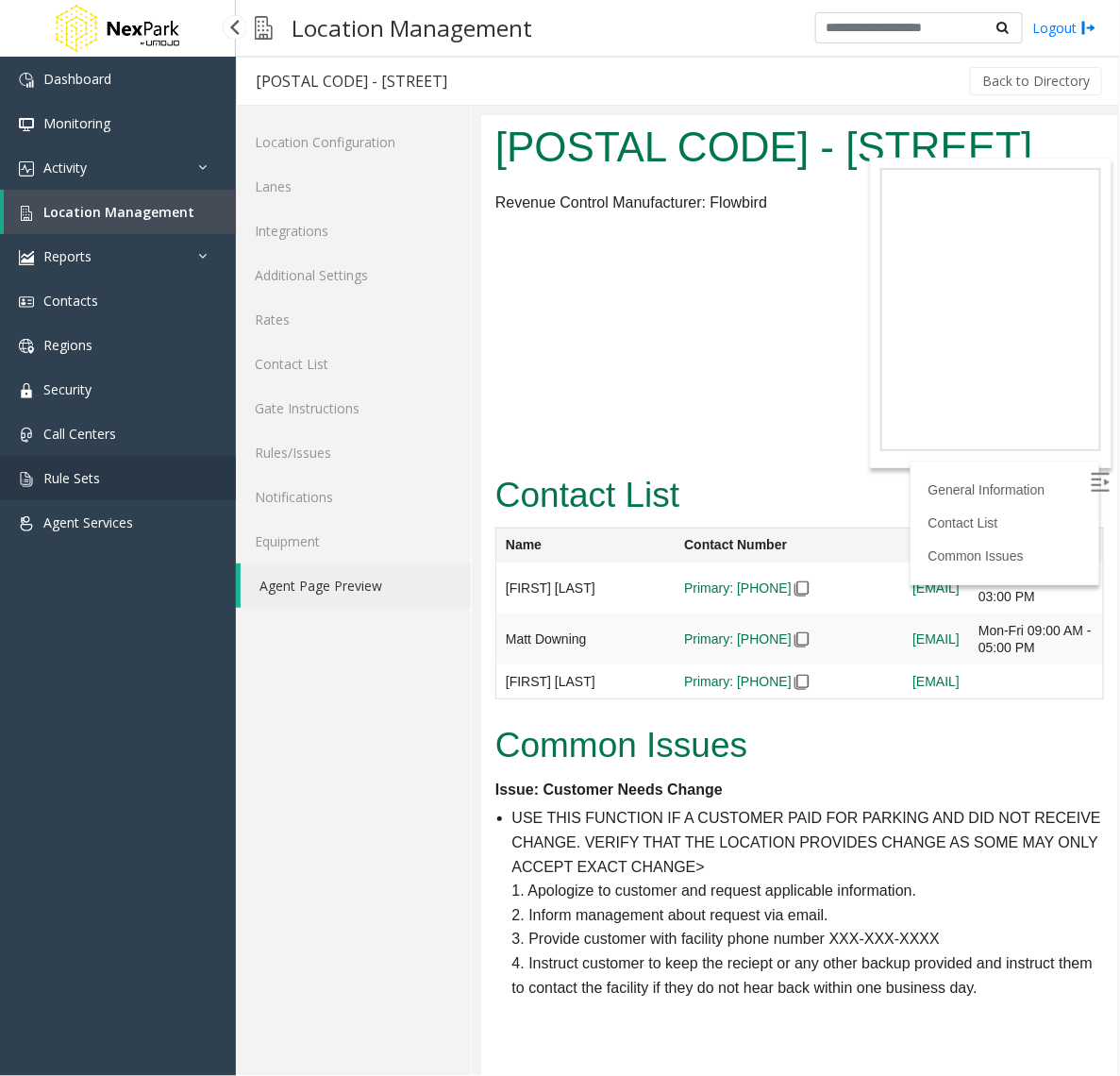 click on "Rule Sets" at bounding box center [118, 478] 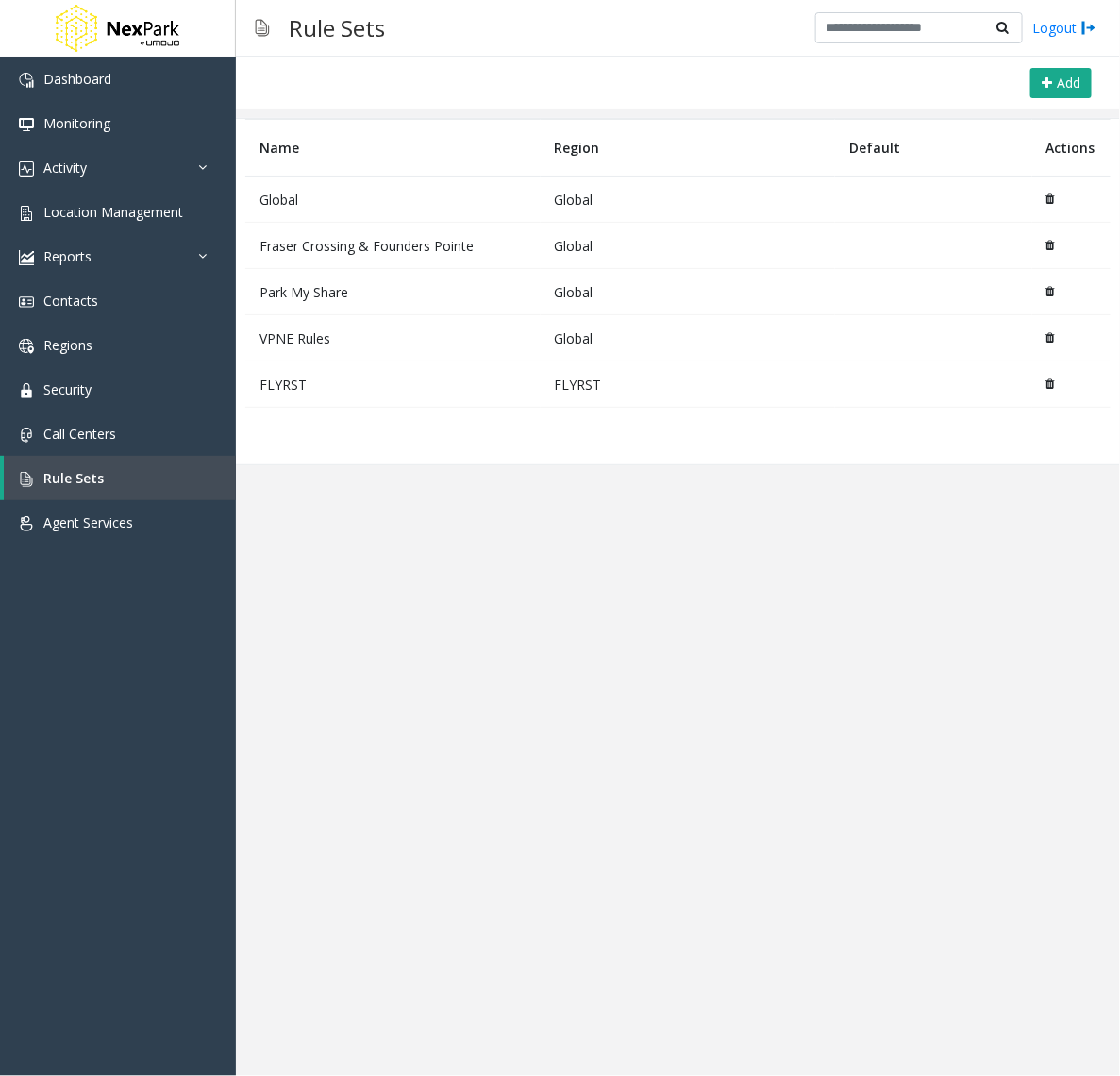 click on "Global" 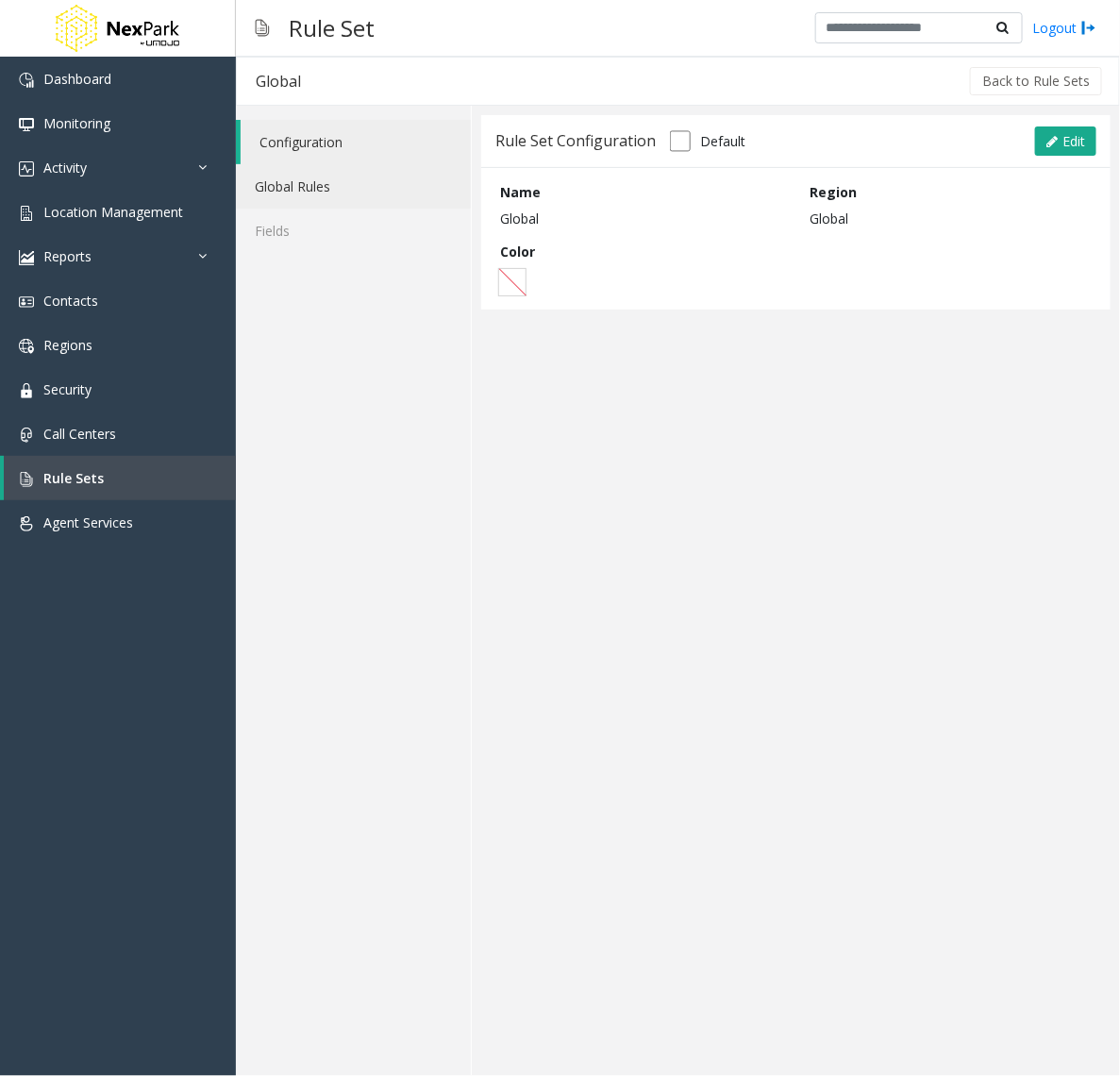 click on "Global Rules" 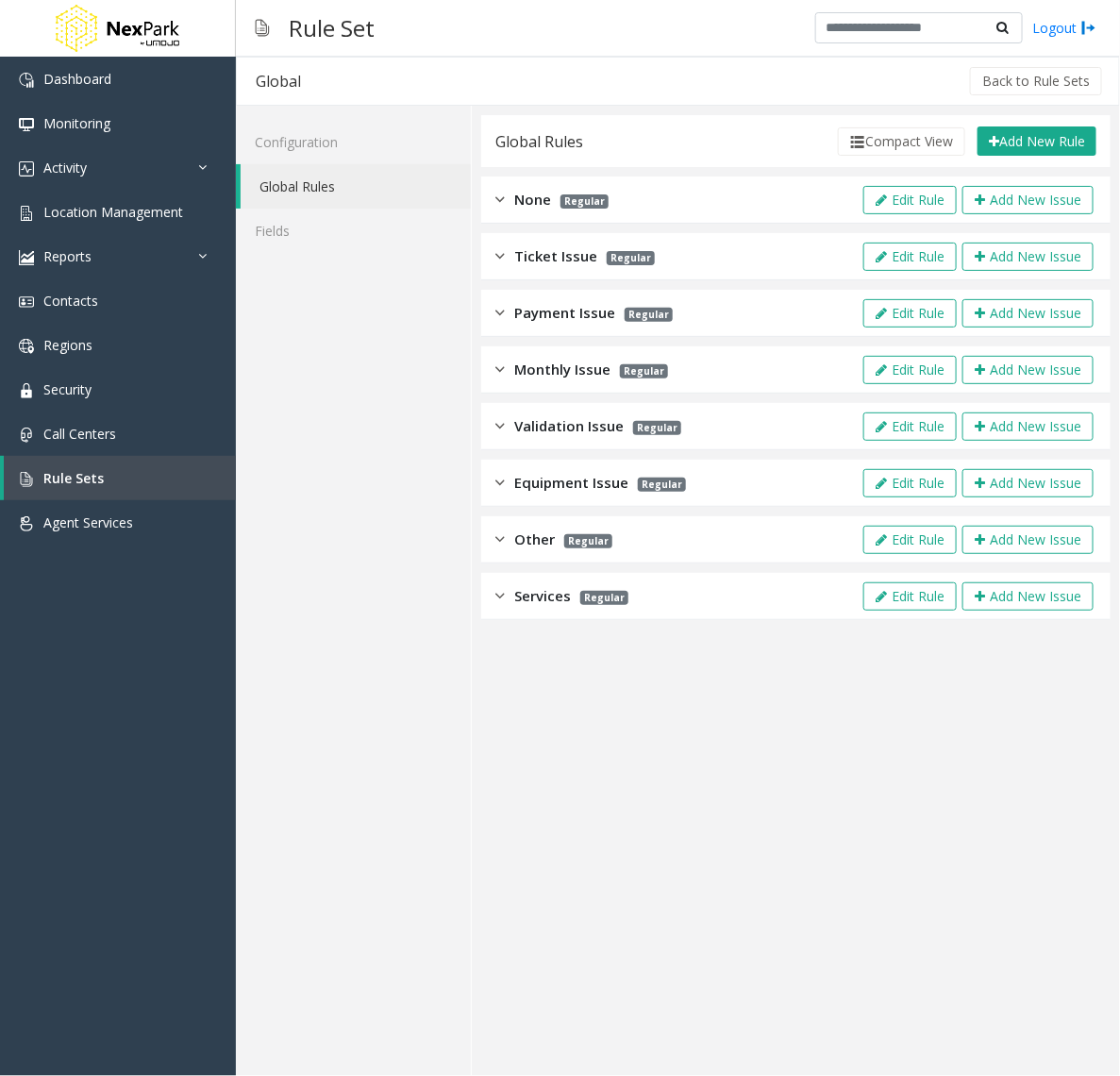 click on "Payment Issue" 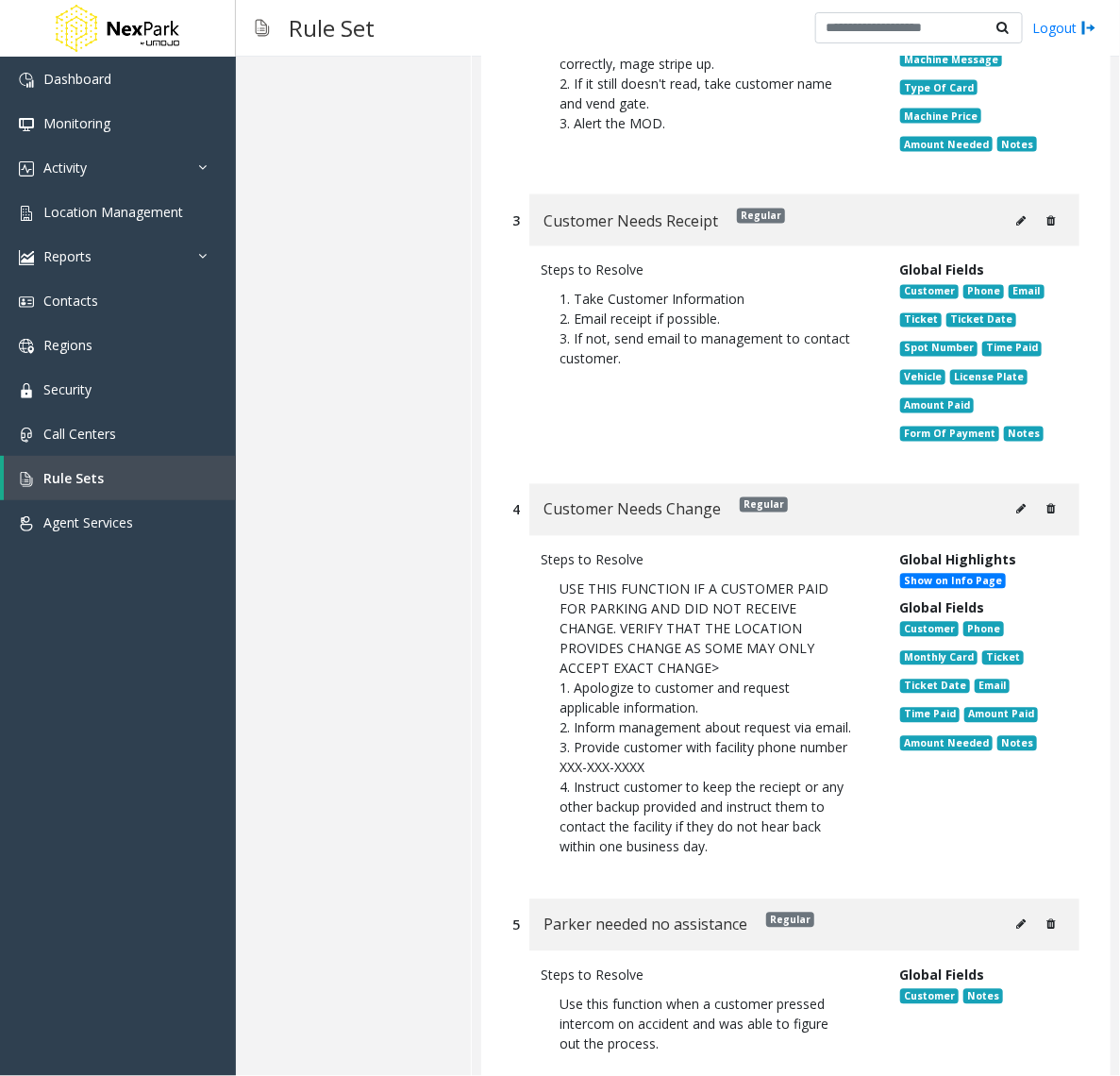 scroll, scrollTop: 1180, scrollLeft: 0, axis: vertical 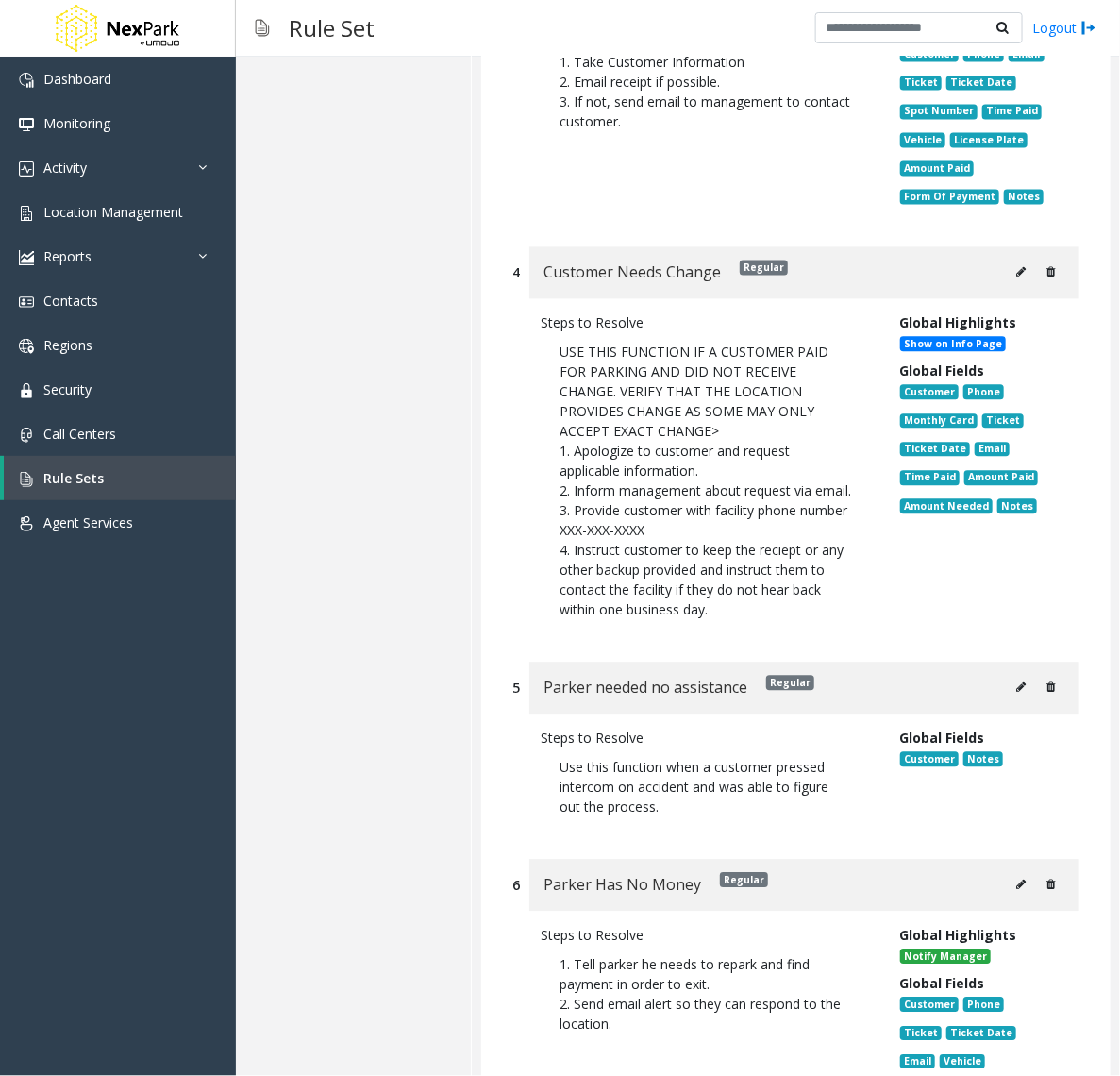 click 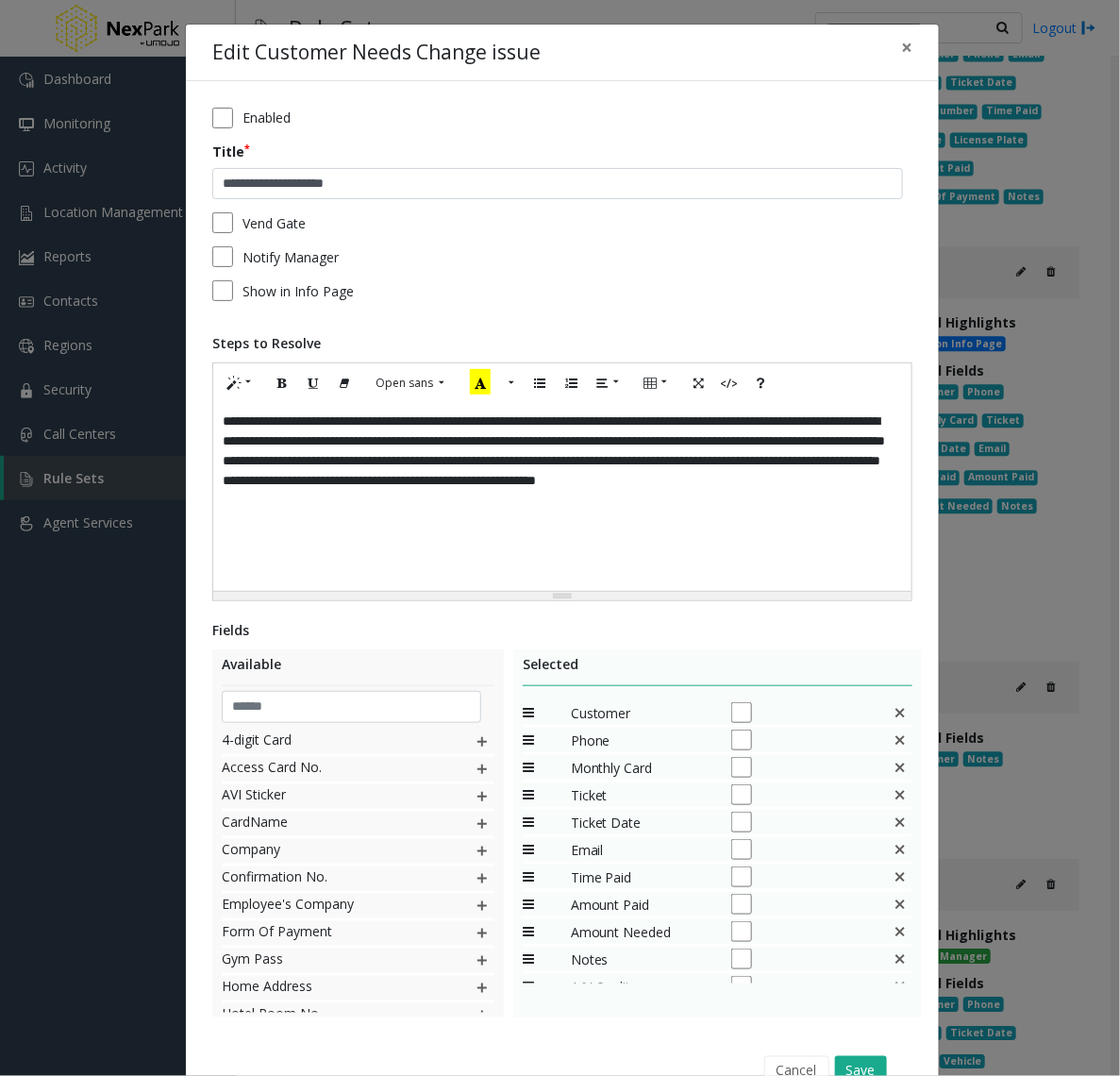 scroll, scrollTop: 82, scrollLeft: 0, axis: vertical 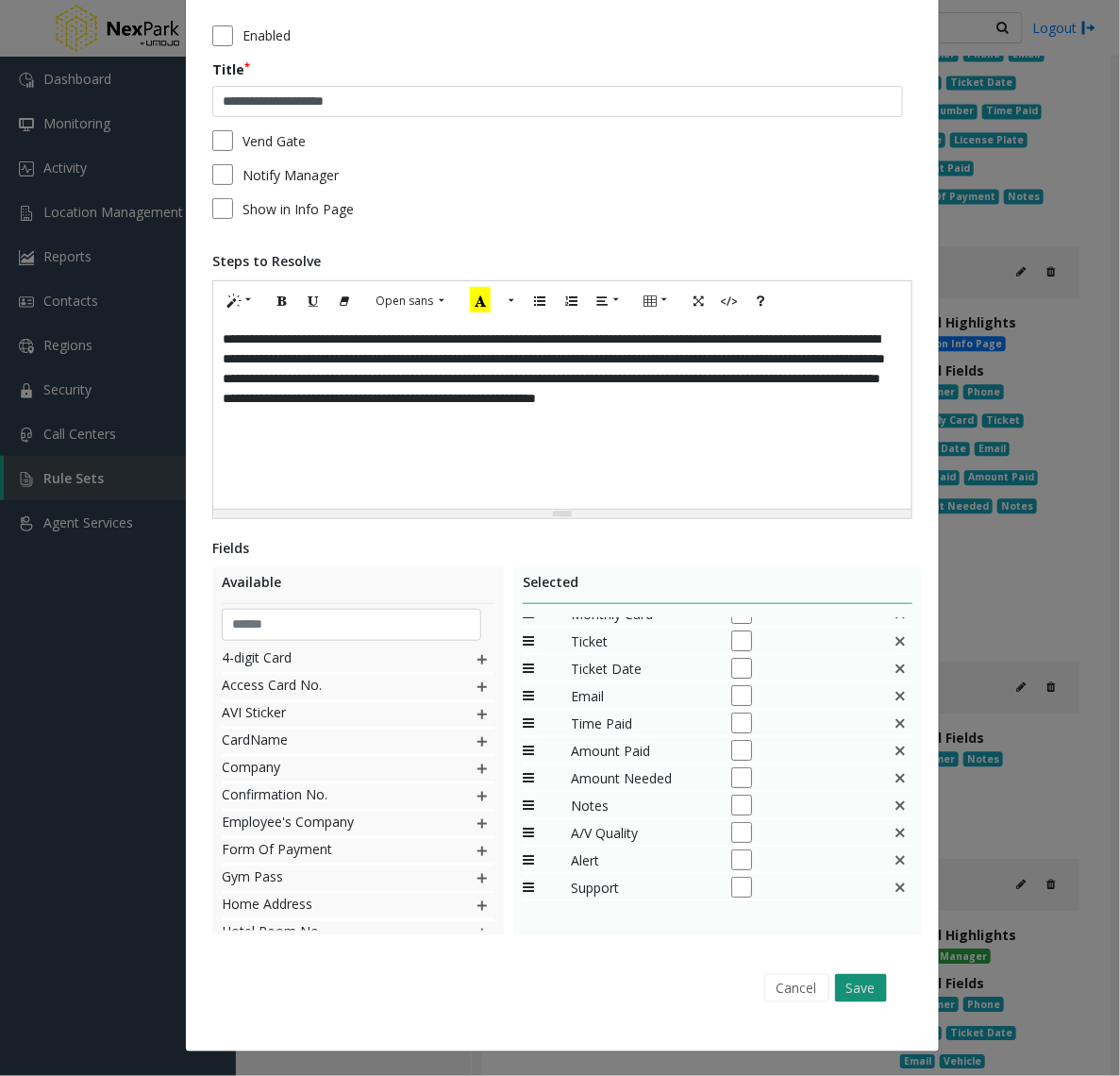 click on "Save" 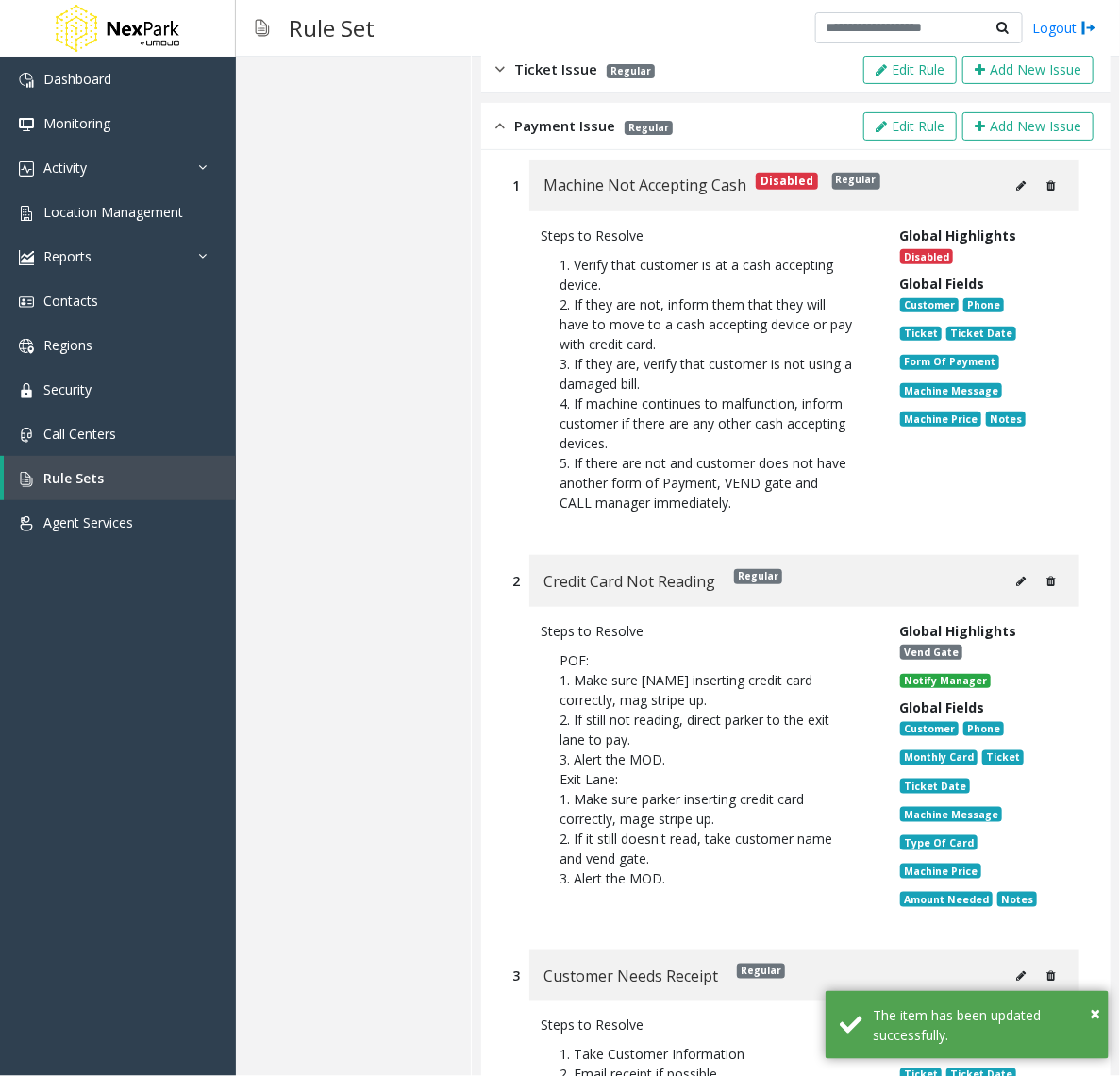 scroll, scrollTop: 0, scrollLeft: 0, axis: both 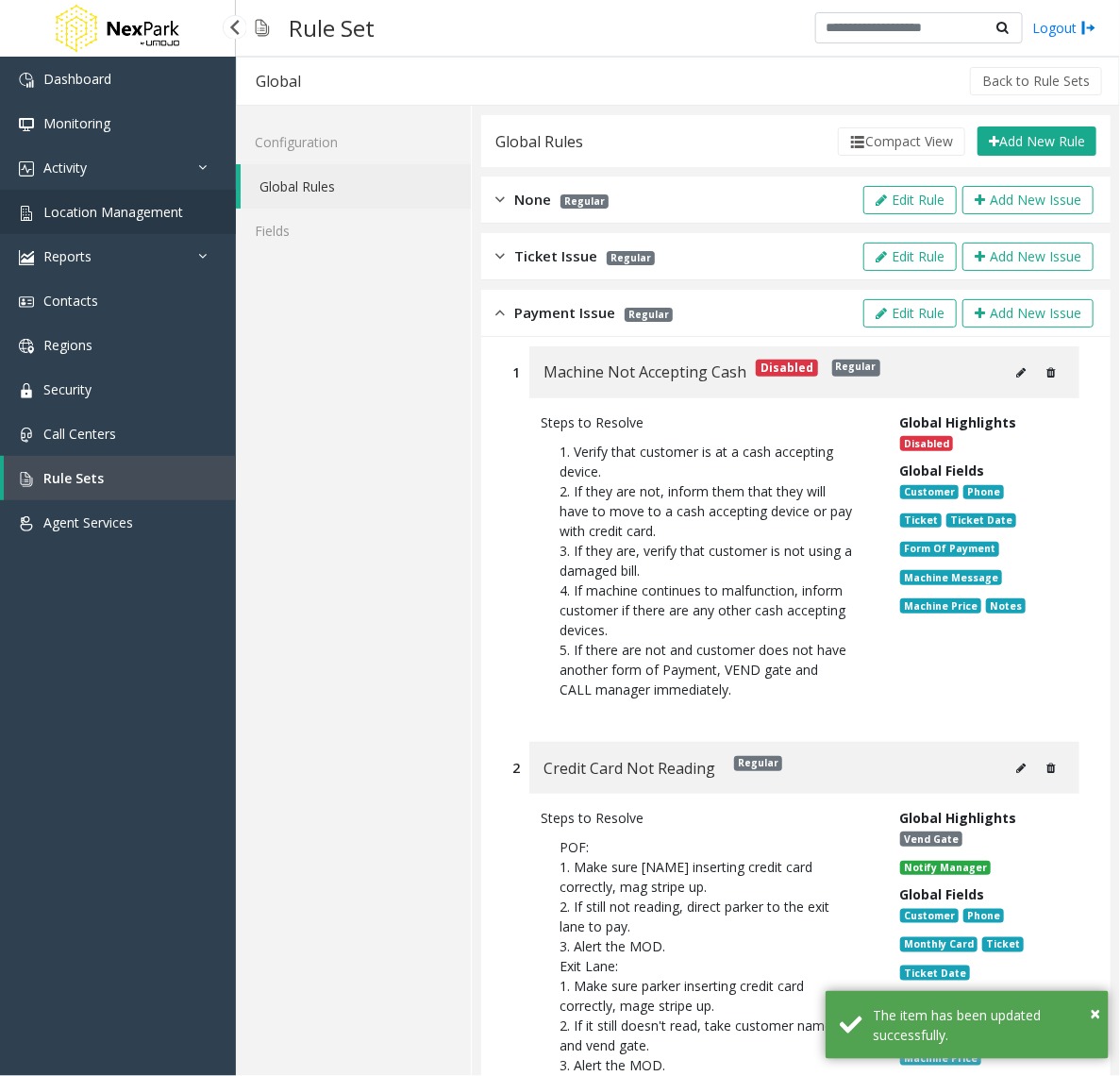 click on "Location Management" at bounding box center (113, 211) 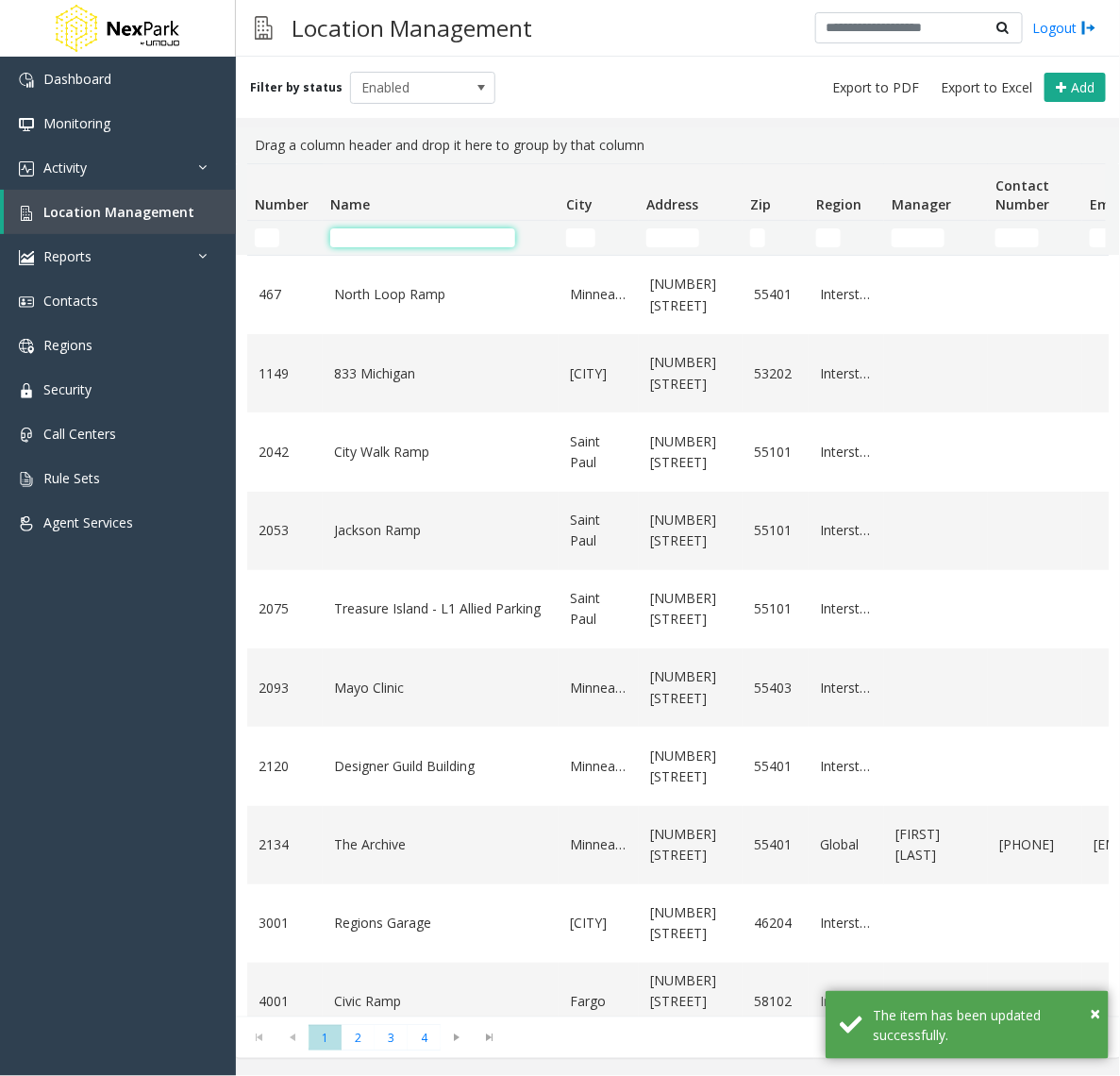 click 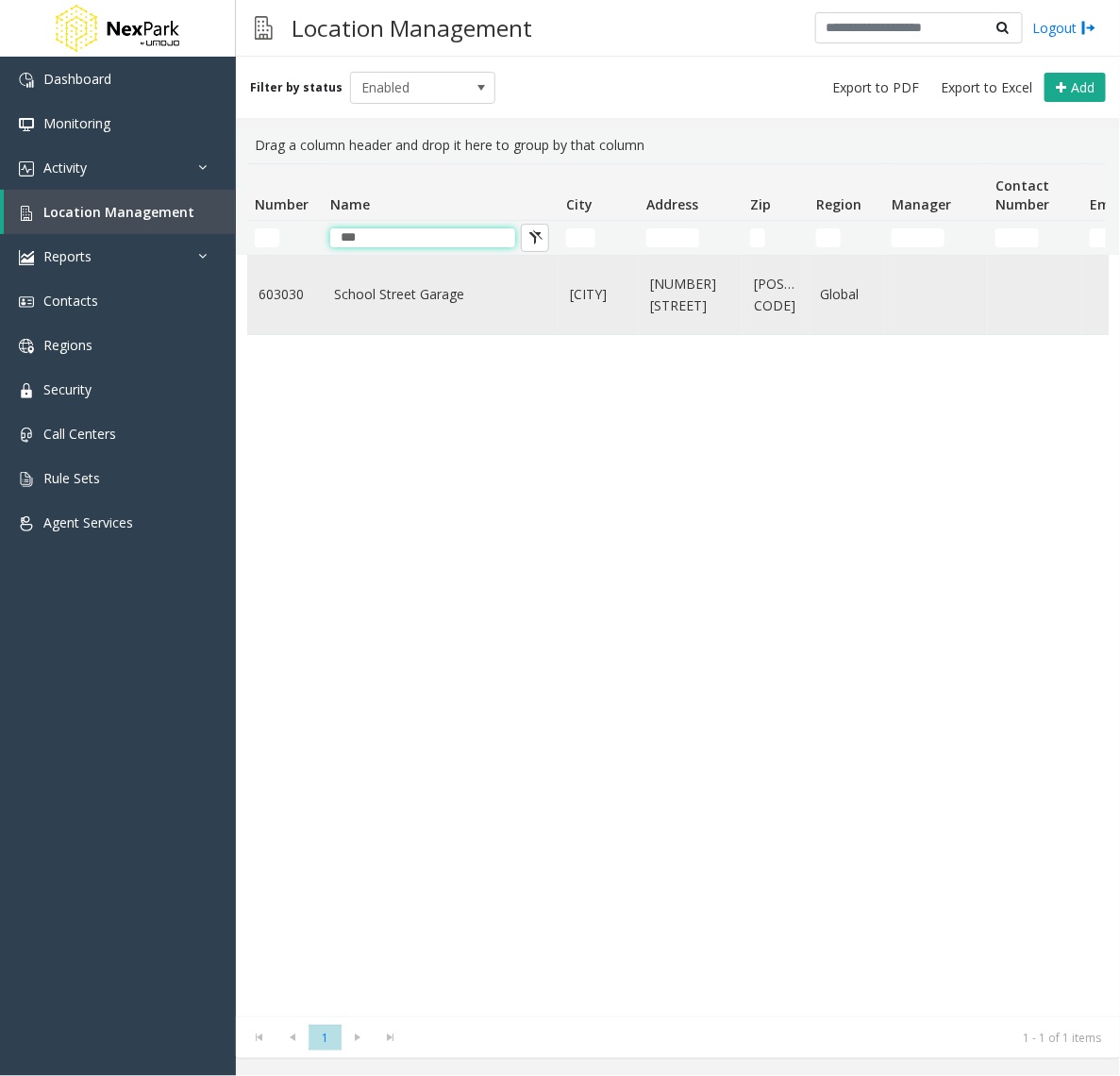 type on "***" 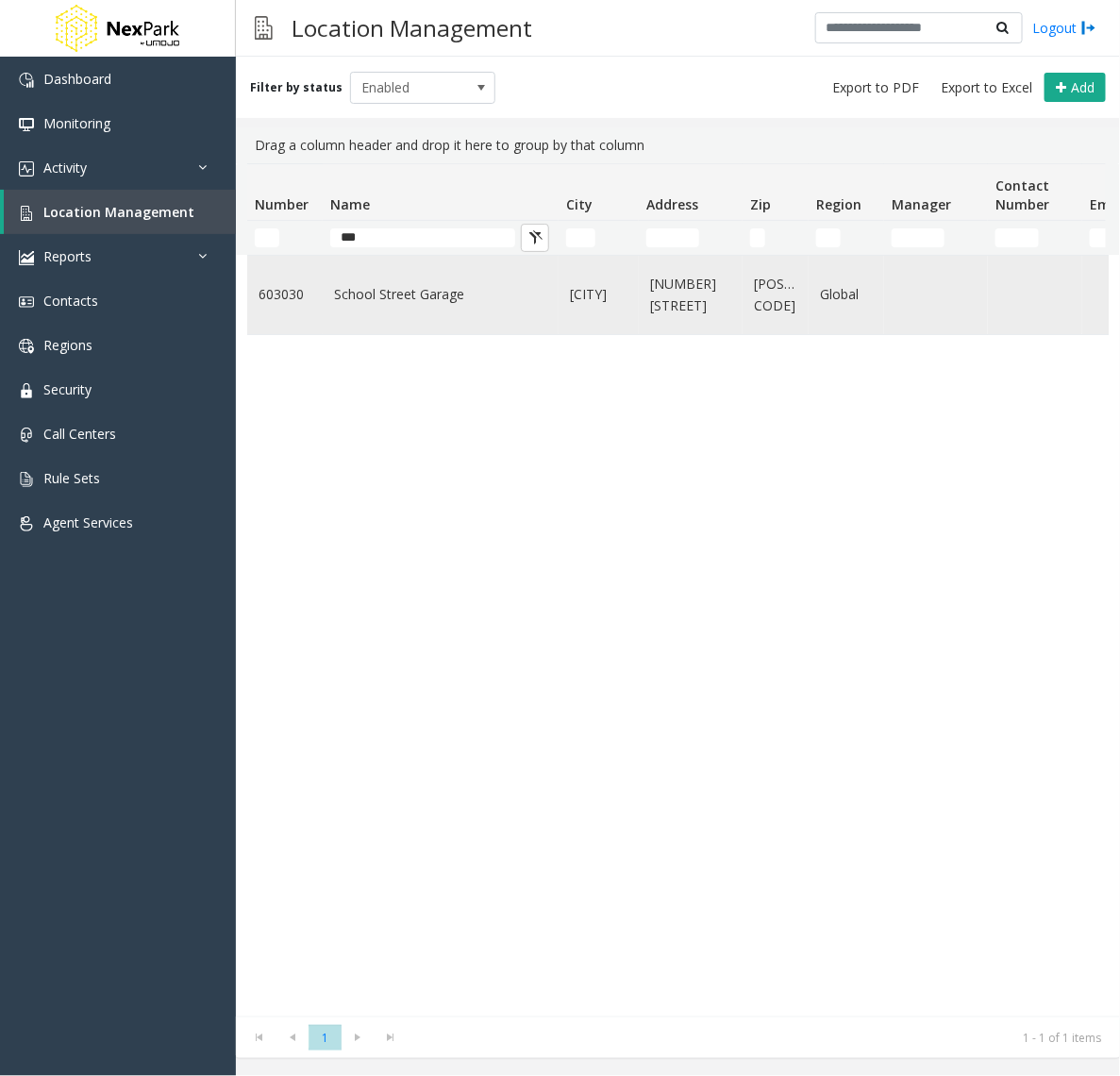 click on "School Street Garage" 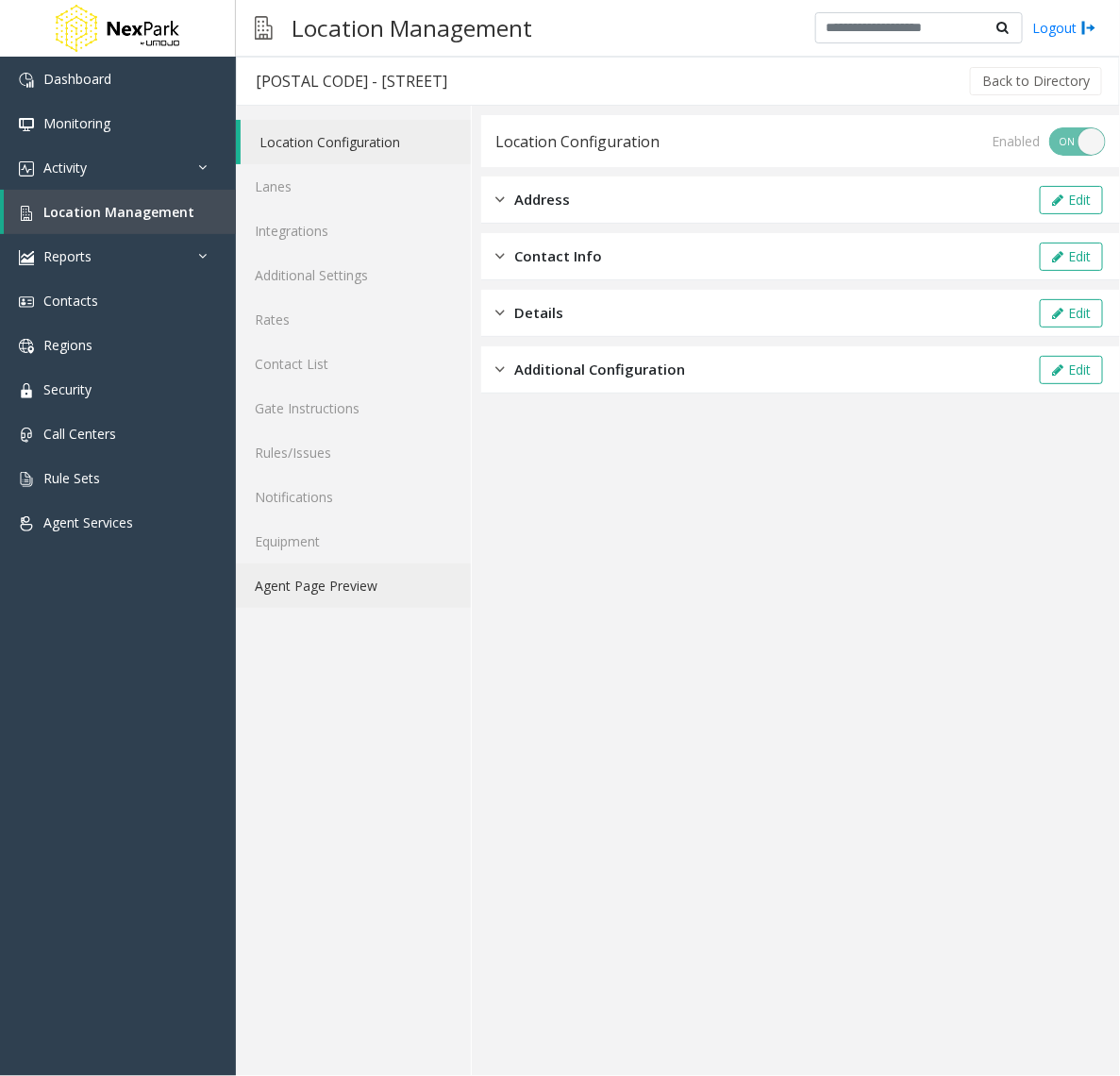 click on "Agent Page Preview" 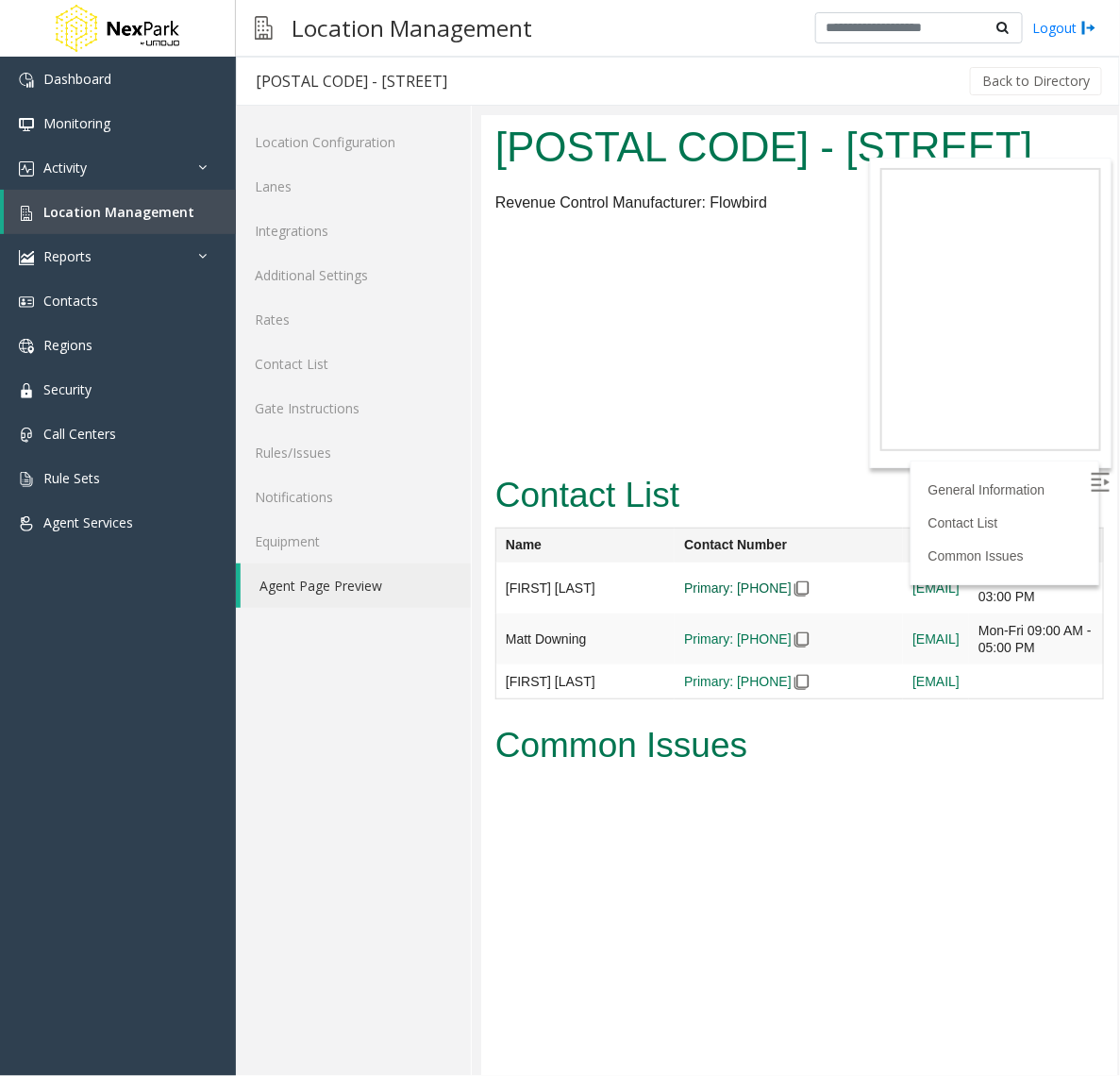 scroll, scrollTop: 0, scrollLeft: 0, axis: both 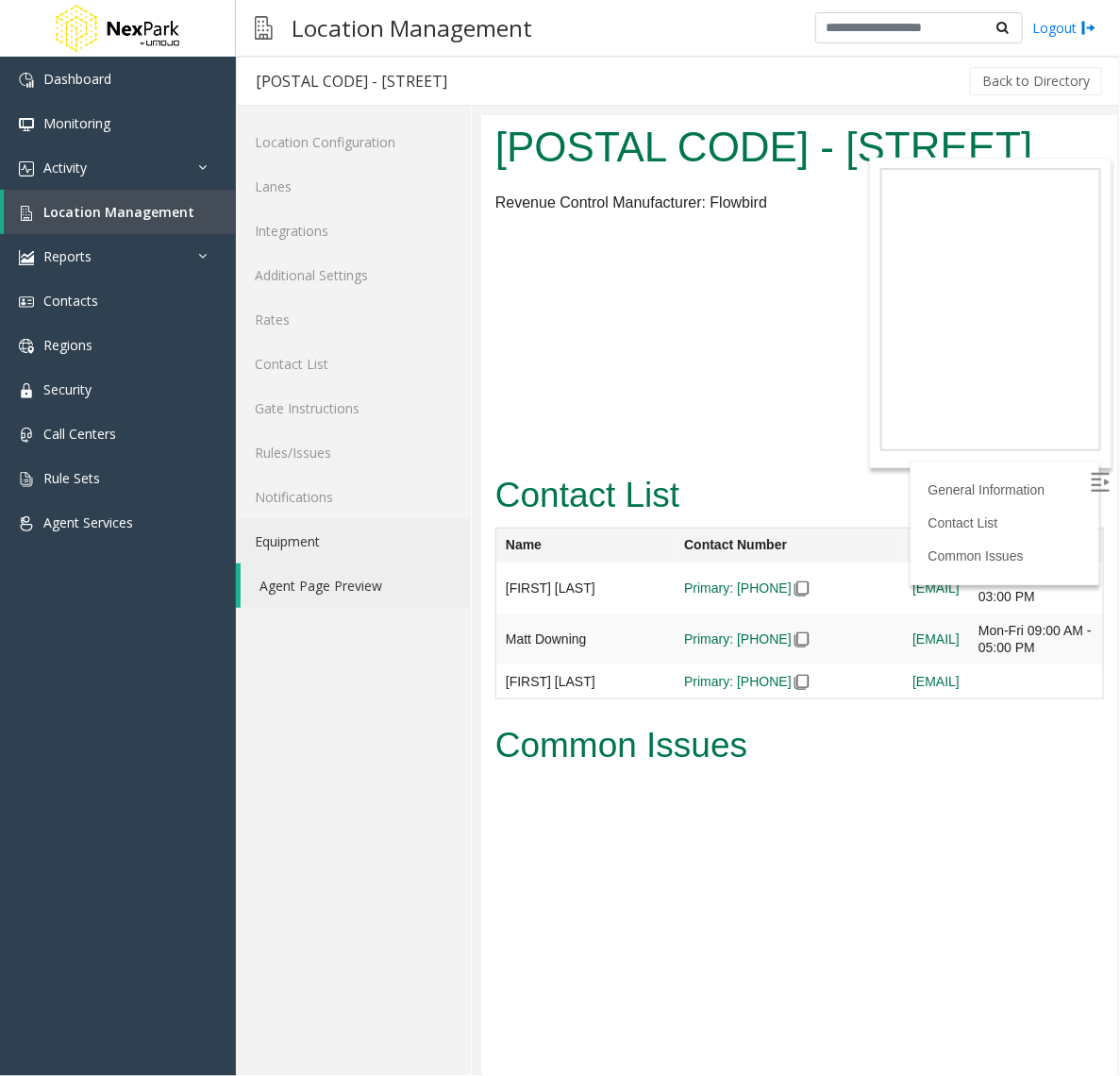 click on "Equipment" 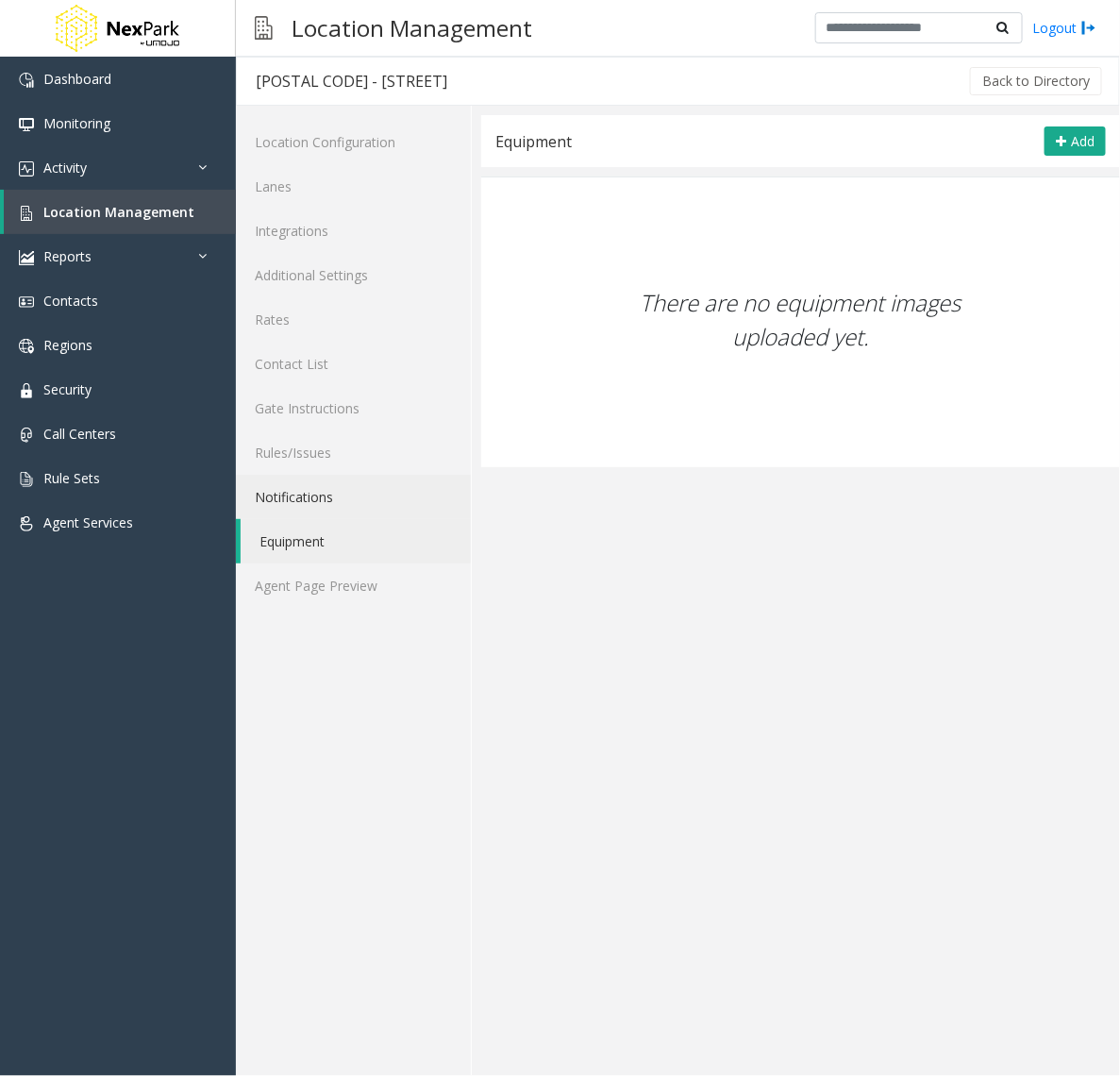 click on "Notifications" 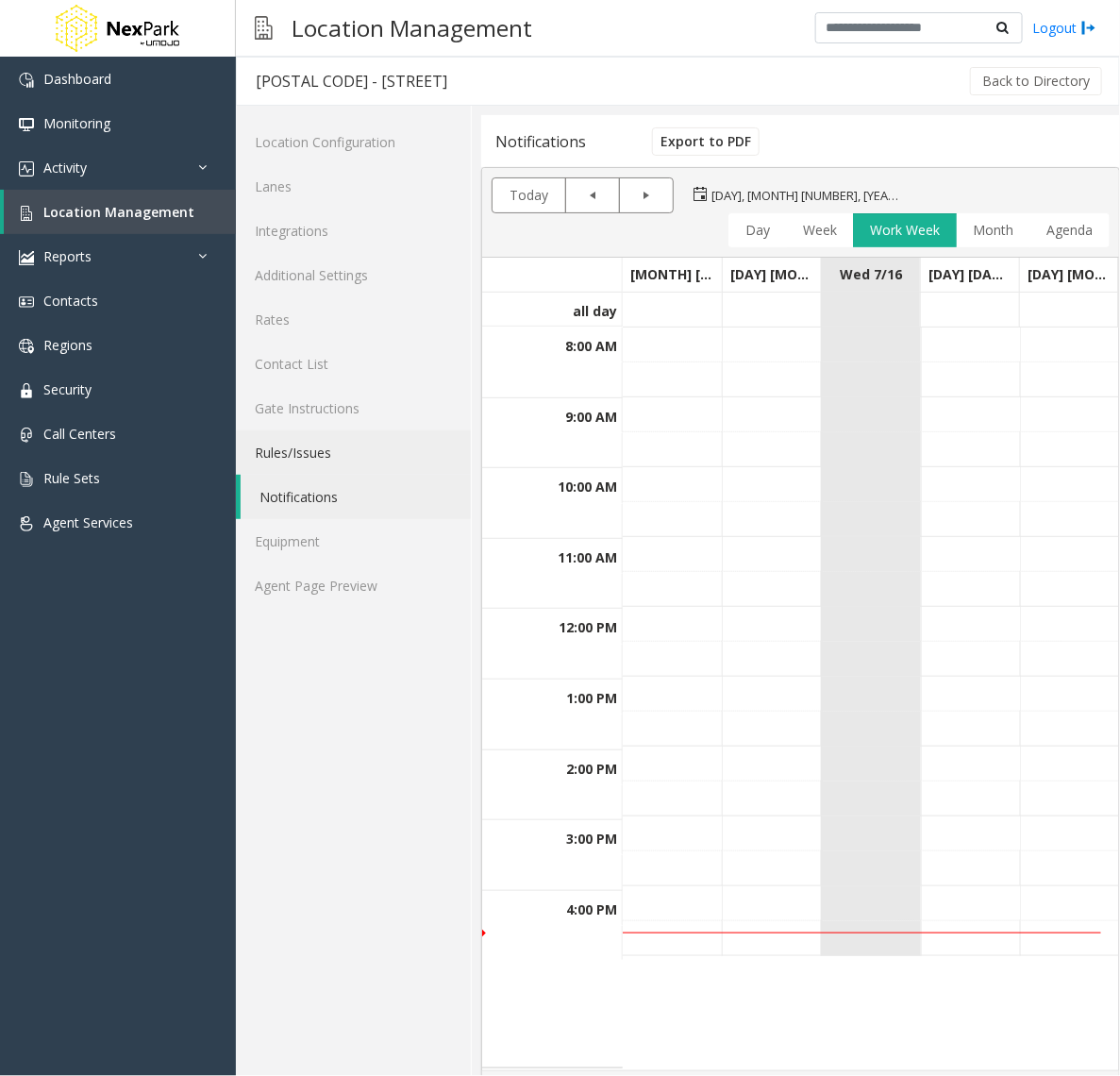 click on "Rules/Issues" 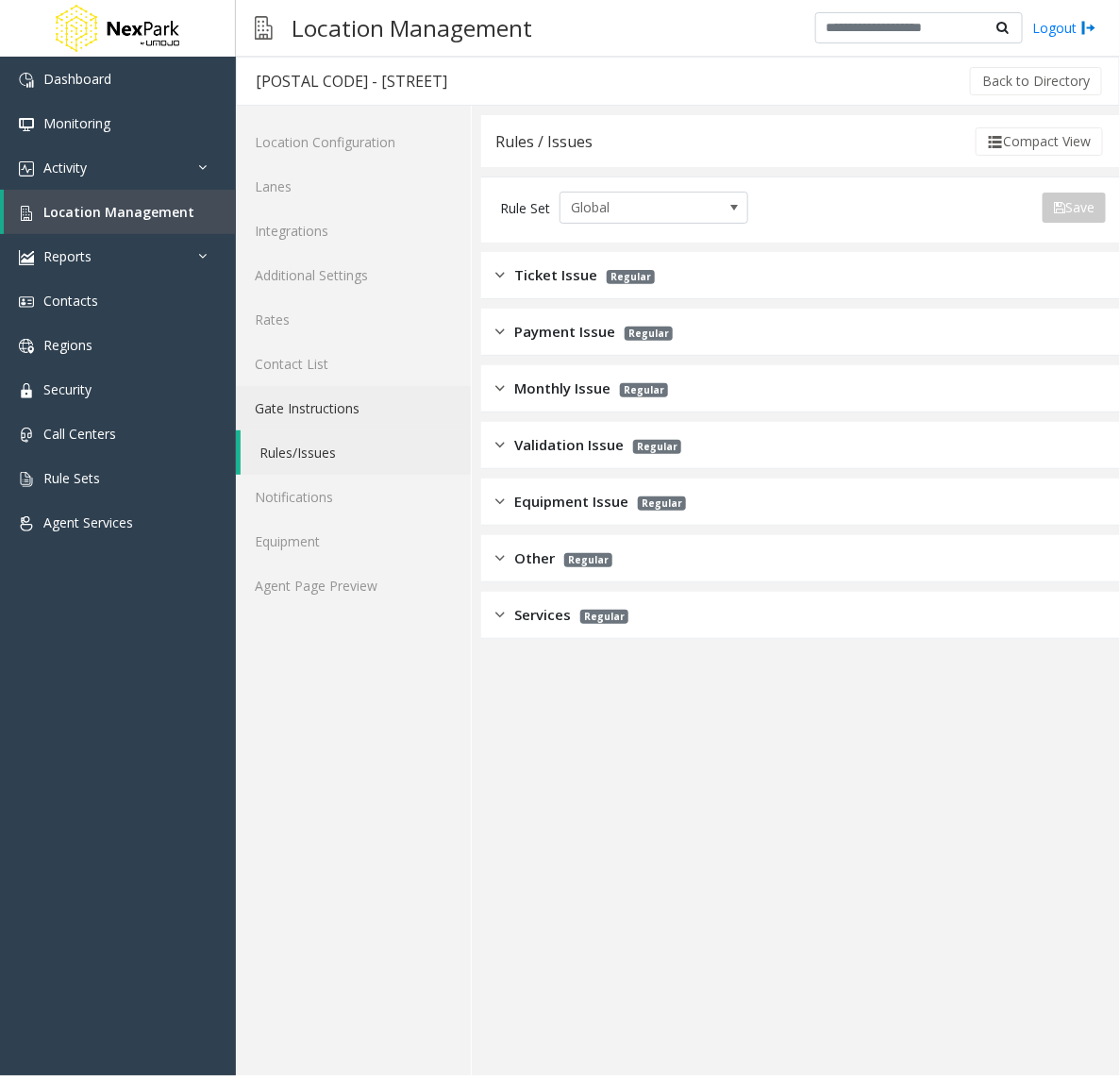 click on "Gate Instructions" 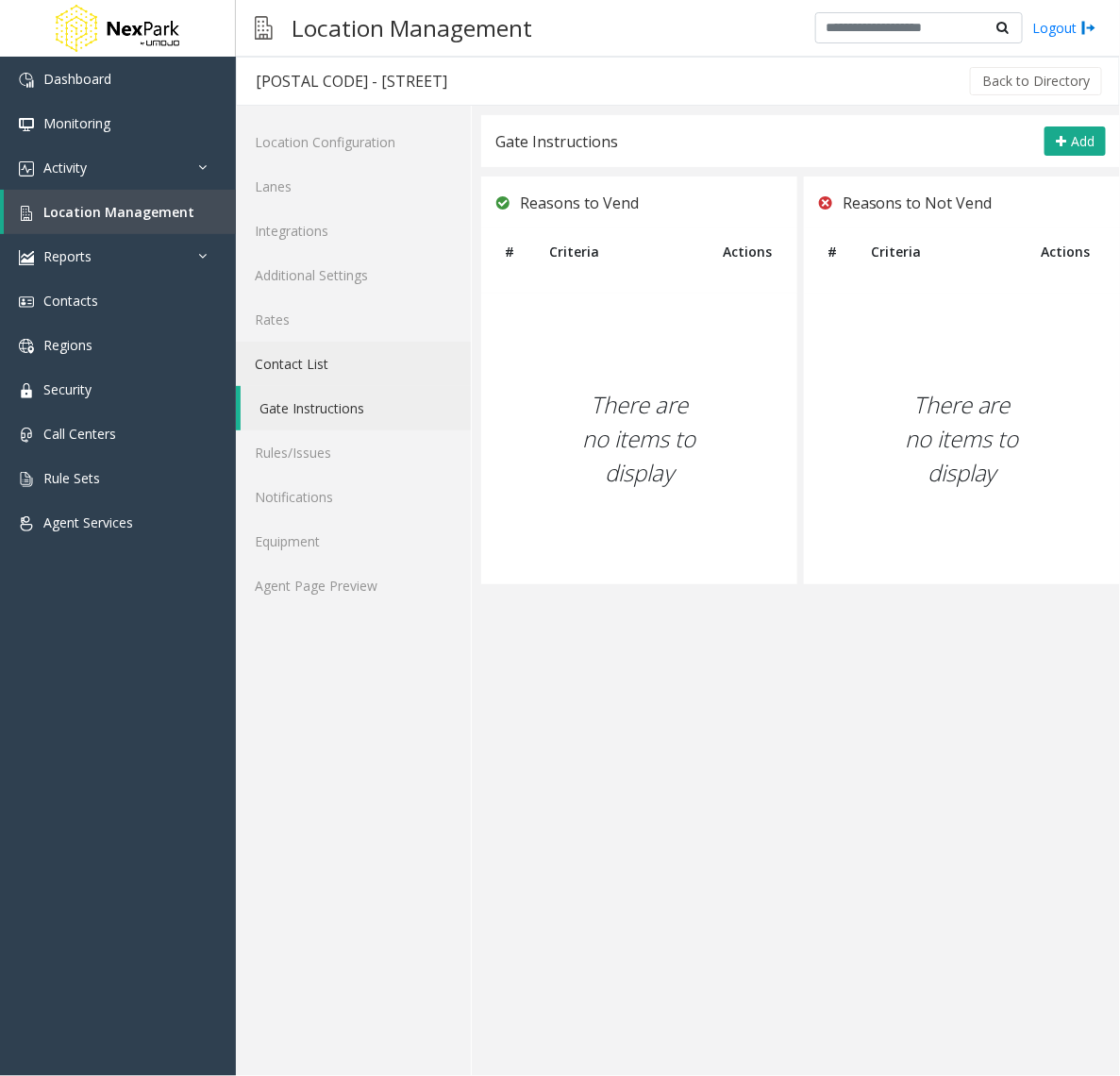 click on "Contact List" 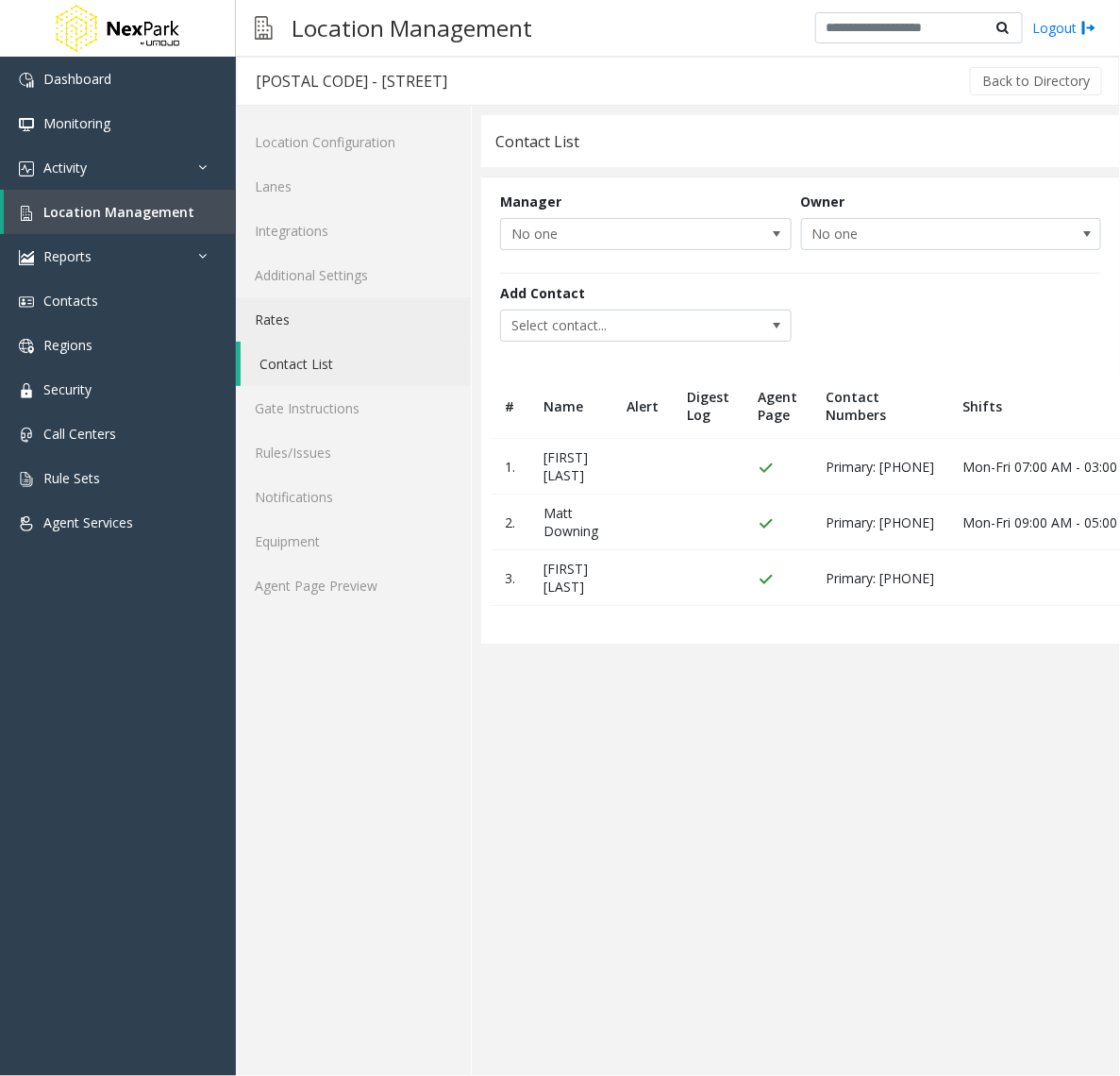 click on "Rates" 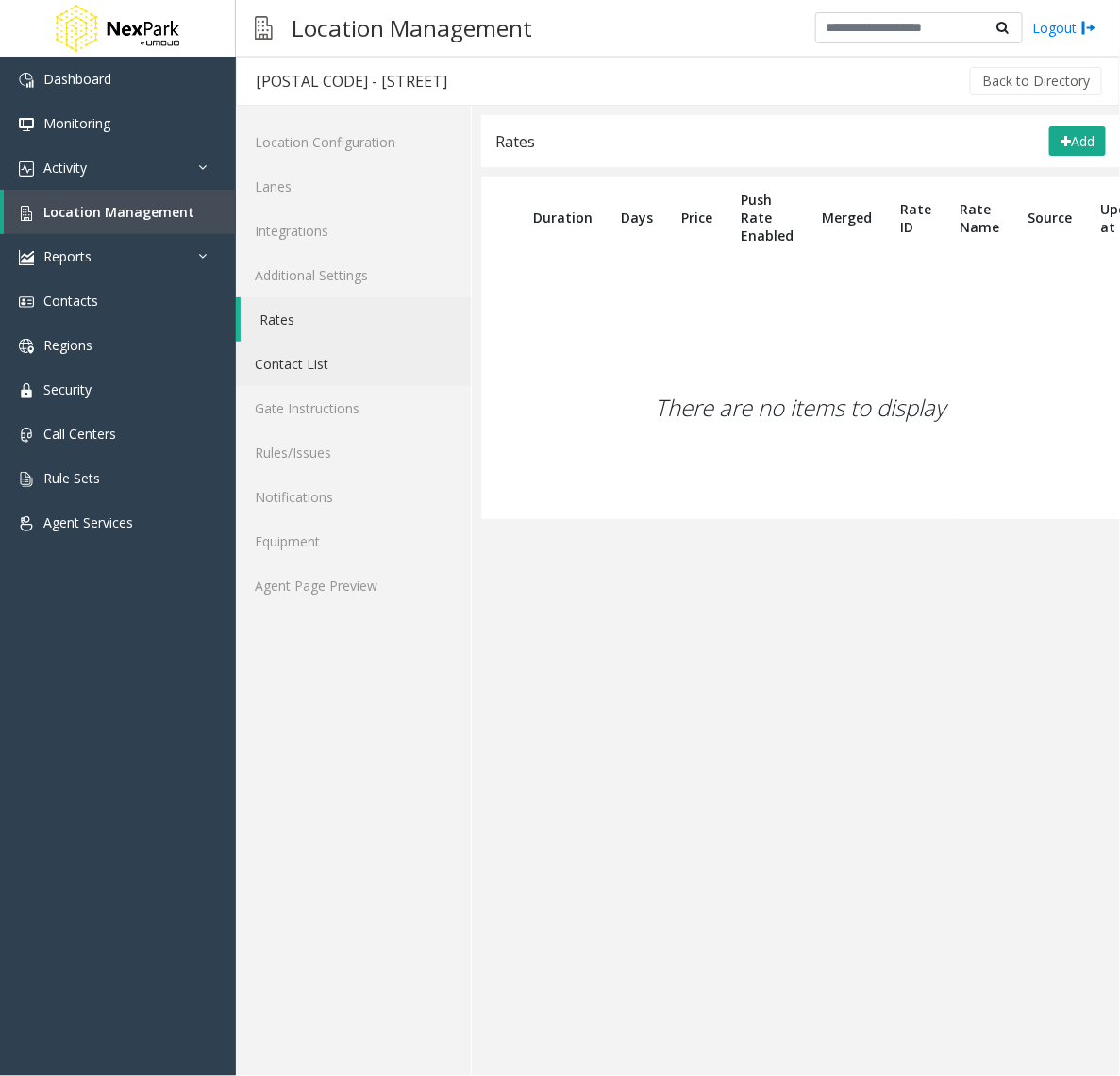 click on "Contact List" 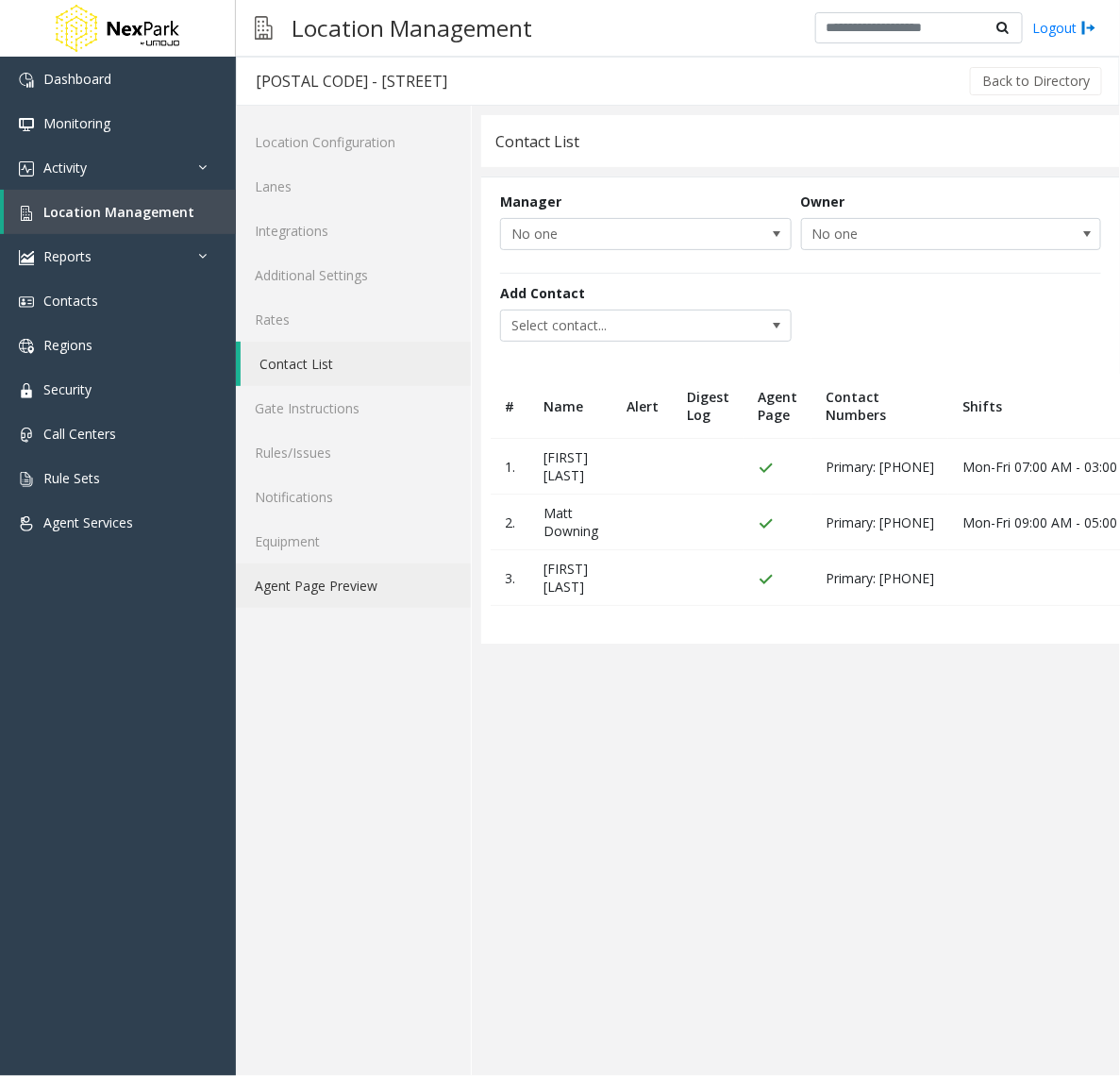 click on "Agent Page Preview" 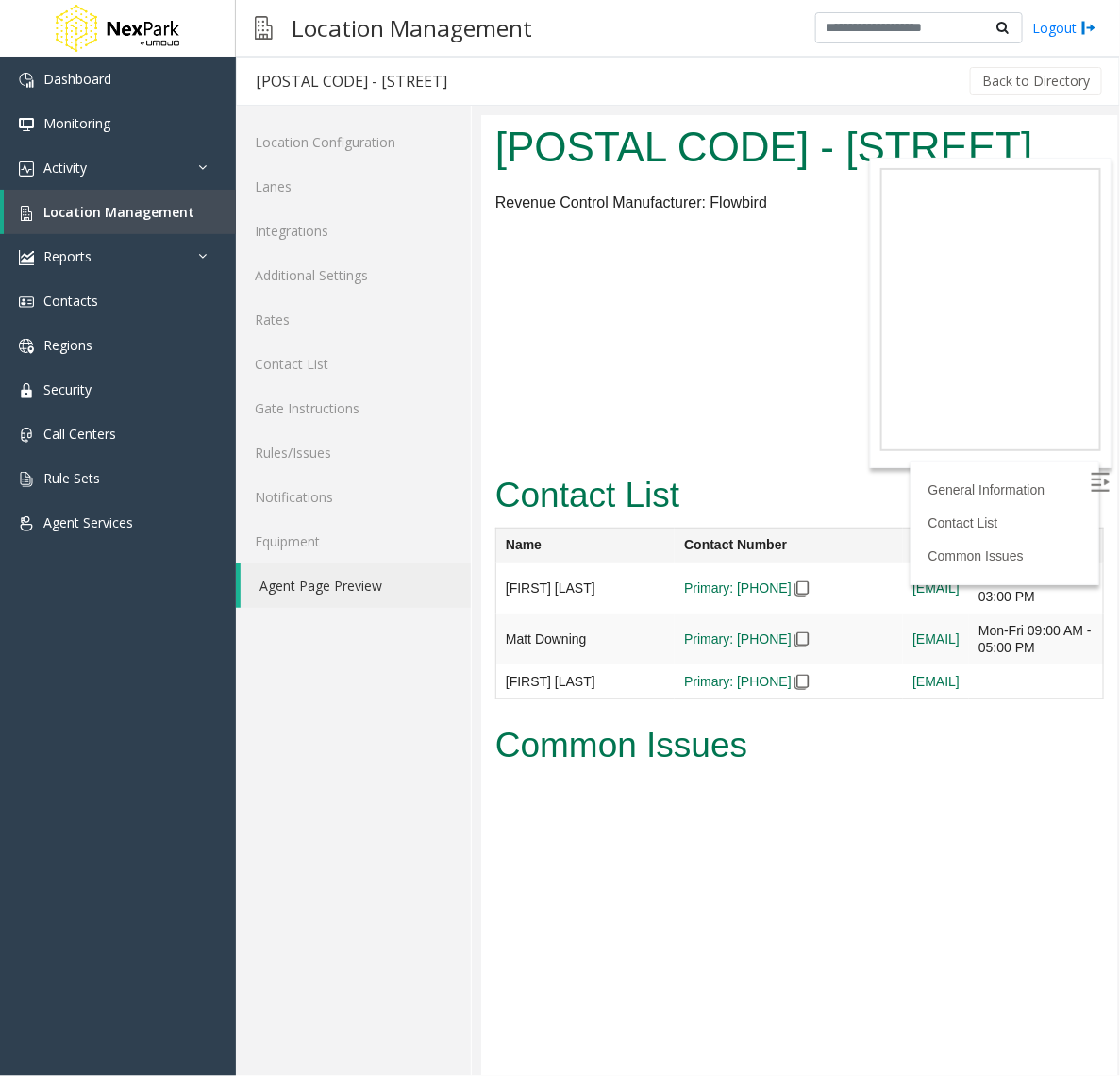 scroll, scrollTop: 0, scrollLeft: 0, axis: both 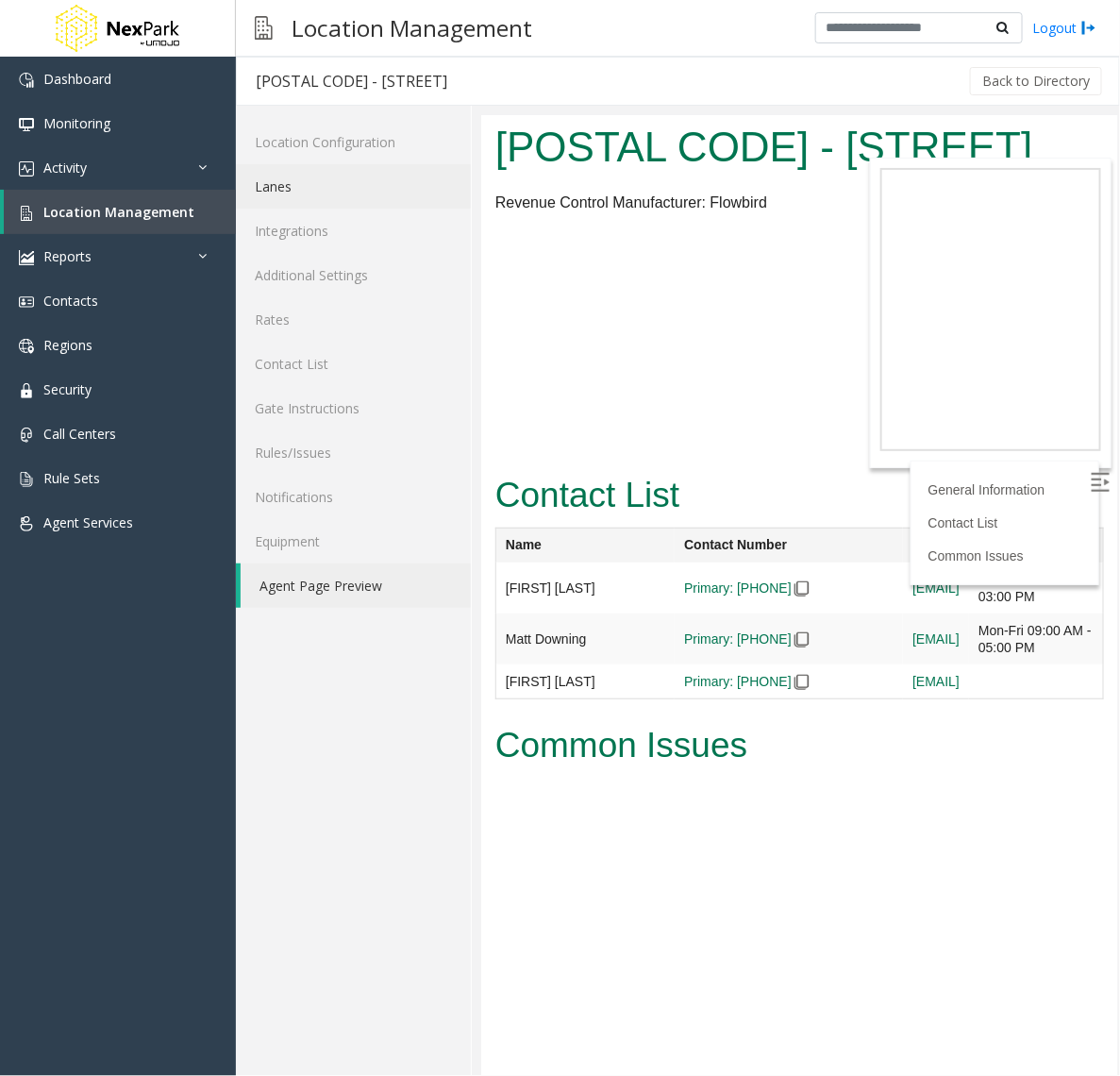 click on "Lanes" 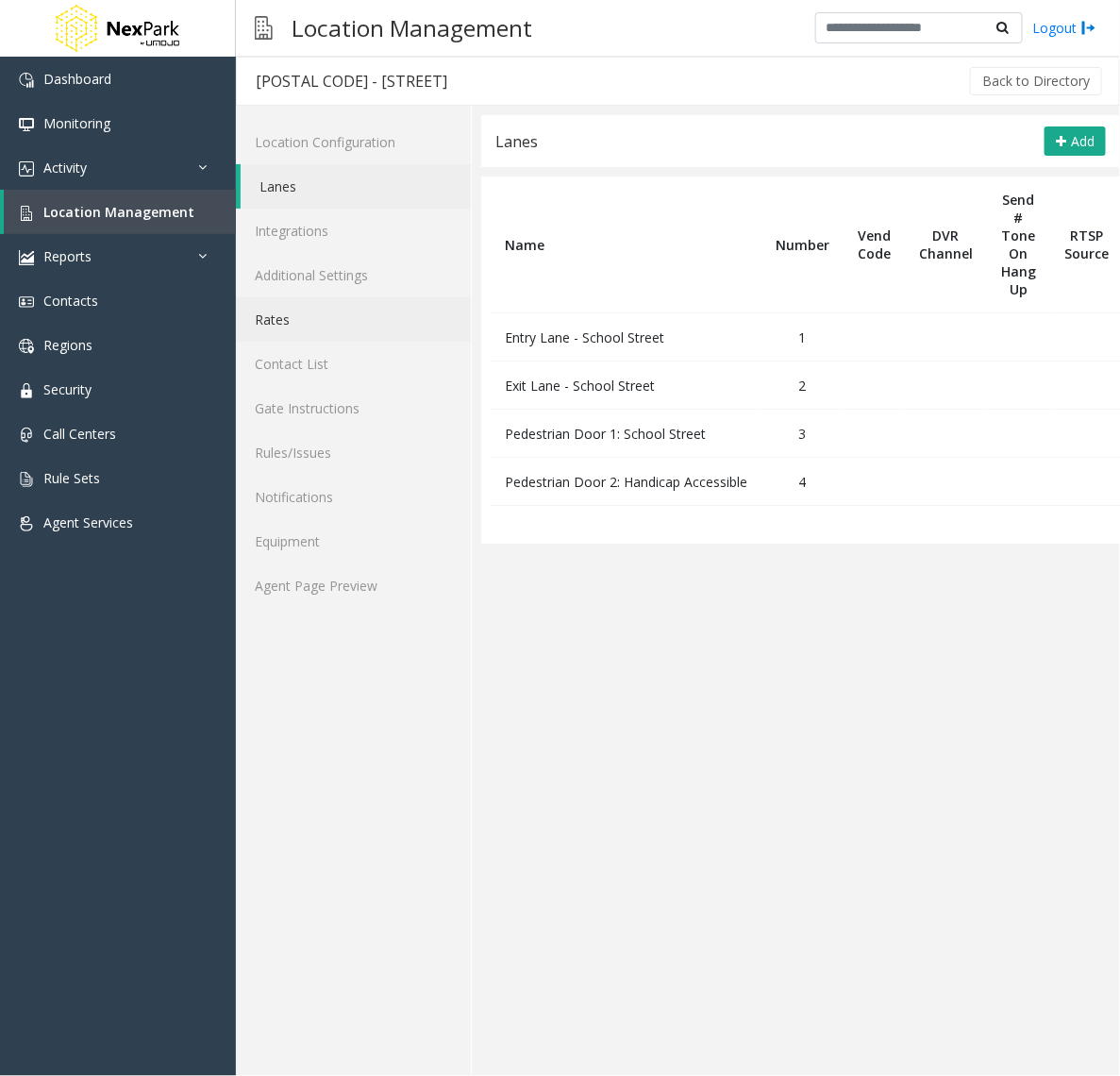 click on "Rates" 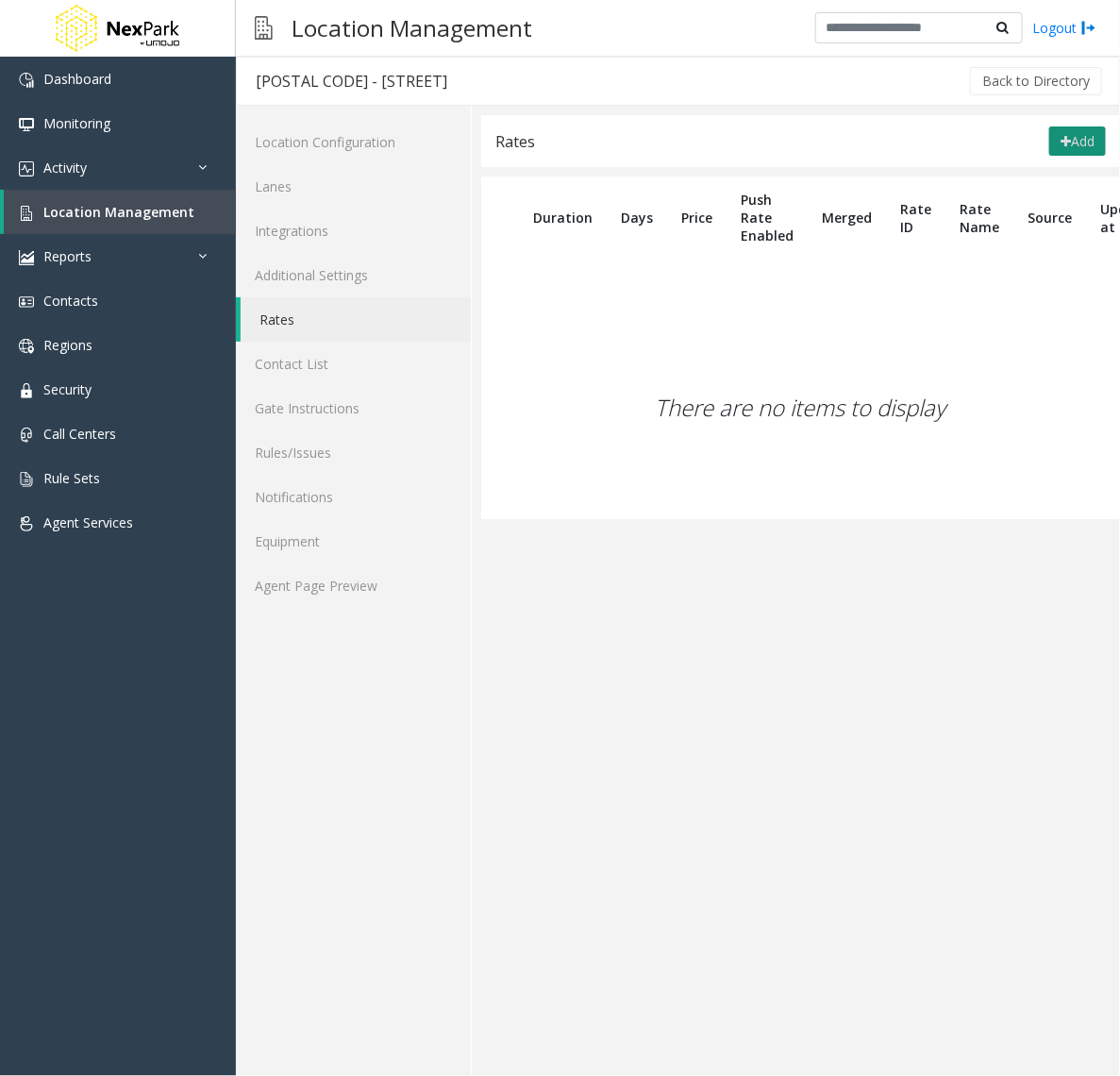 click on "Add" 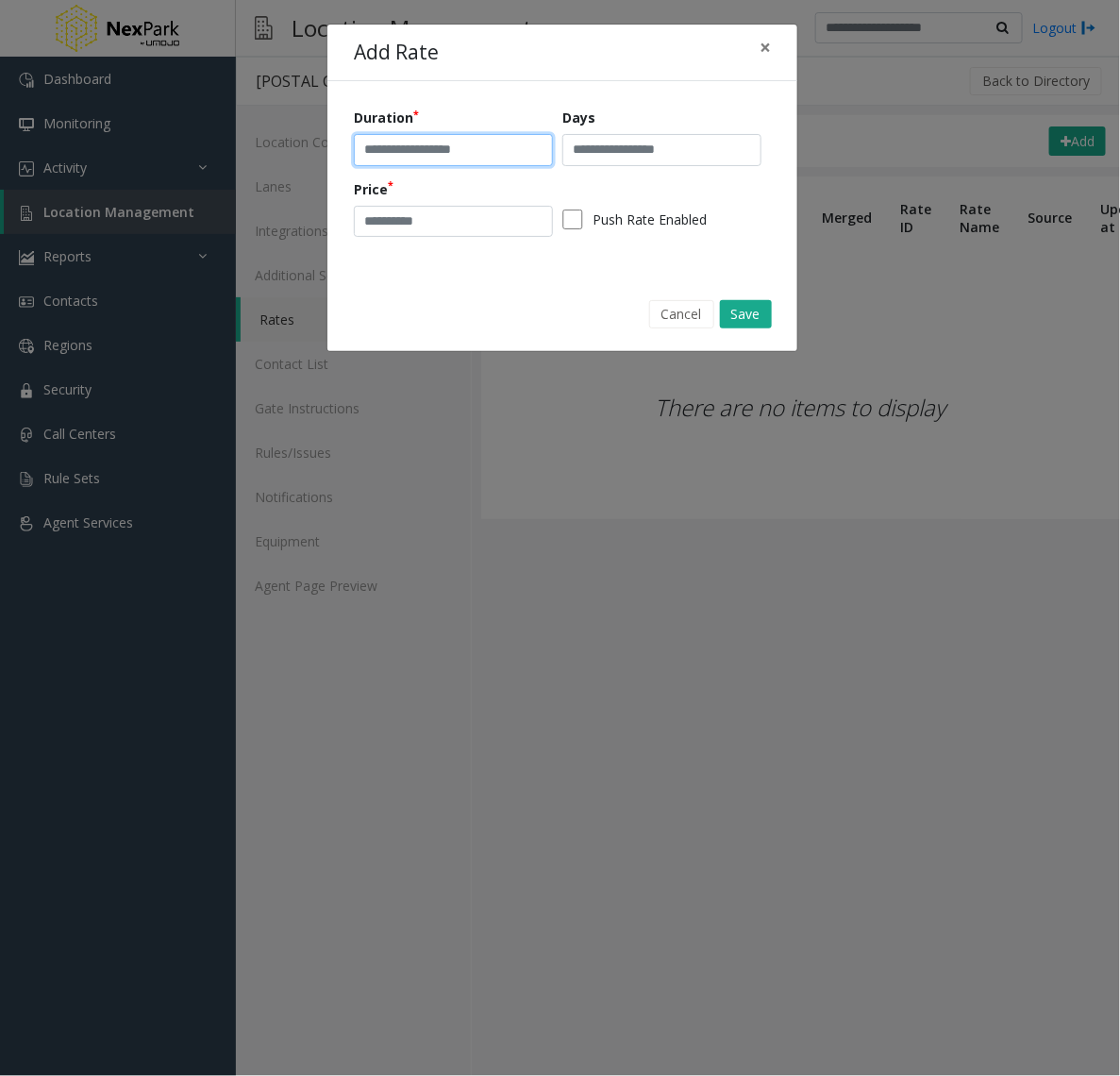 click at bounding box center (453, 150) 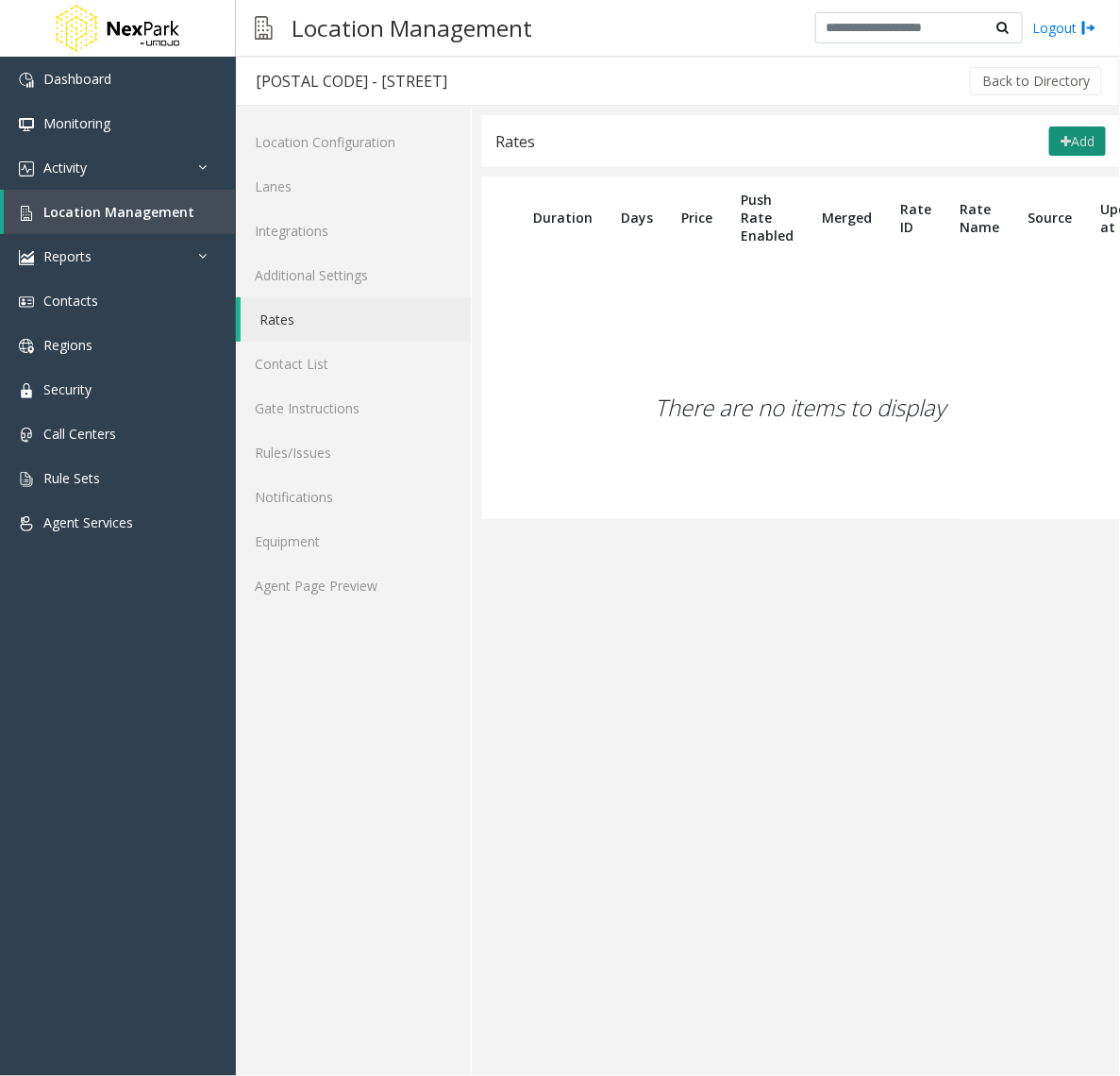 click on "Add" 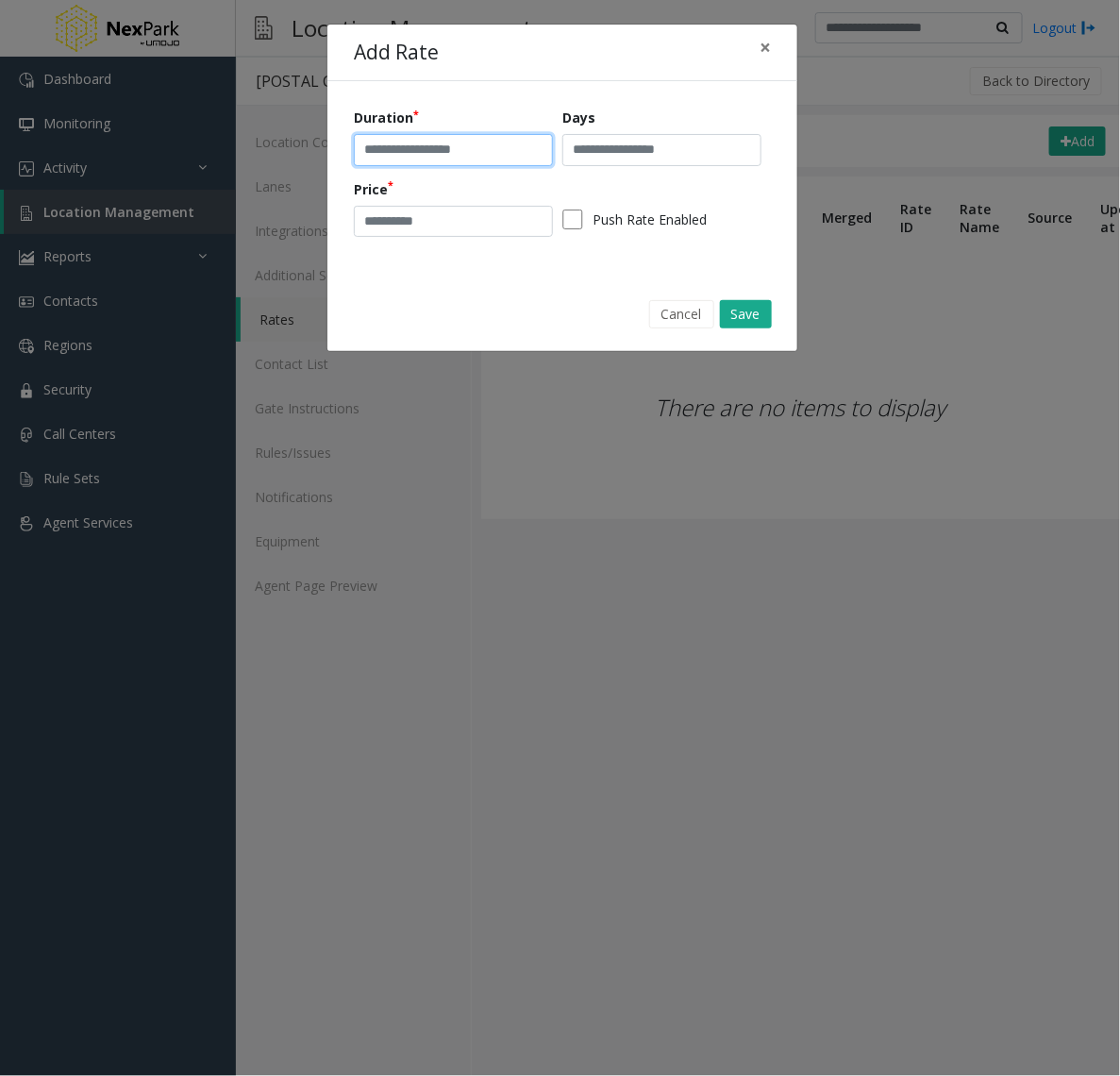 click at bounding box center (453, 150) 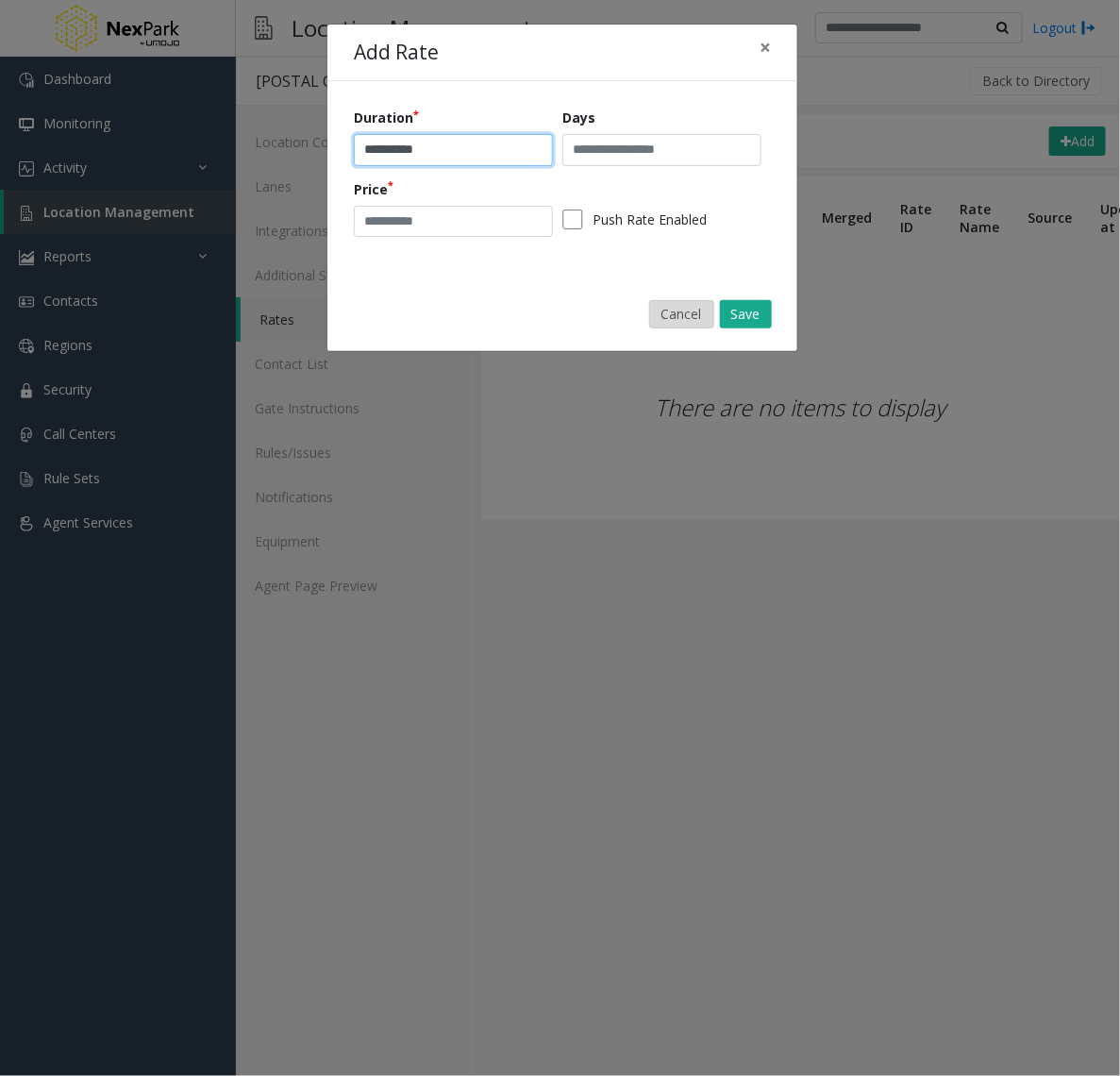 type on "**********" 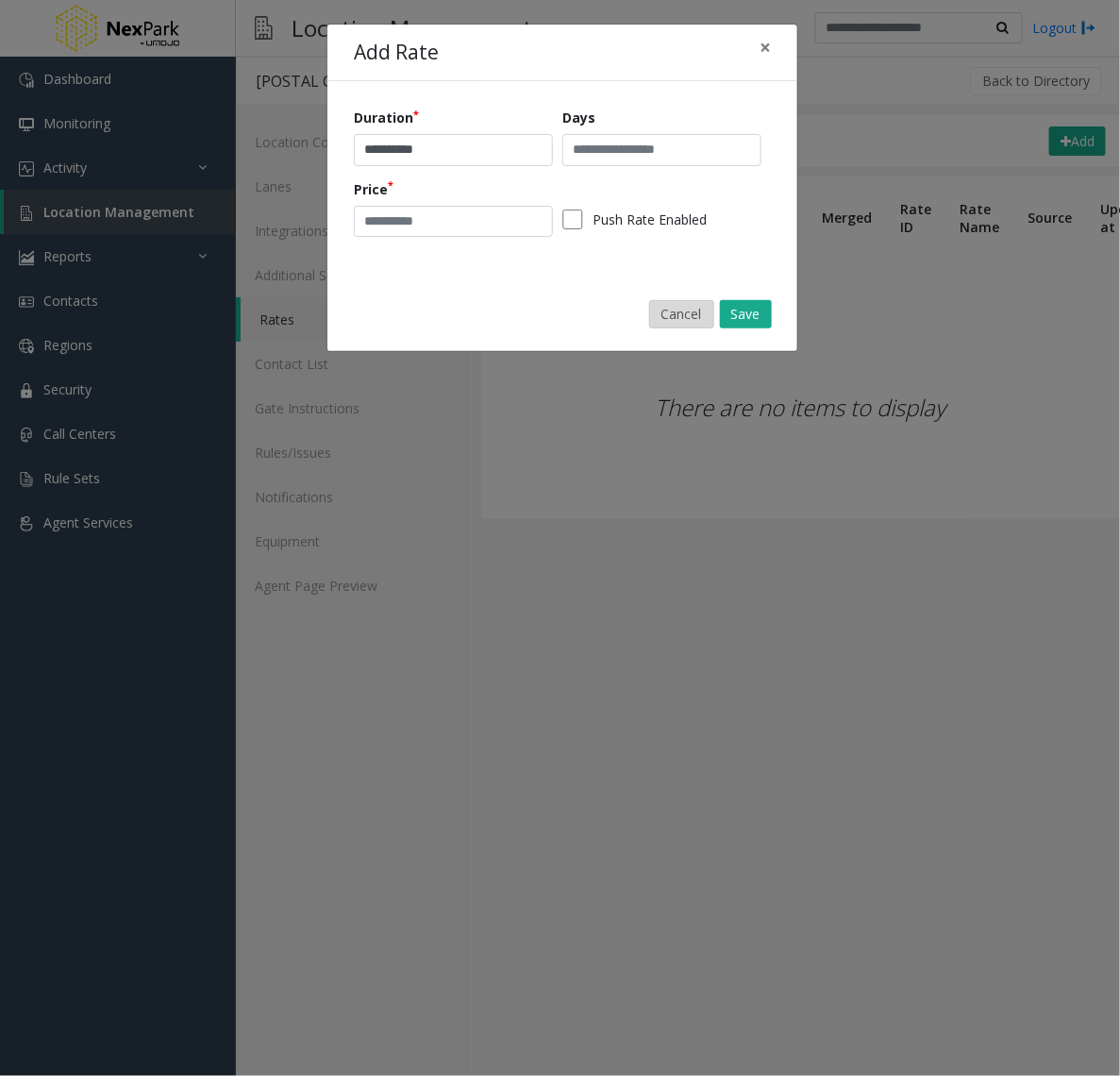 click on "Cancel" 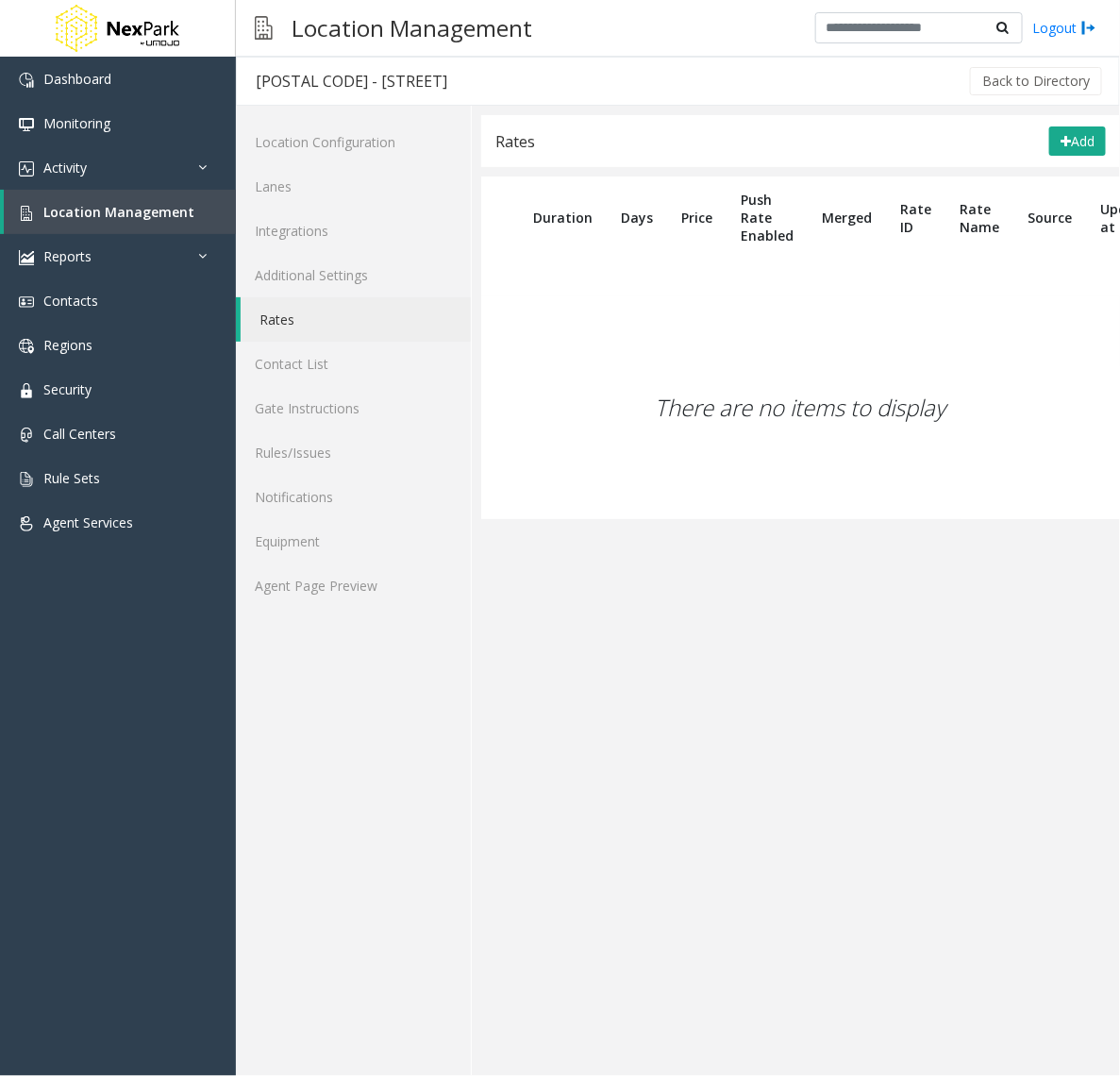 click on "Rates  Add" 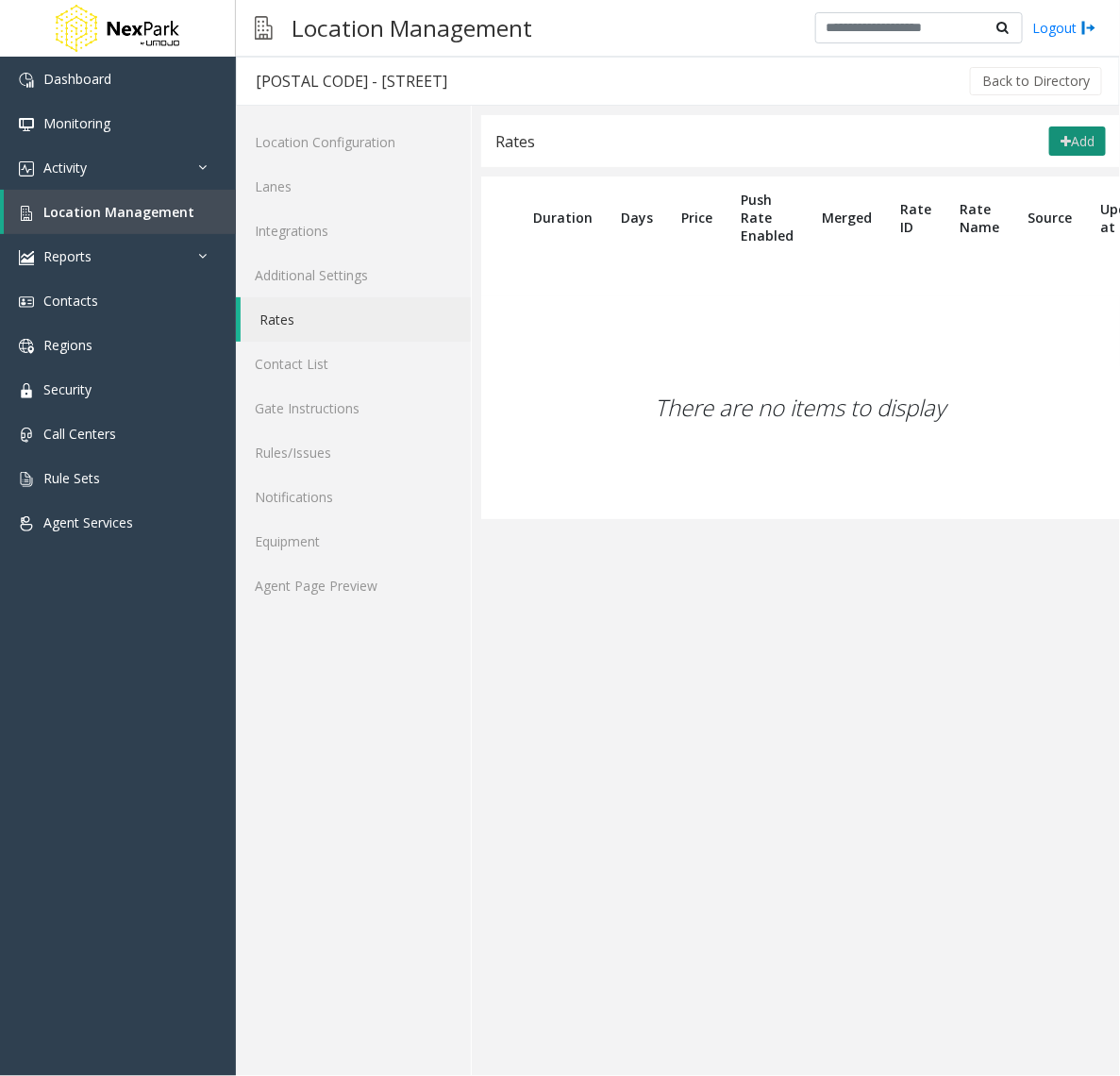 click on "Add" 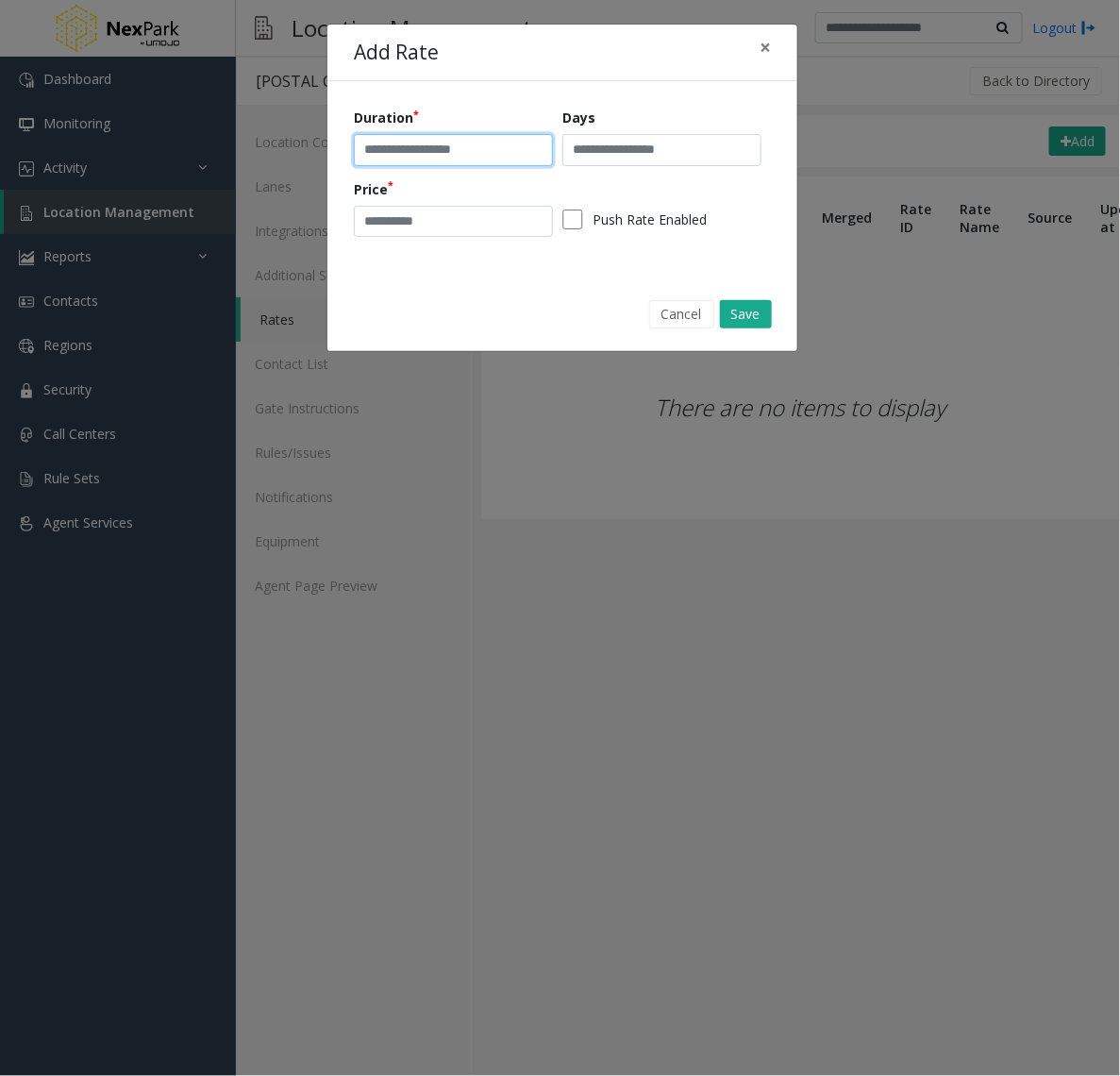 click at bounding box center (453, 150) 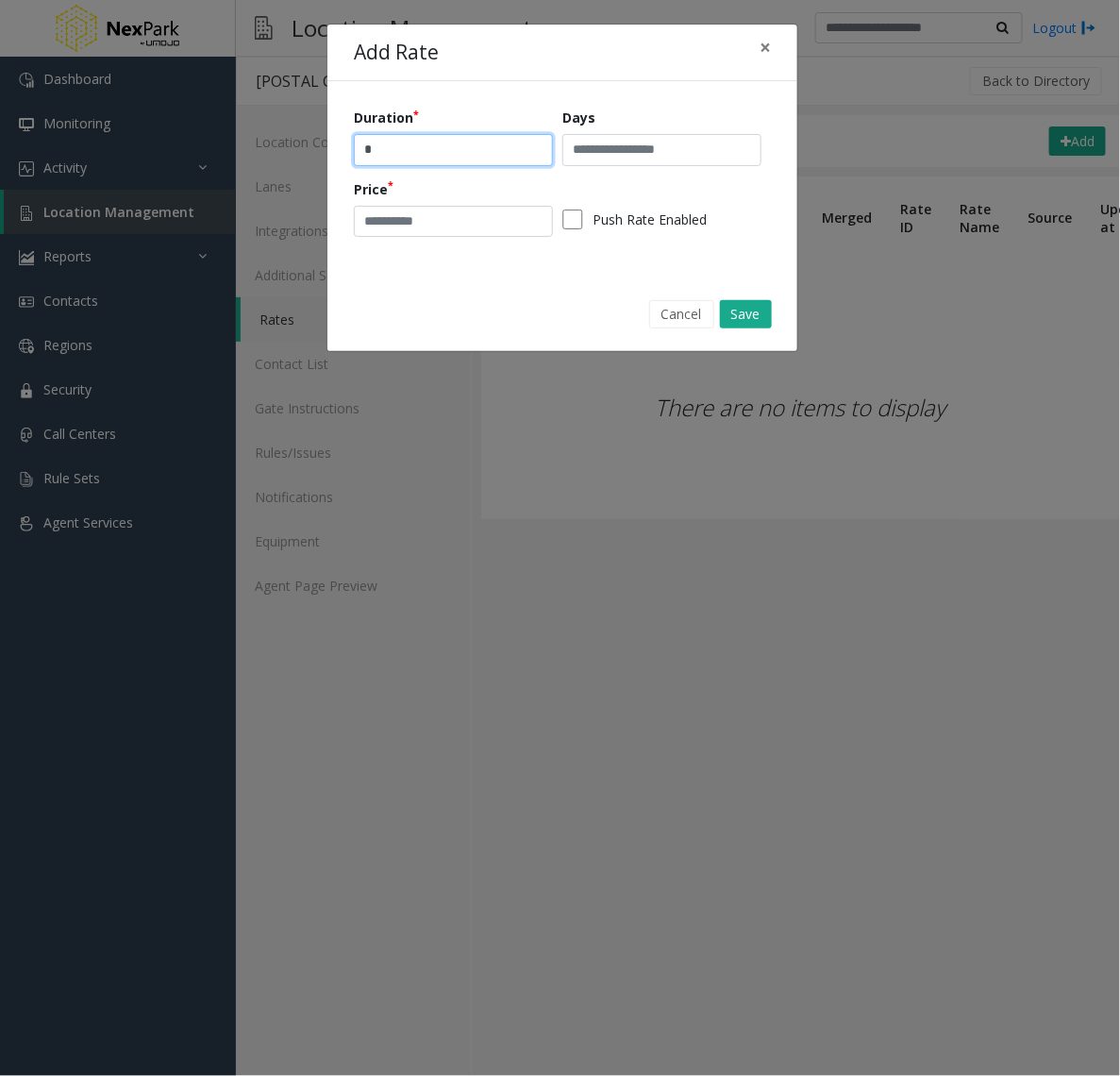 type on "******" 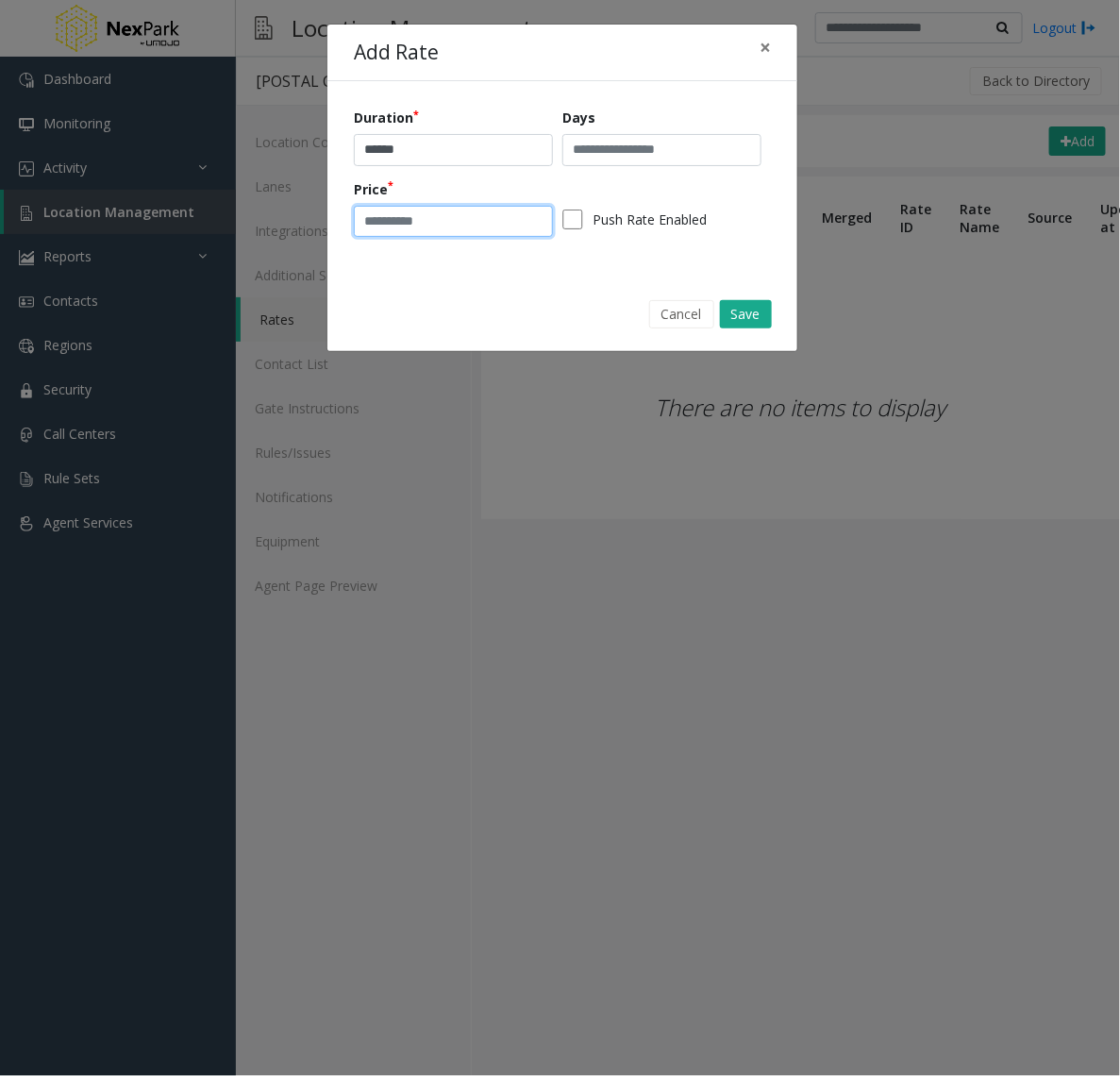 click at bounding box center (453, 222) 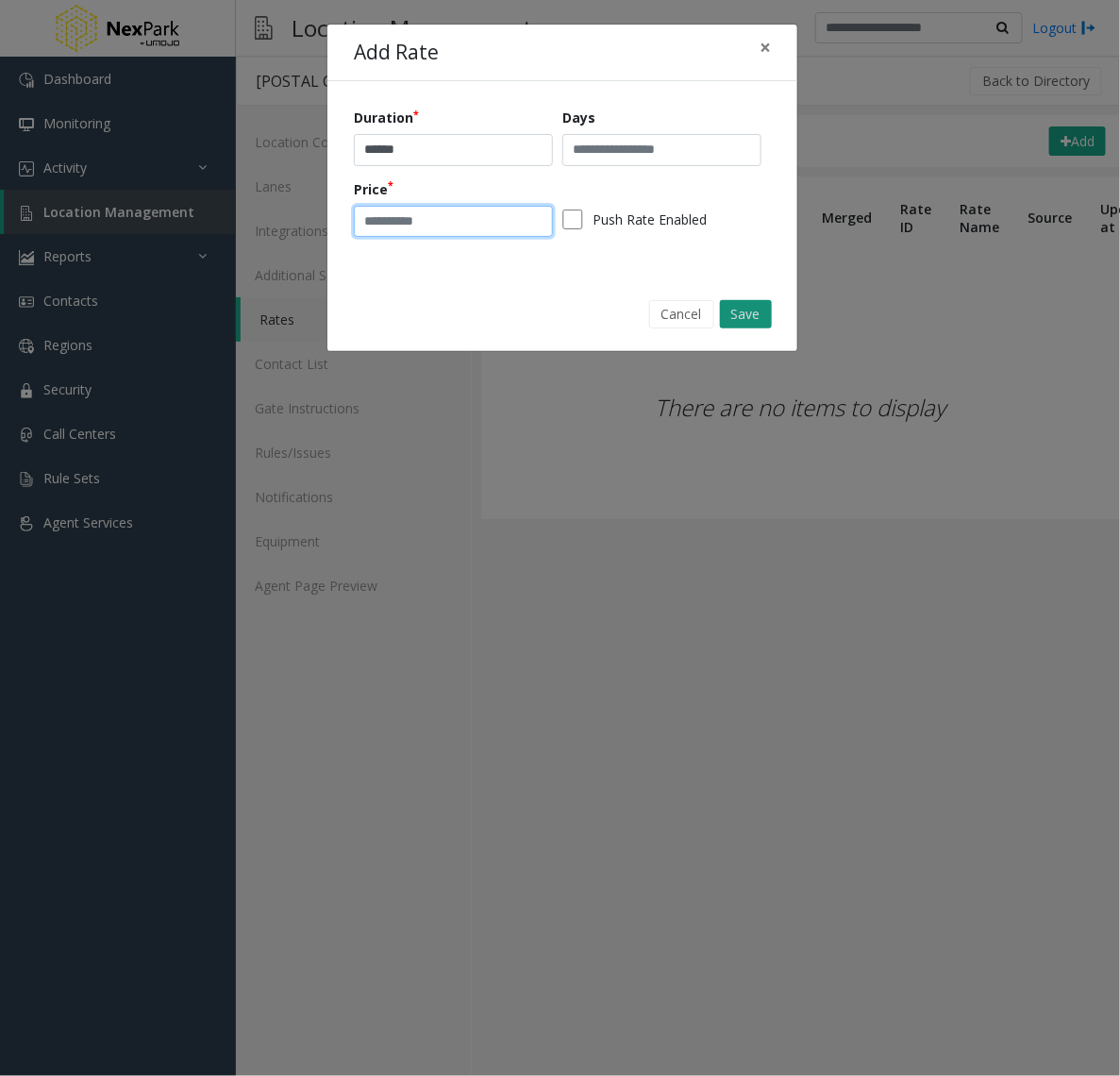 type on "*" 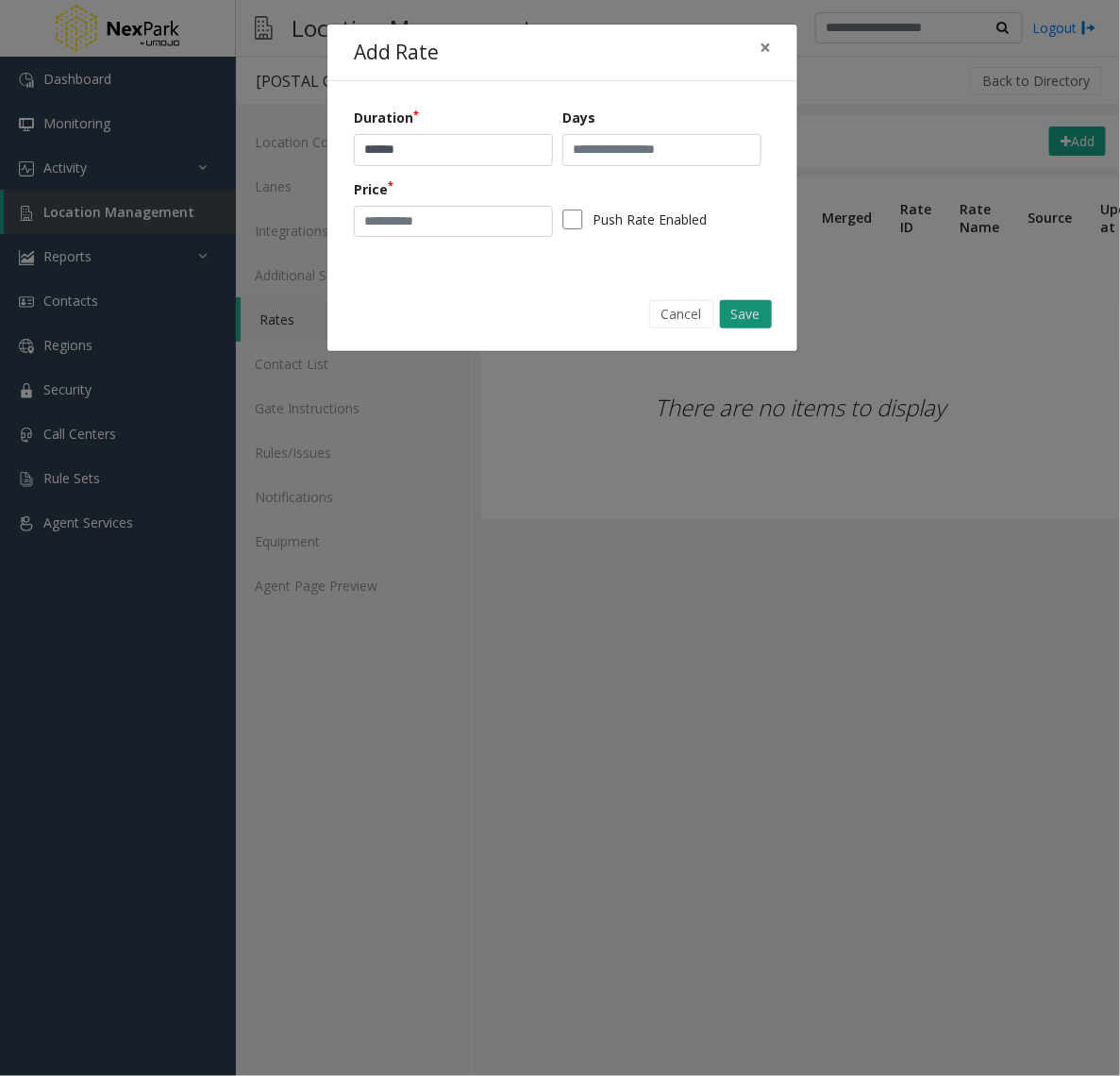 click on "Save" 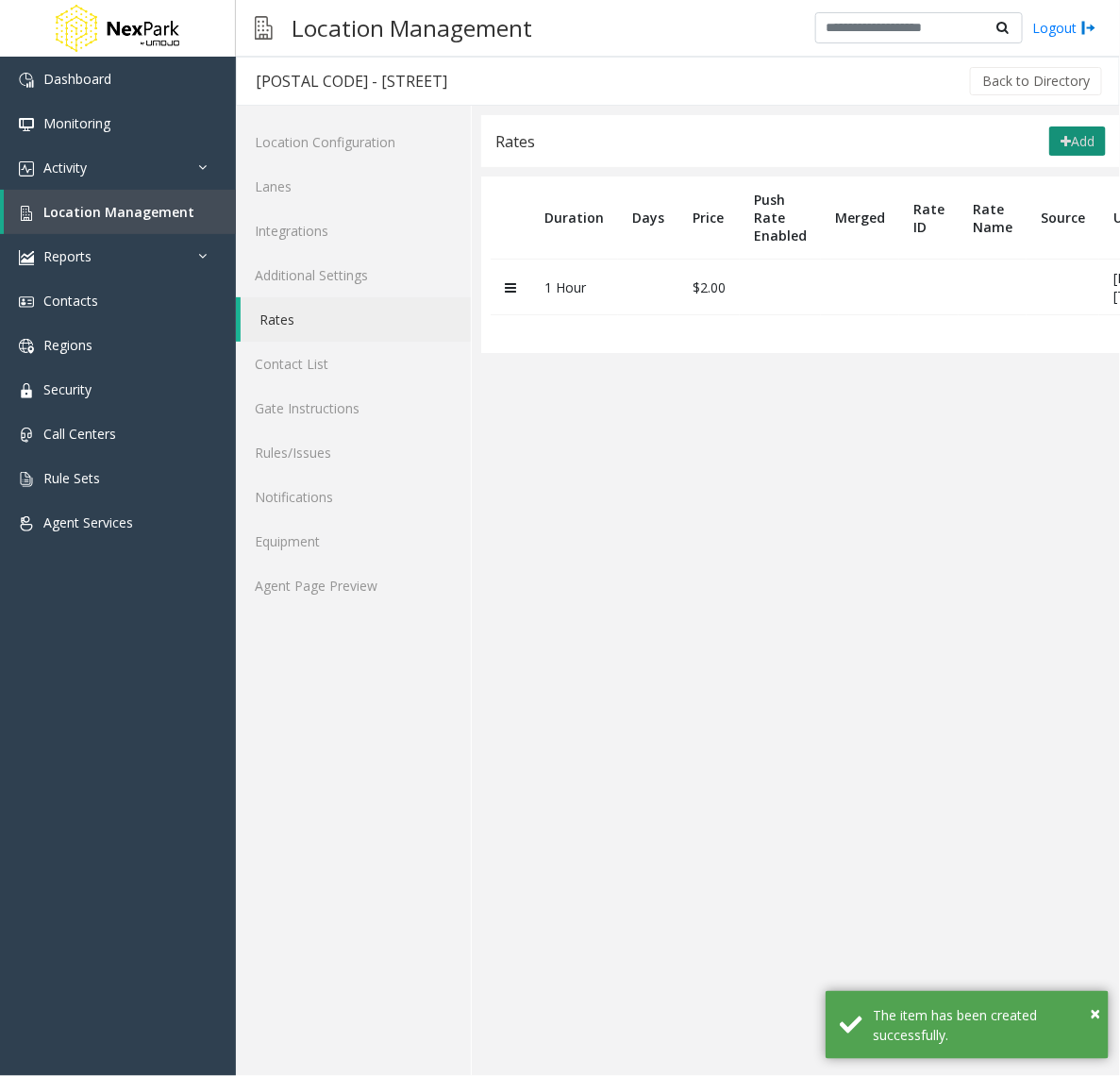 click on "Add" 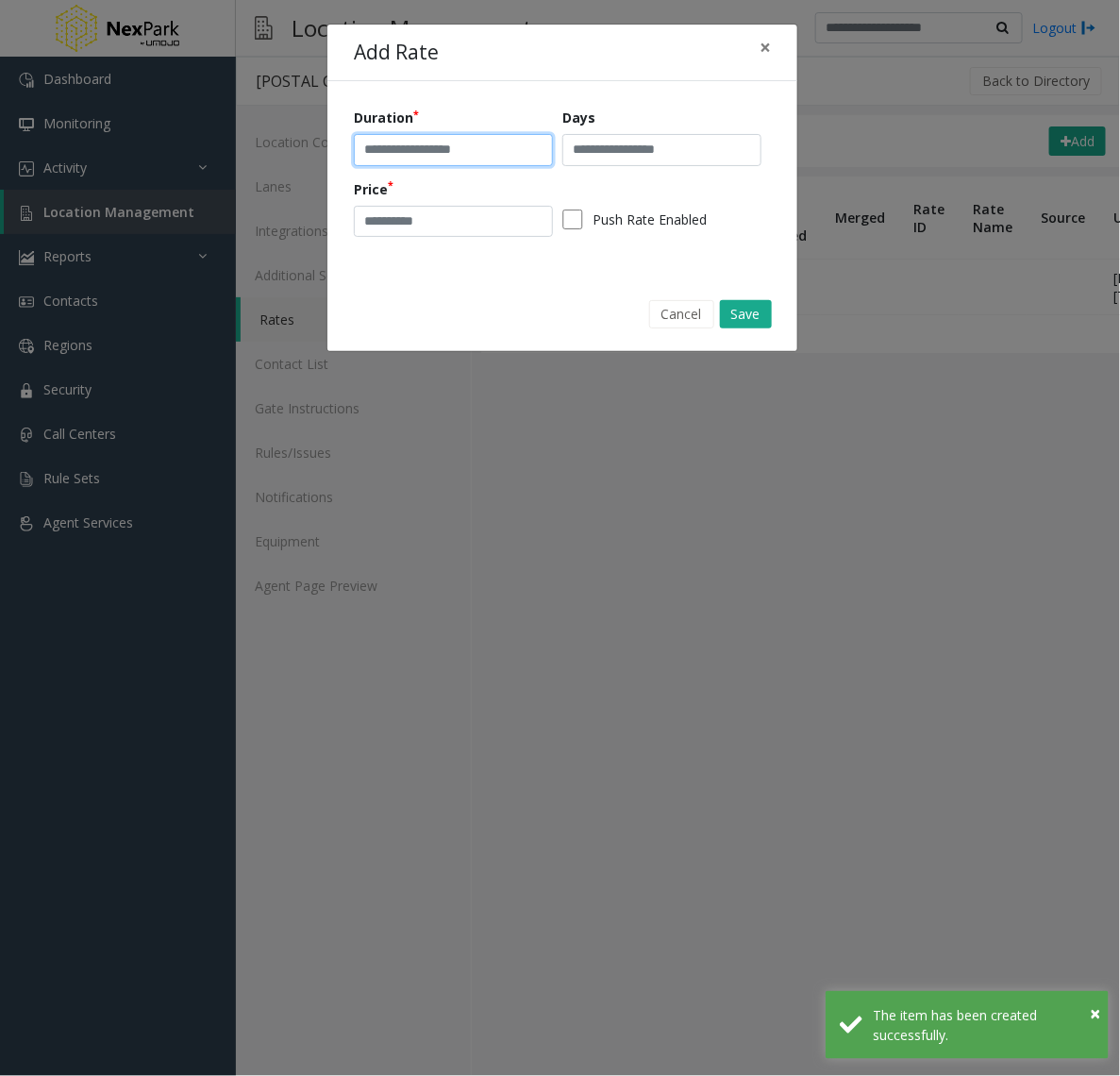click at bounding box center (453, 150) 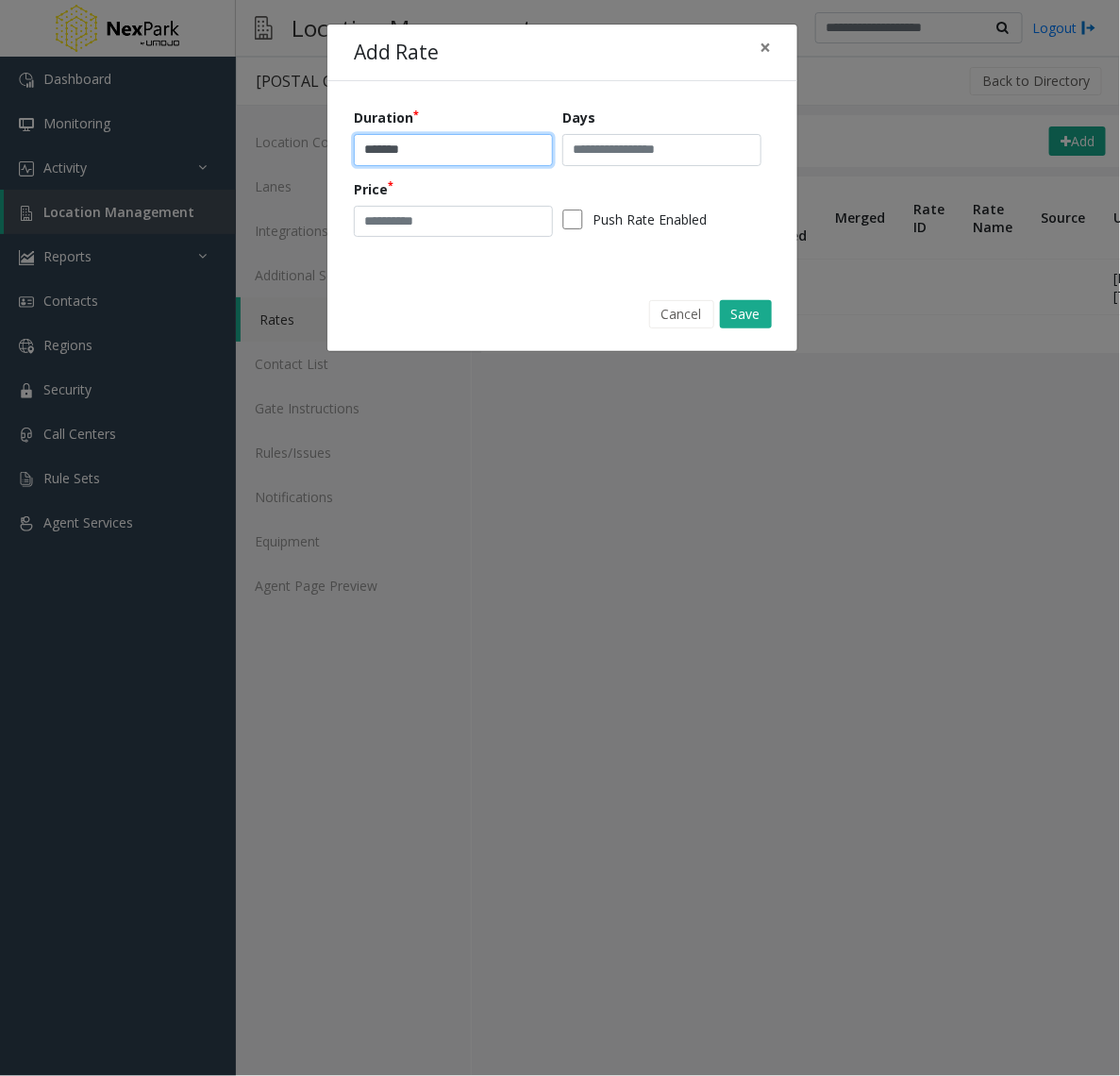 type on "*******" 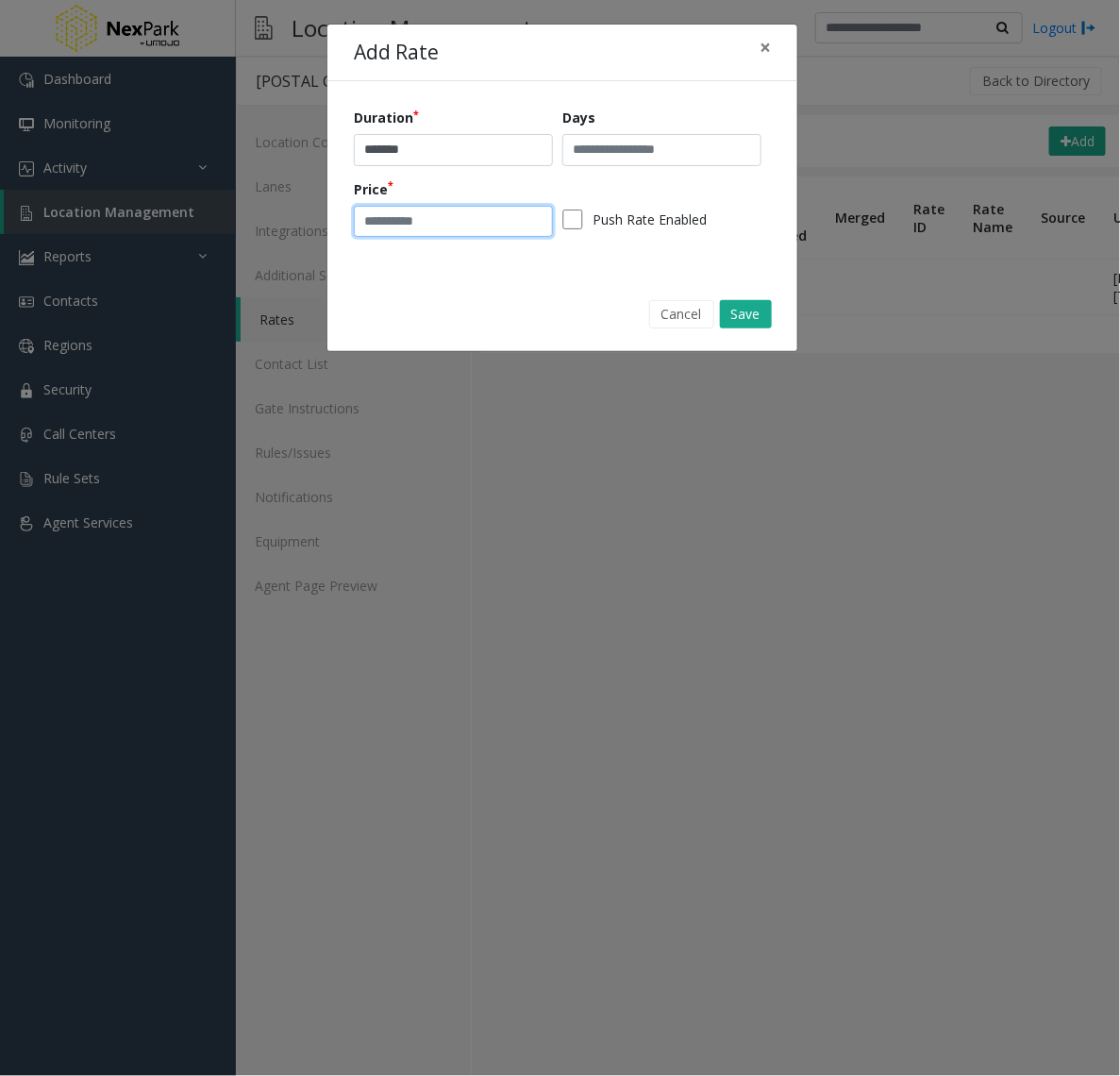 click at bounding box center [453, 222] 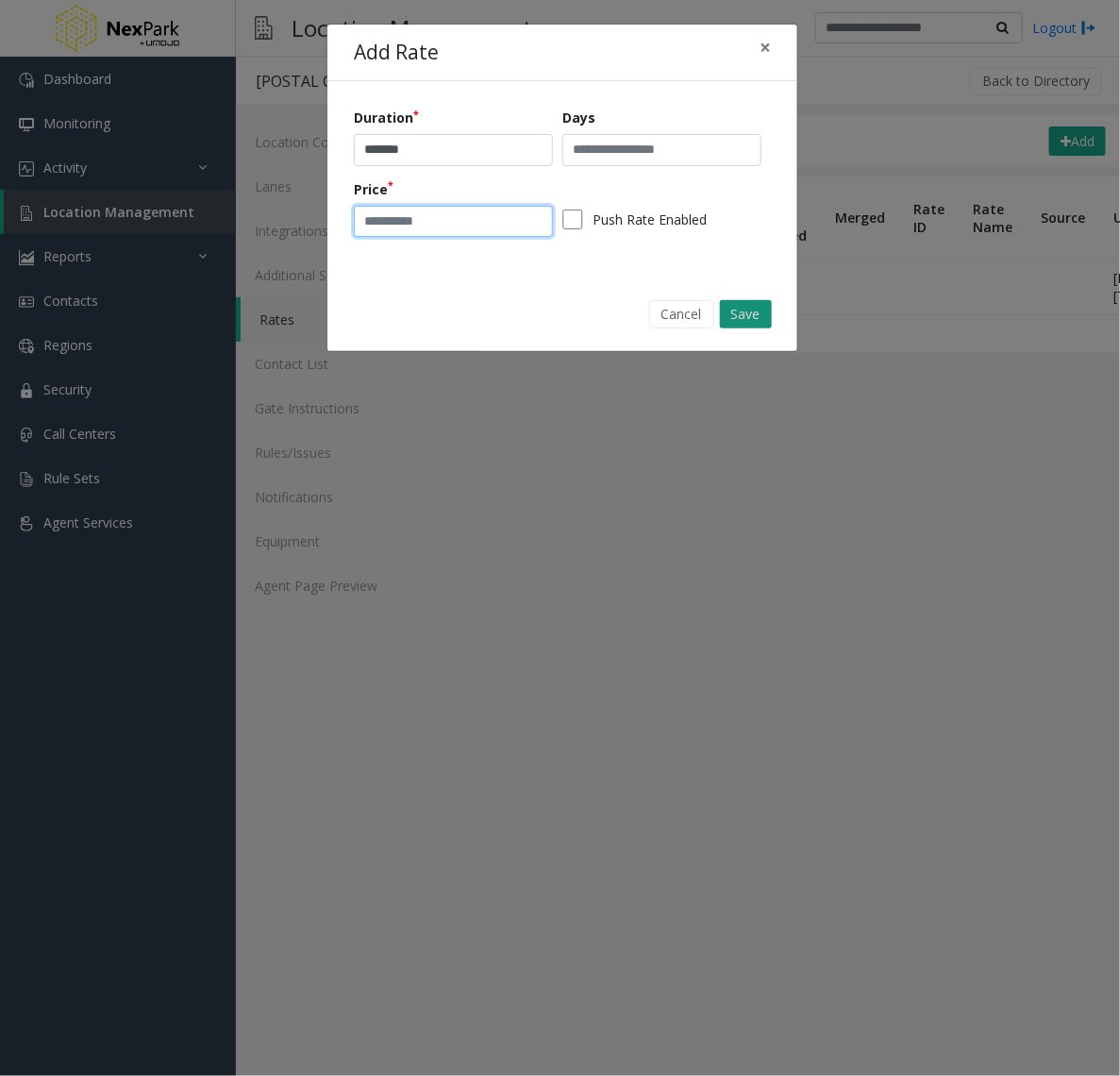type on "*" 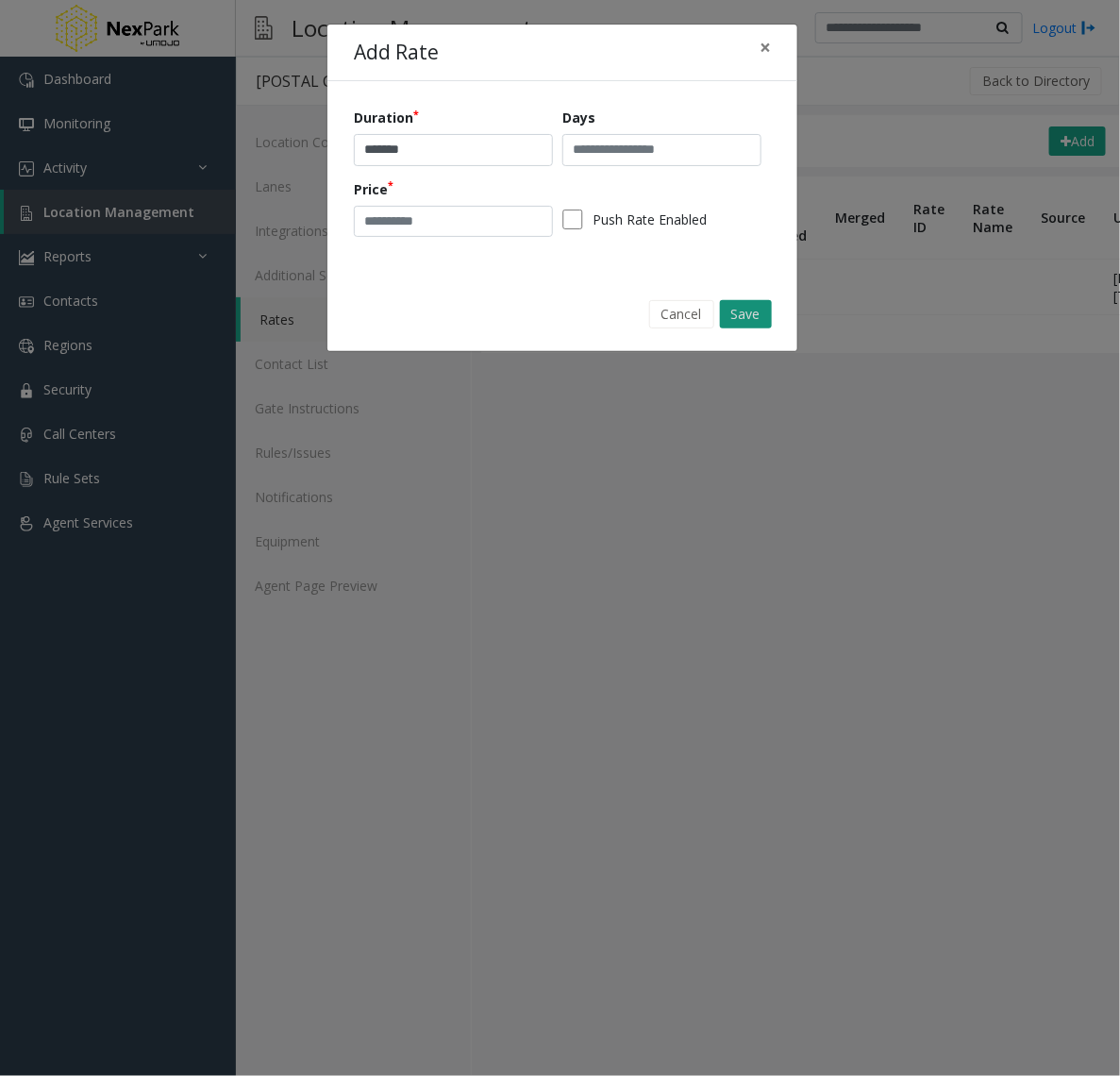 click on "Save" 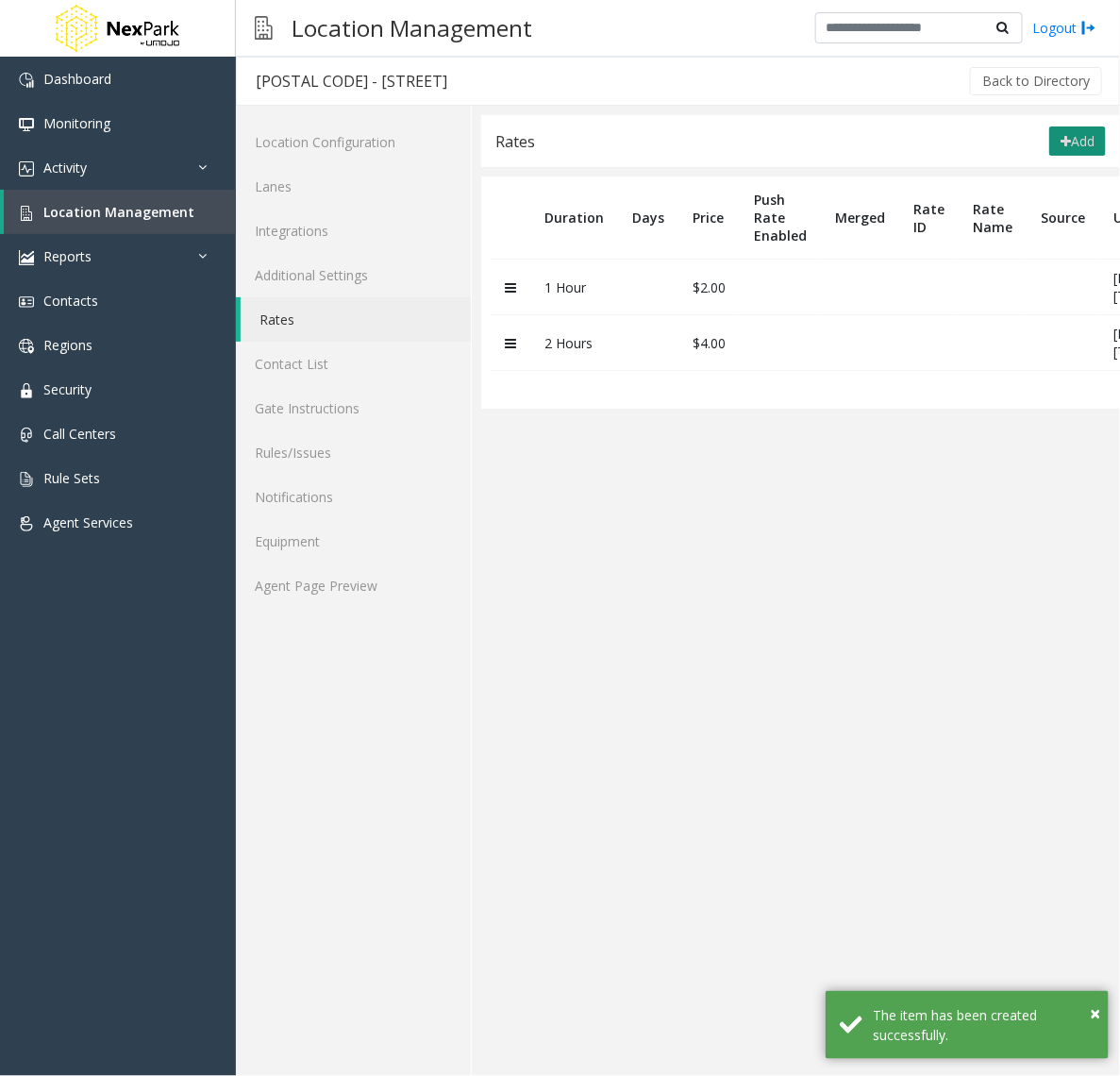 click on "Add" 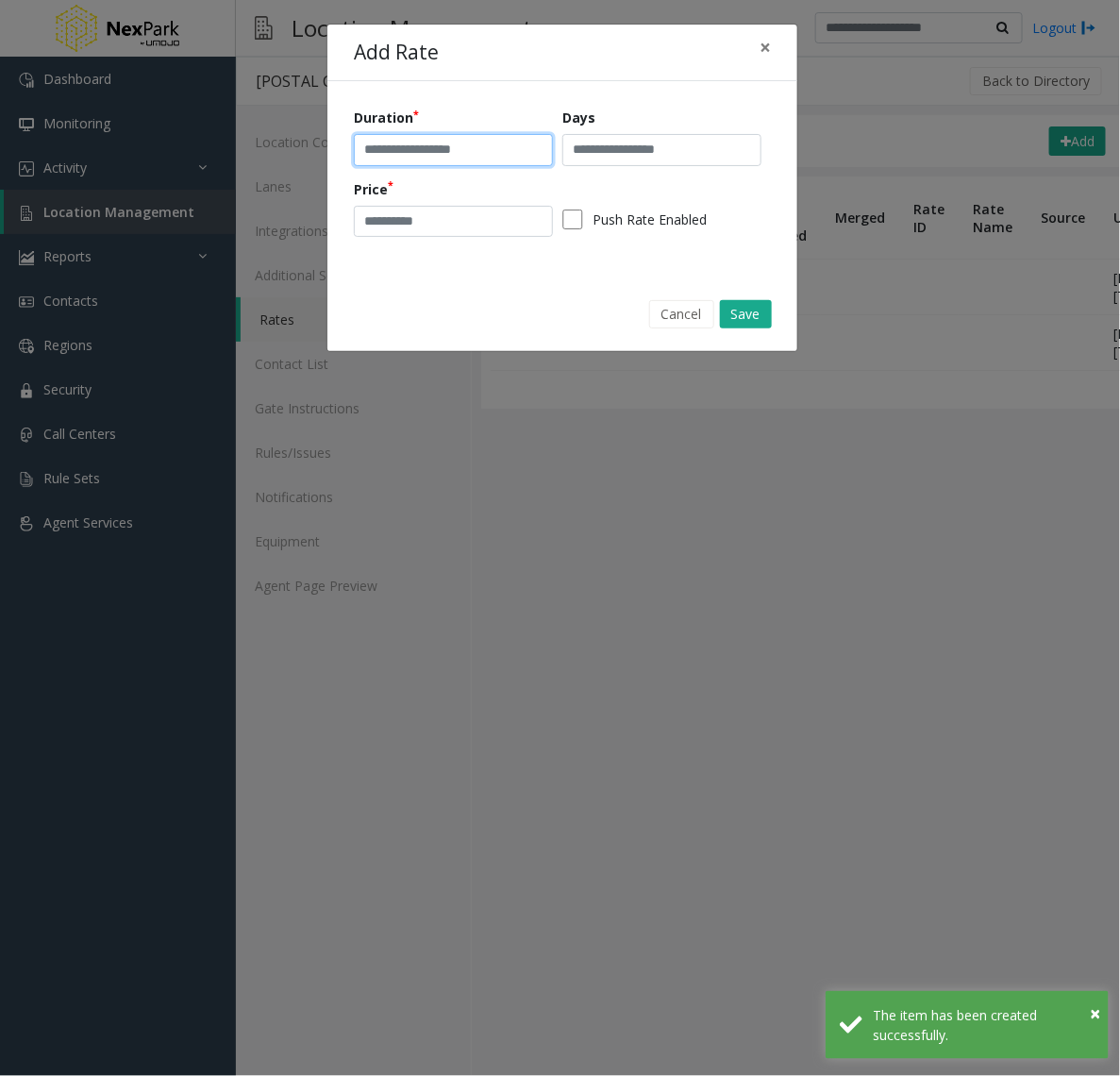 click at bounding box center [453, 150] 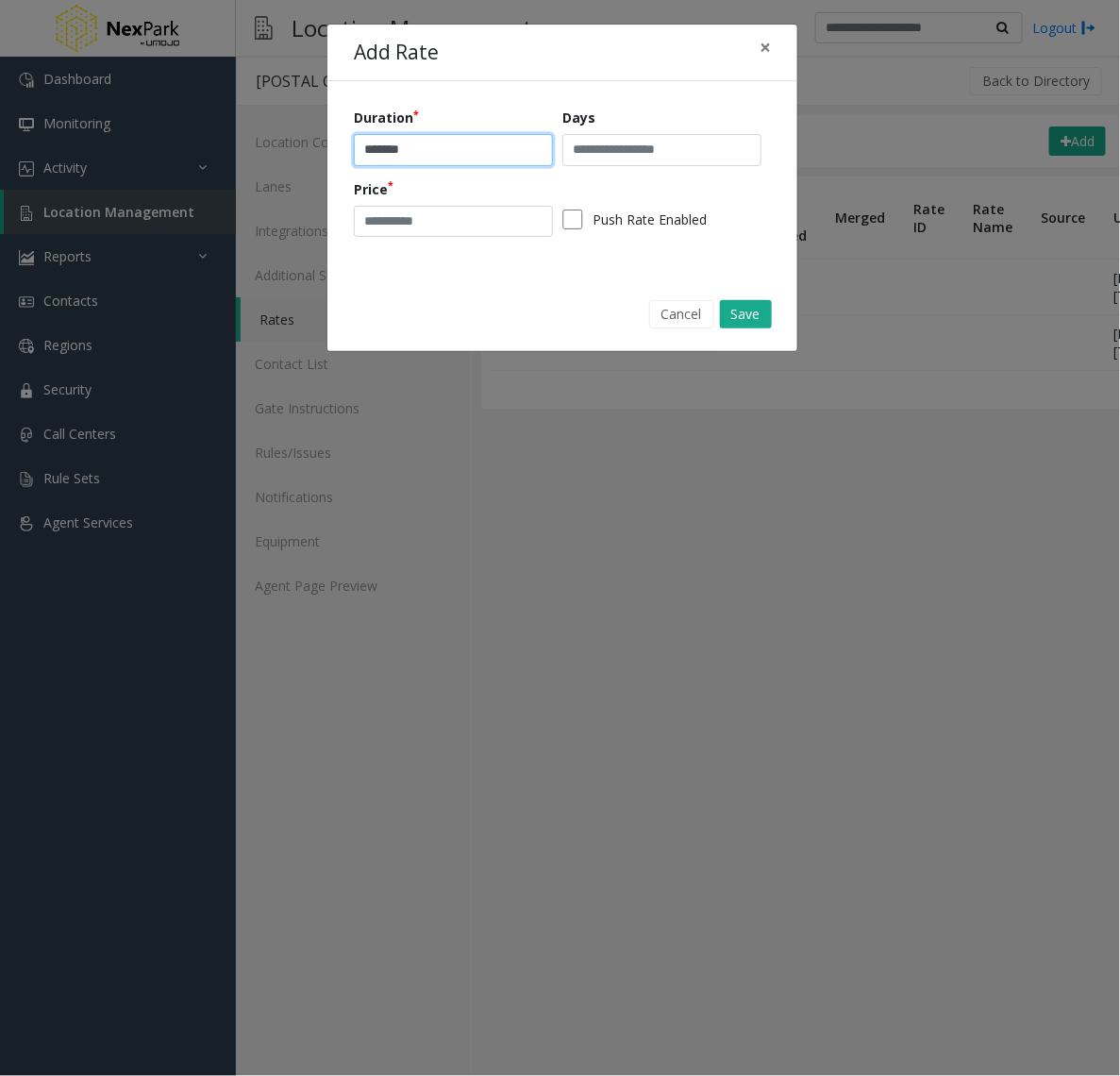 type on "*******" 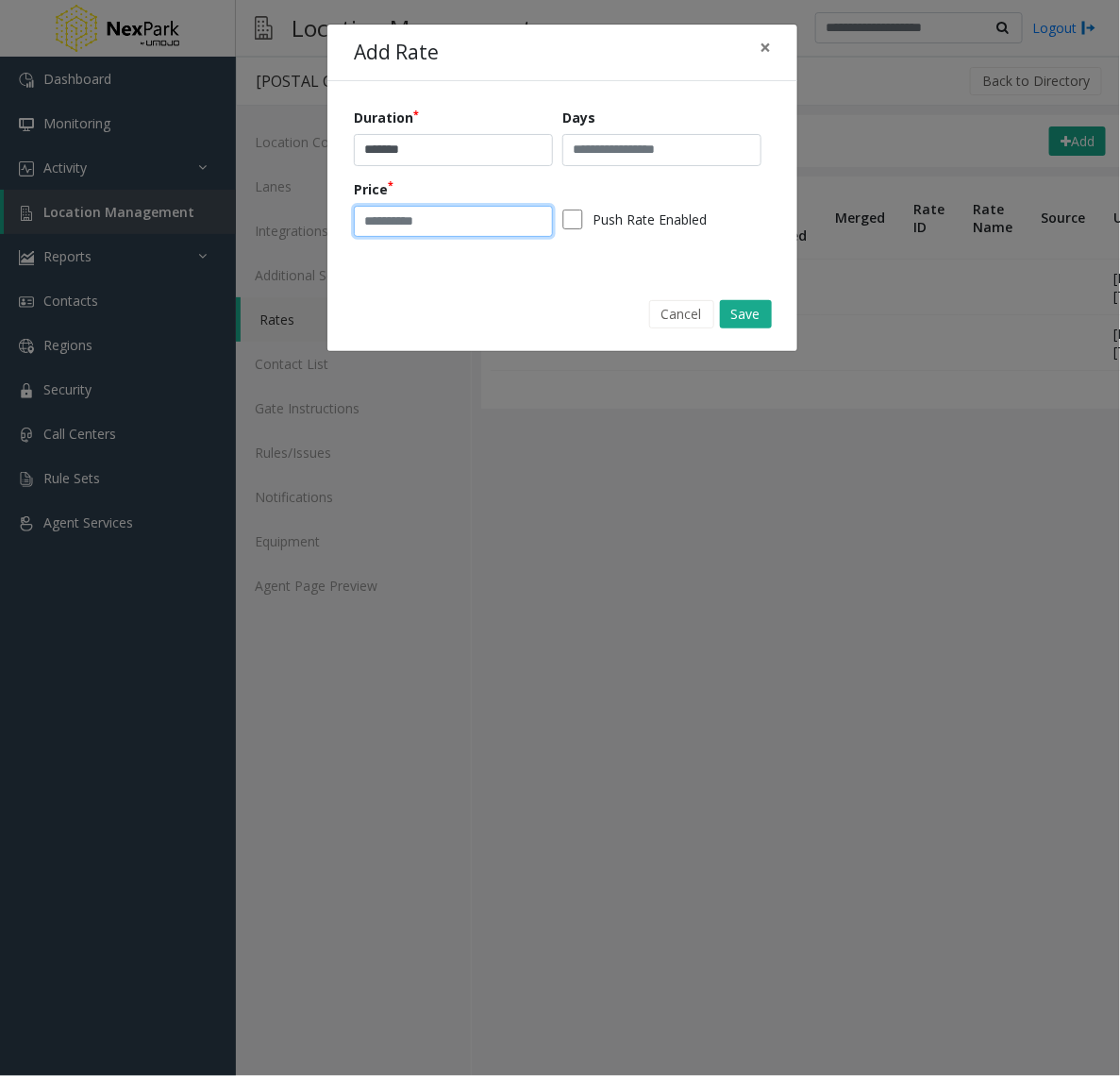 click at bounding box center (453, 222) 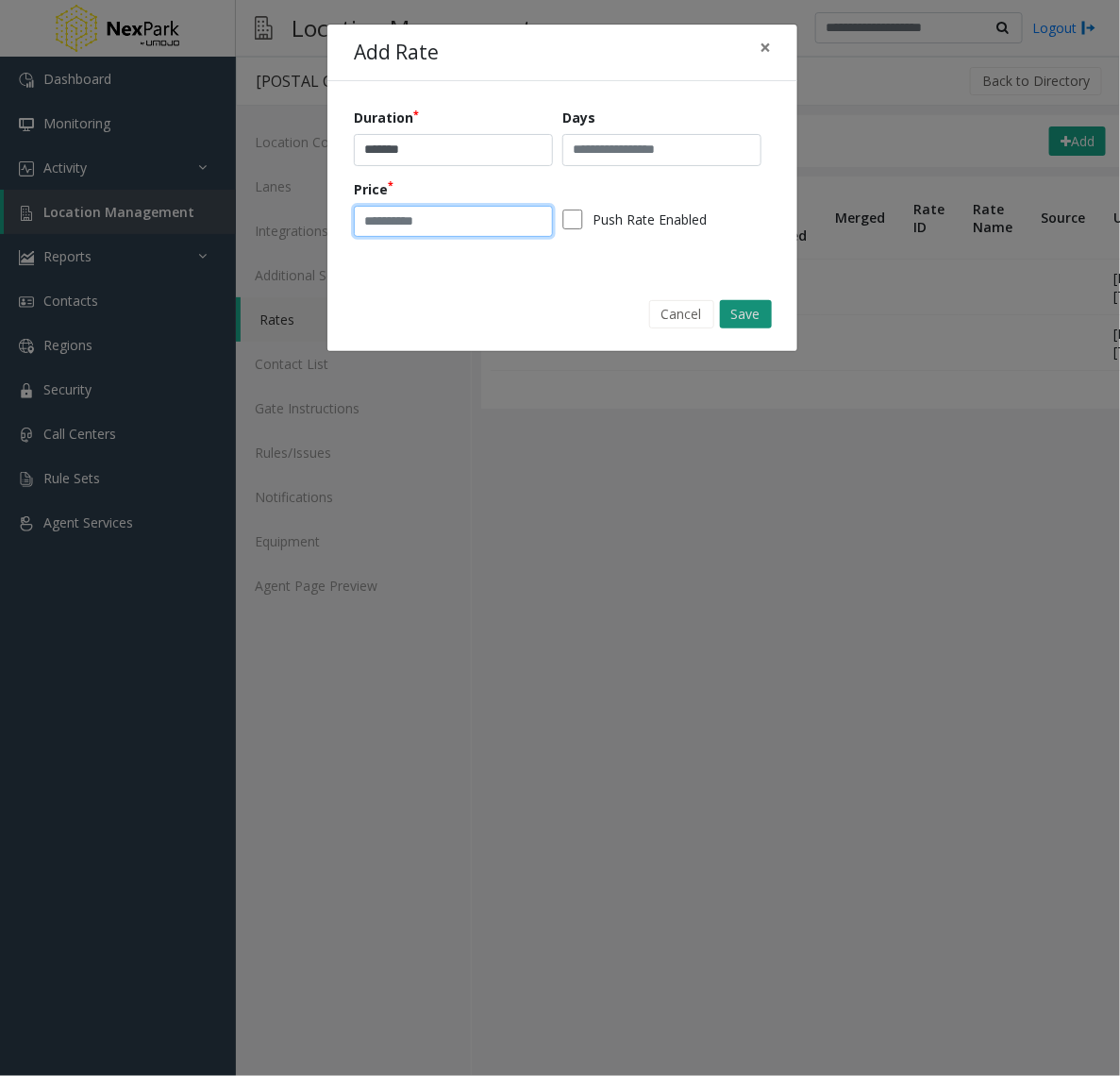type on "*" 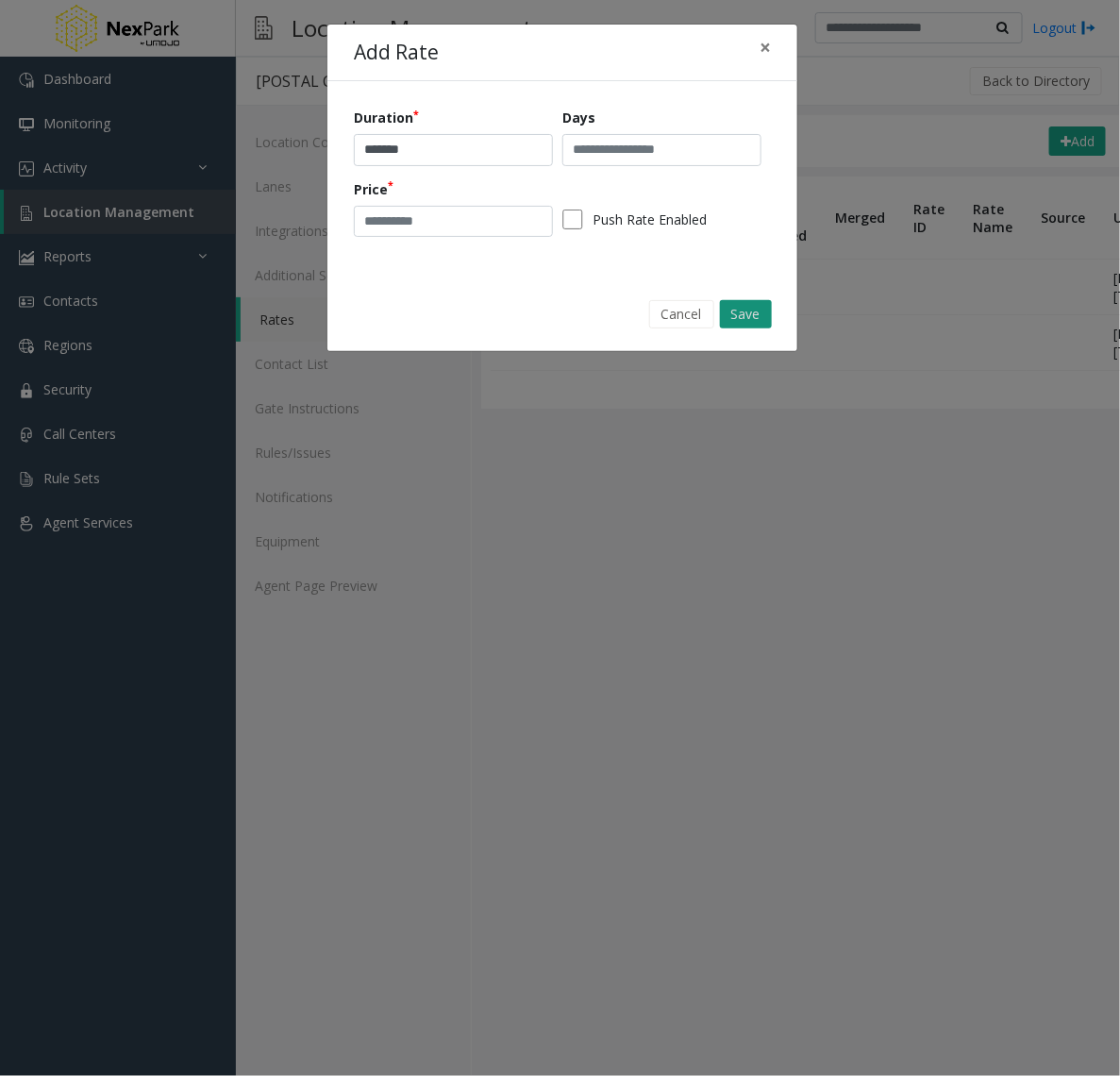 click on "Save" 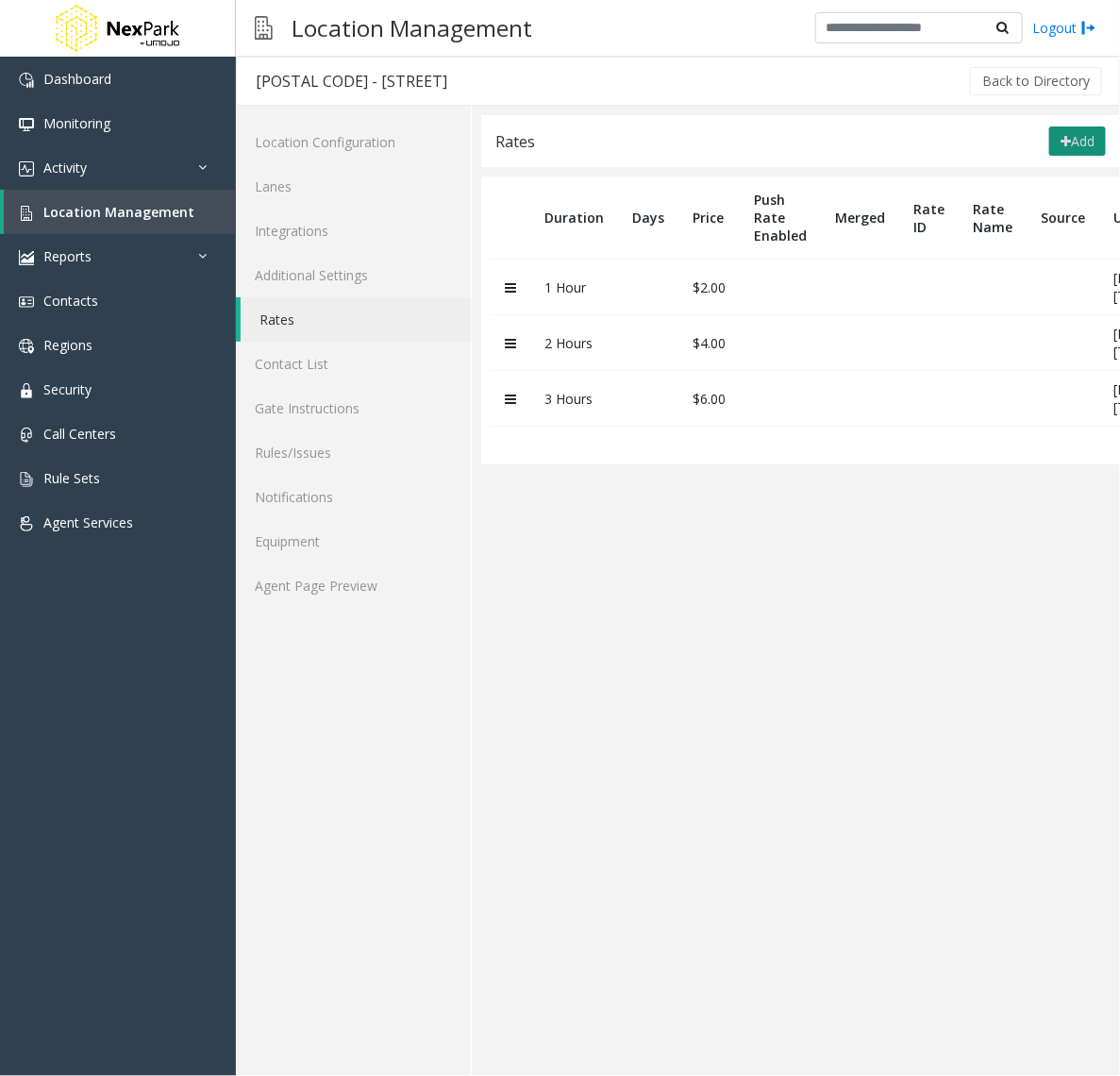 click on "Add" 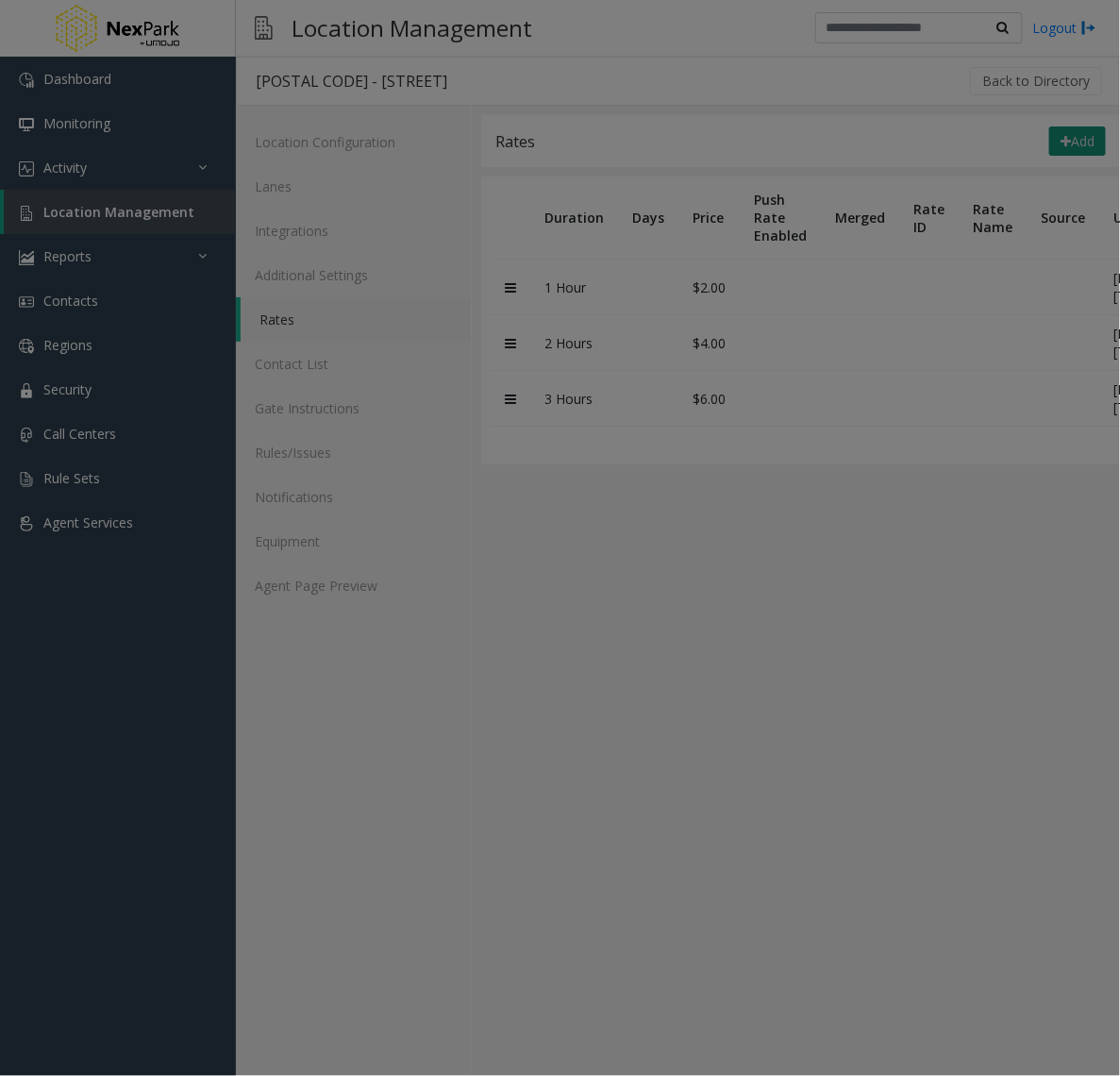 type 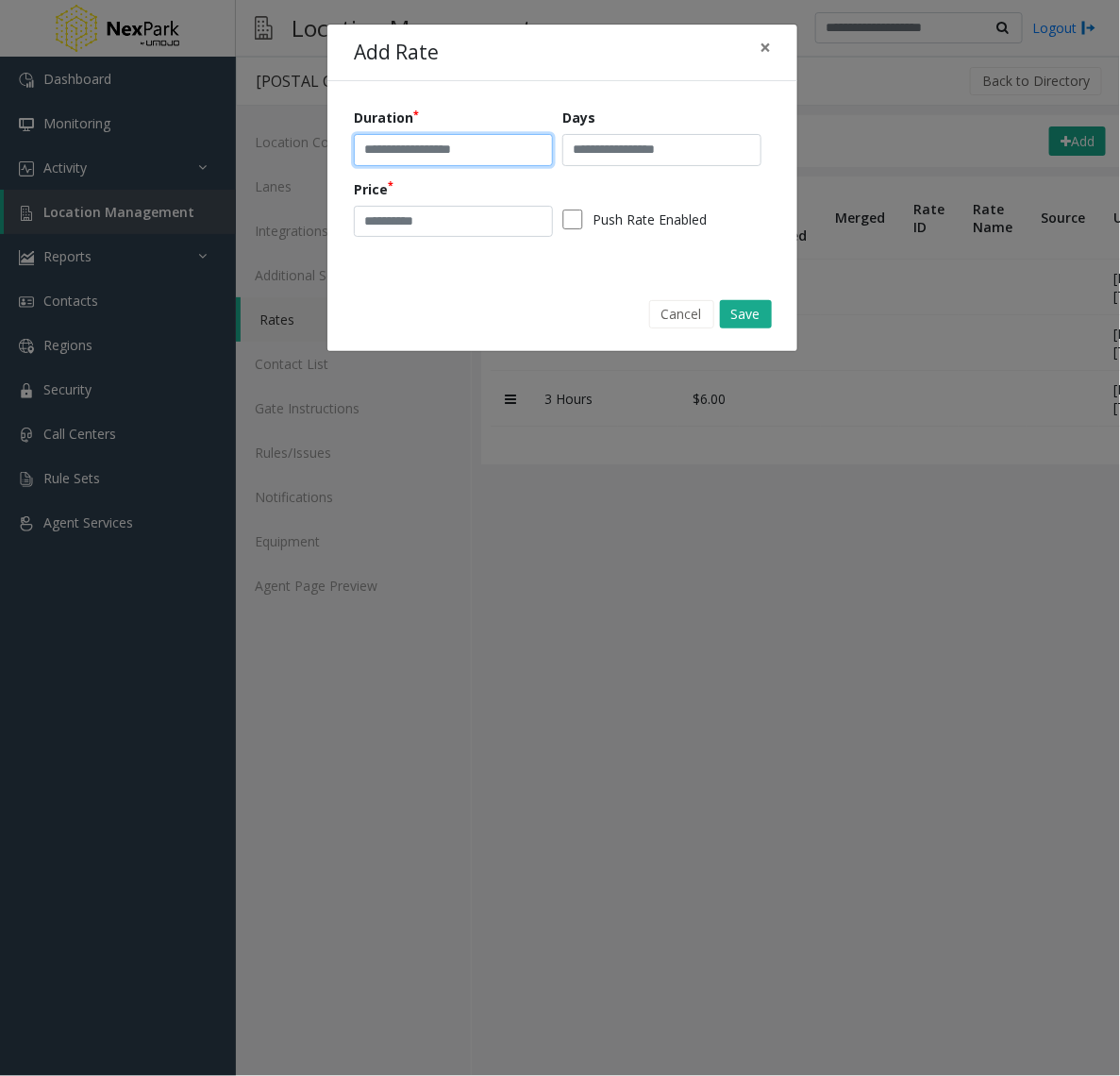 click at bounding box center [453, 150] 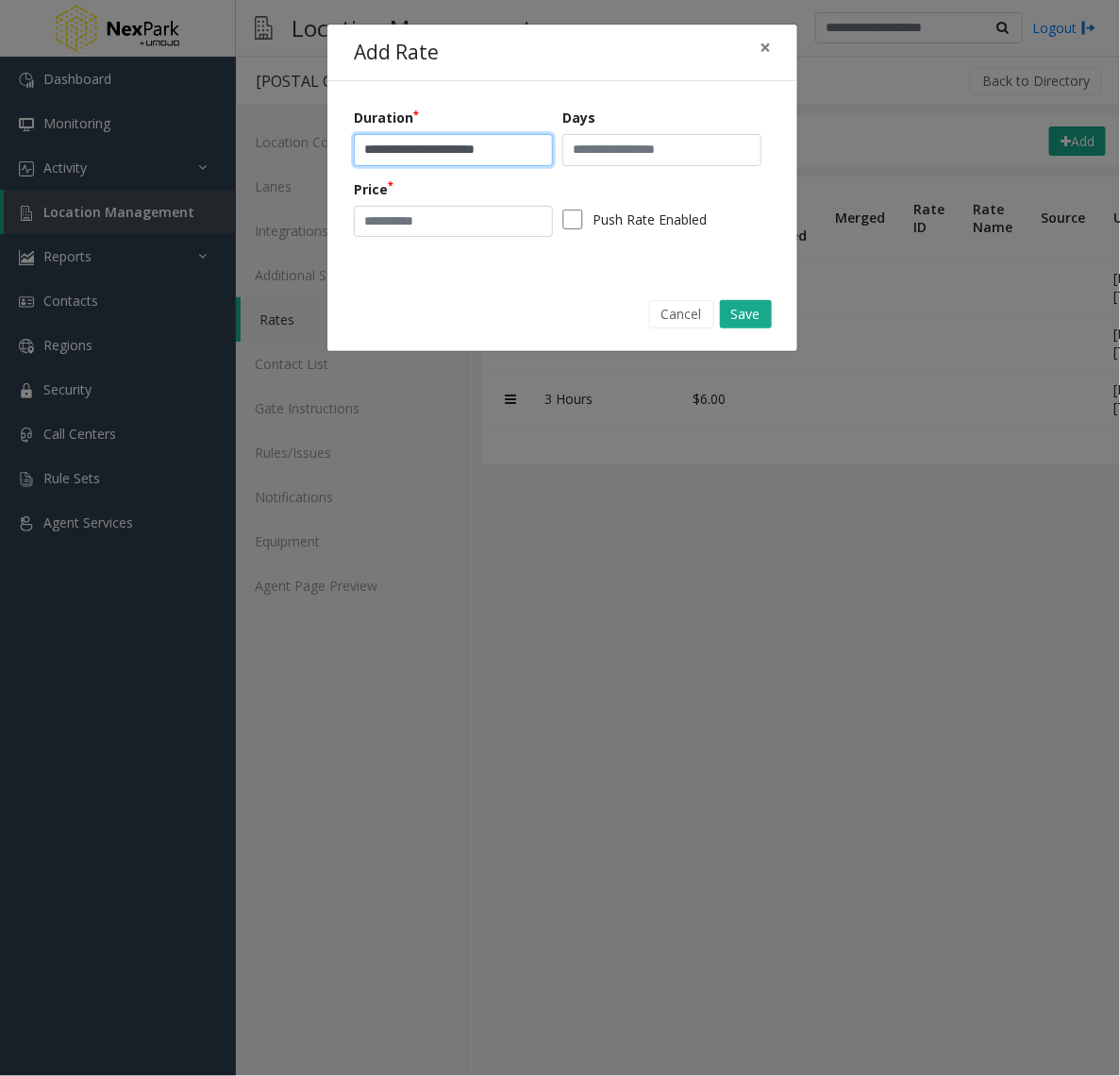 type on "**********" 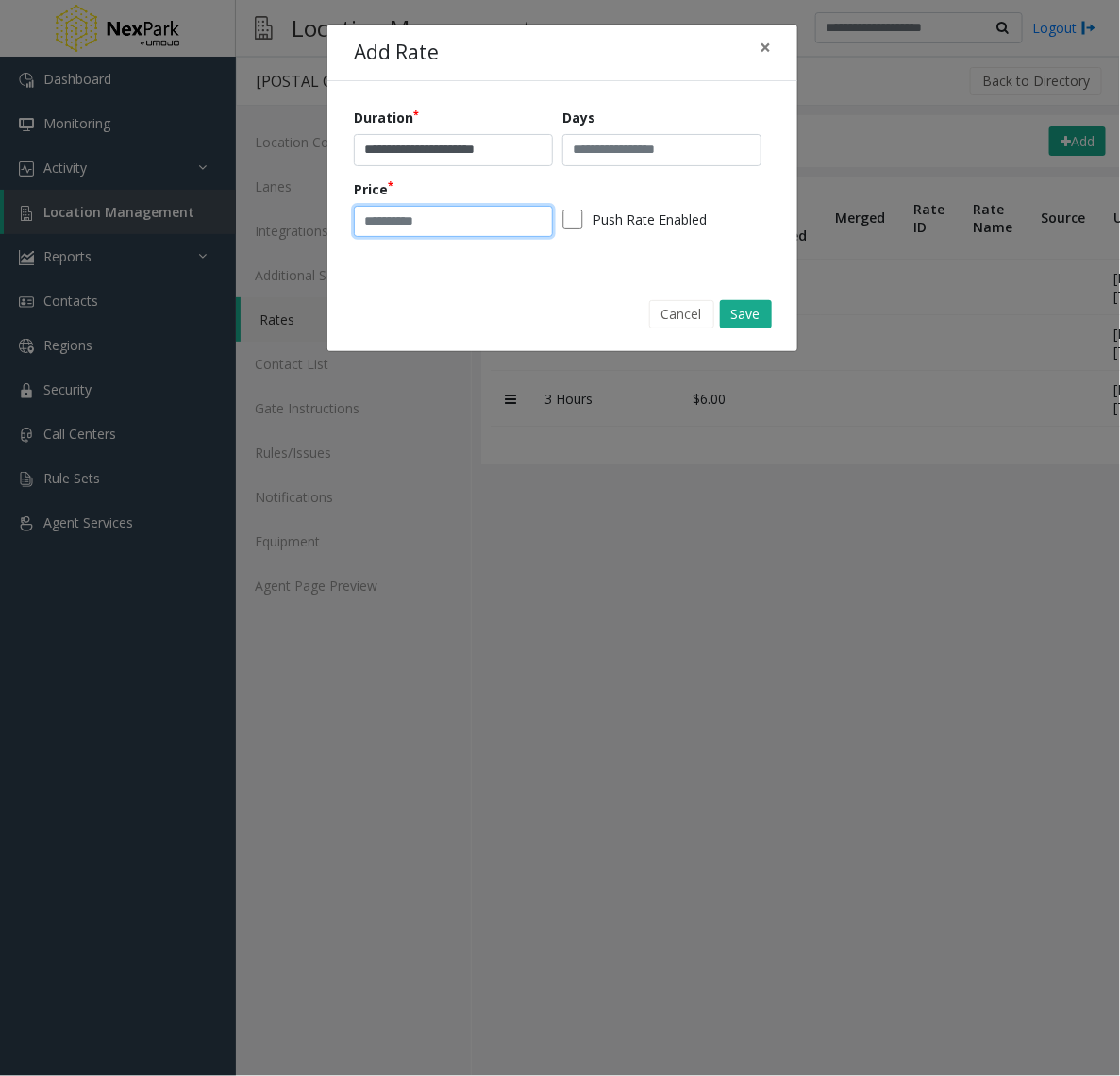 click at bounding box center (453, 222) 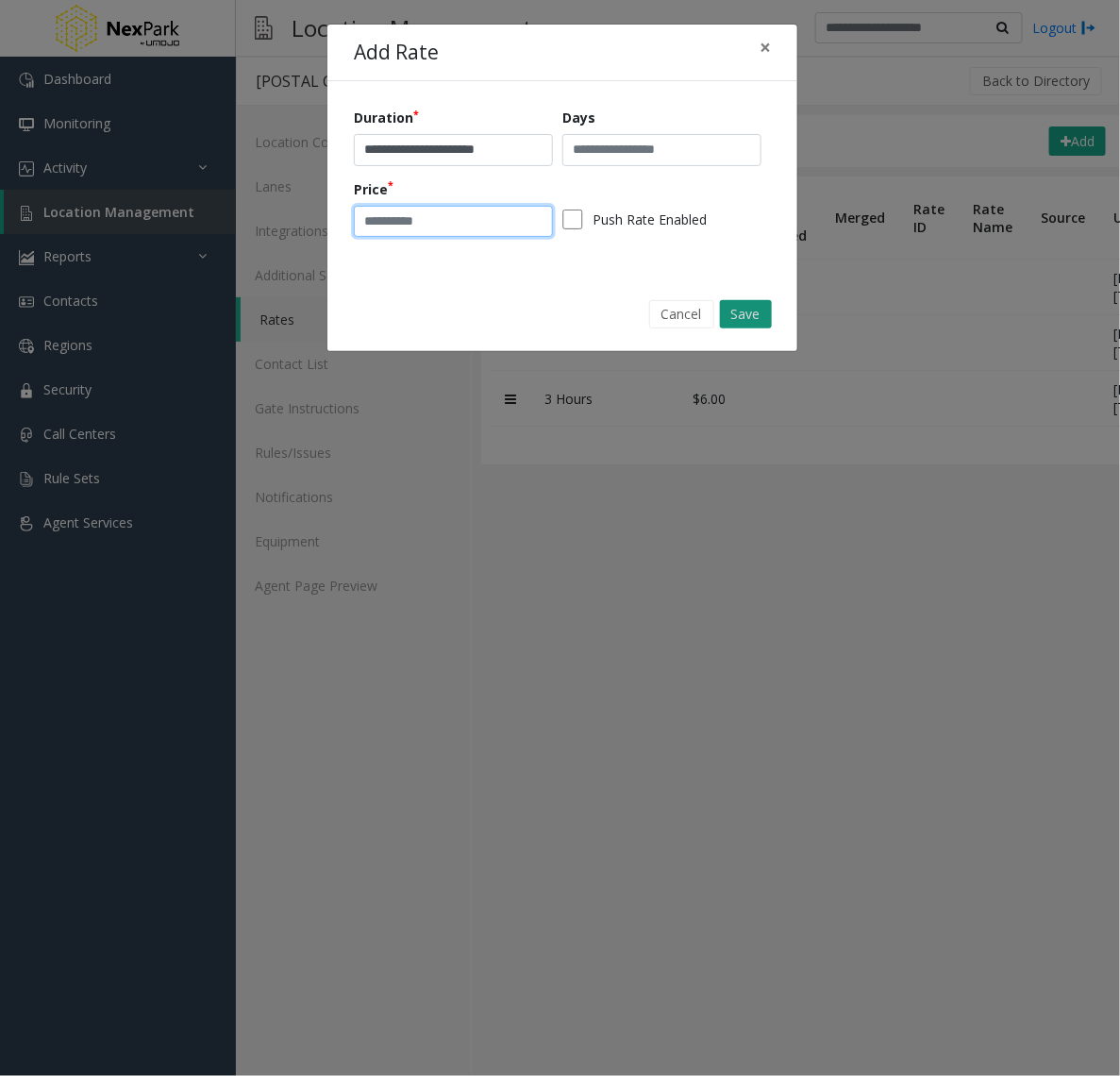 type on "**" 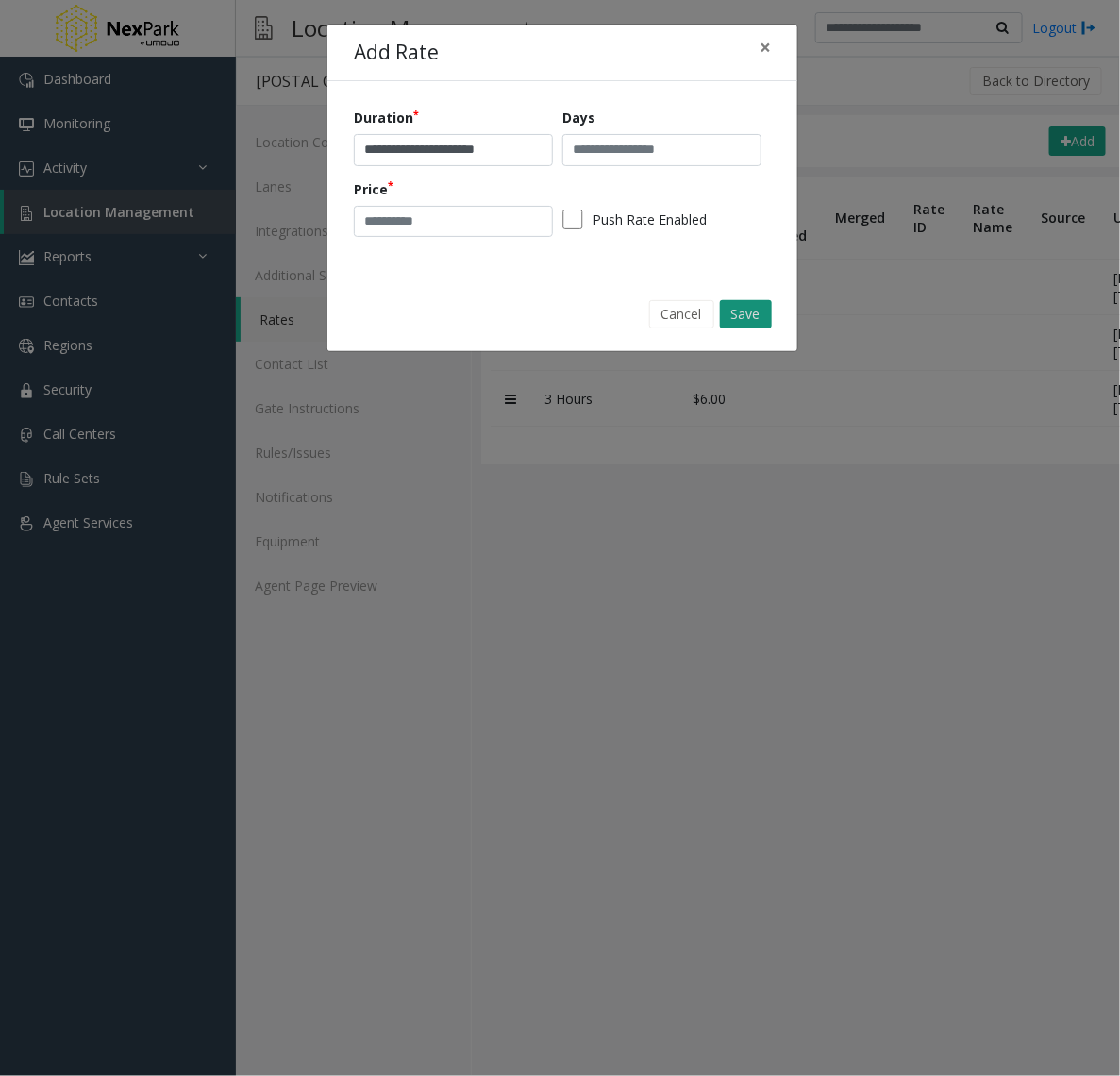 click on "Save" 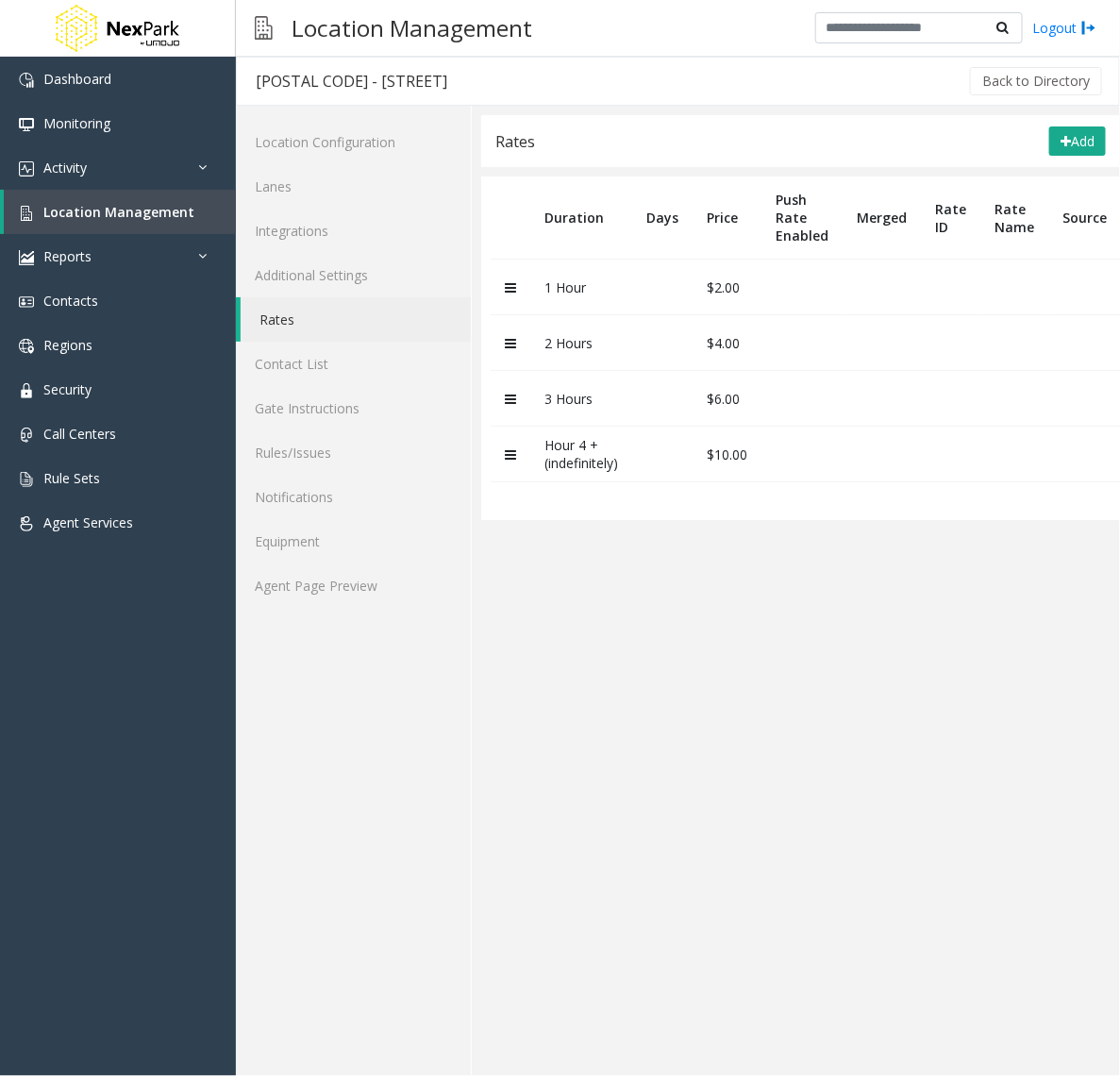 click on "Duration Days Price Push Rate Enabled Merged Rate ID Rate Name Source Updated at Actions 1 Hour $2.00 [MONTH]/[DAY]/[YEAR] [TIME] 2 Hours $4.00 [MONTH]/[DAY]/[YEAR] [TIME] 3 Hours $6.00 [MONTH]/[DAY]/[YEAR] [TIME] Hour 4 + (indefinitely) $10.00 [MONTH]/[DAY]/[YEAR] [TIME]" 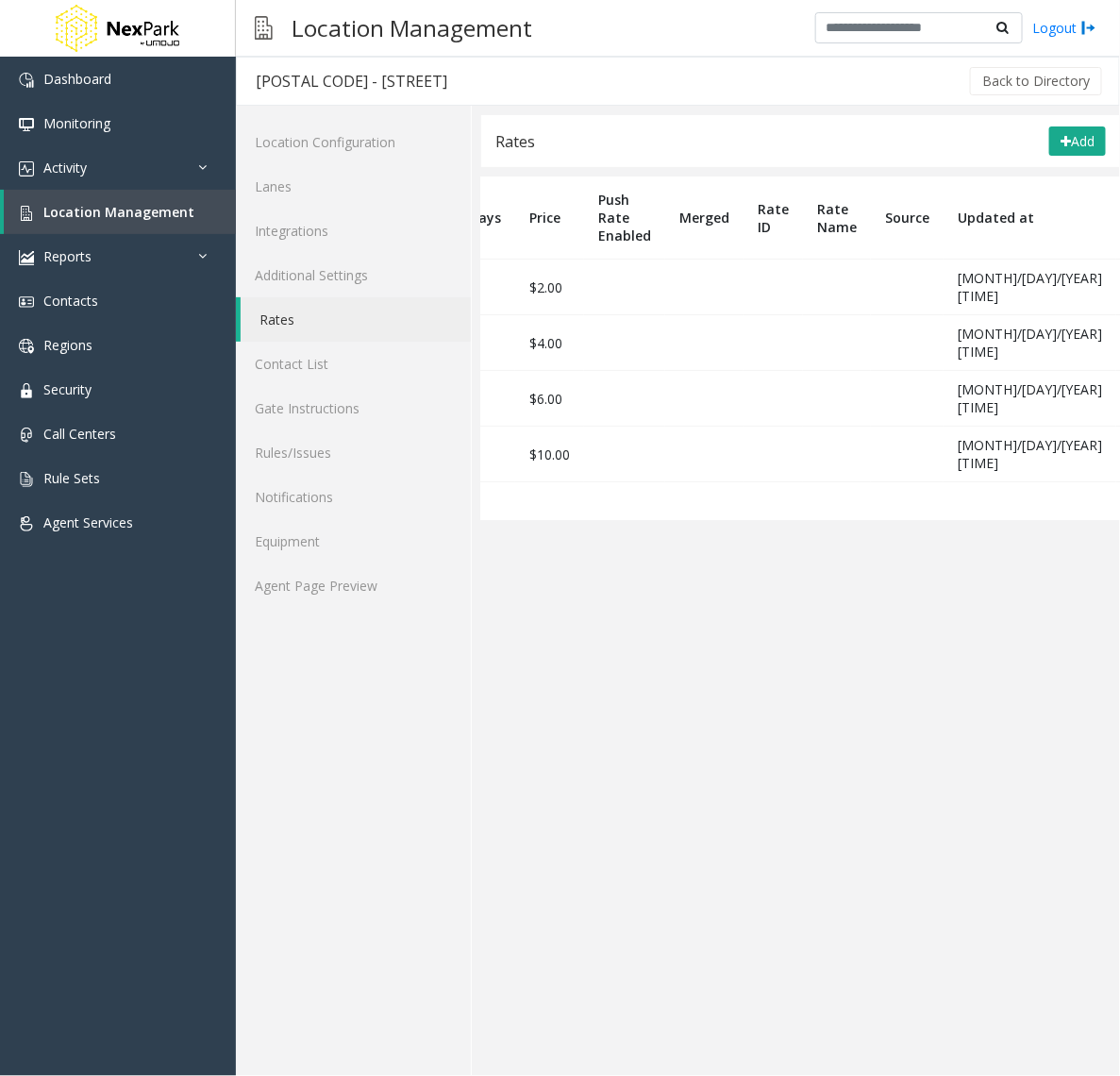click at bounding box center (1155, 287) 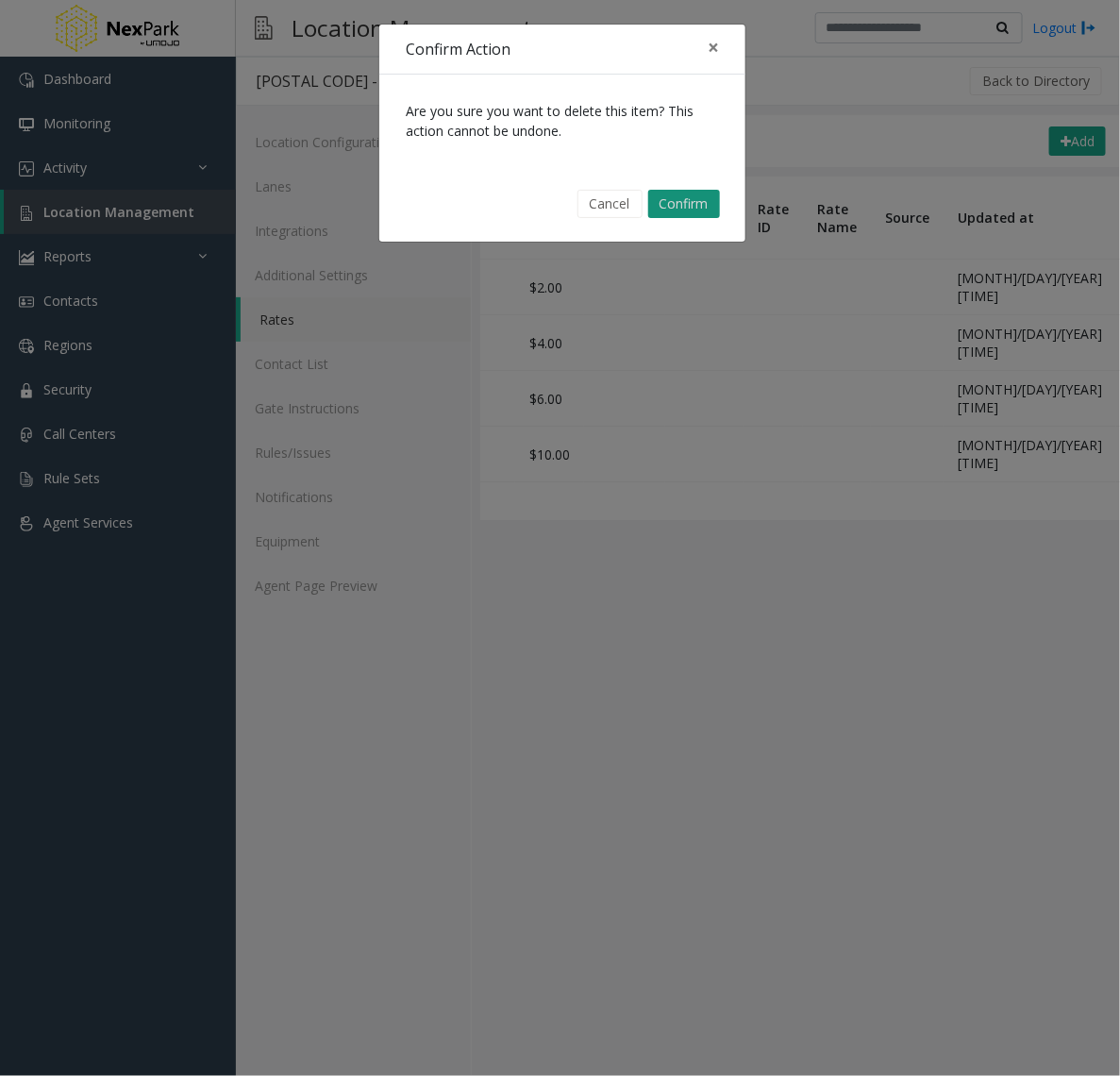 click on "Confirm" 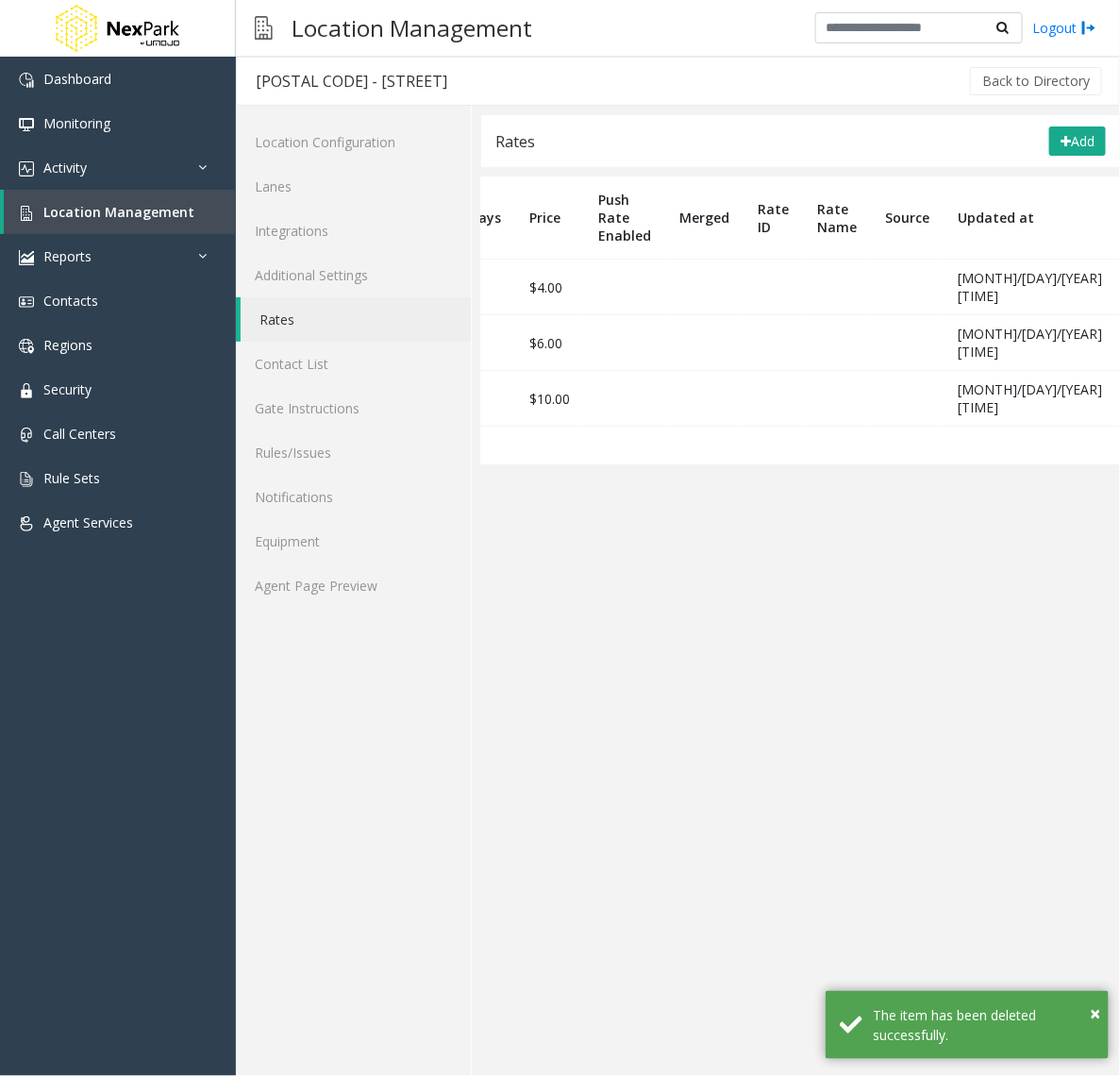 click at bounding box center (1161, 287) 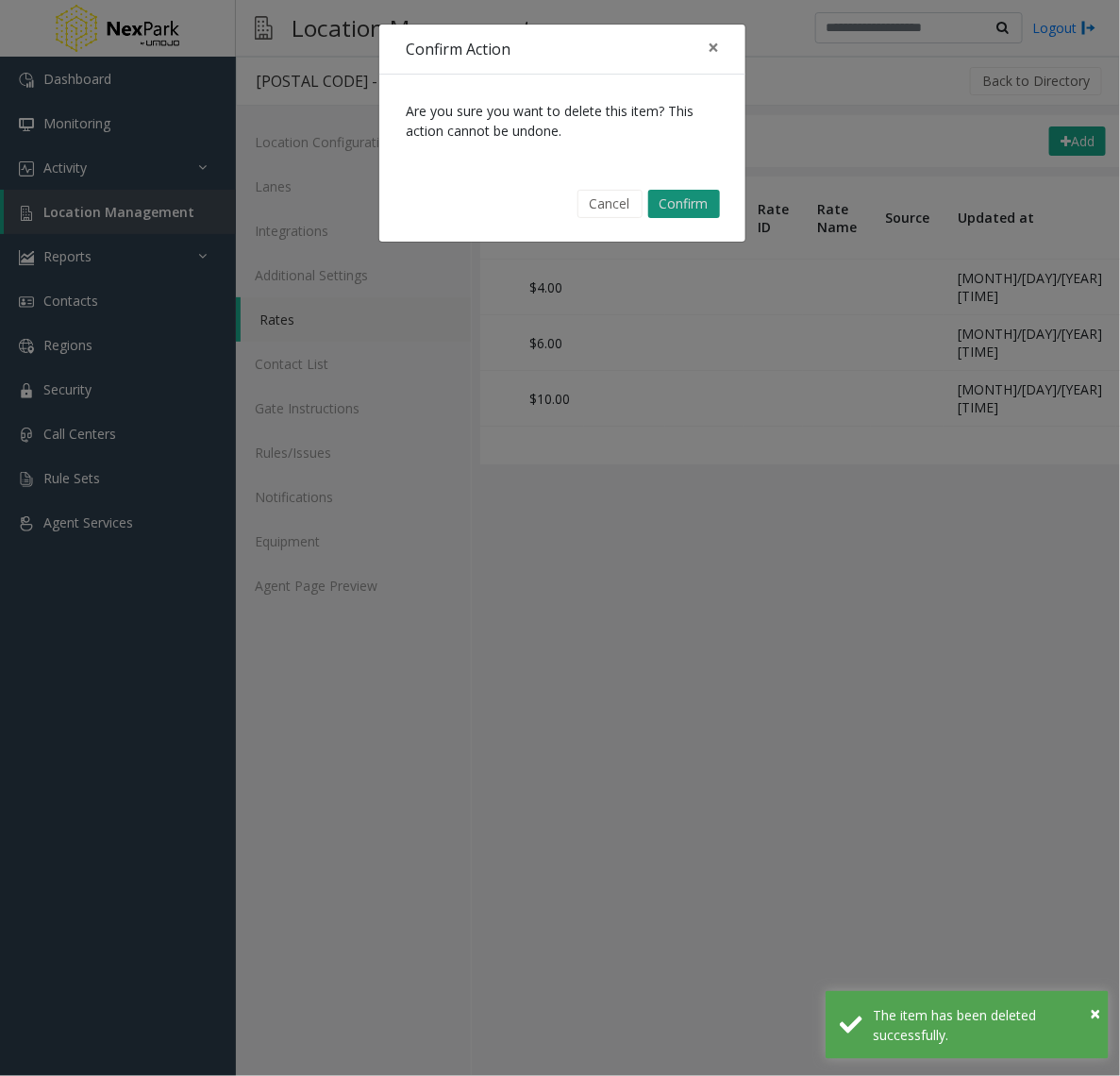 click on "Confirm" 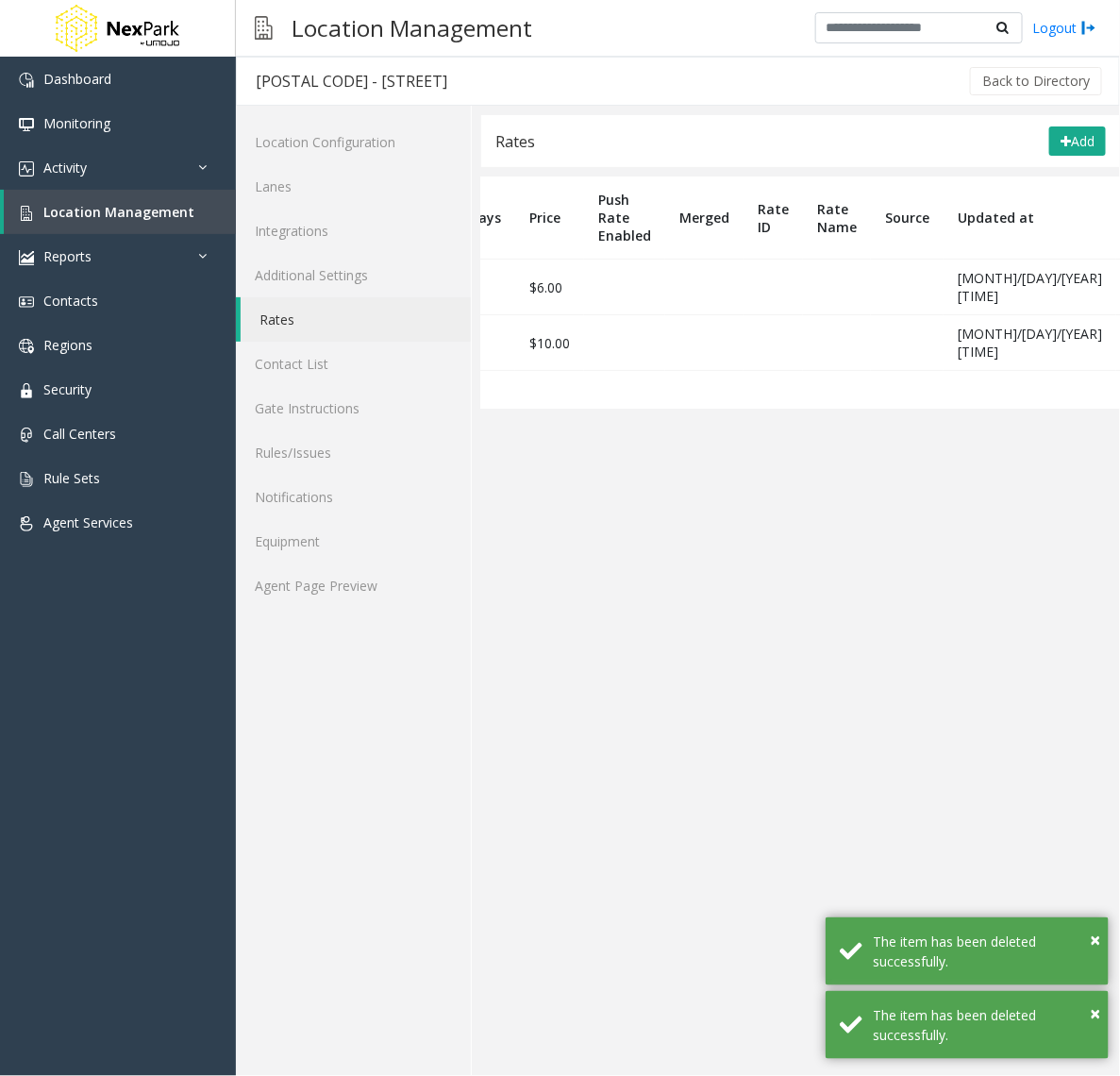 click at bounding box center [1165, 287] 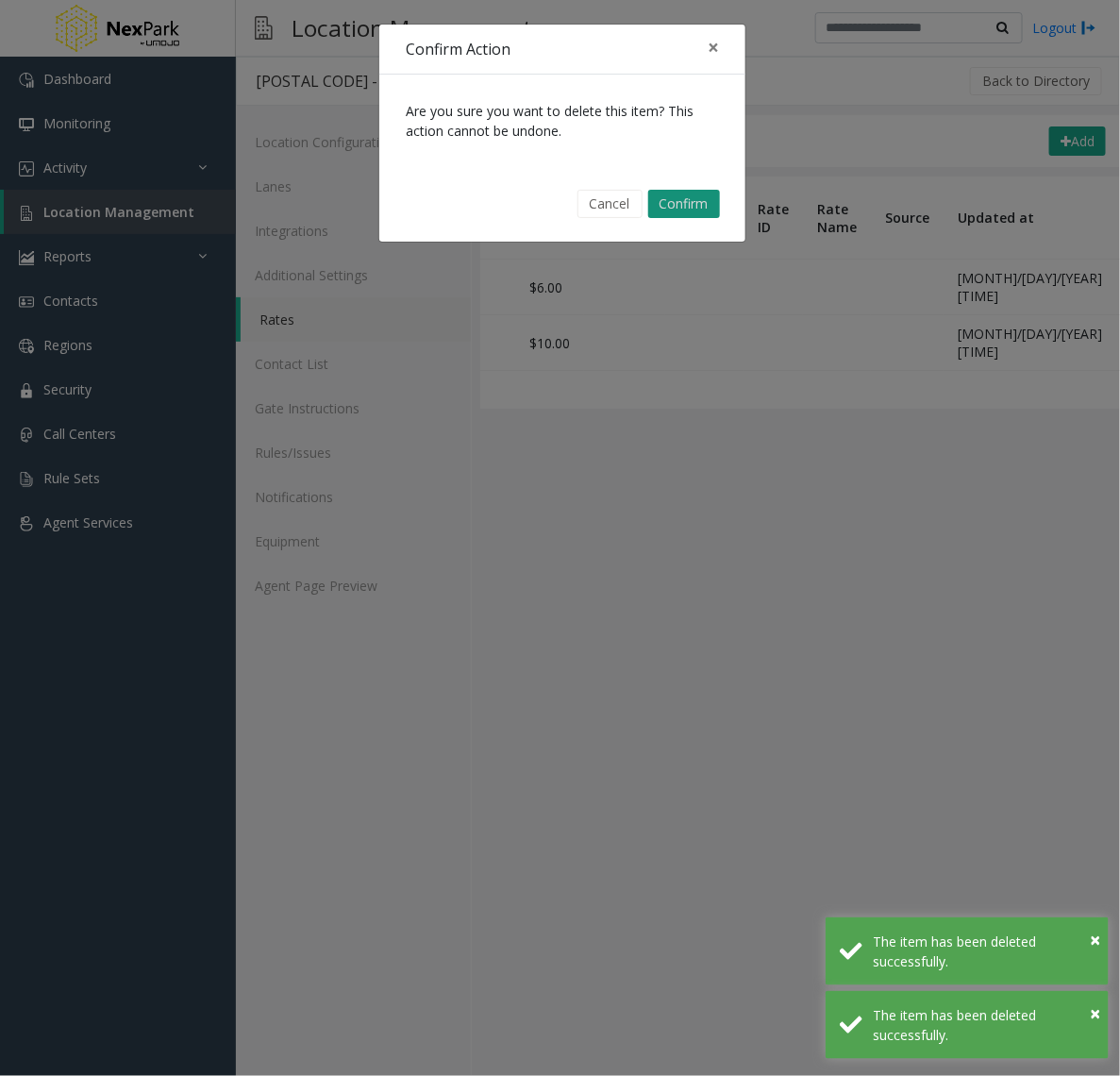 click on "Confirm" 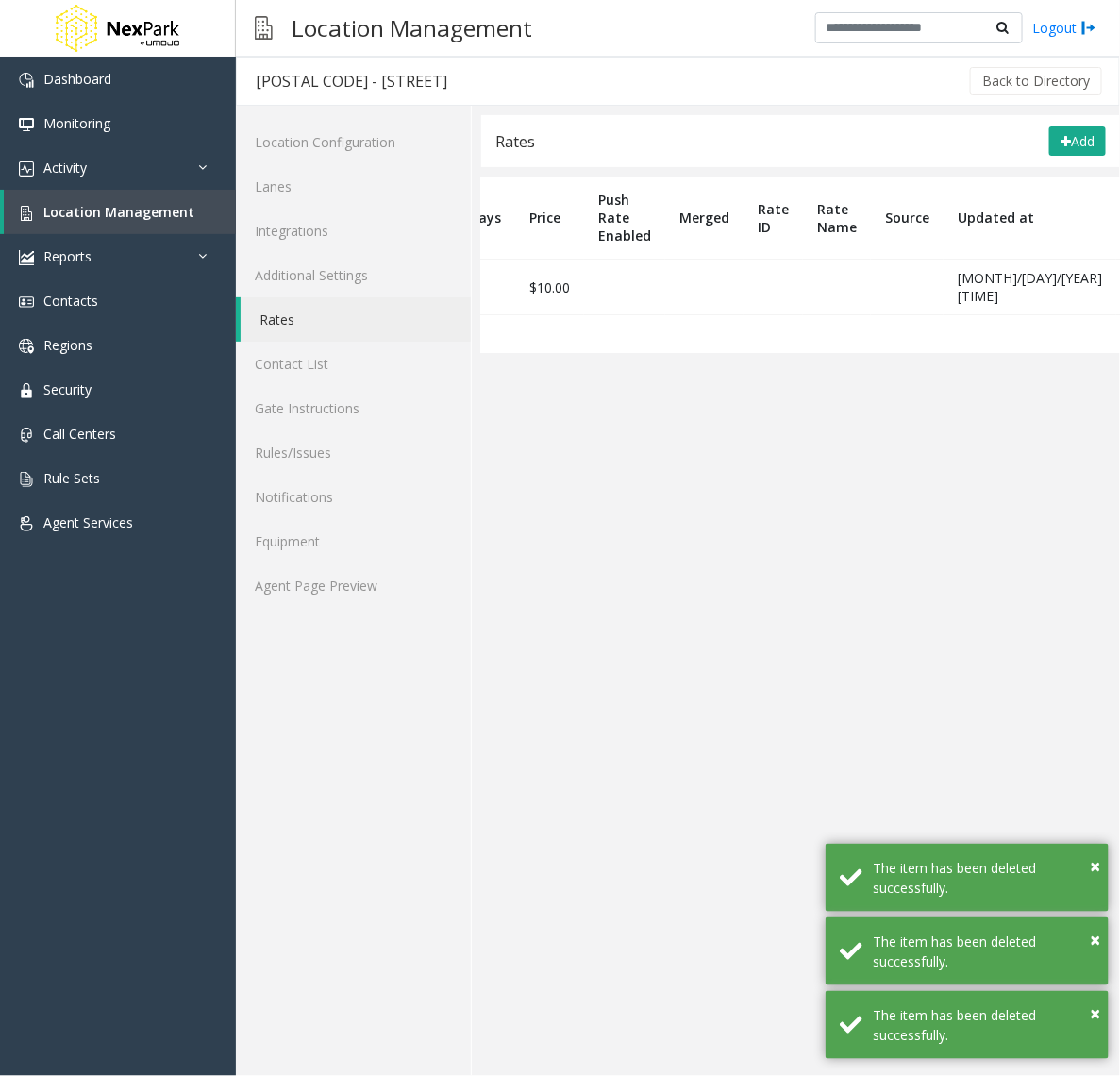 click at bounding box center (1155, 287) 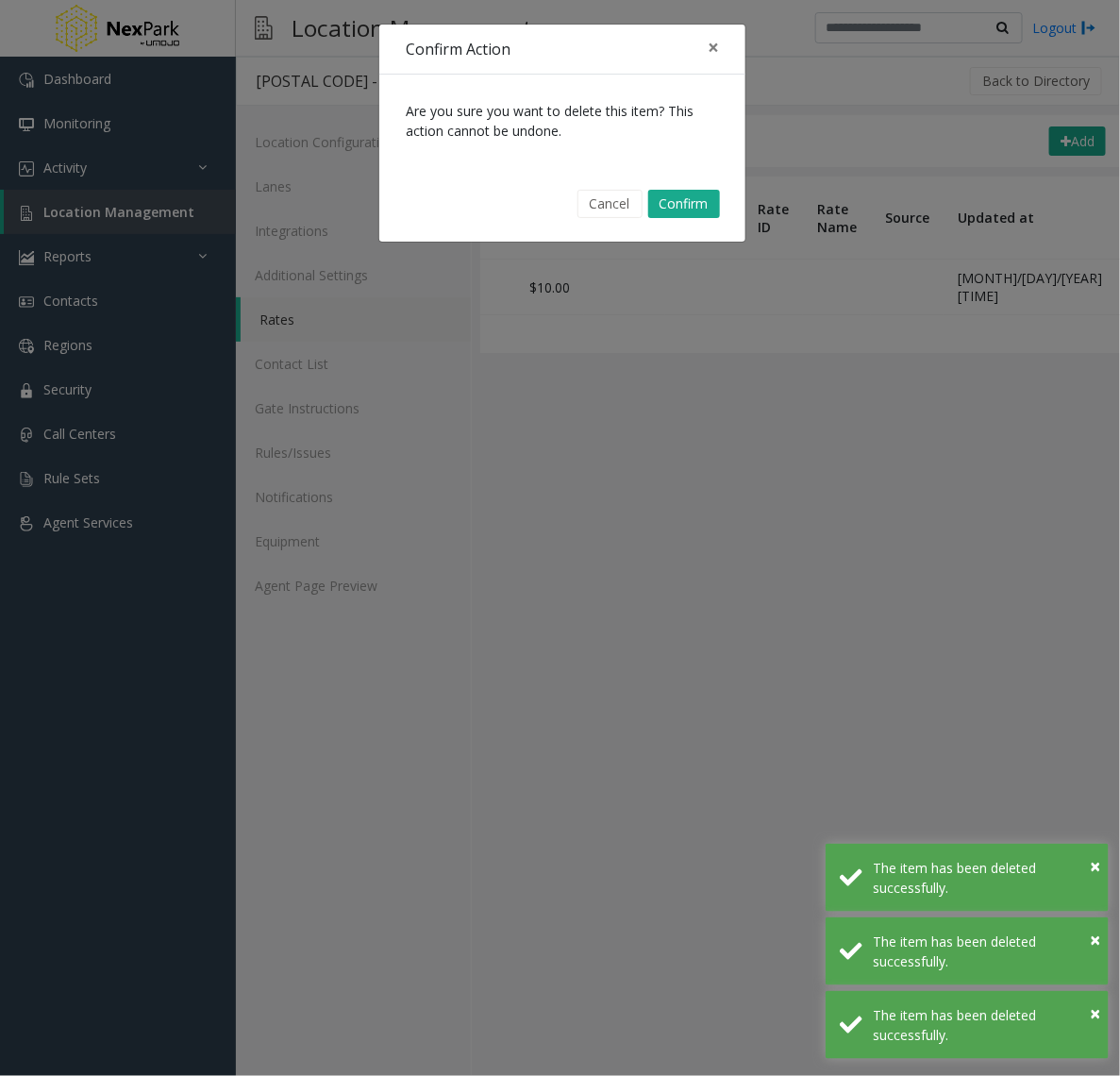 click on "Cancel Confirm" 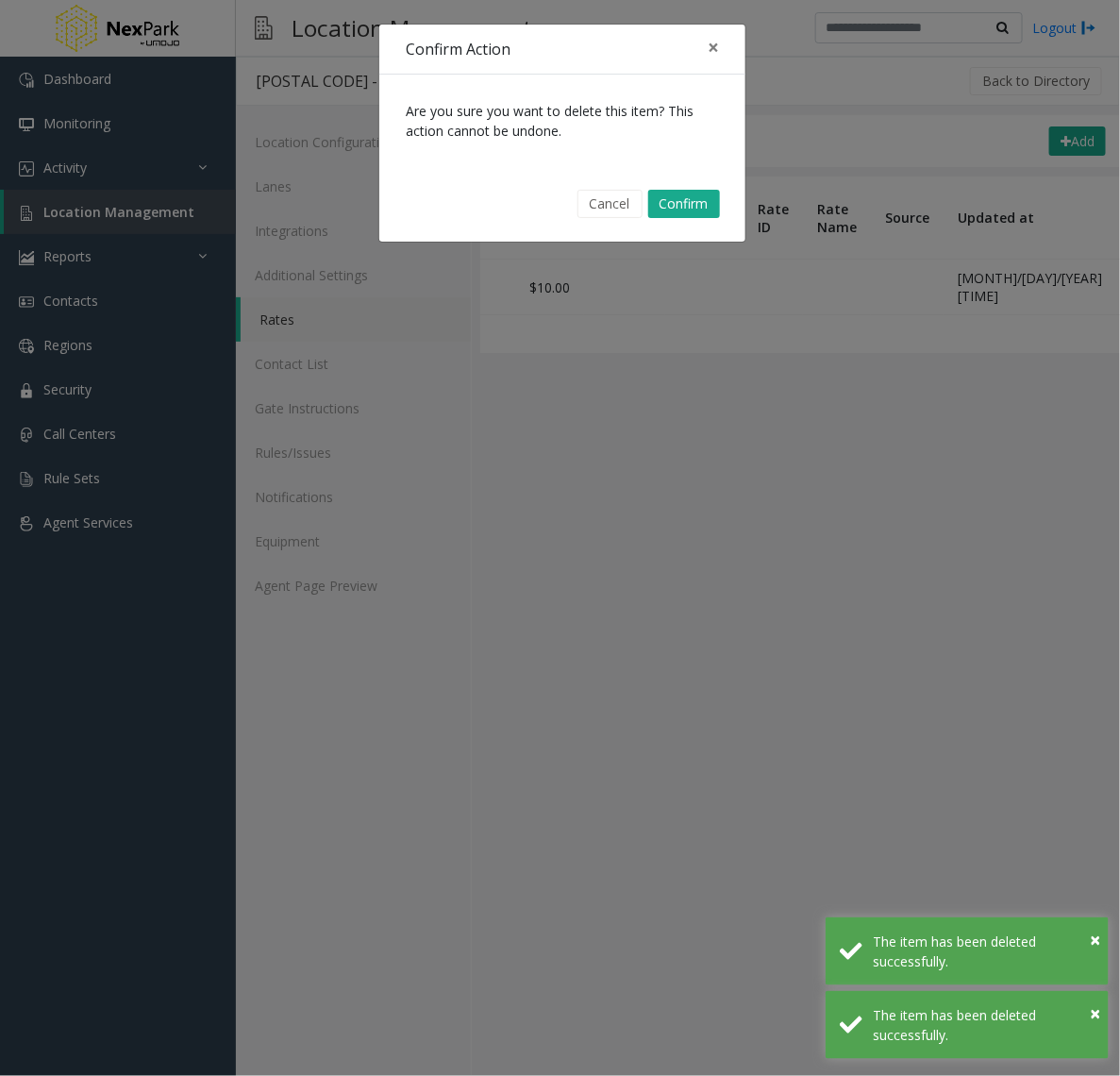 drag, startPoint x: 755, startPoint y: 220, endPoint x: 710, endPoint y: 215, distance: 45.27693 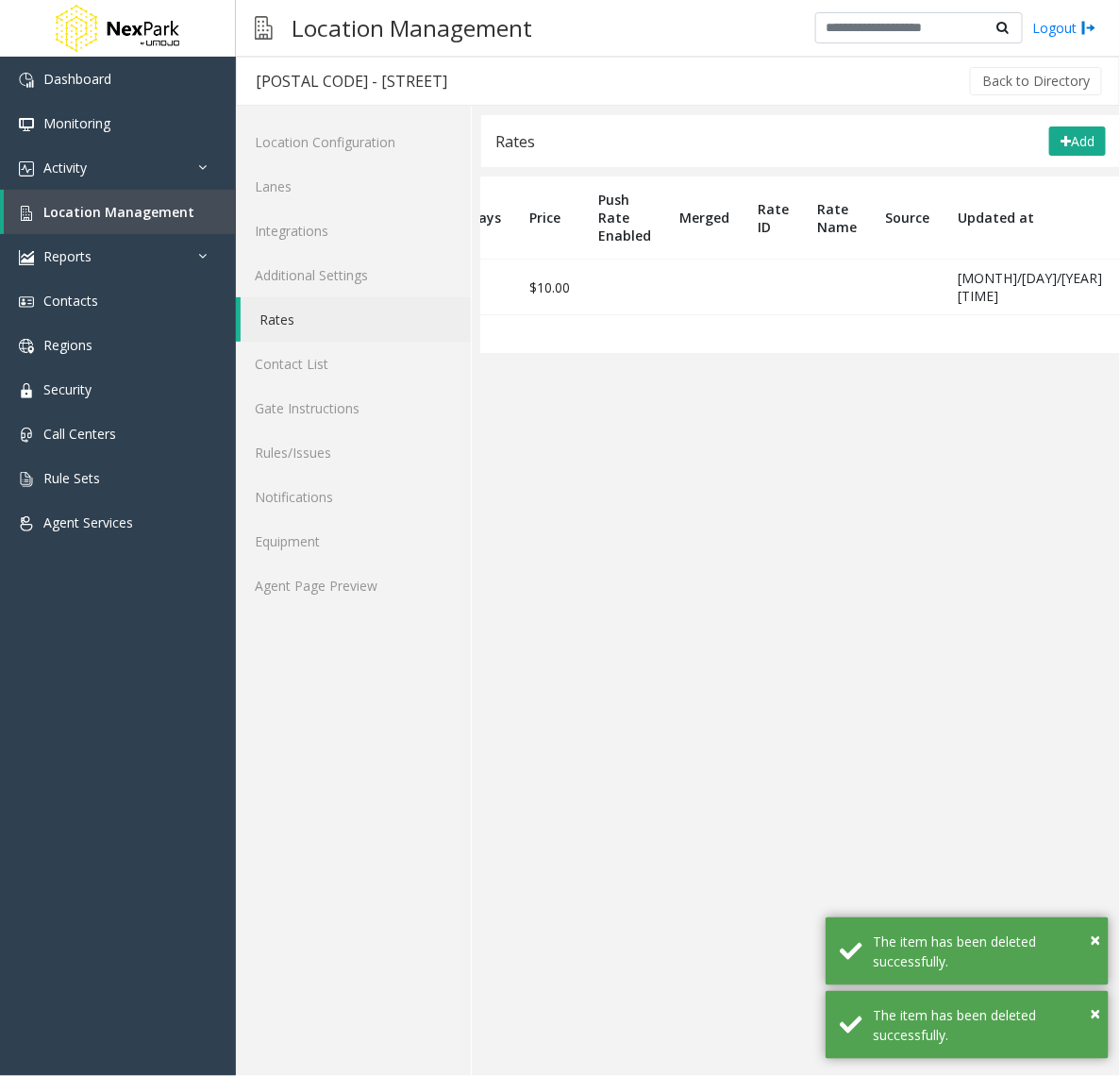 click at bounding box center (1165, 287) 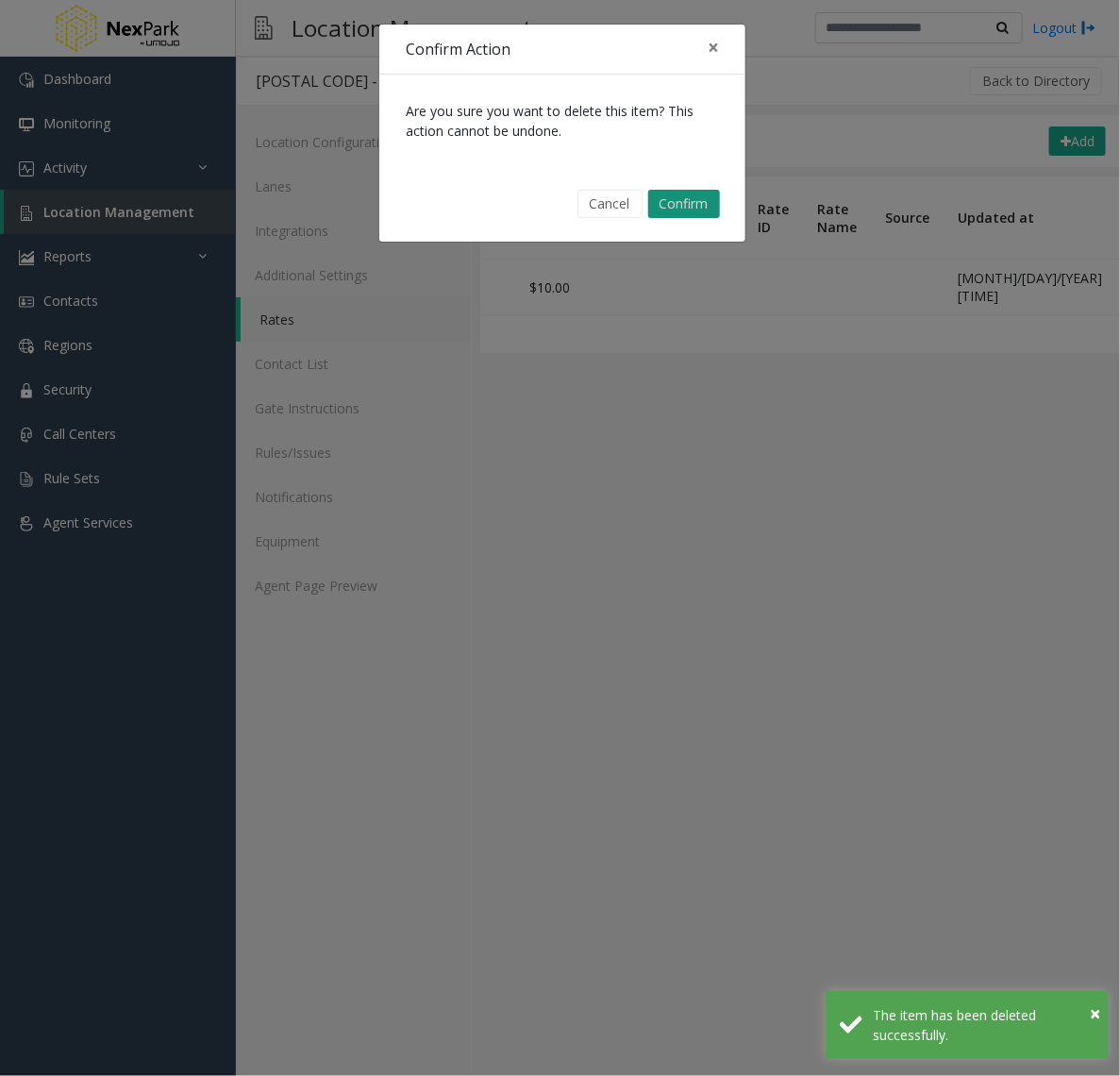 click on "Confirm" 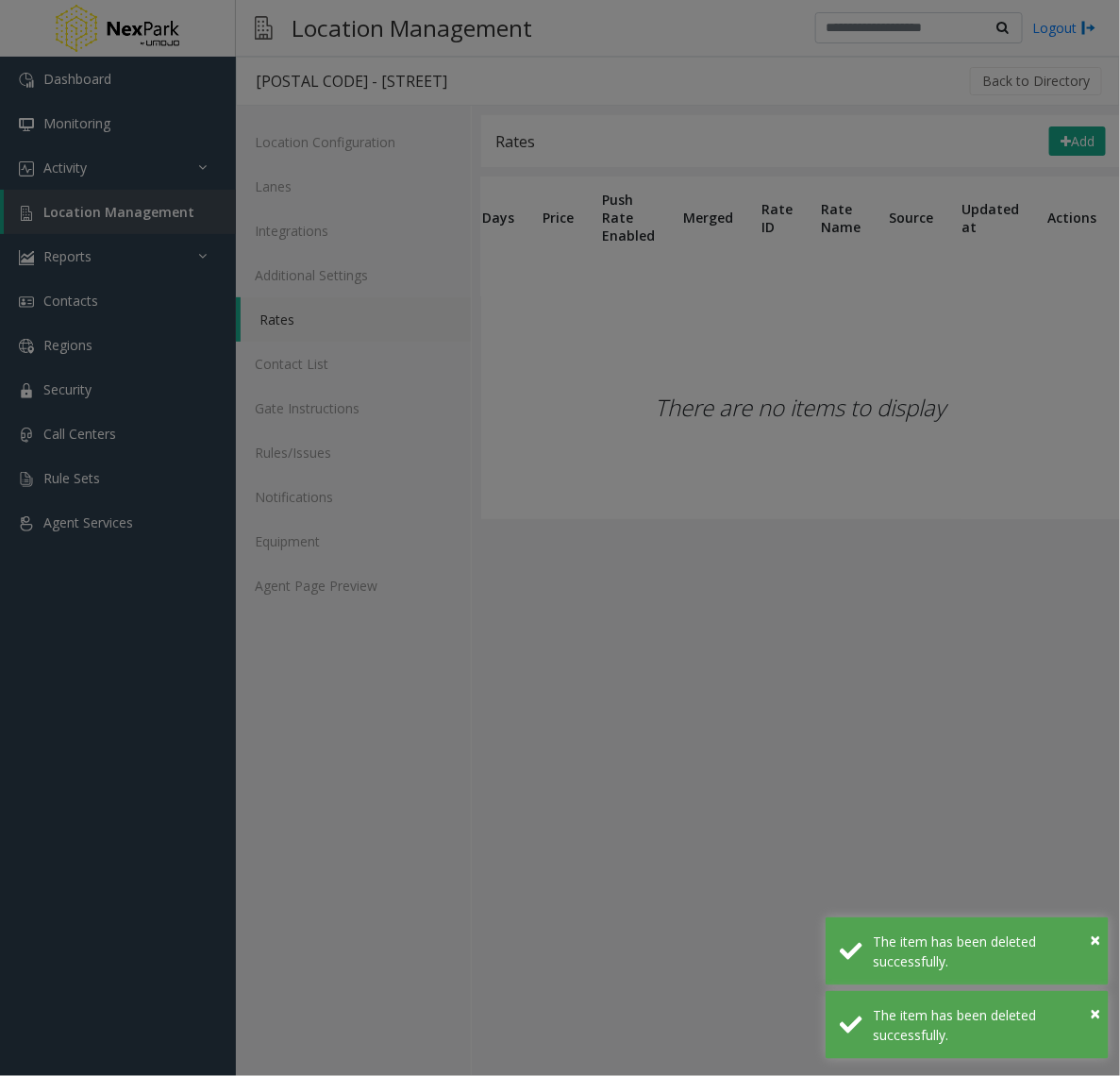 scroll, scrollTop: 0, scrollLeft: 123, axis: horizontal 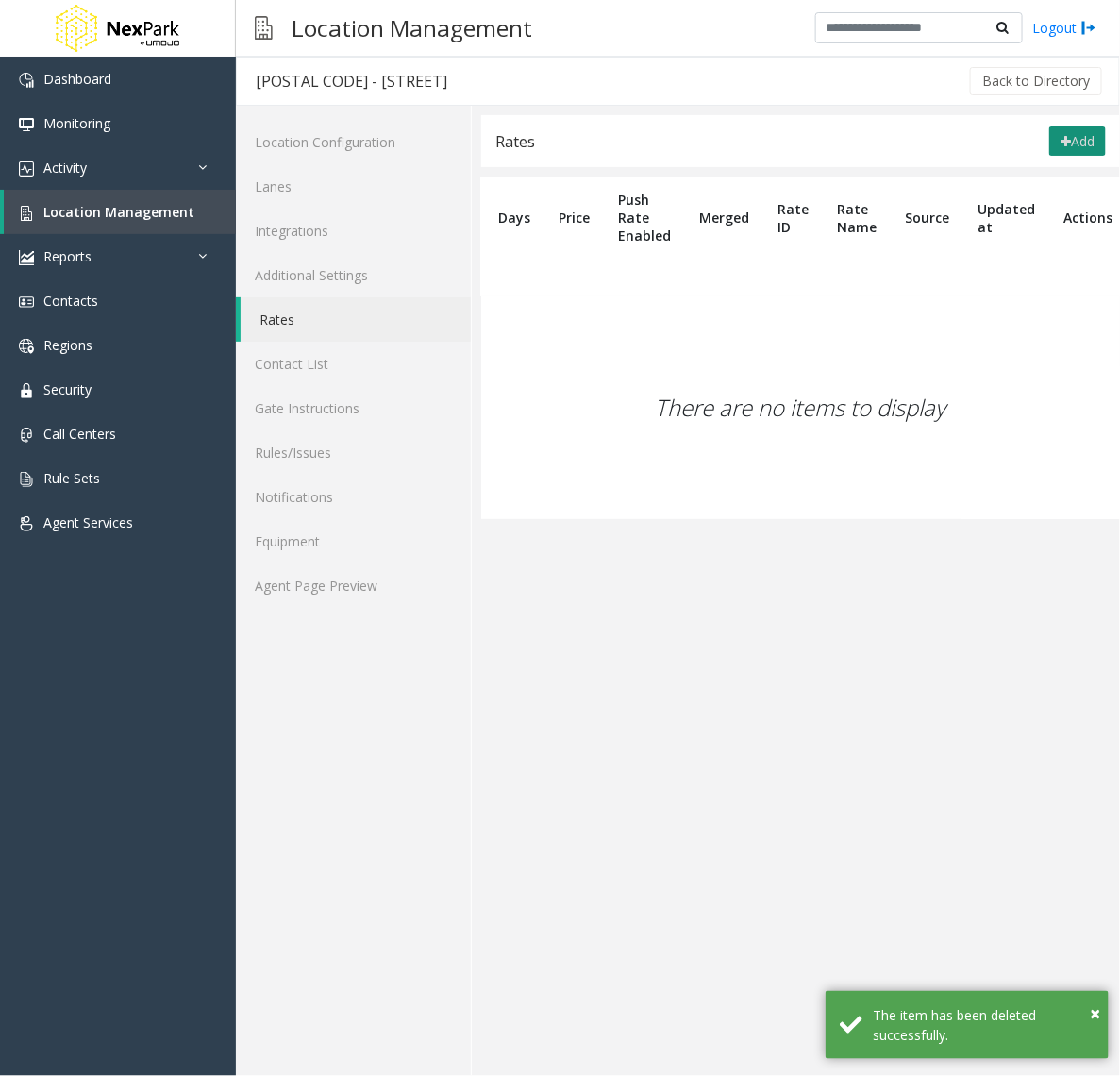 click on "Add" 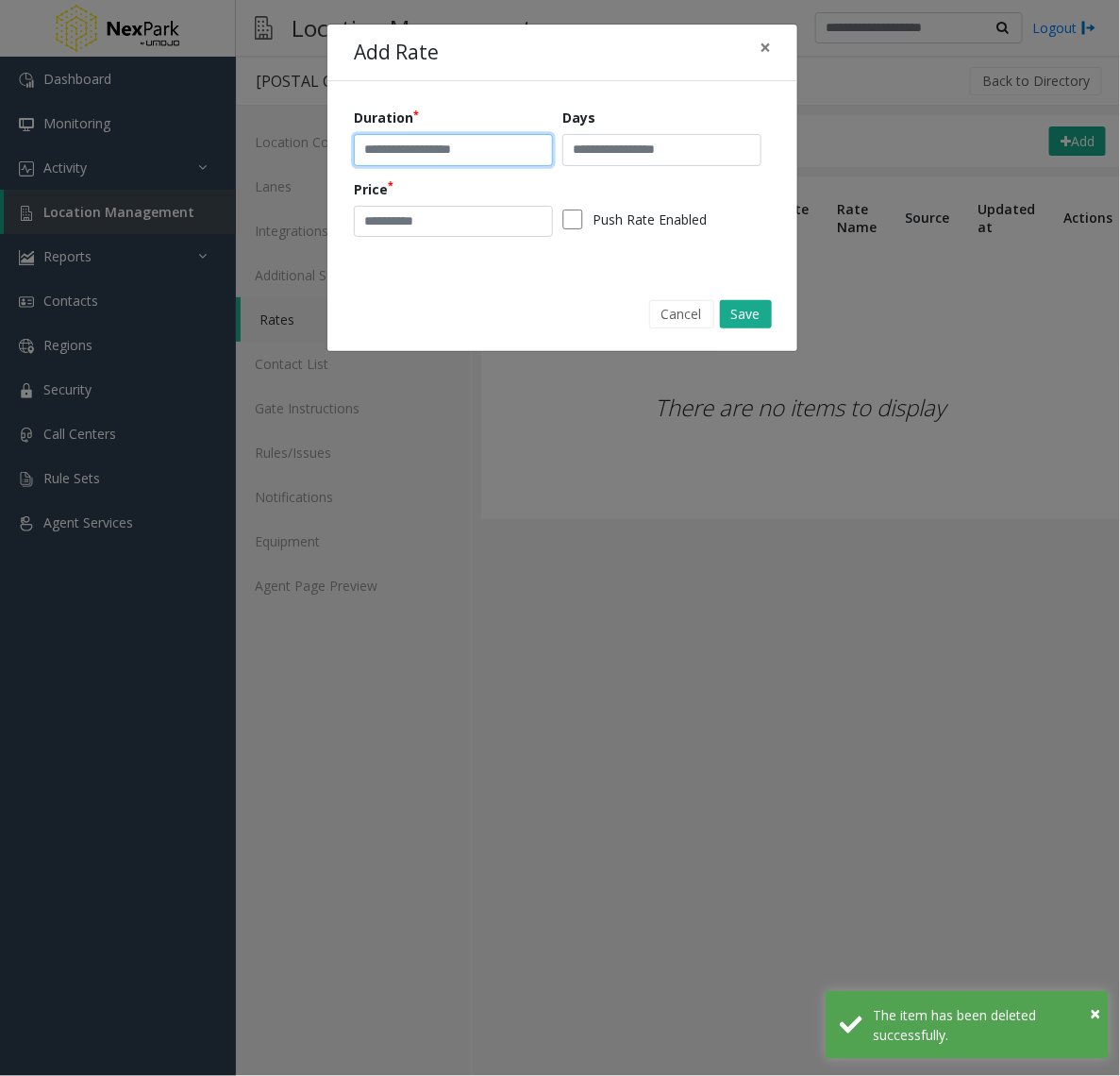 click at bounding box center [453, 150] 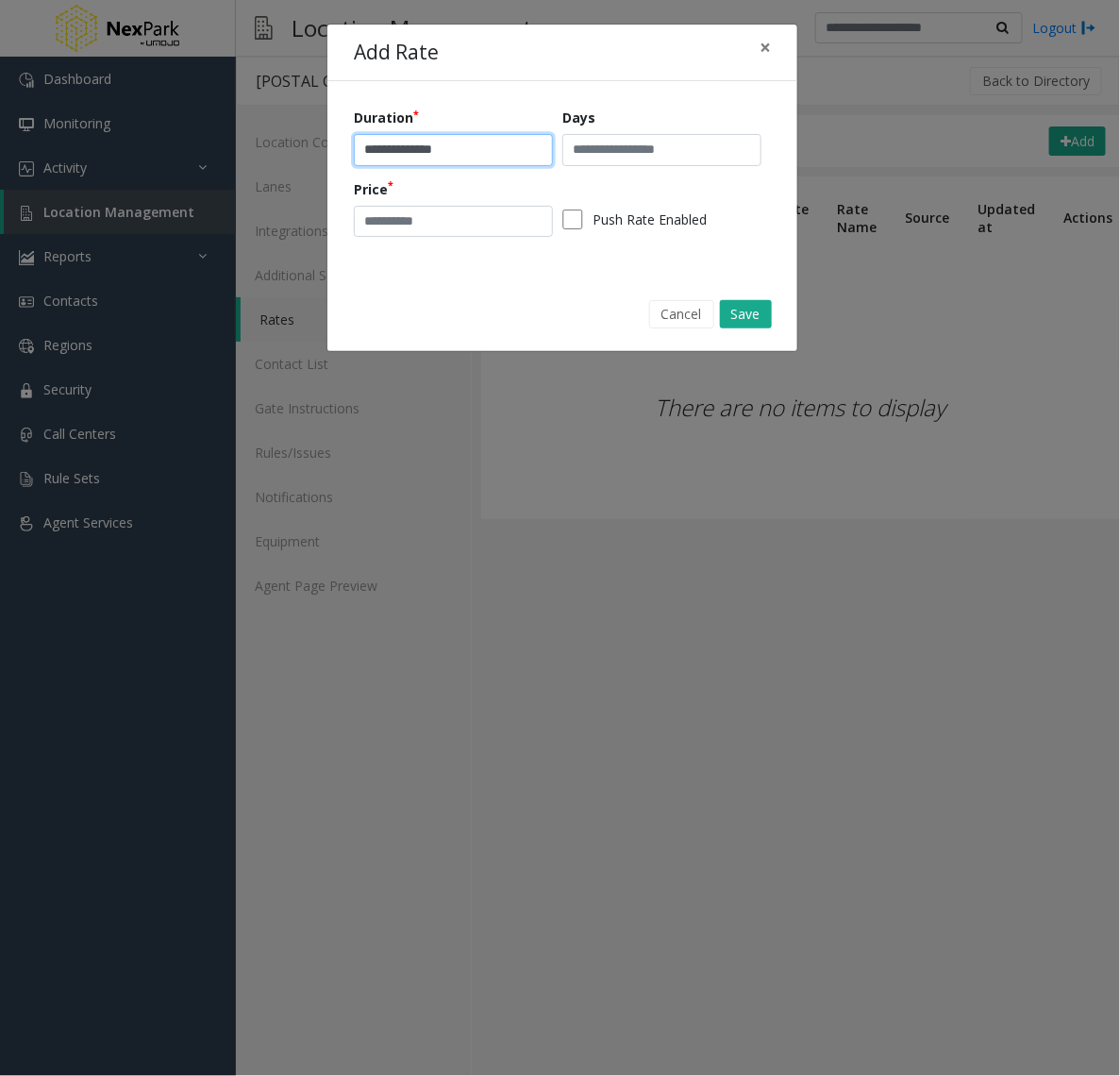 click on "**********" at bounding box center (453, 150) 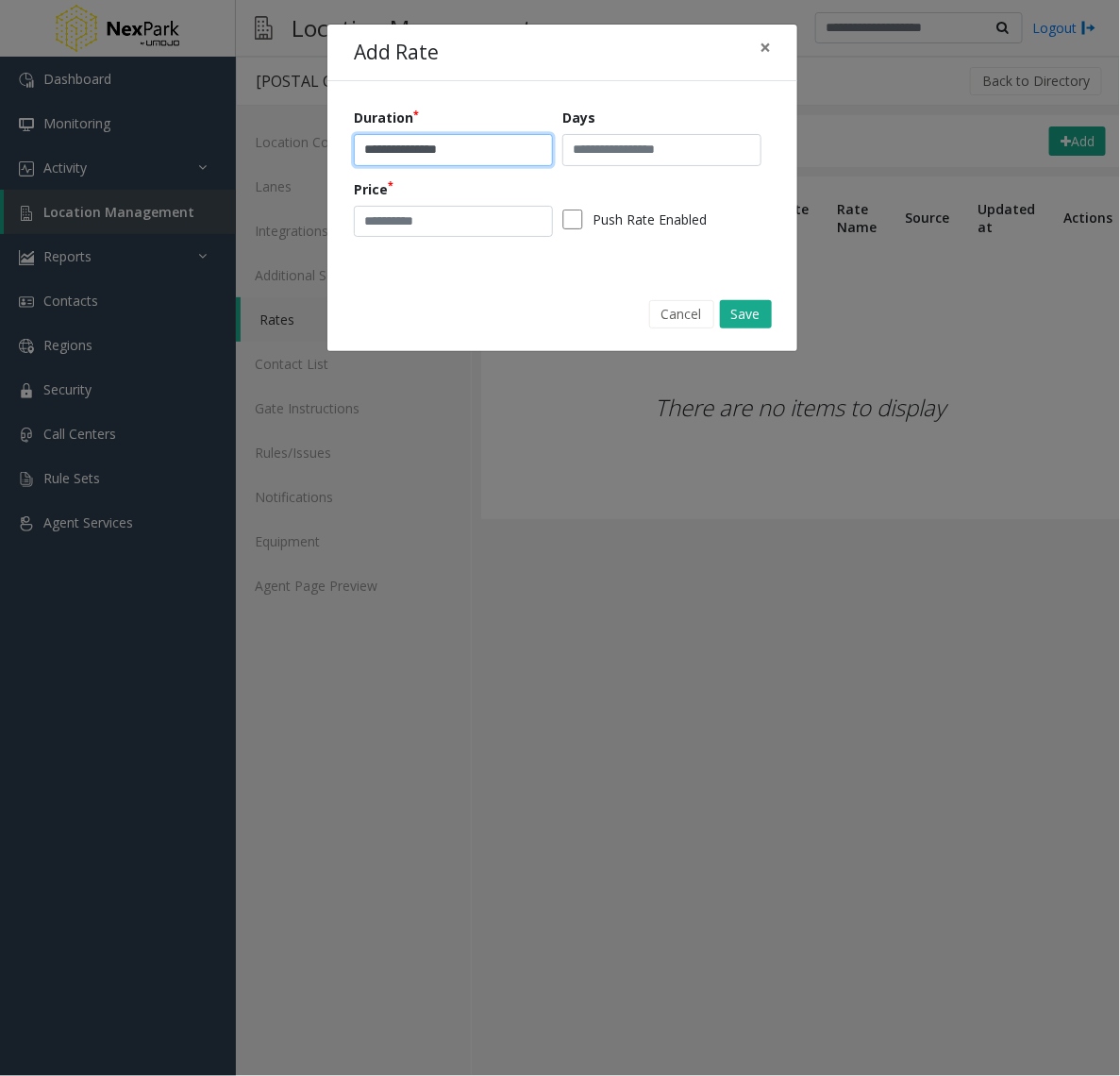 type on "**********" 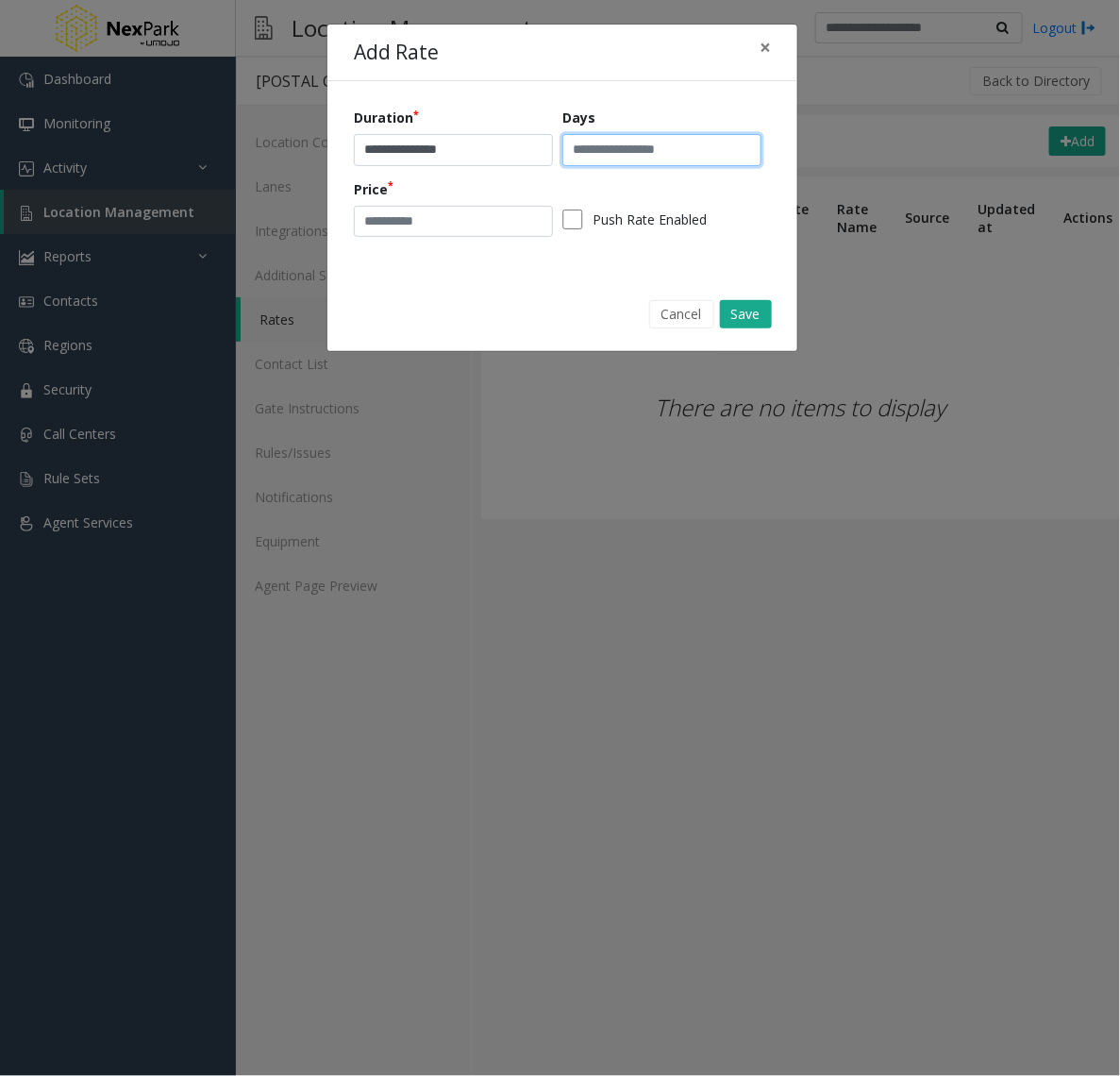 click at bounding box center (661, 150) 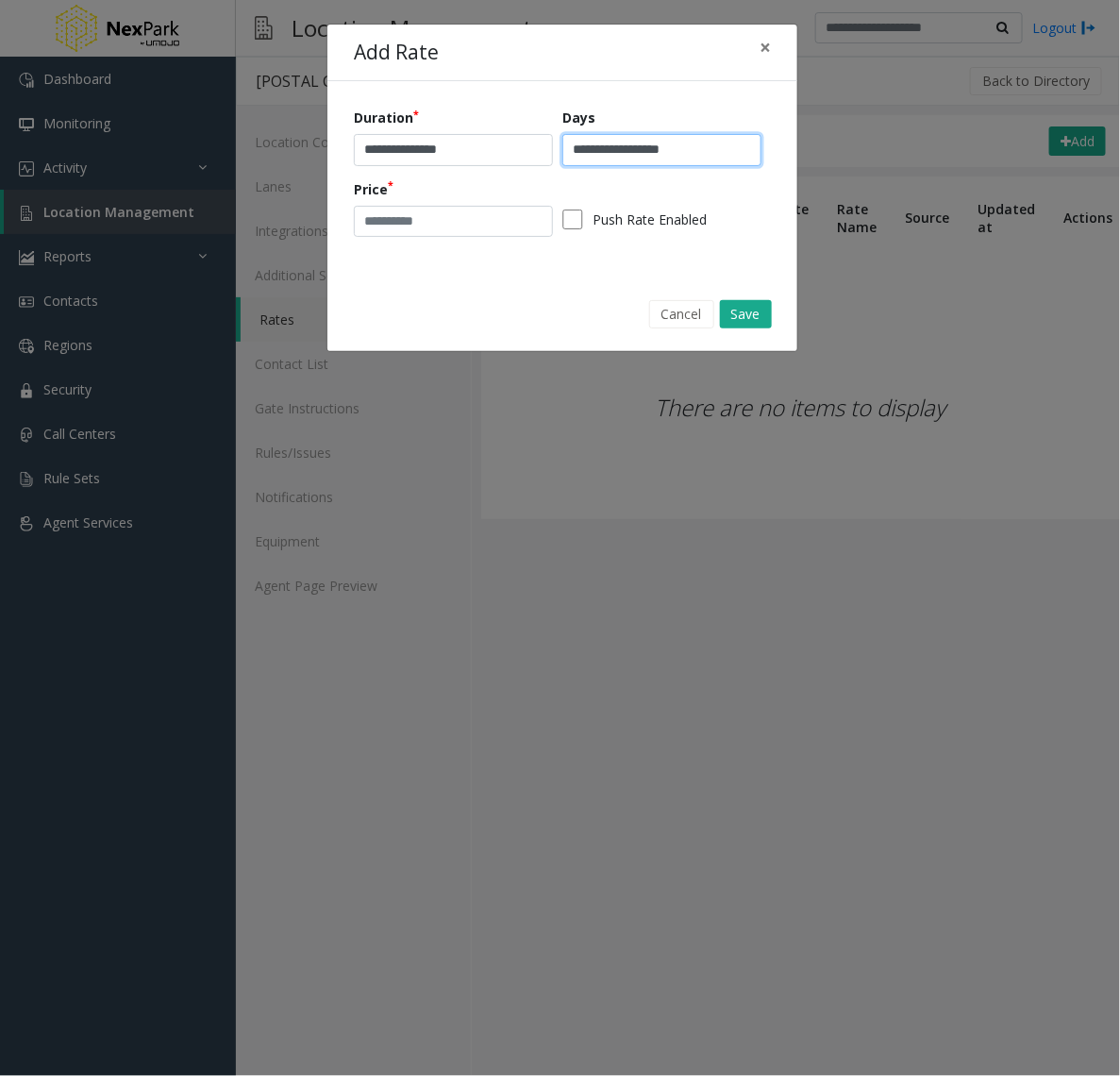 type on "**********" 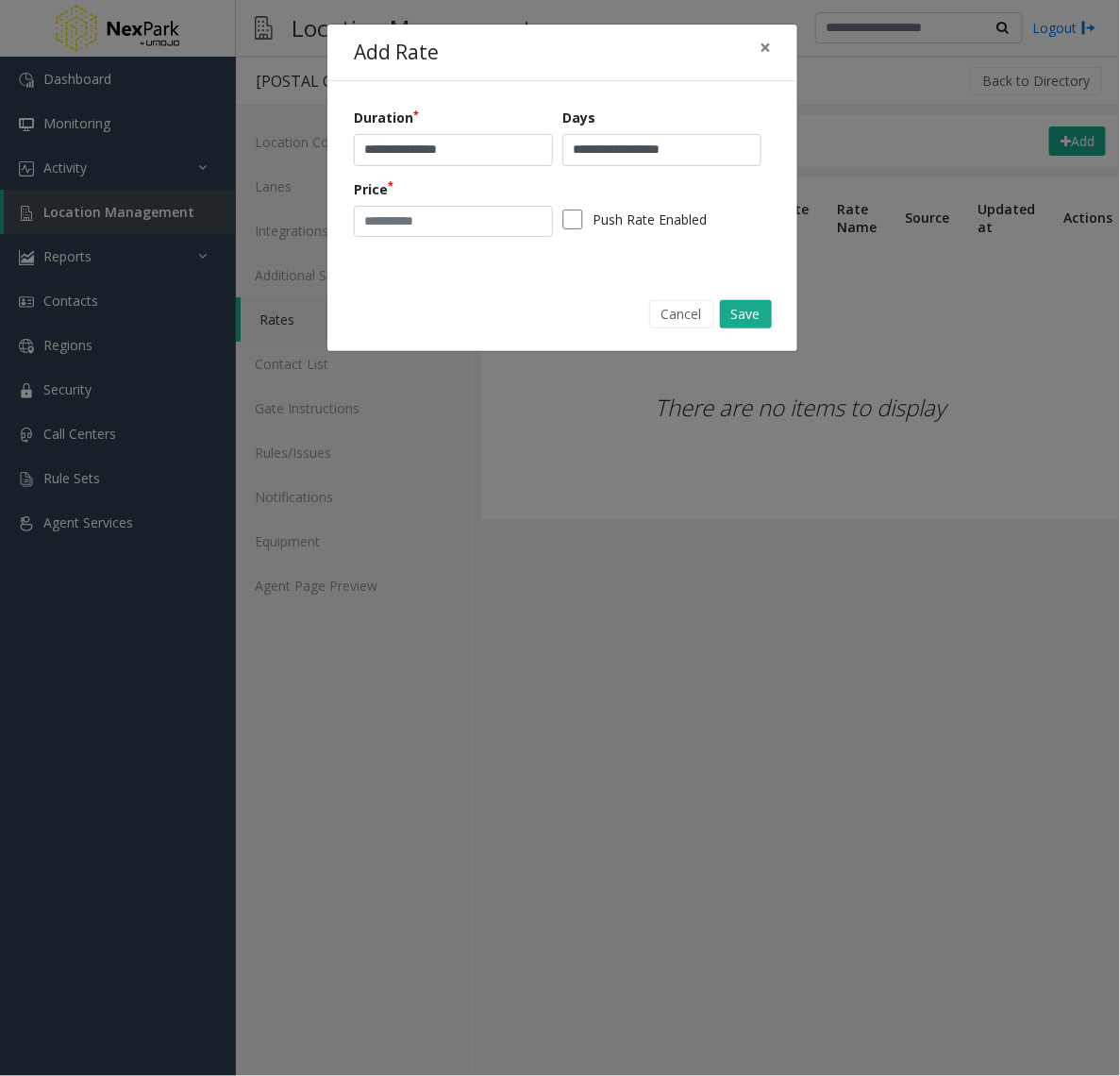 drag, startPoint x: 406, startPoint y: 200, endPoint x: 412, endPoint y: 210, distance: 11.661904 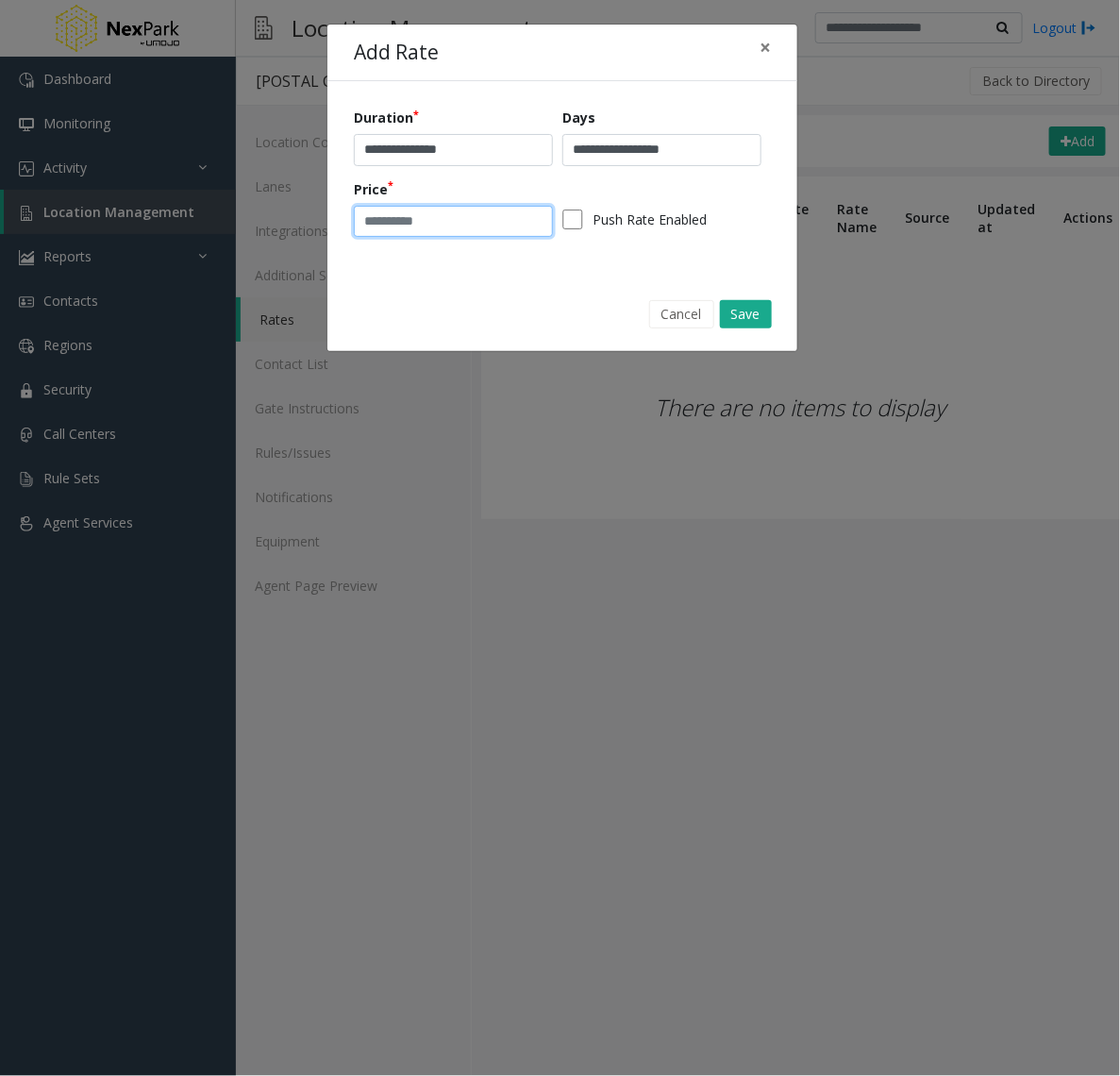 click at bounding box center (453, 222) 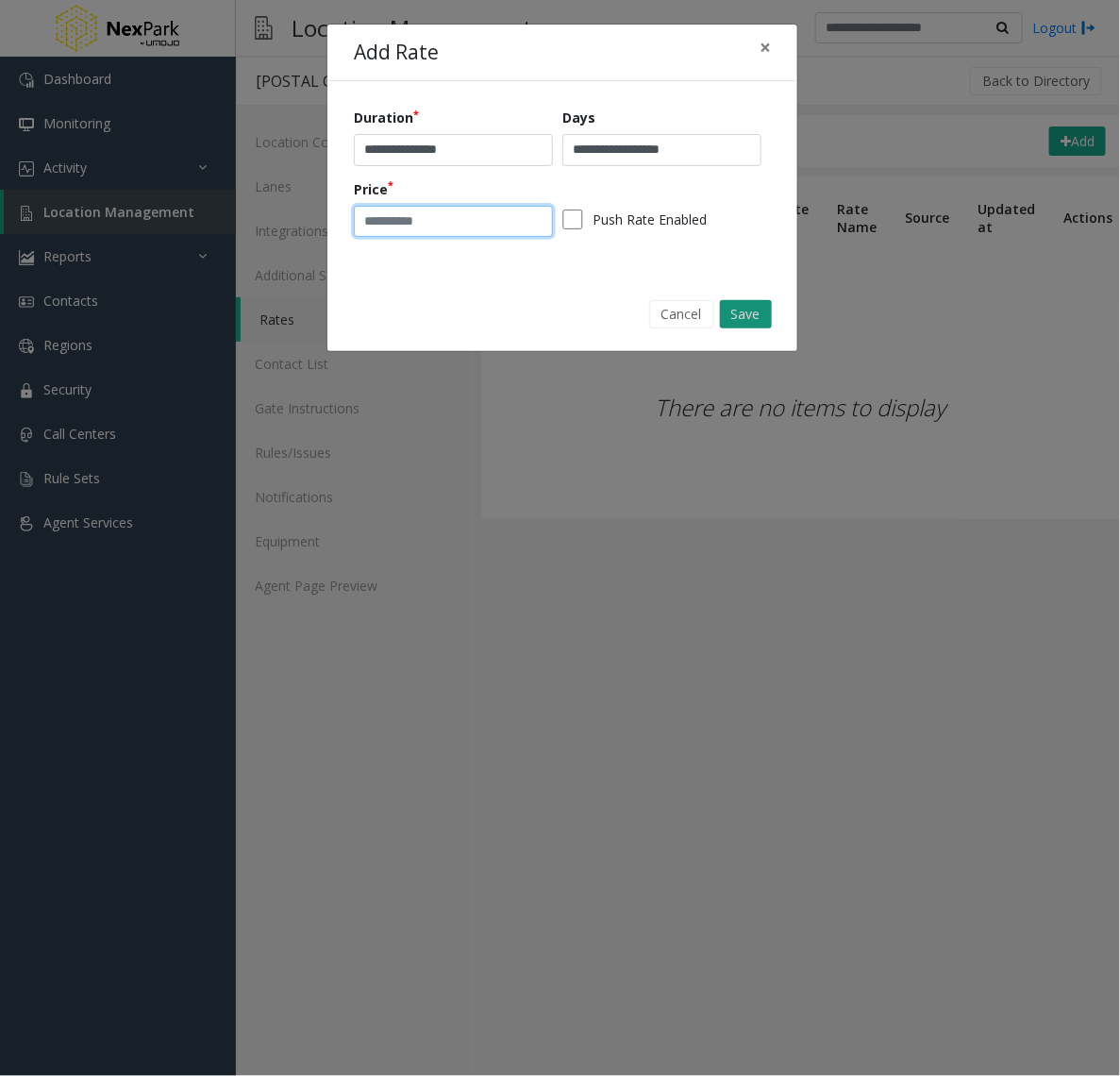 type on "*" 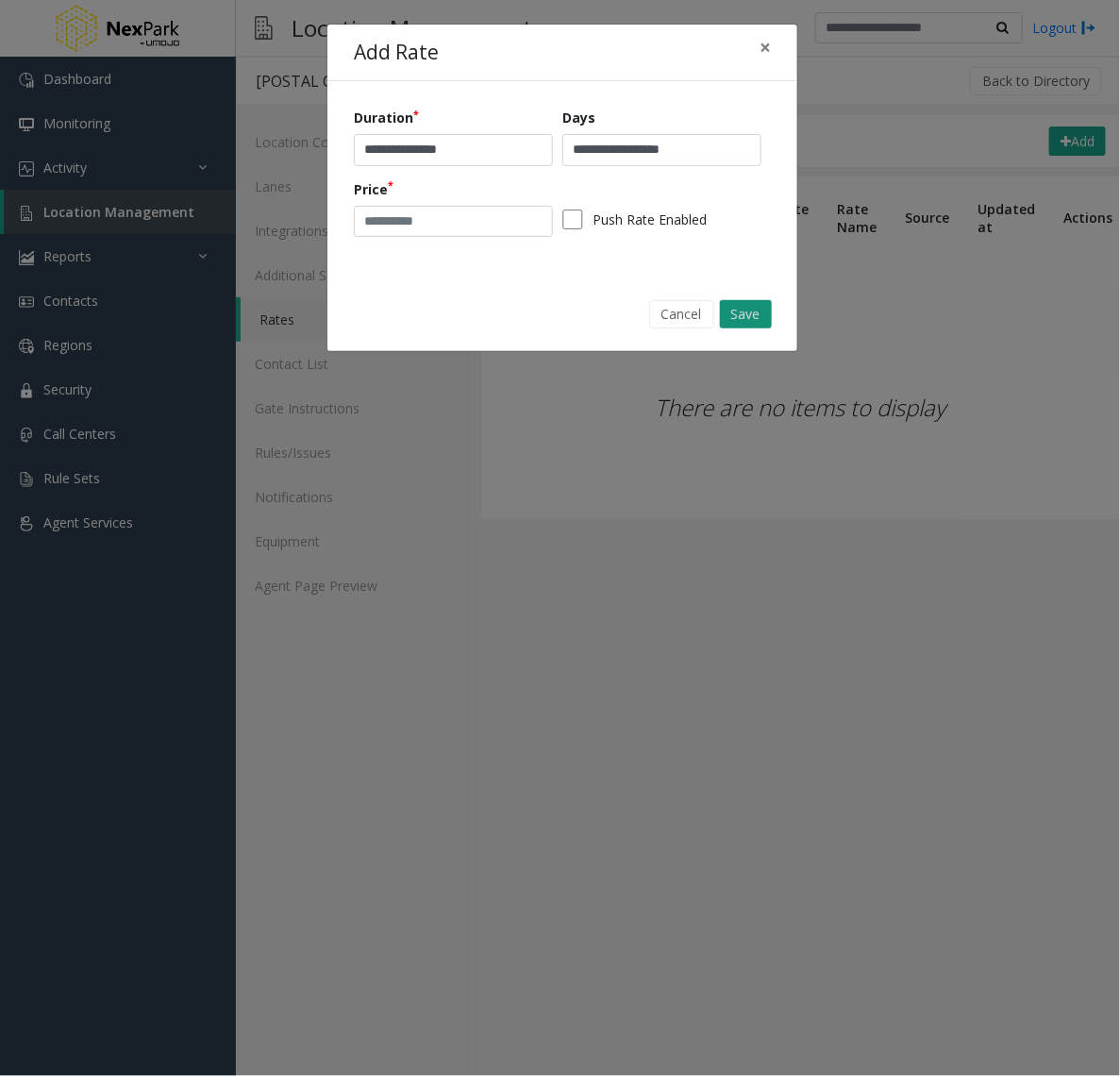 click on "Save" 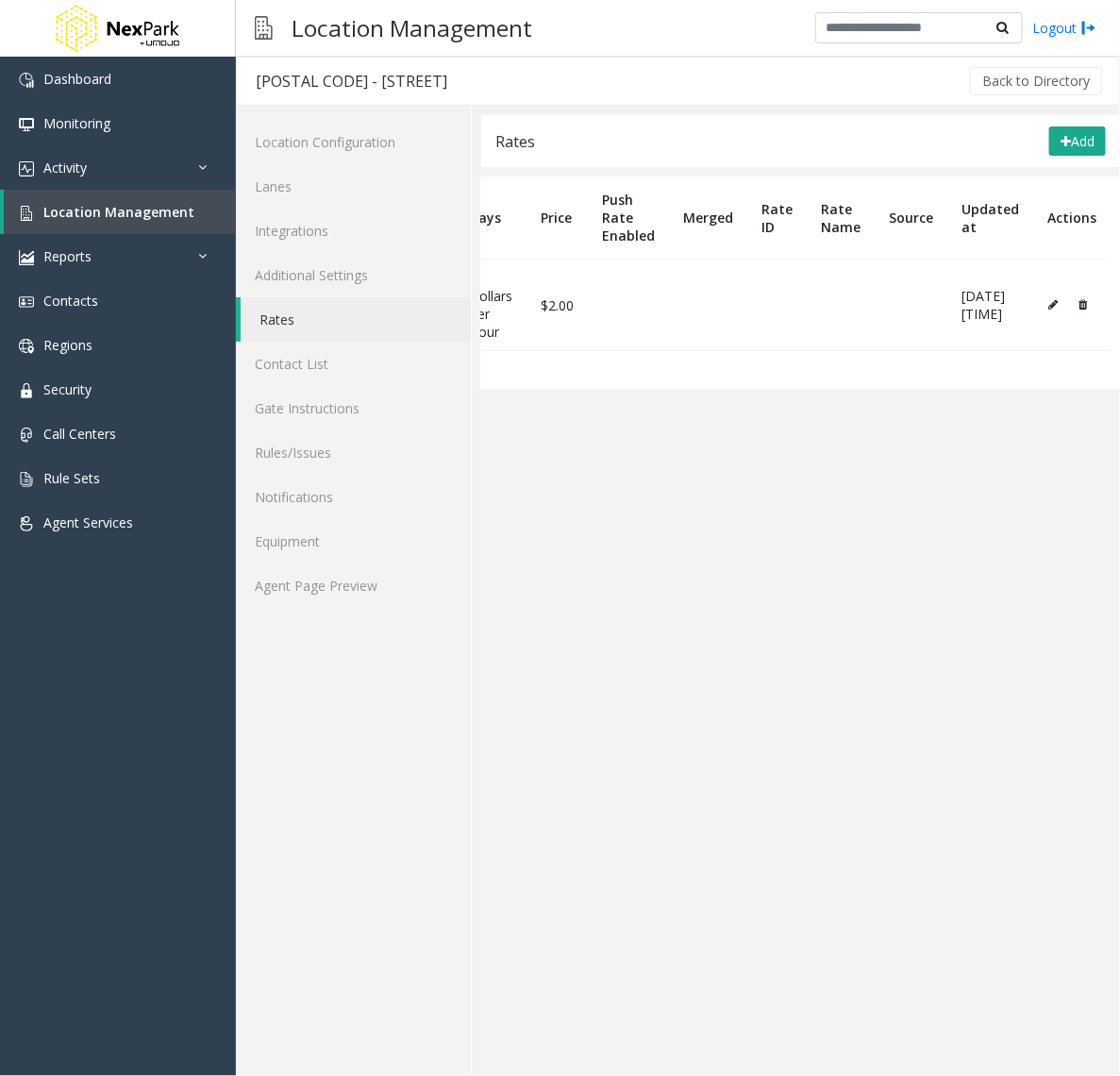 scroll, scrollTop: 0, scrollLeft: 0, axis: both 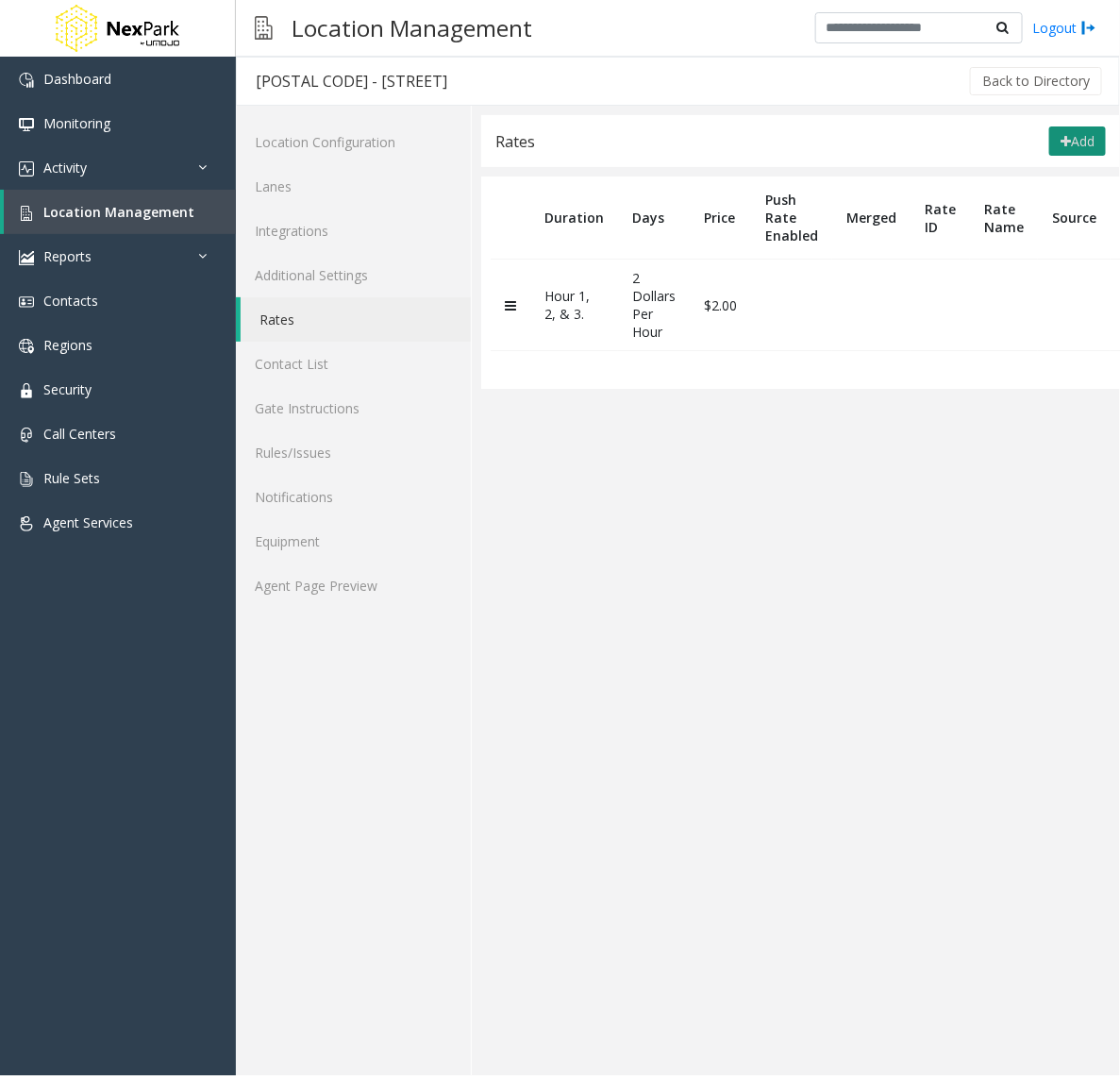 click on "Add" 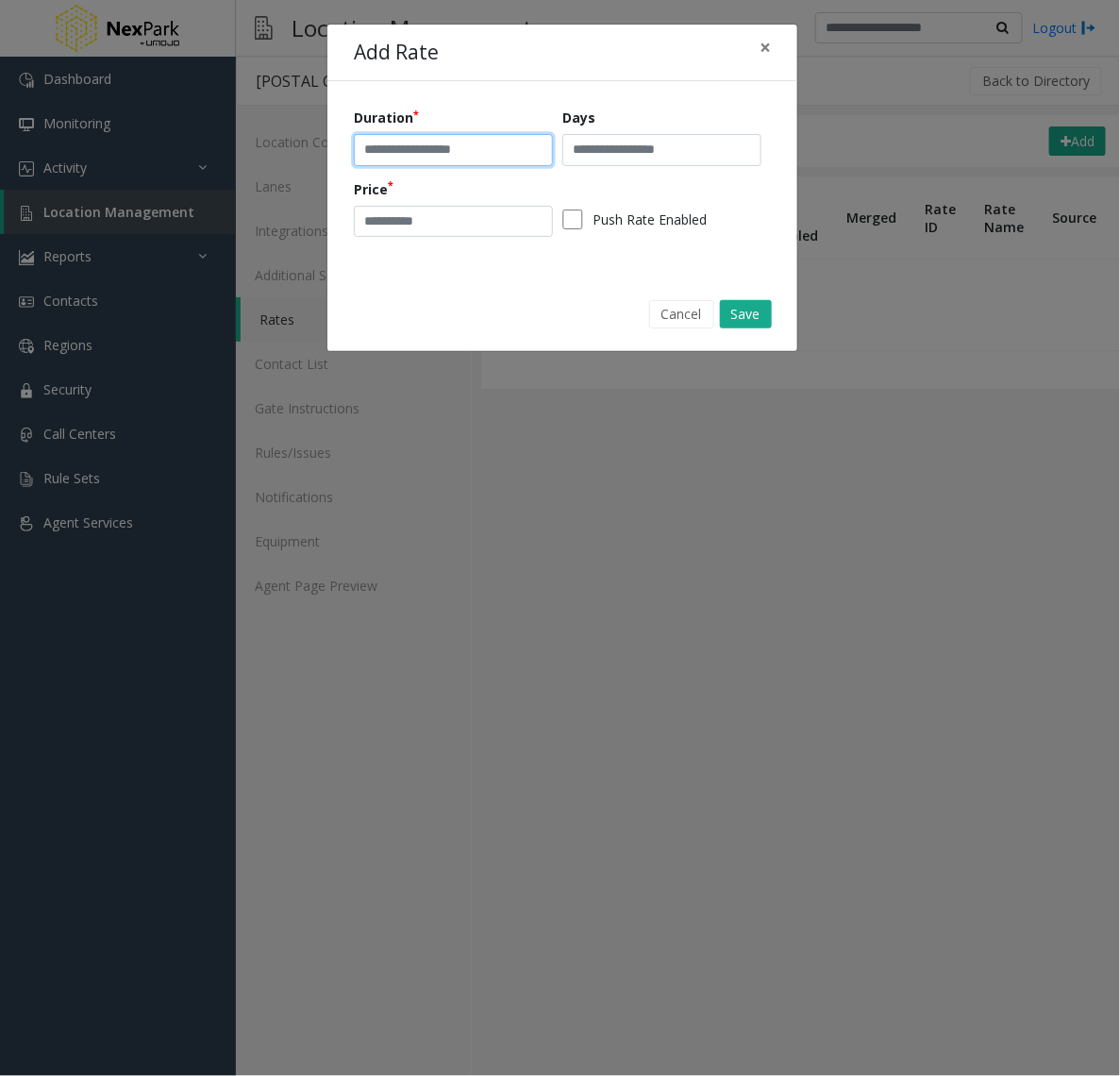 click at bounding box center [453, 150] 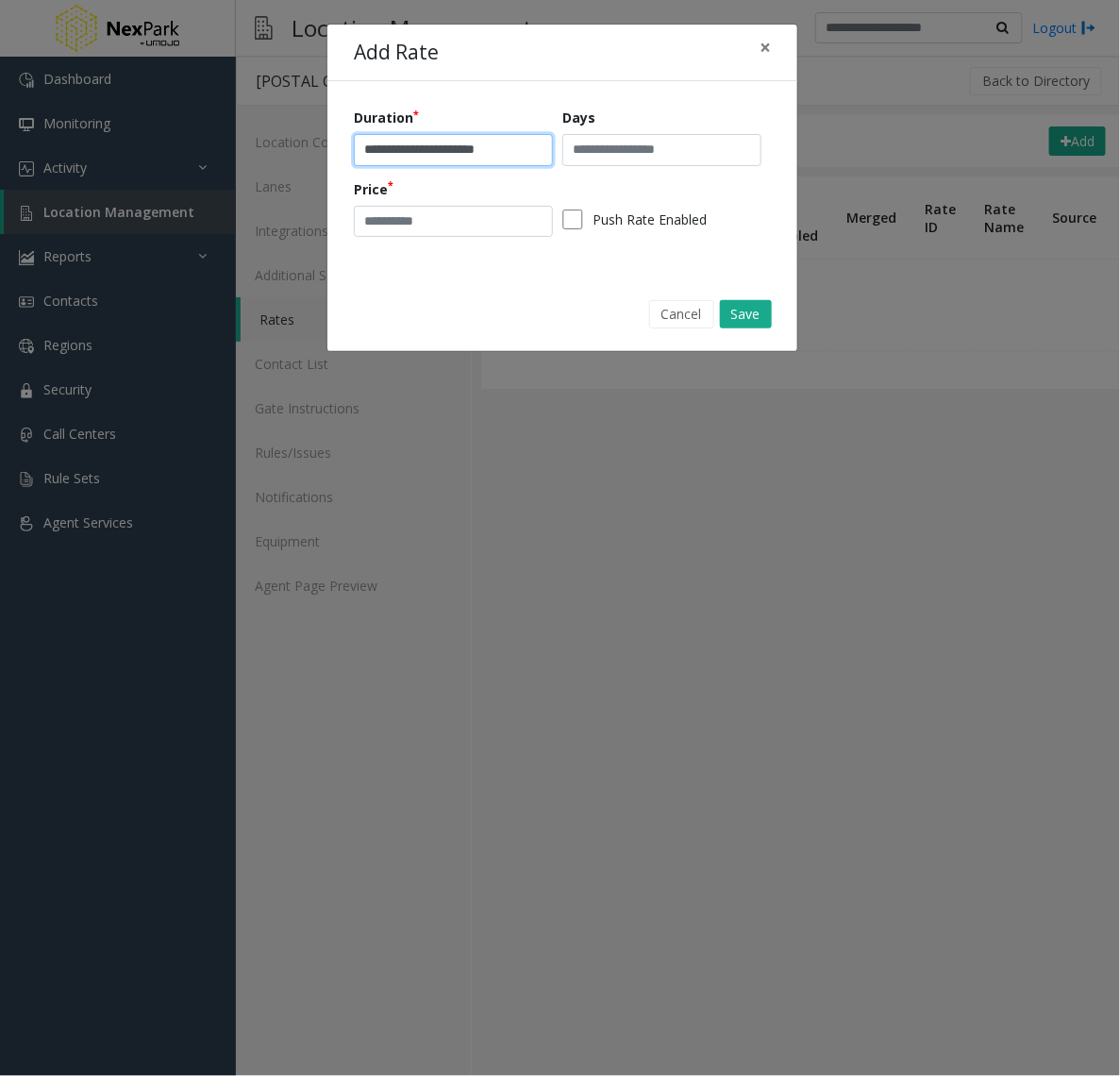 type on "**********" 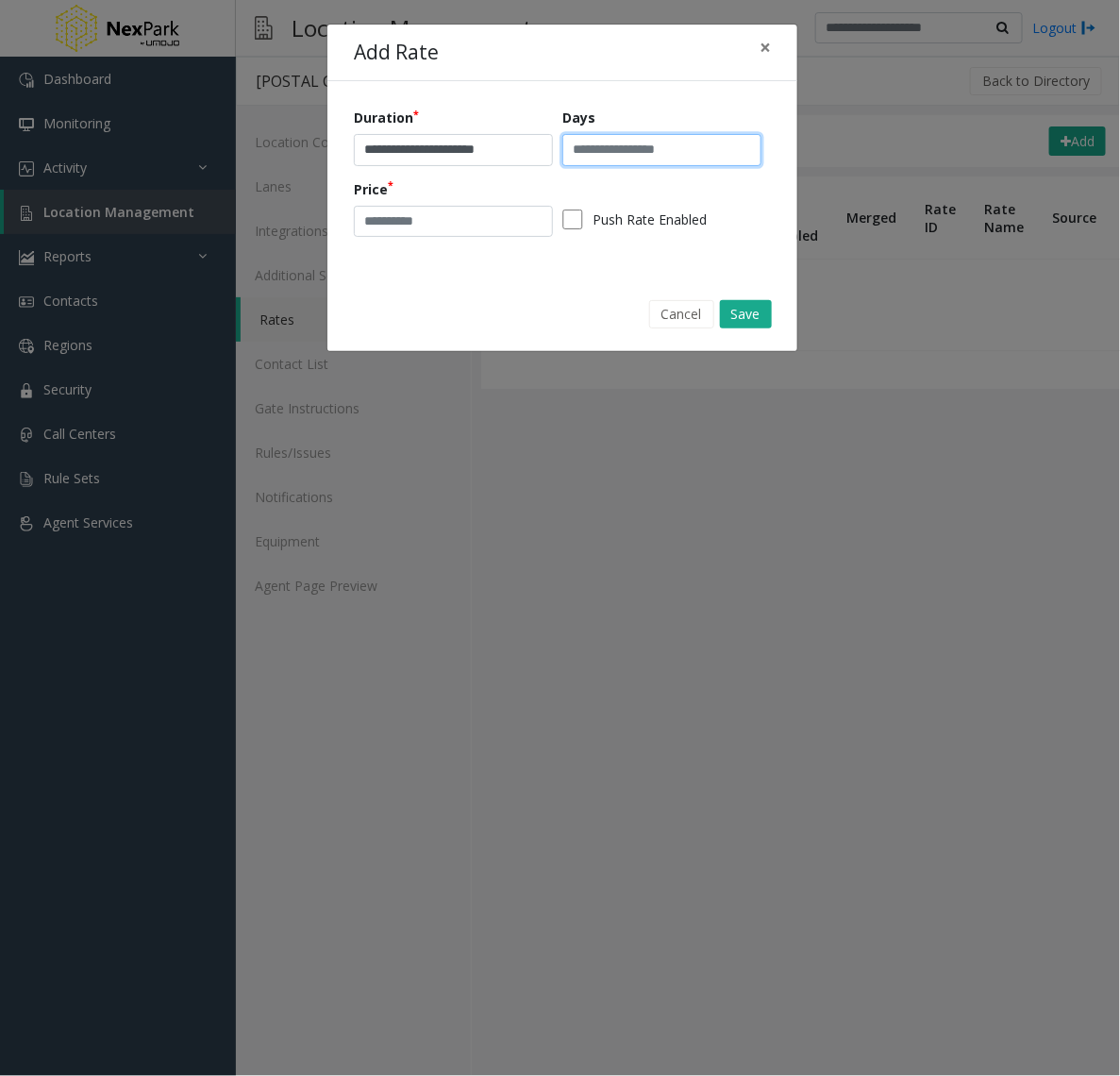 click at bounding box center [661, 150] 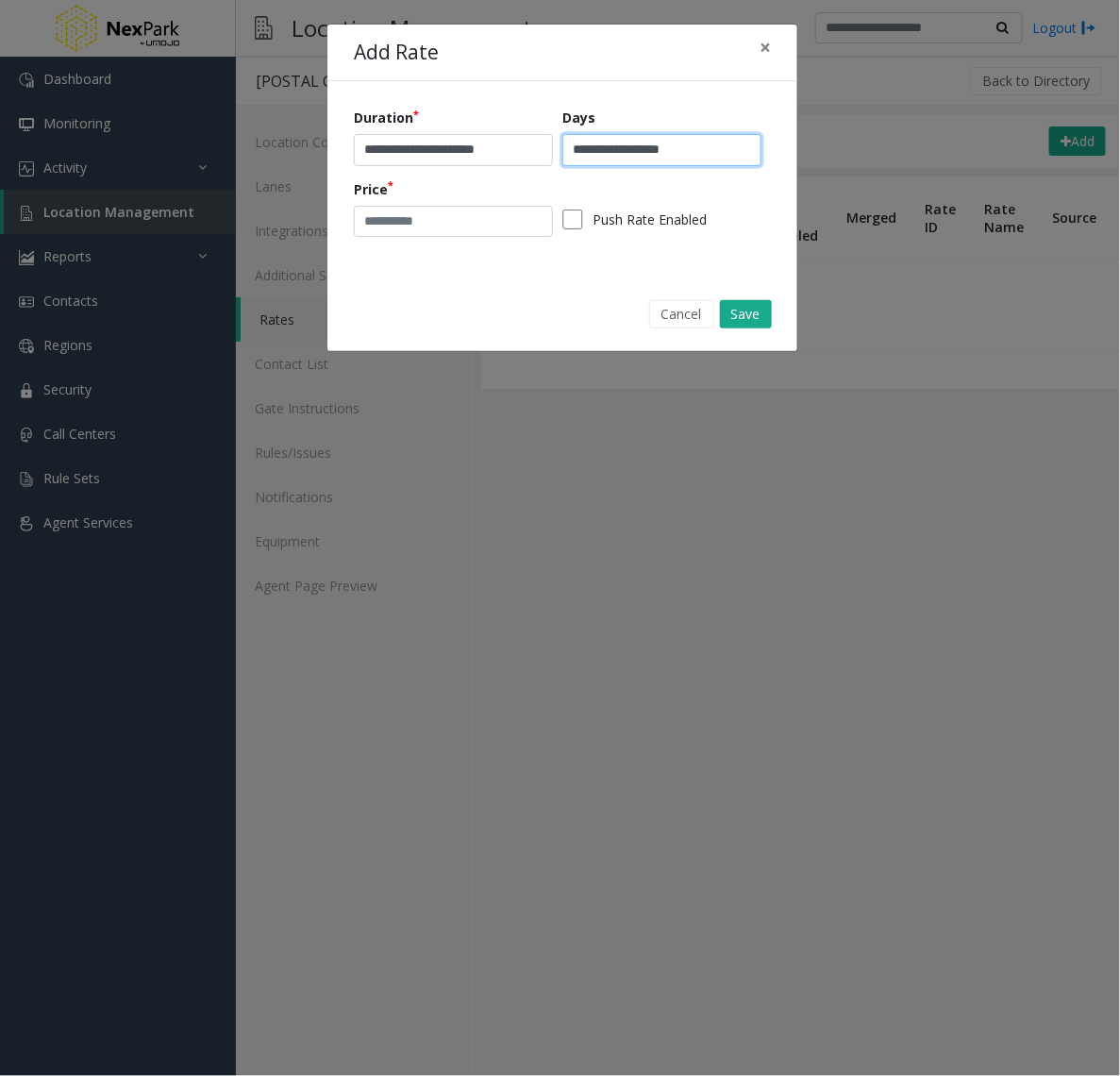 type on "**********" 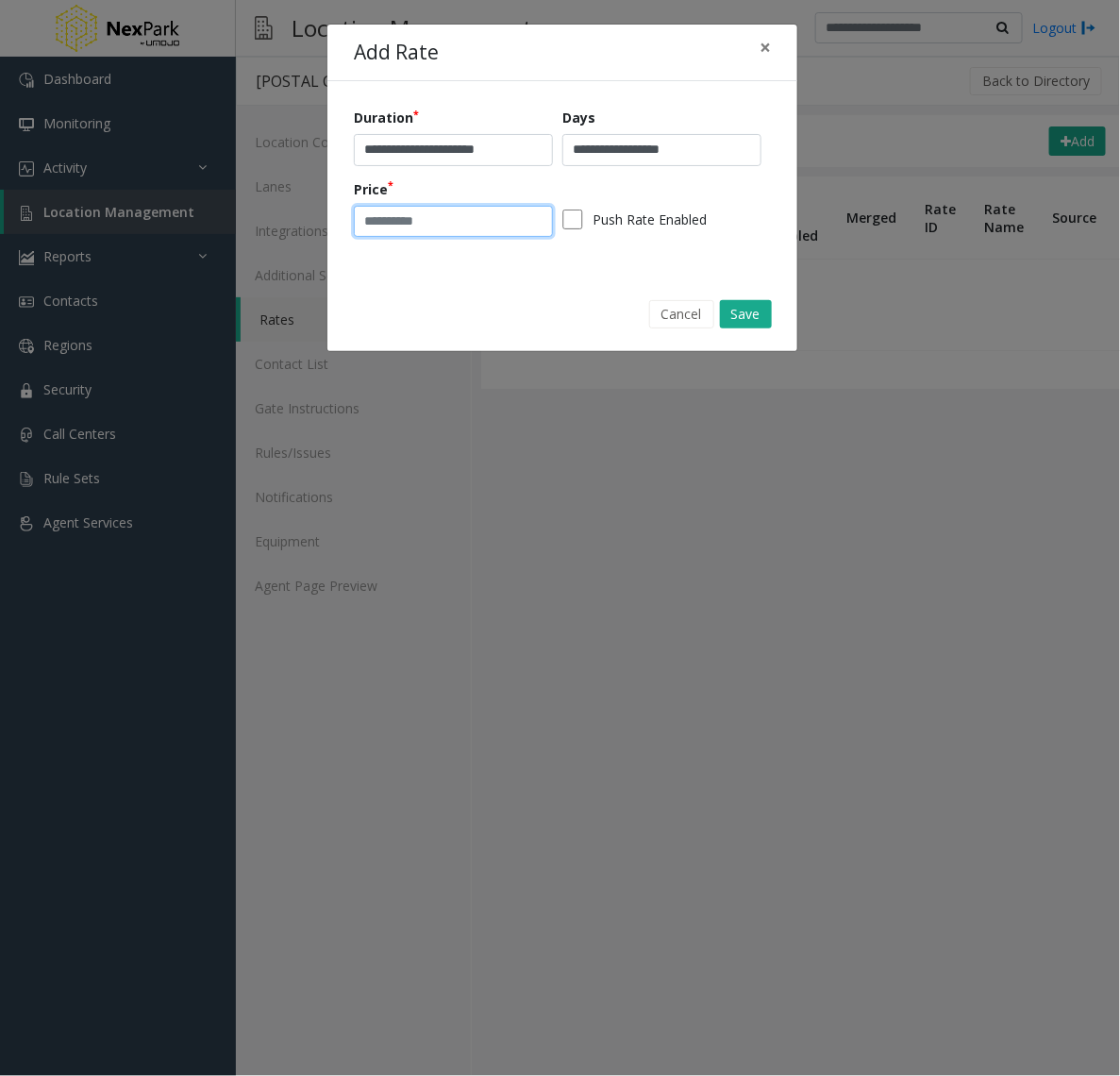 click at bounding box center [453, 222] 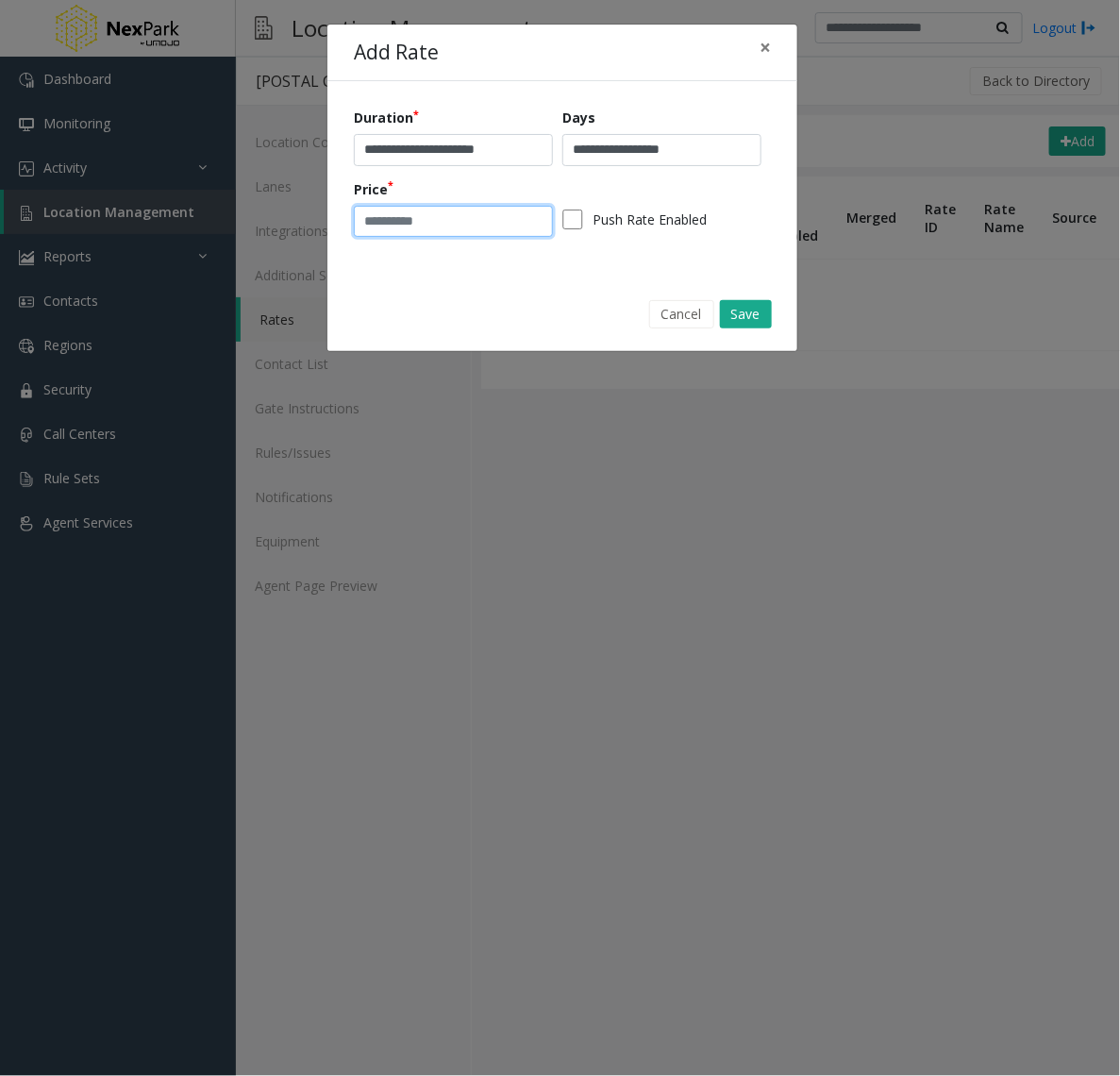 drag, startPoint x: 425, startPoint y: 227, endPoint x: 281, endPoint y: 227, distance: 144 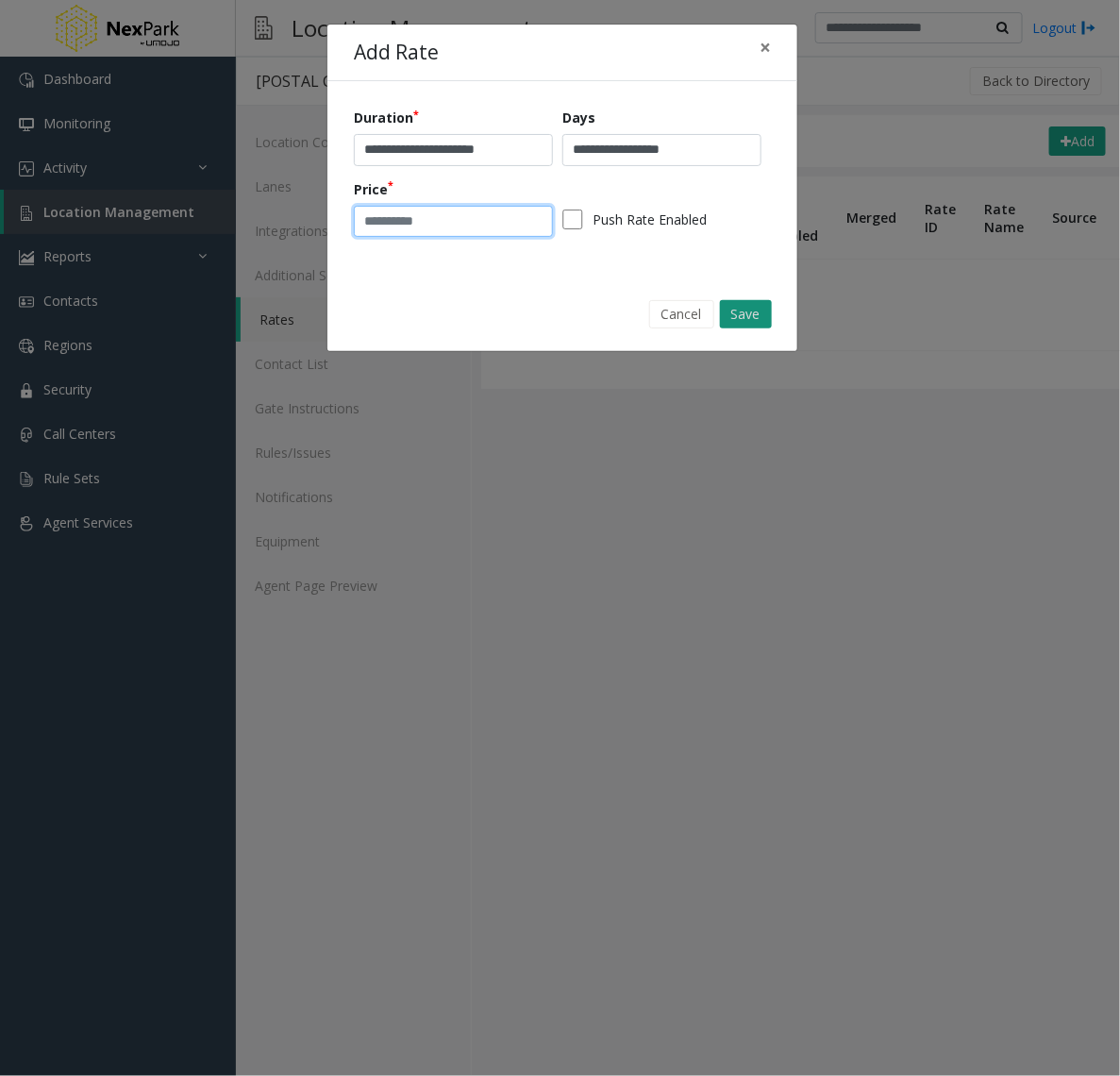 type on "*" 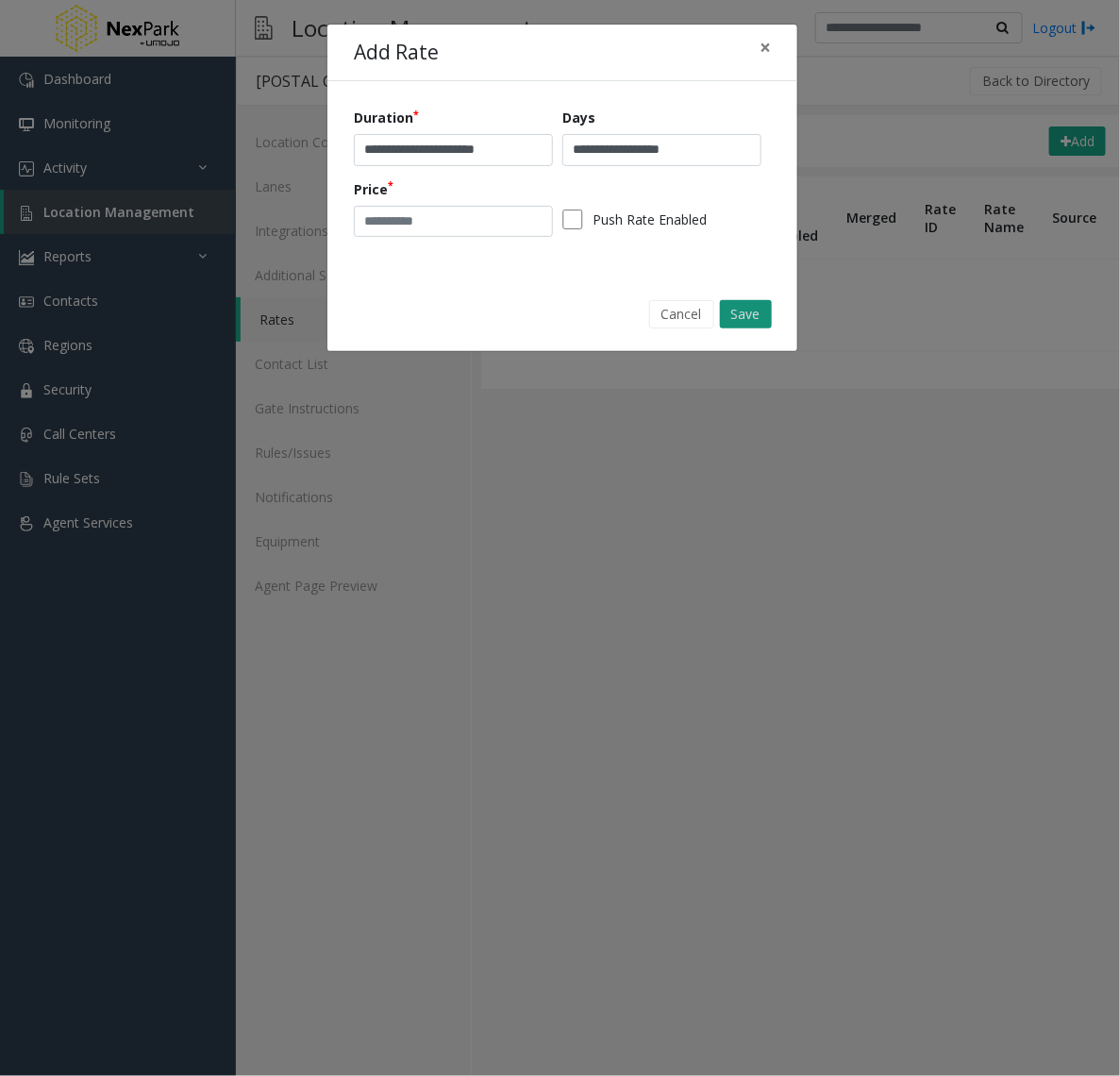 click on "Save" 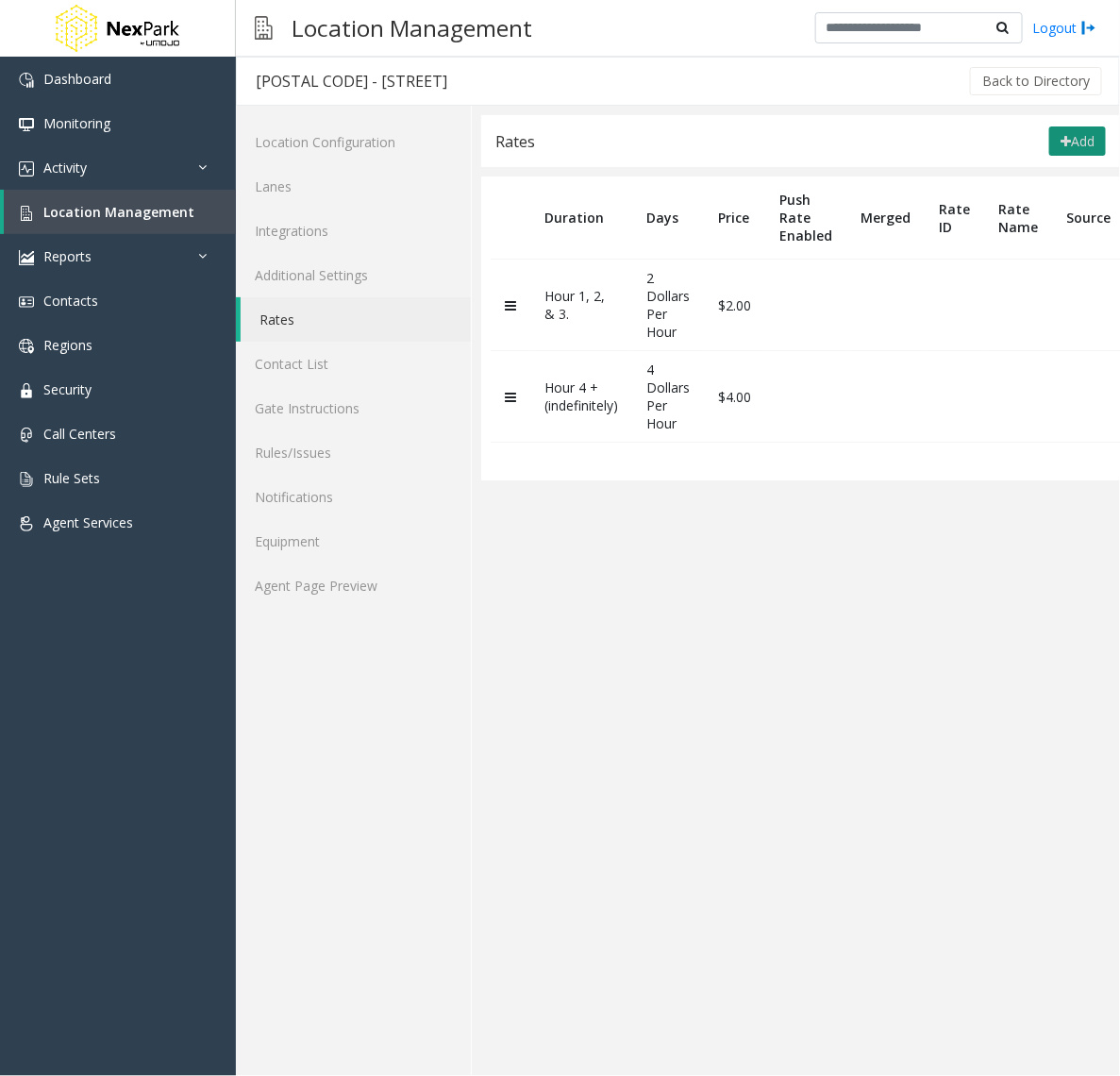 click on "Add" 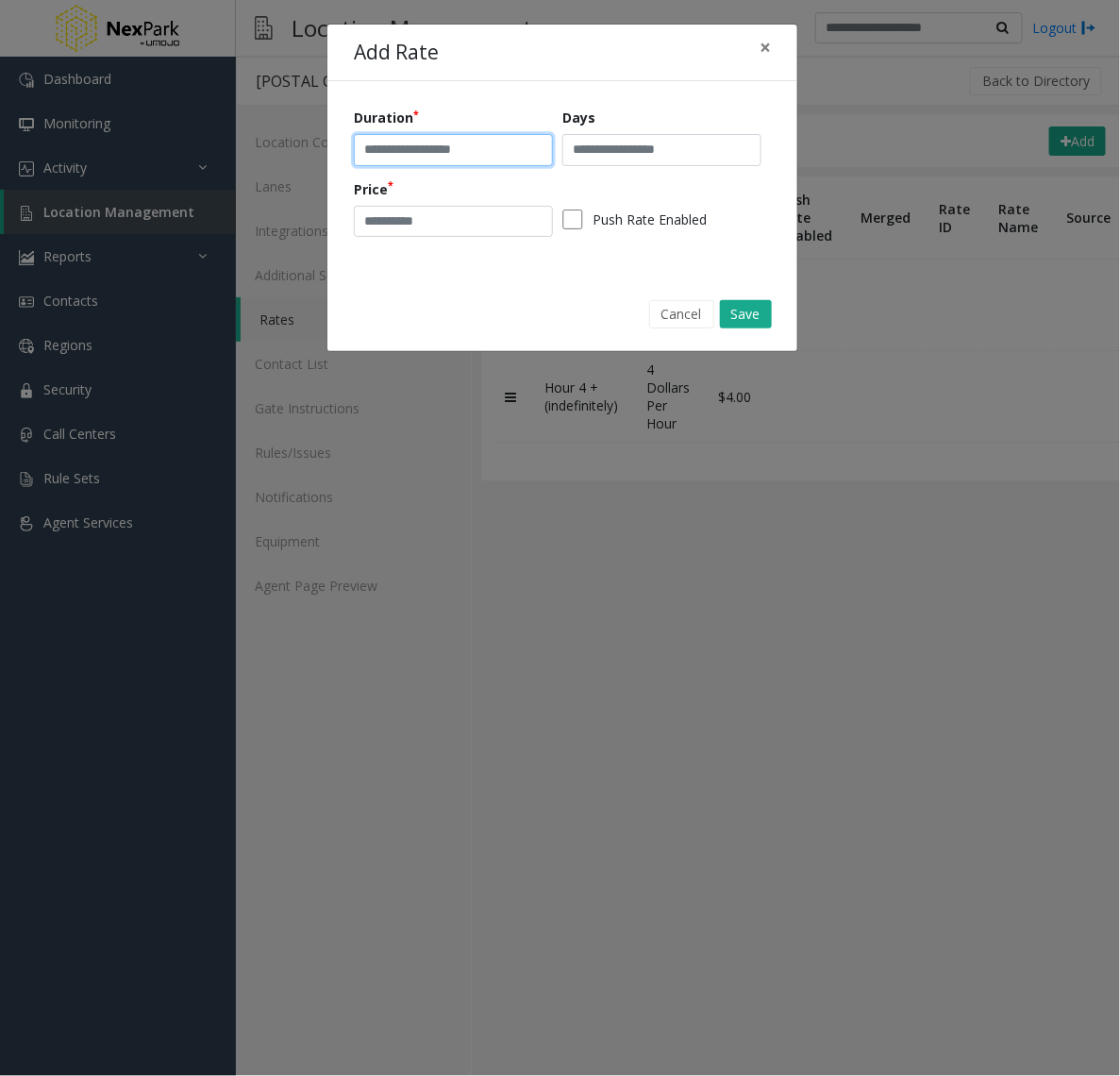 click at bounding box center (453, 150) 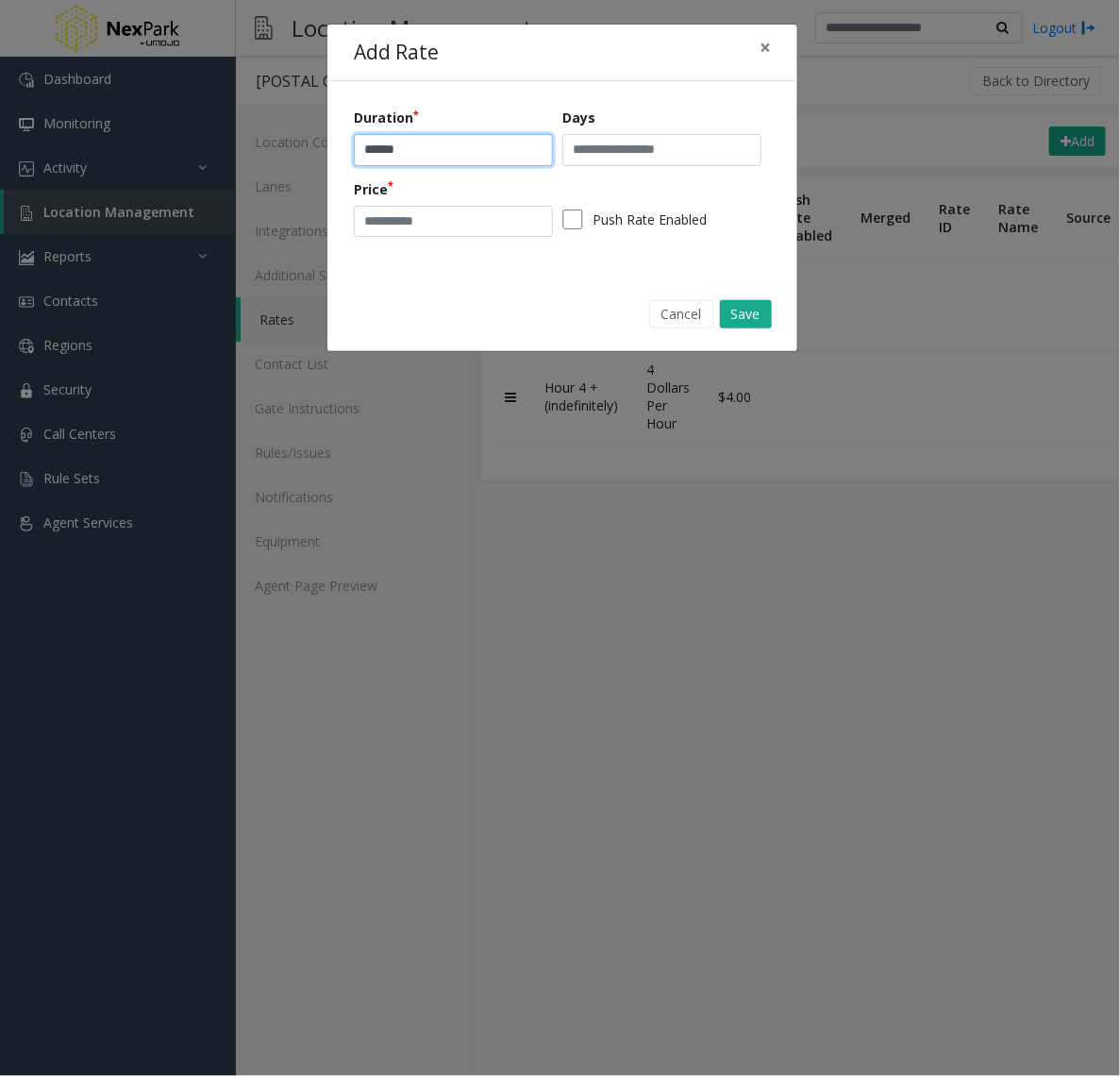 type on "******" 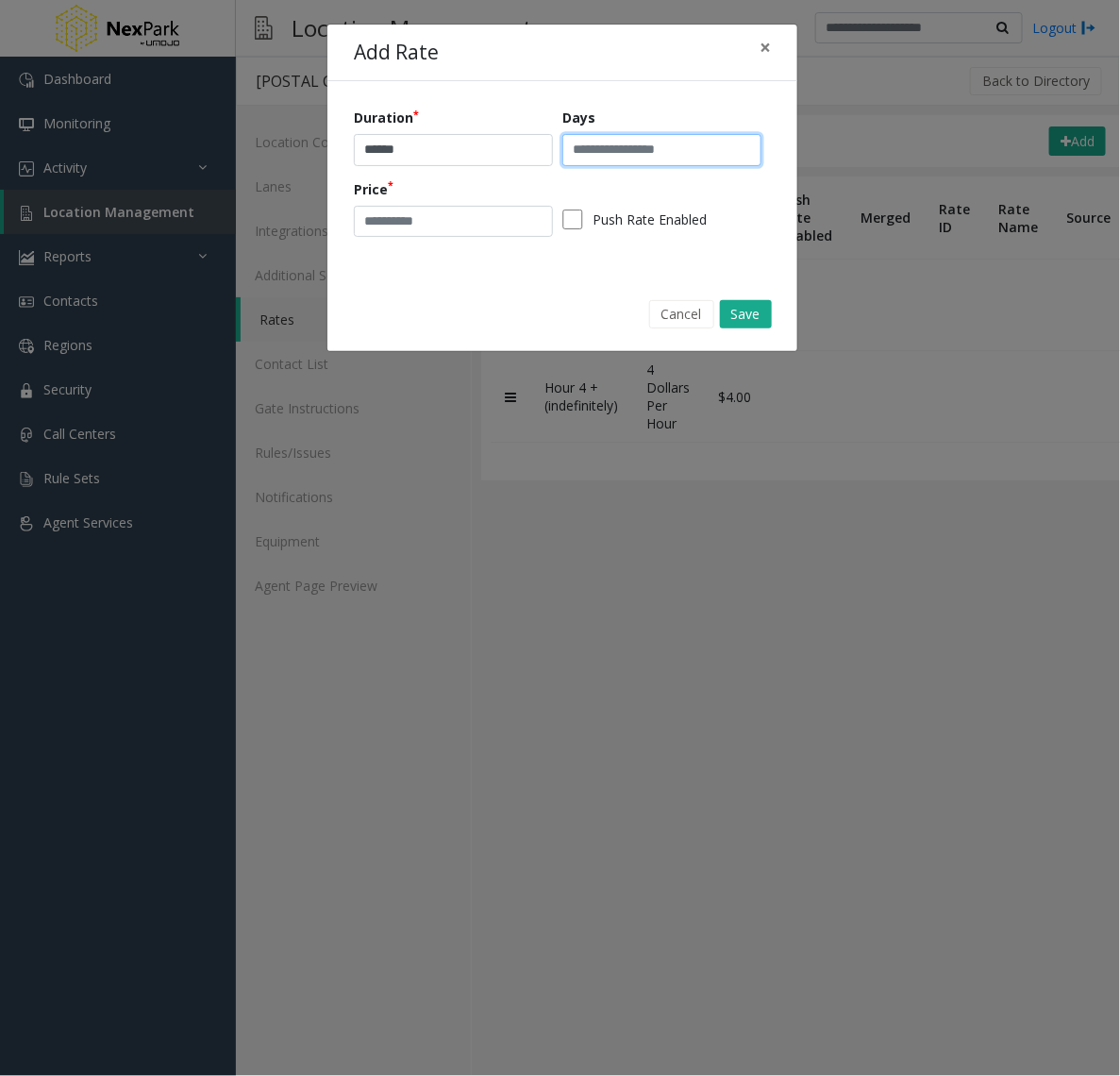 drag, startPoint x: 610, startPoint y: 138, endPoint x: 615, endPoint y: 148, distance: 11.18034 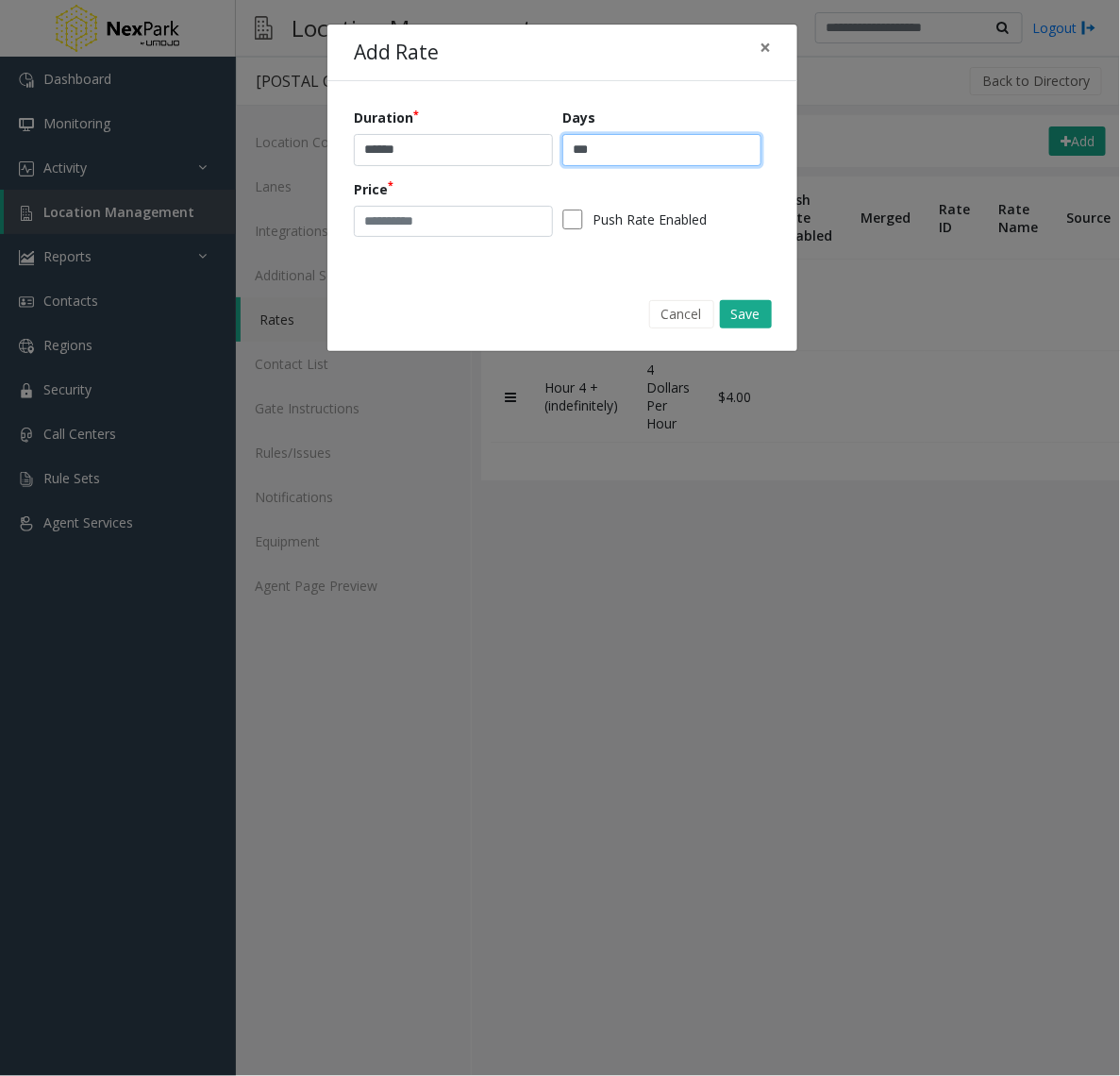 type on "***" 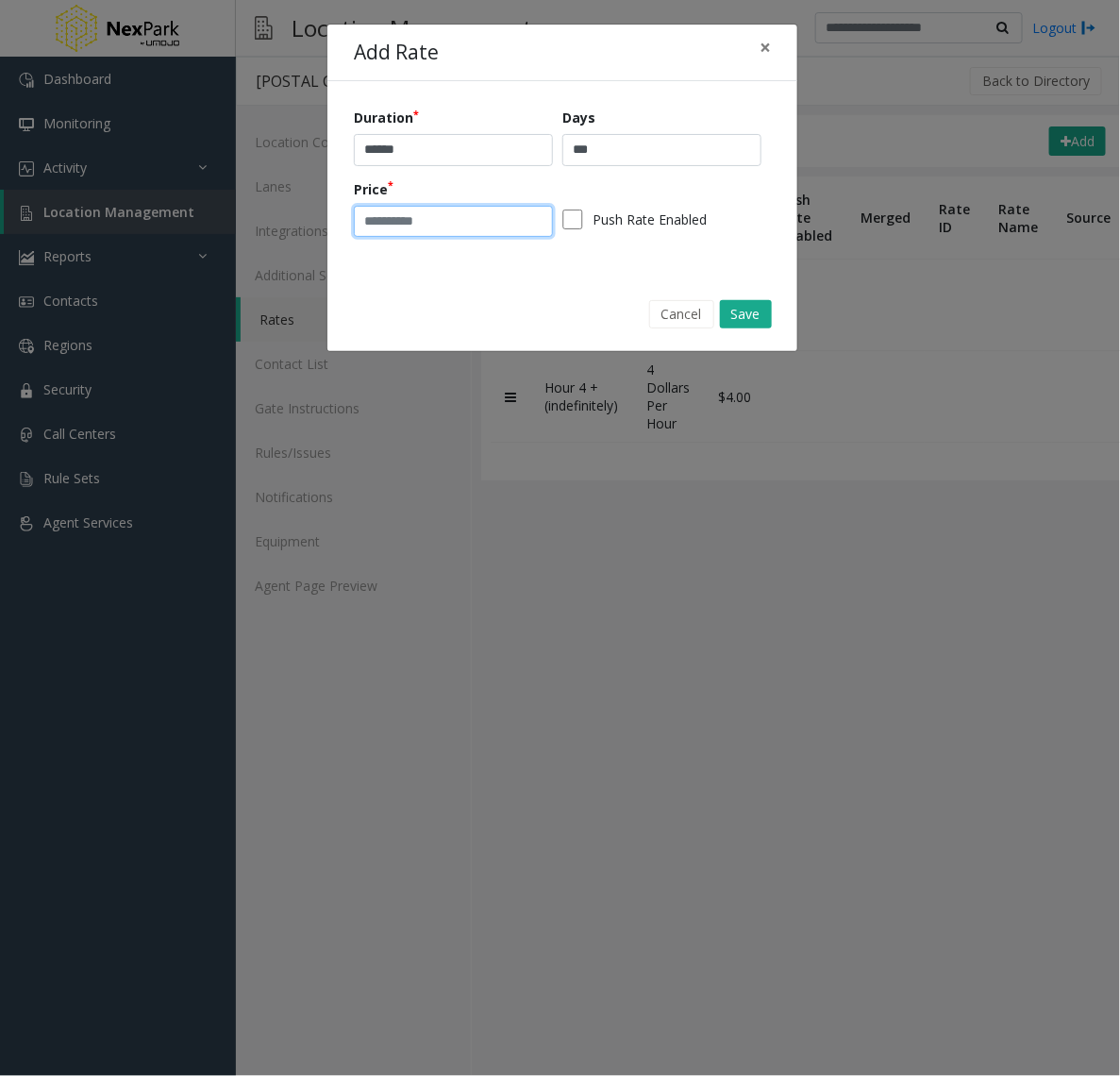 click at bounding box center (453, 222) 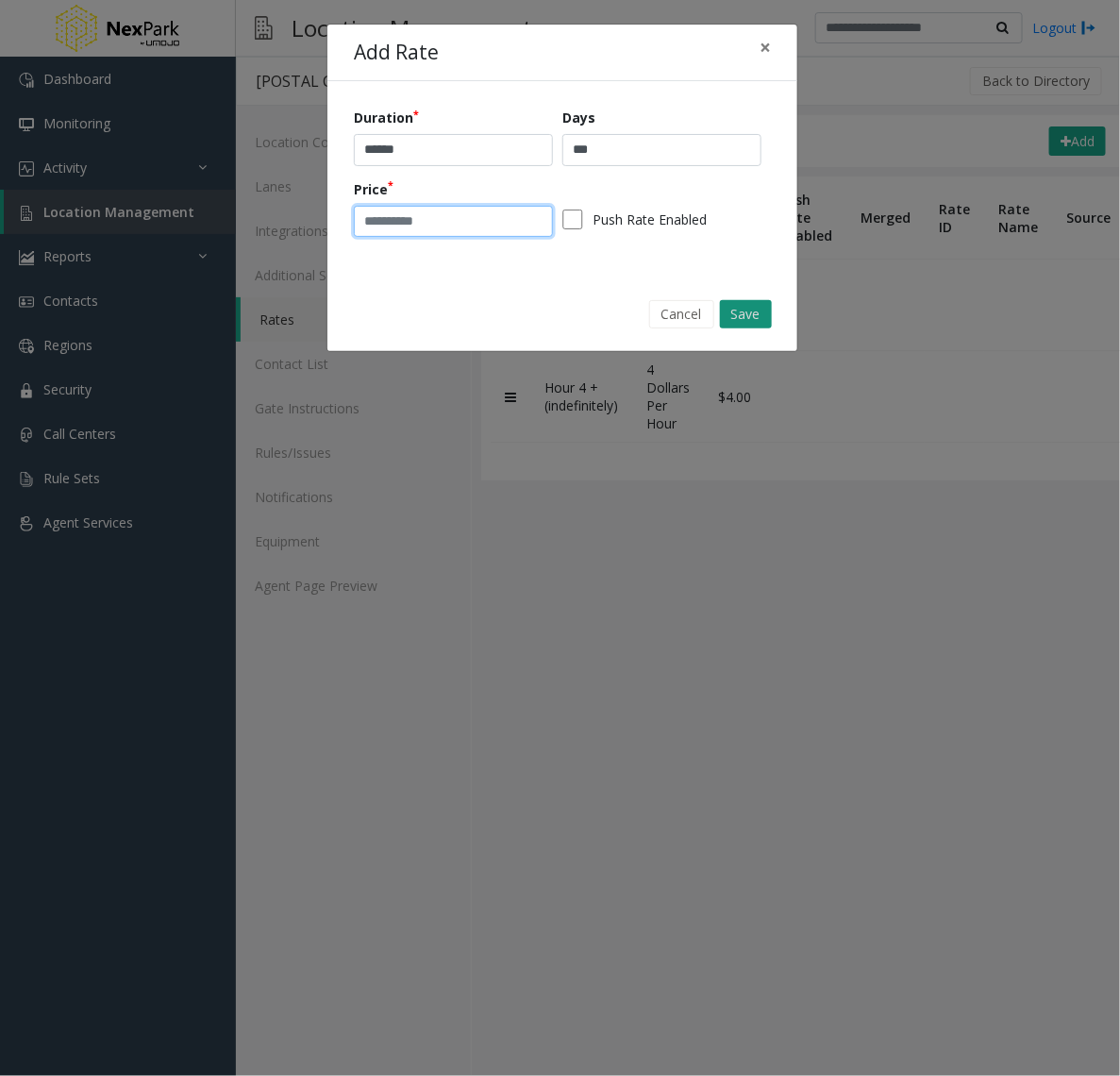 type on "*" 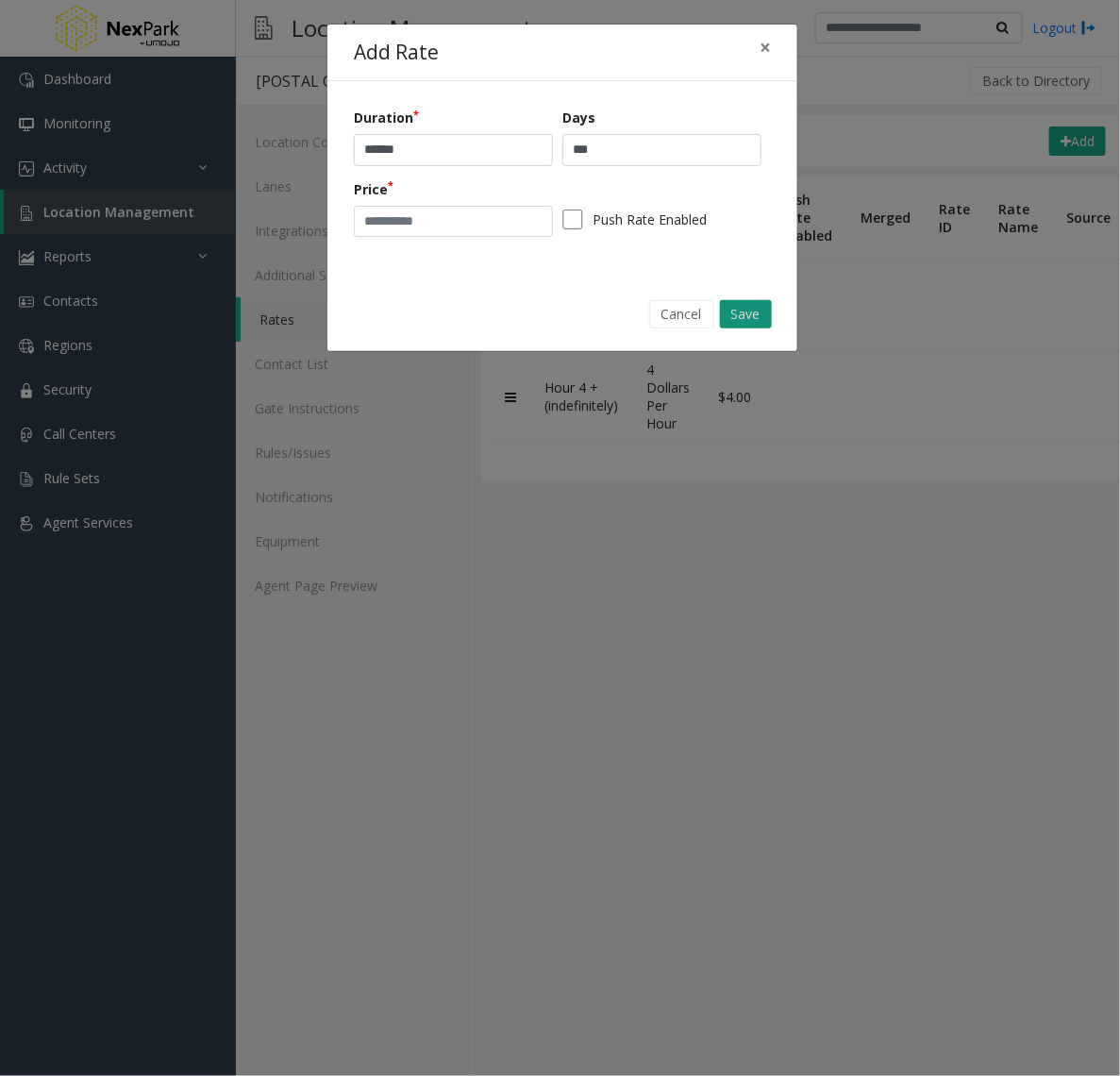 click on "Save" 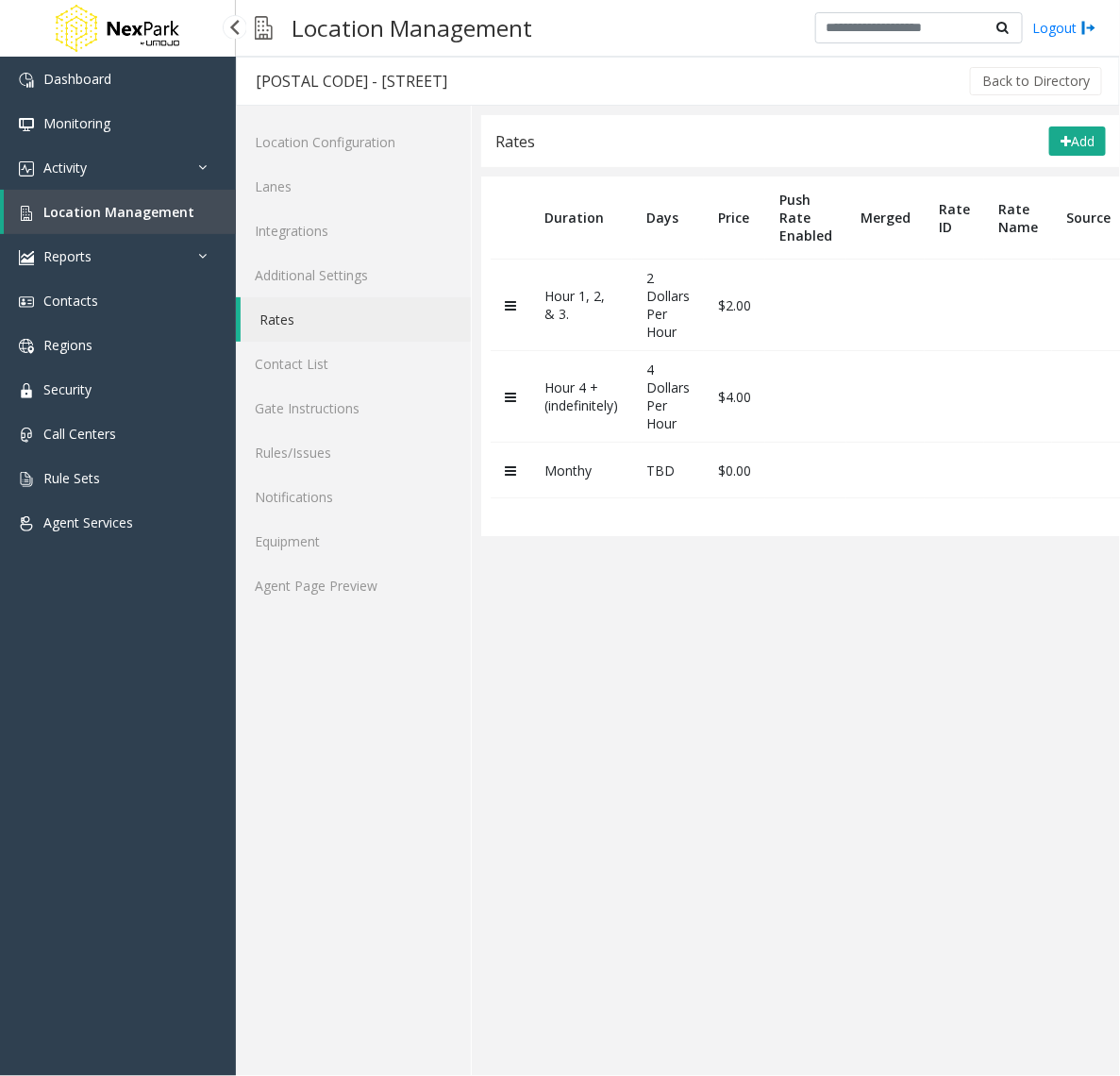click on "Location Management" at bounding box center [120, 211] 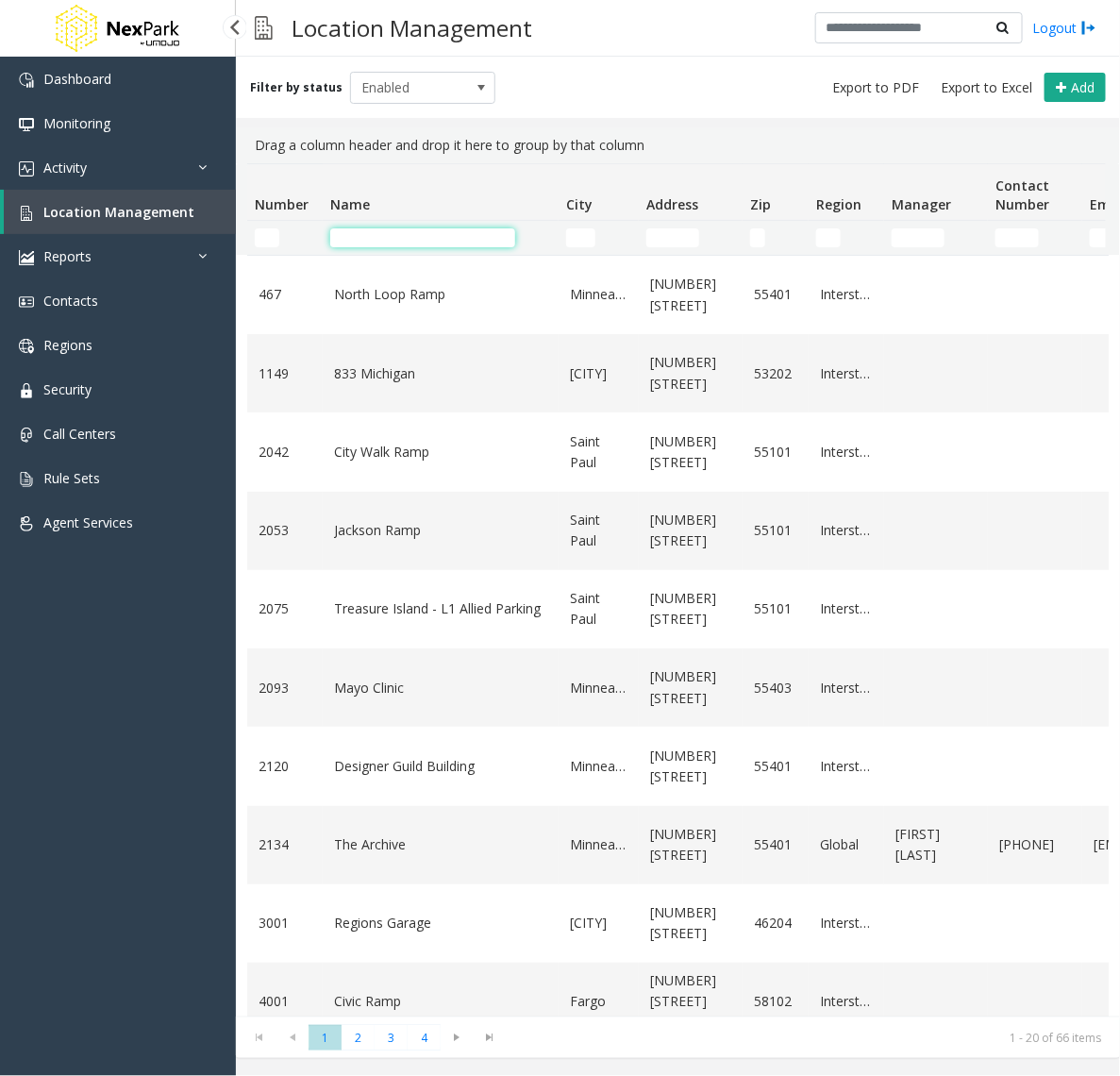 click 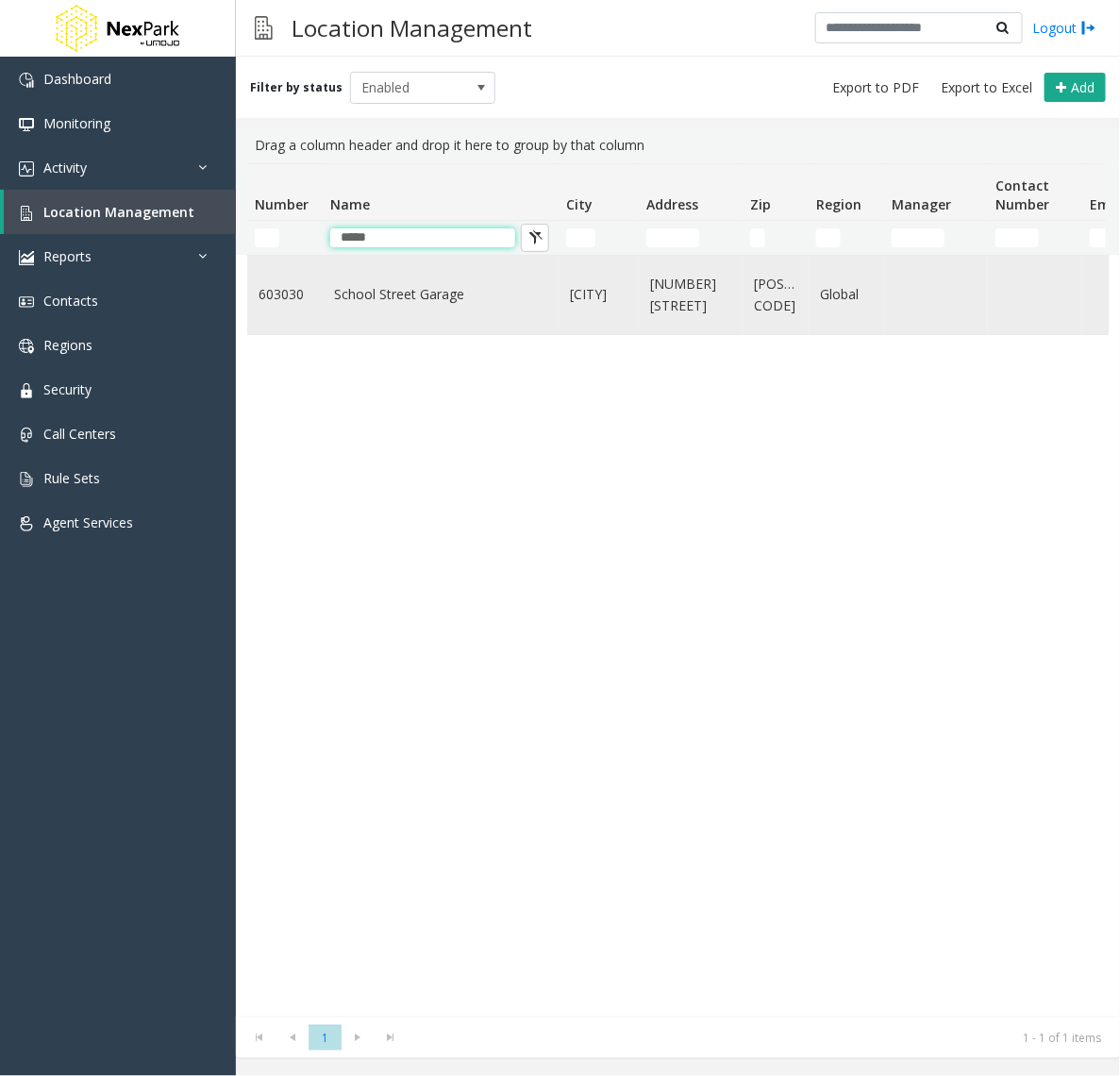 type on "*****" 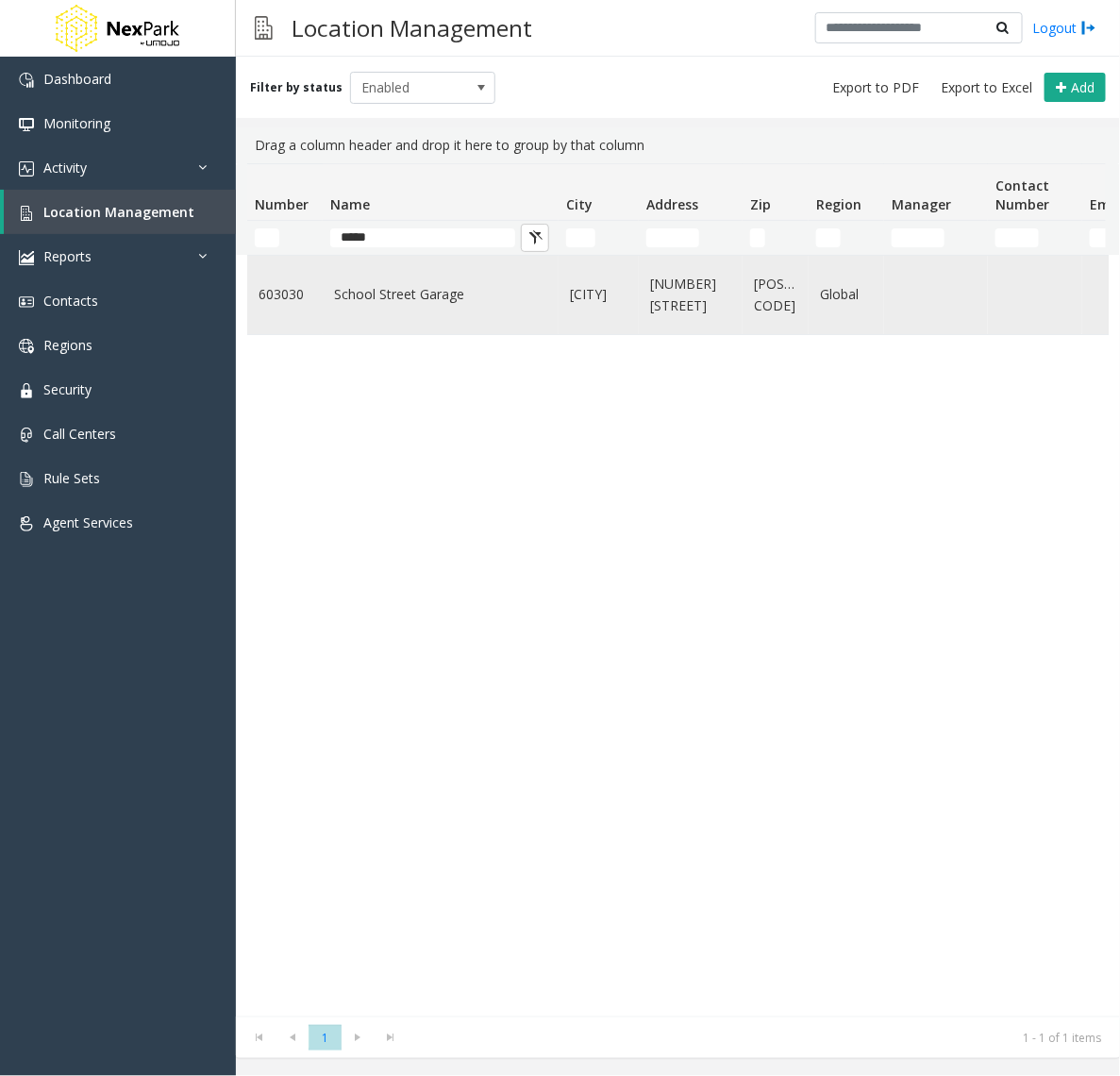 click on "603030" 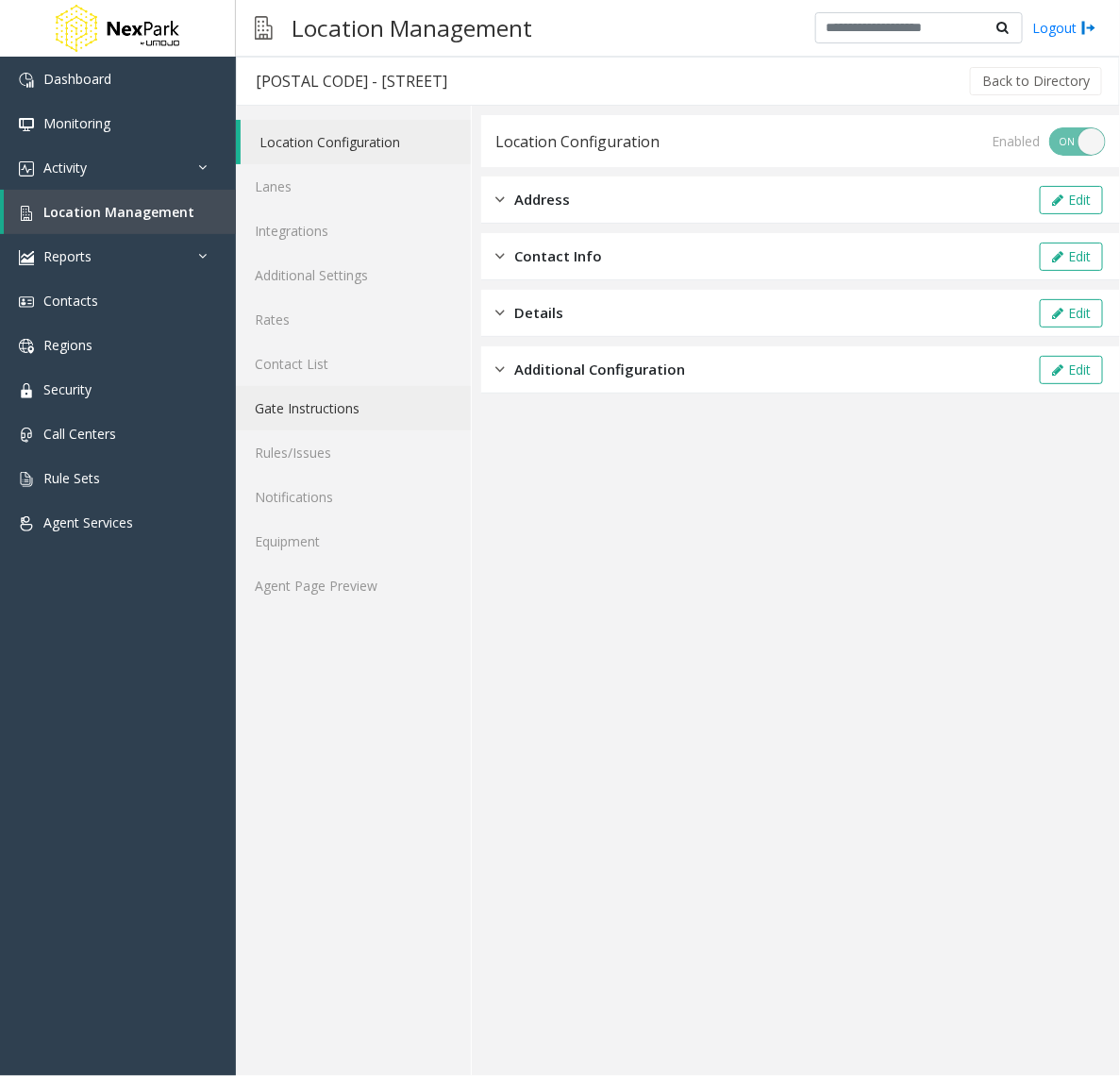click on "Gate Instructions" 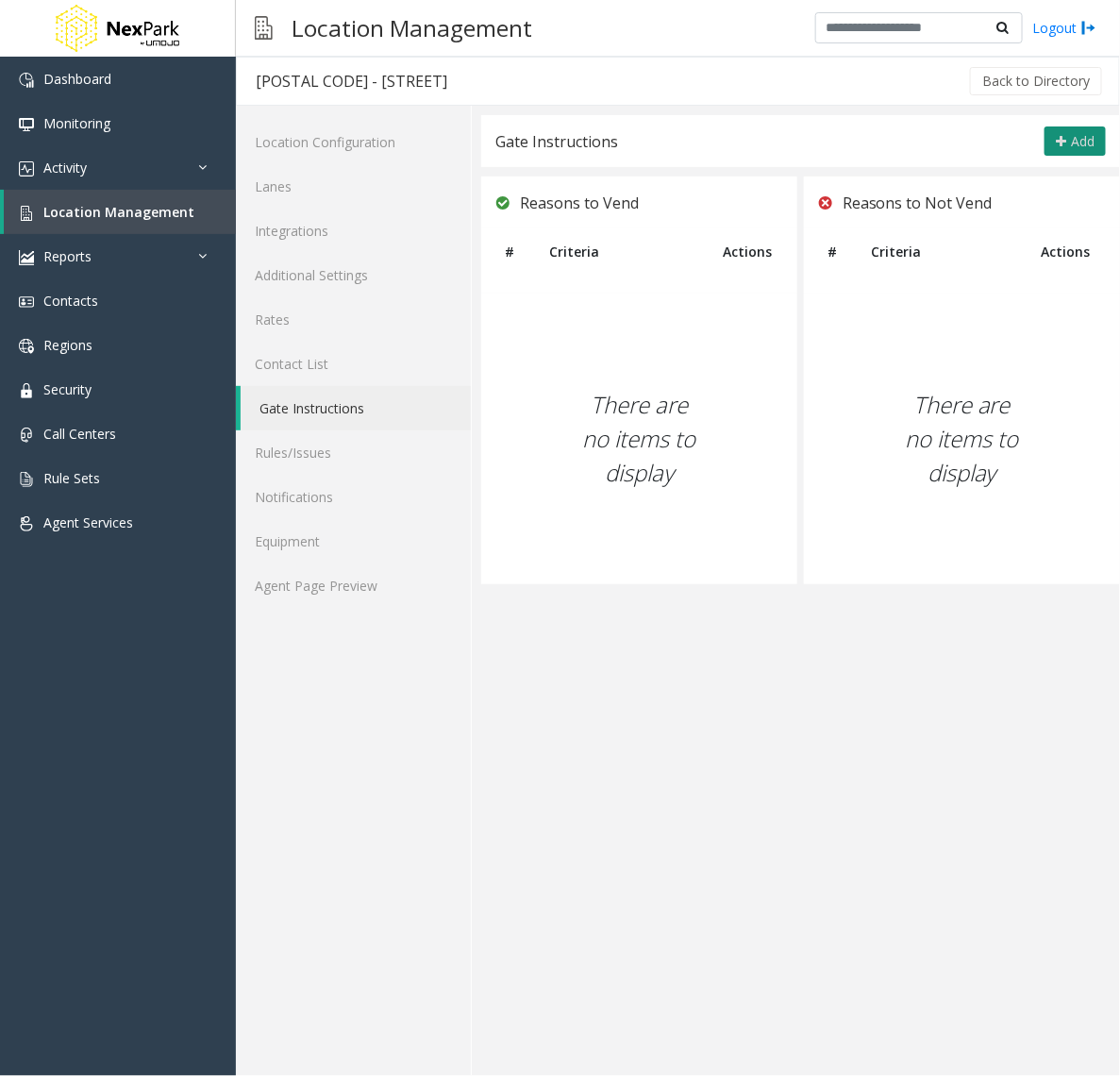 click on "Add" 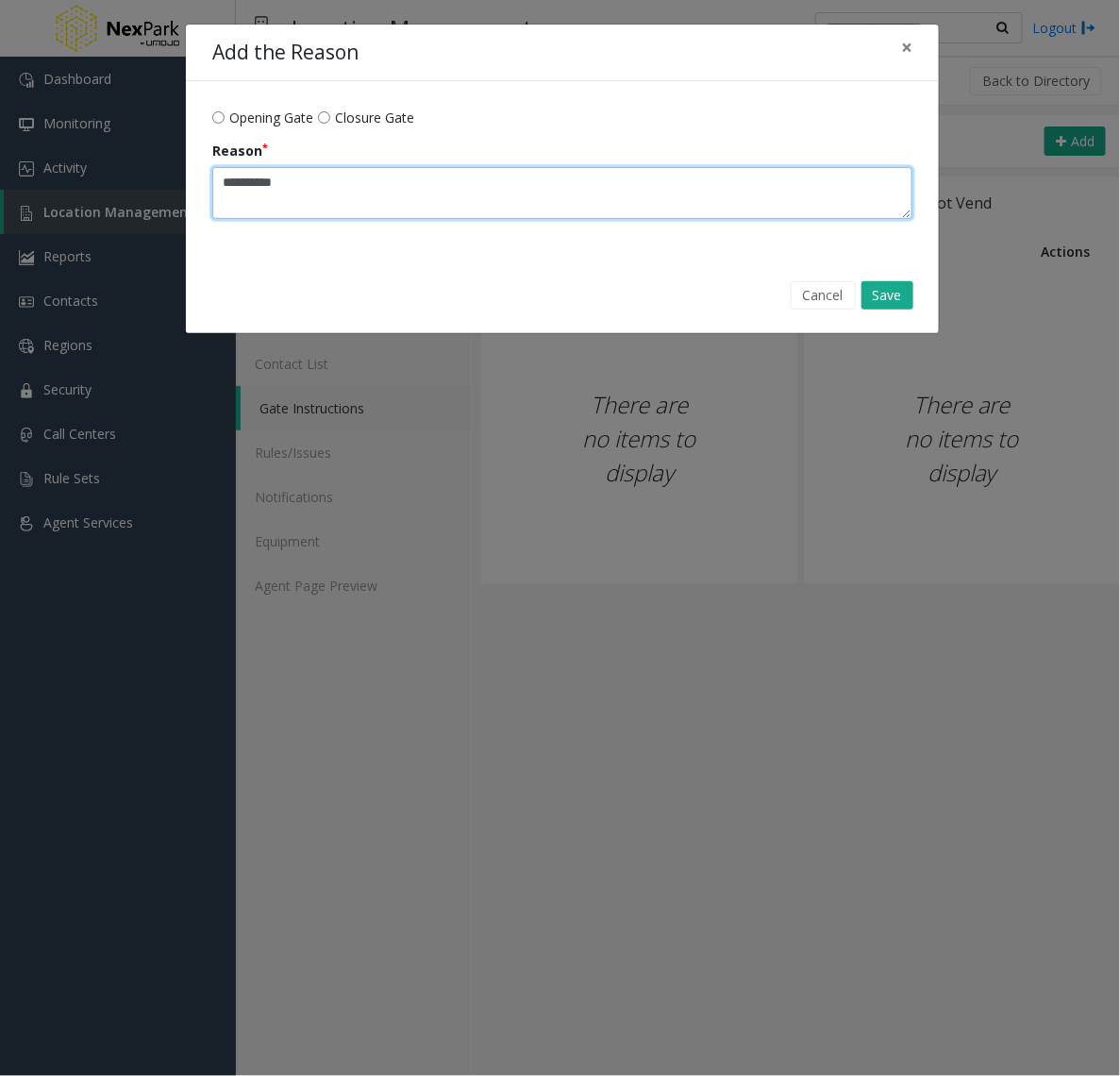 click on "Reason" at bounding box center [562, 193] 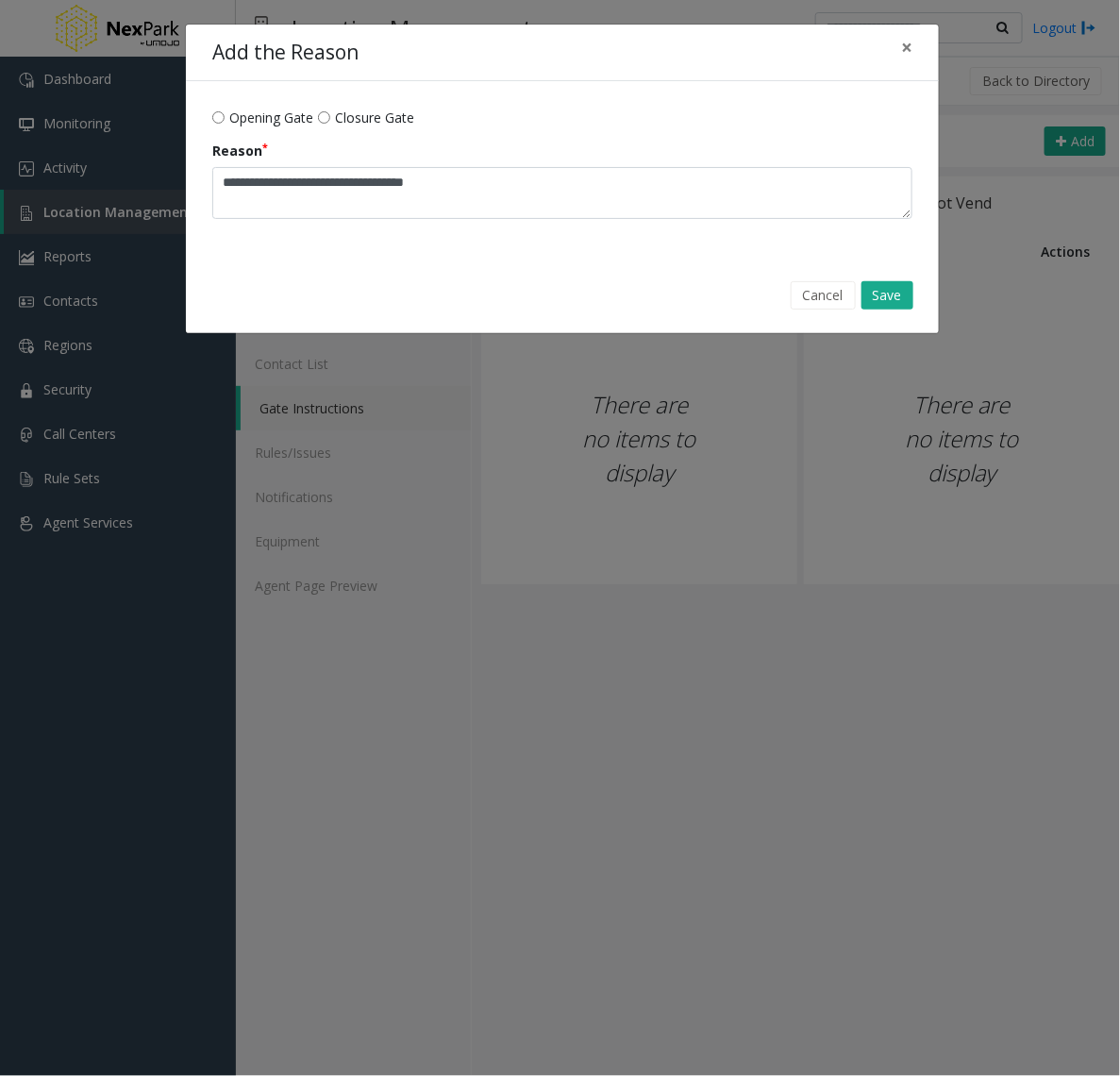 click on "Opening Gate Closure Gate Reason" 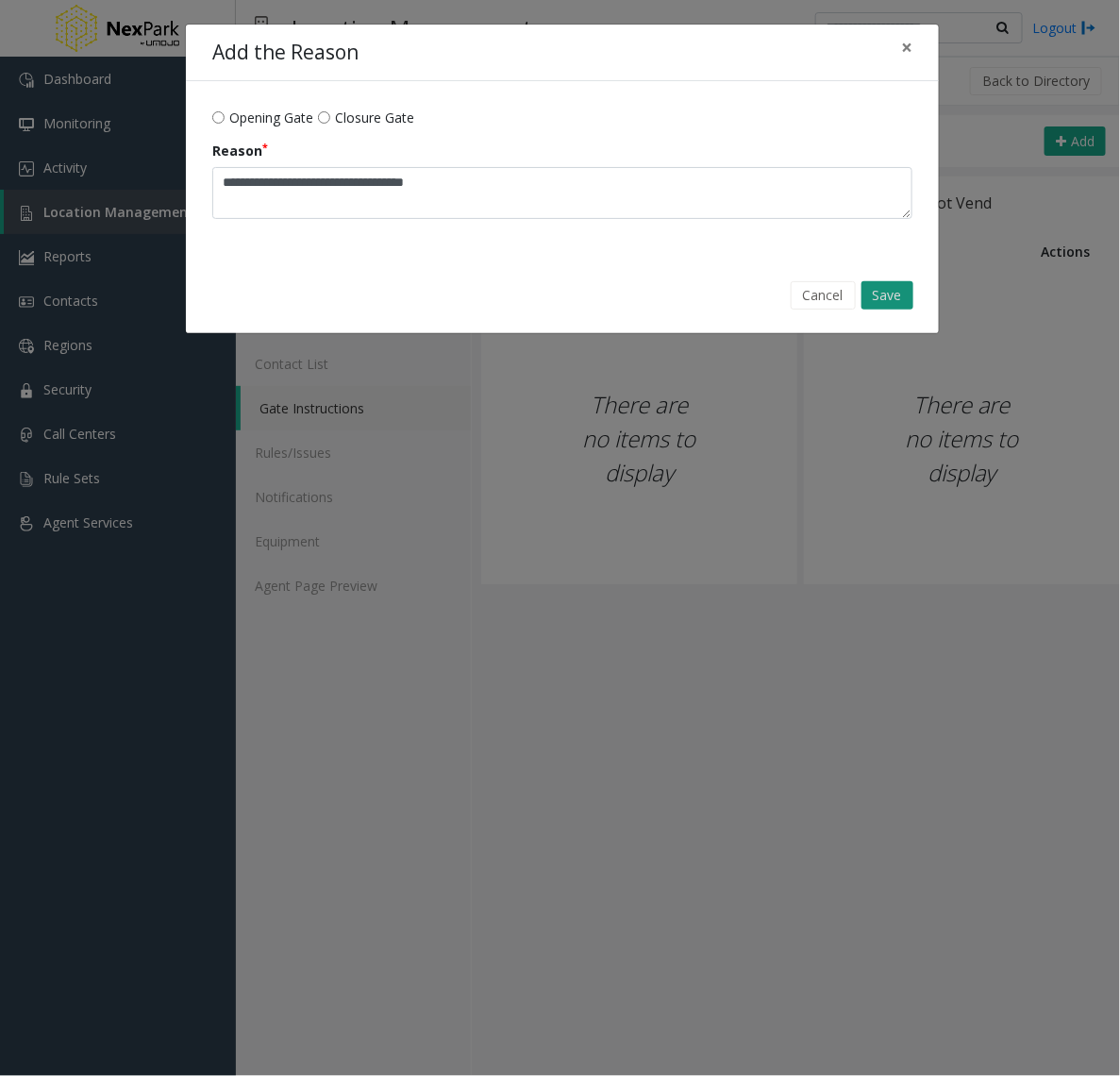 click on "Save" 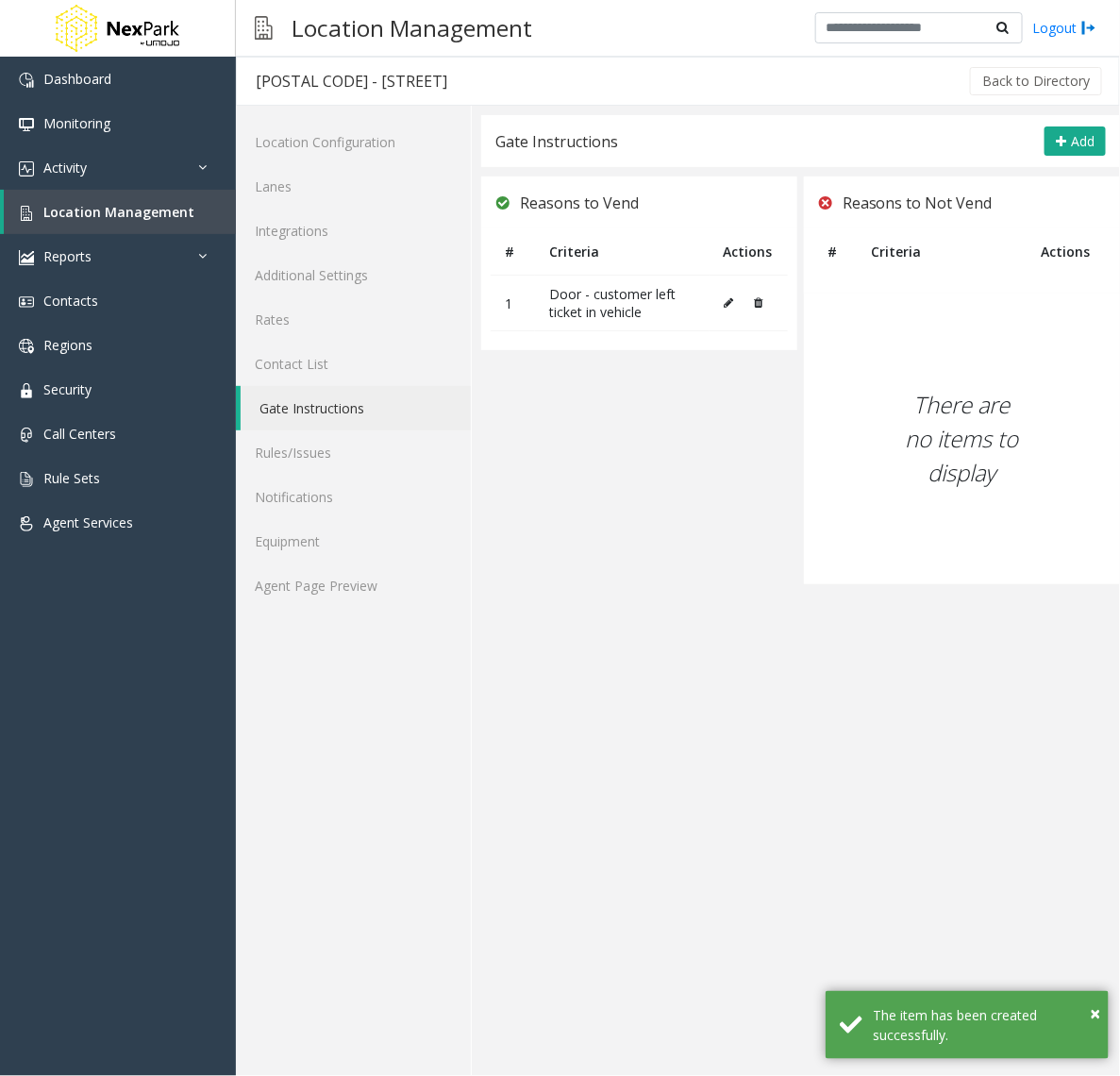 click on "Gate Instructions Add" 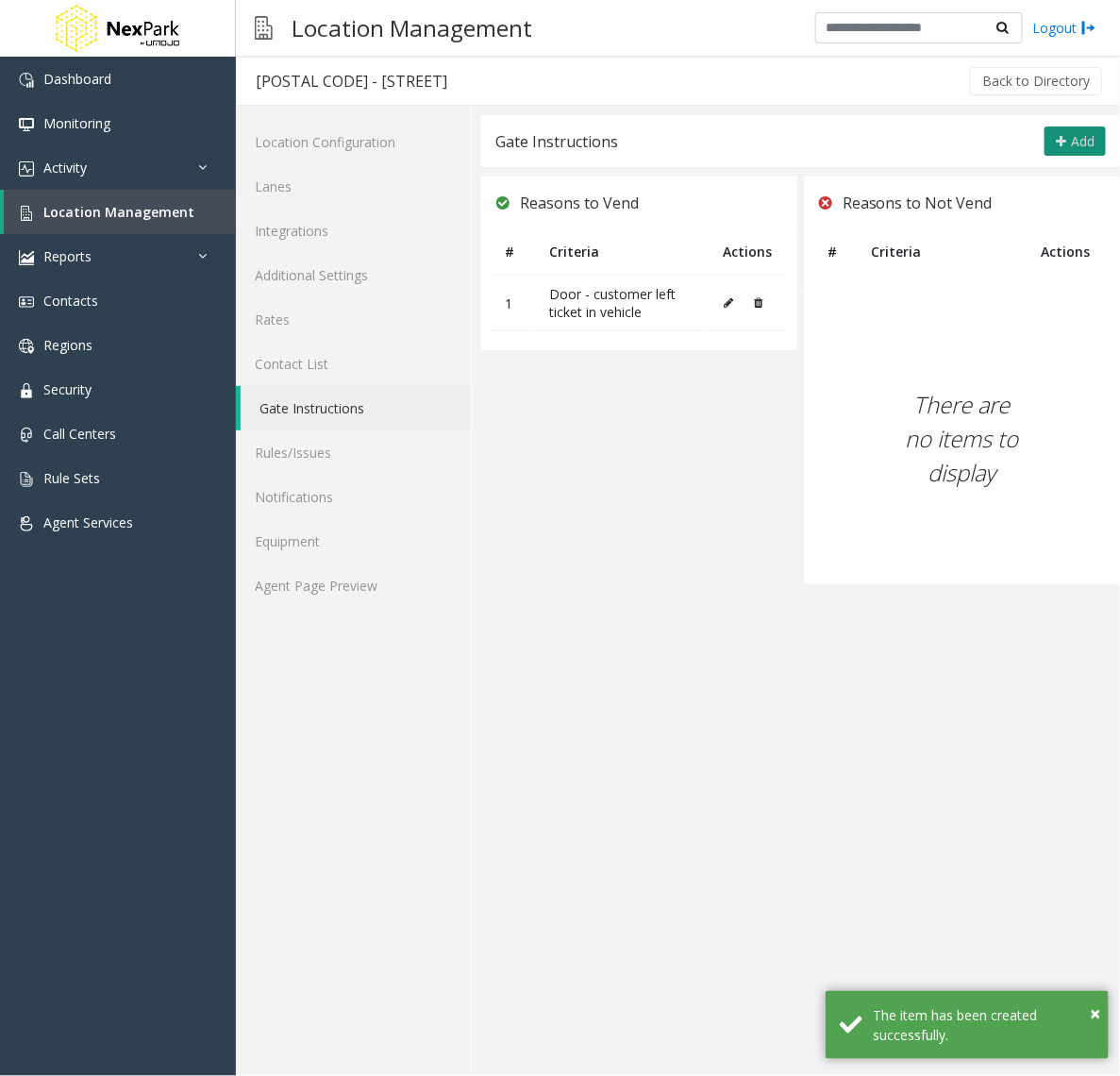 click on "Add" 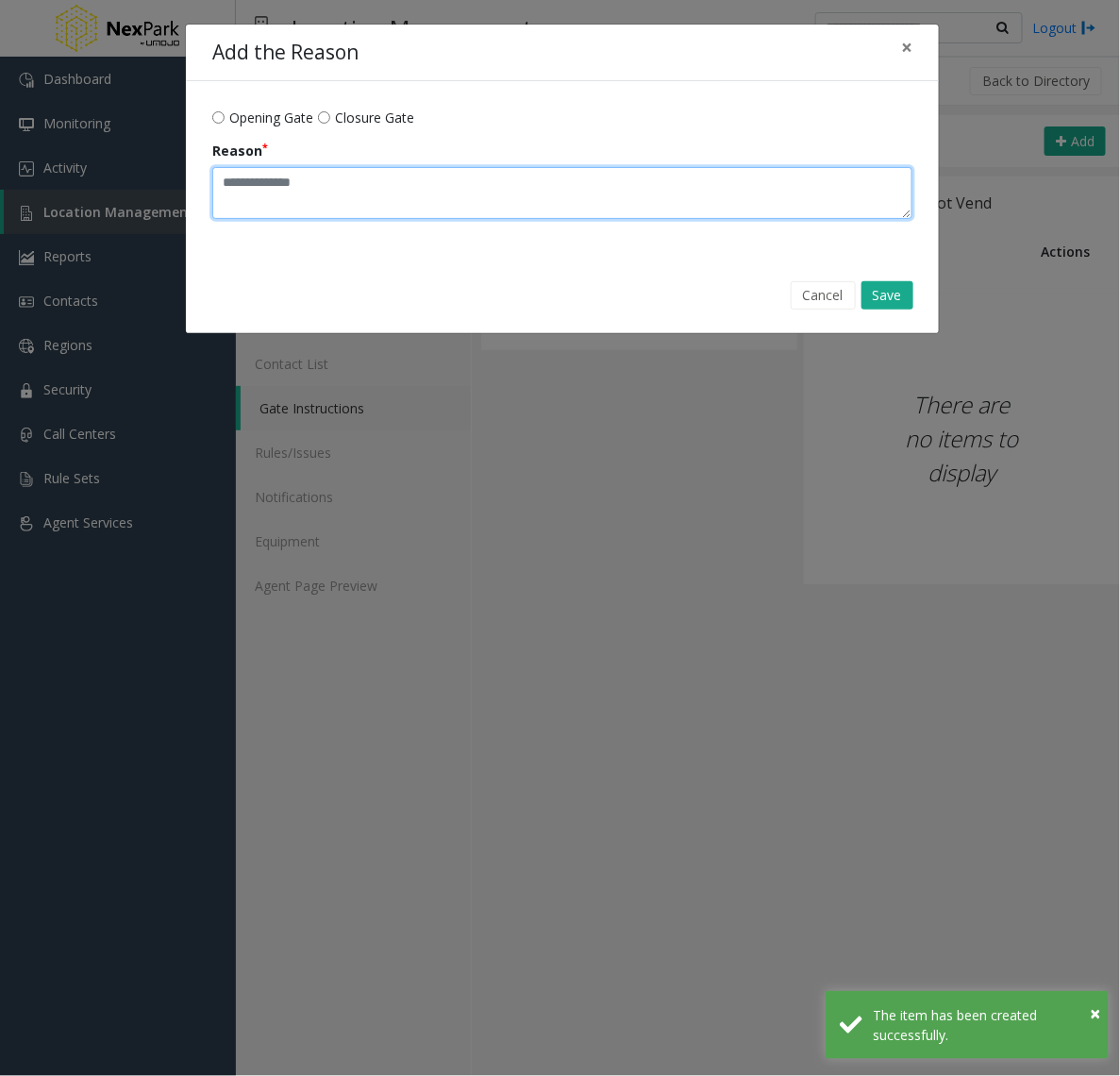 click on "Reason" at bounding box center (562, 193) 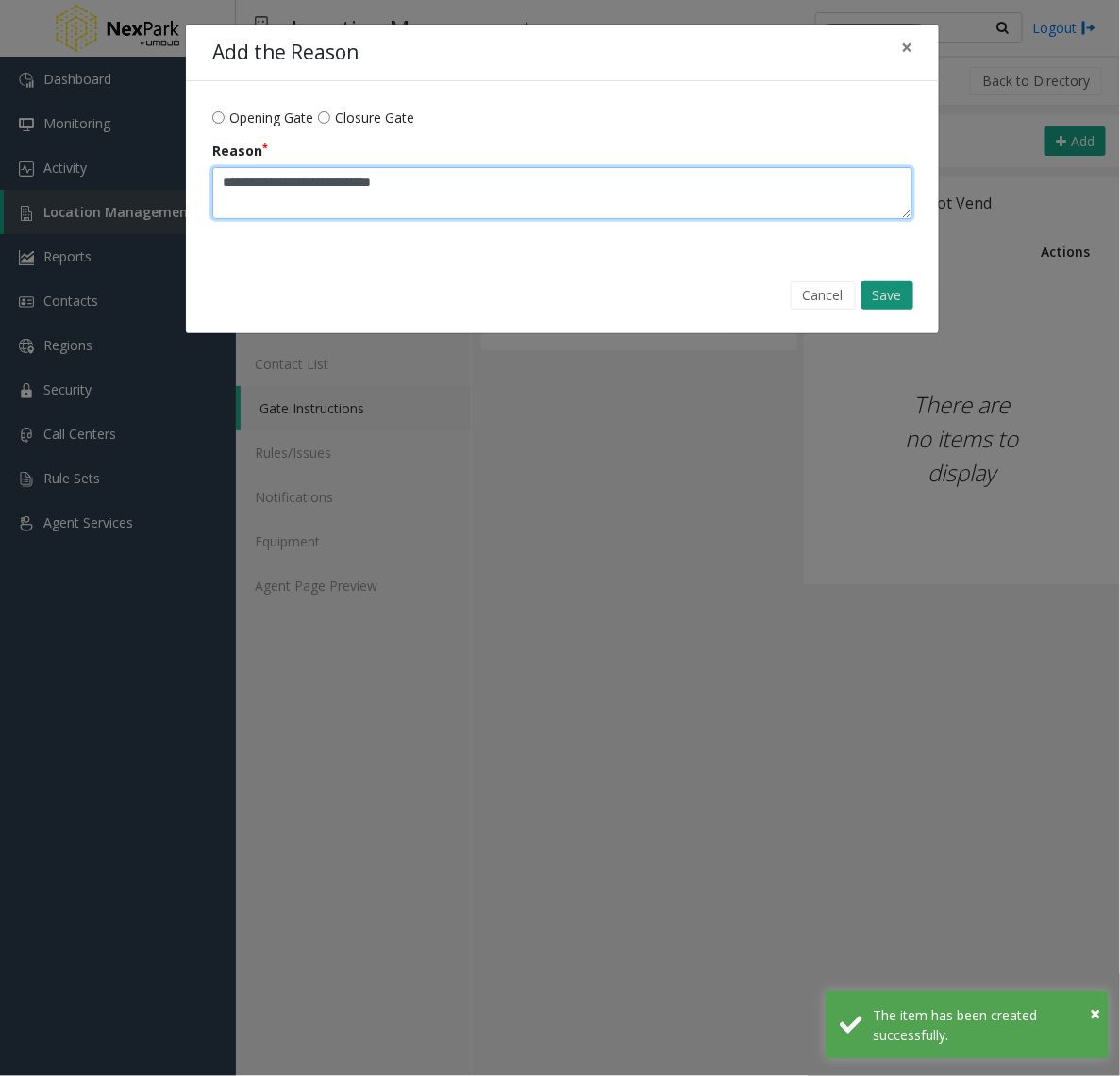 type on "**********" 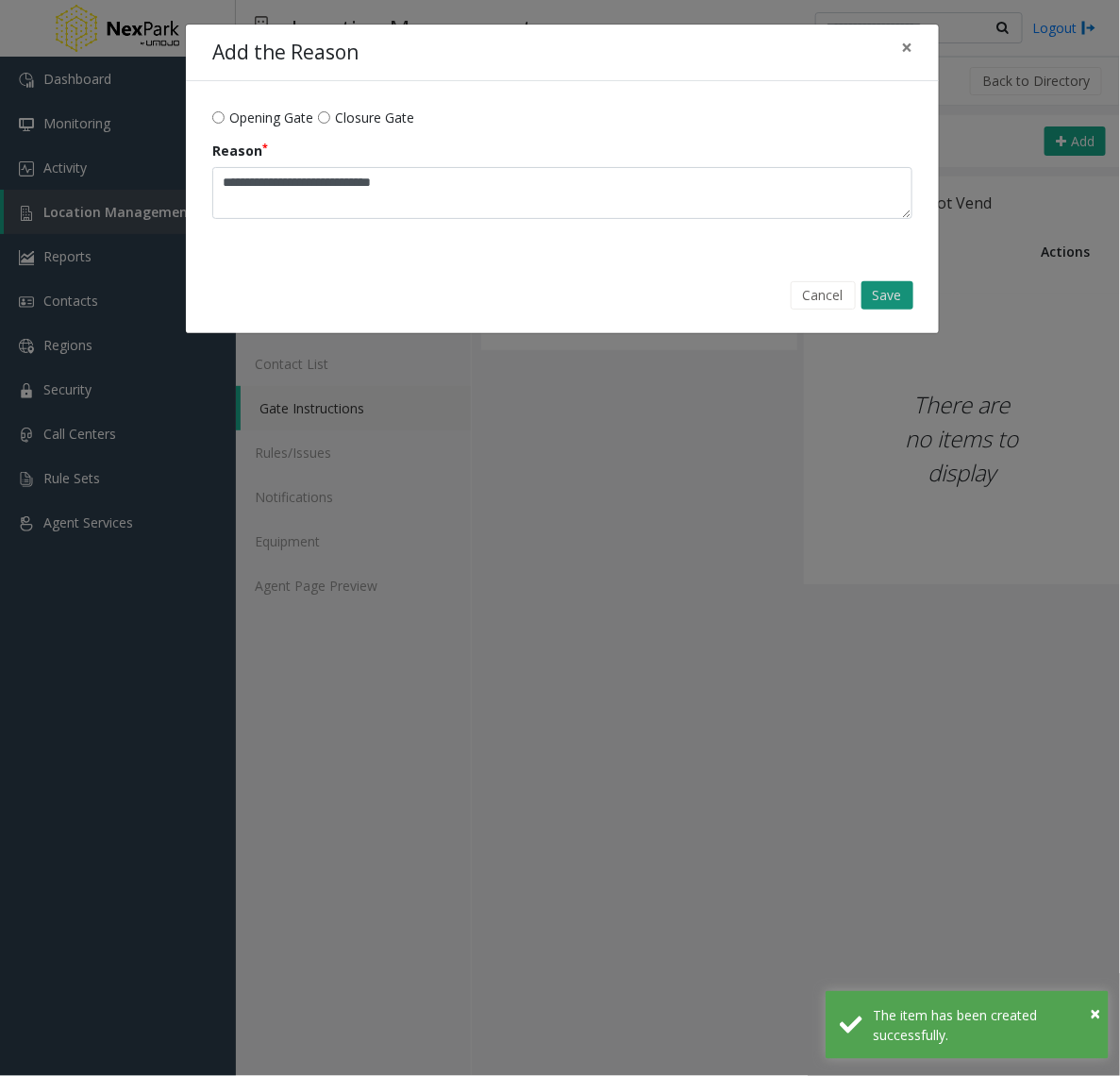 click on "Save" 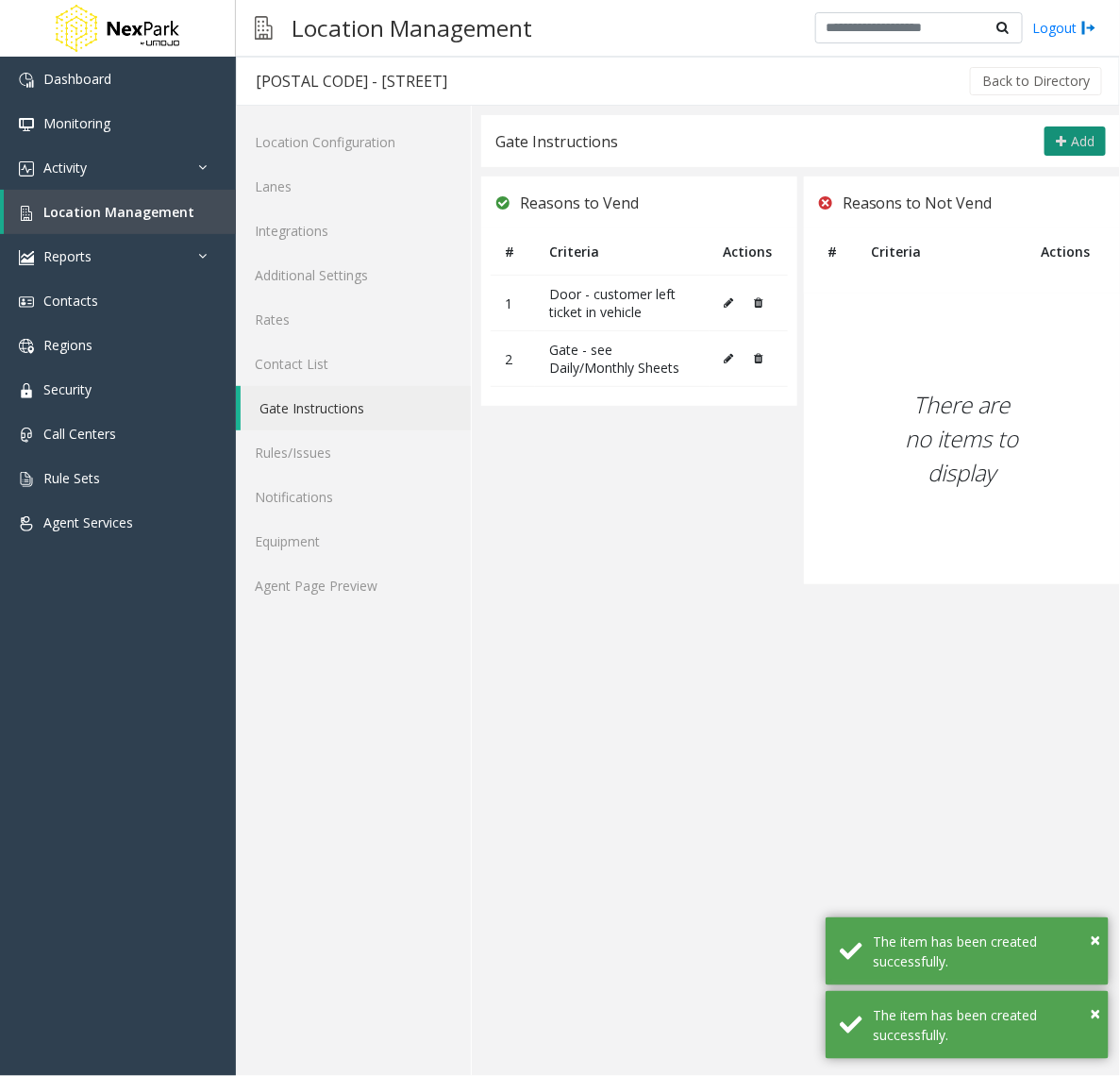 click on "Add" 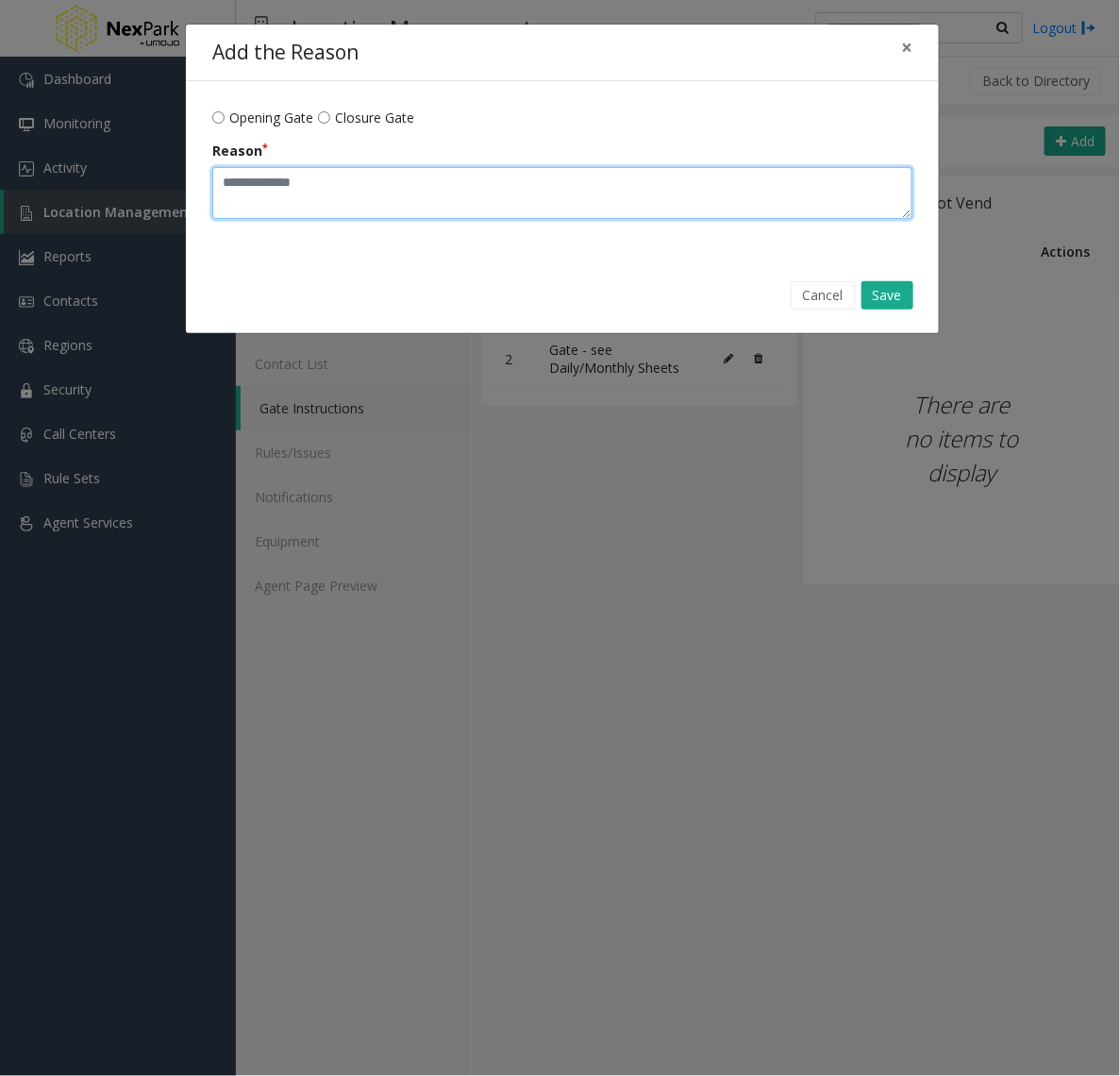 click on "Reason" at bounding box center [562, 193] 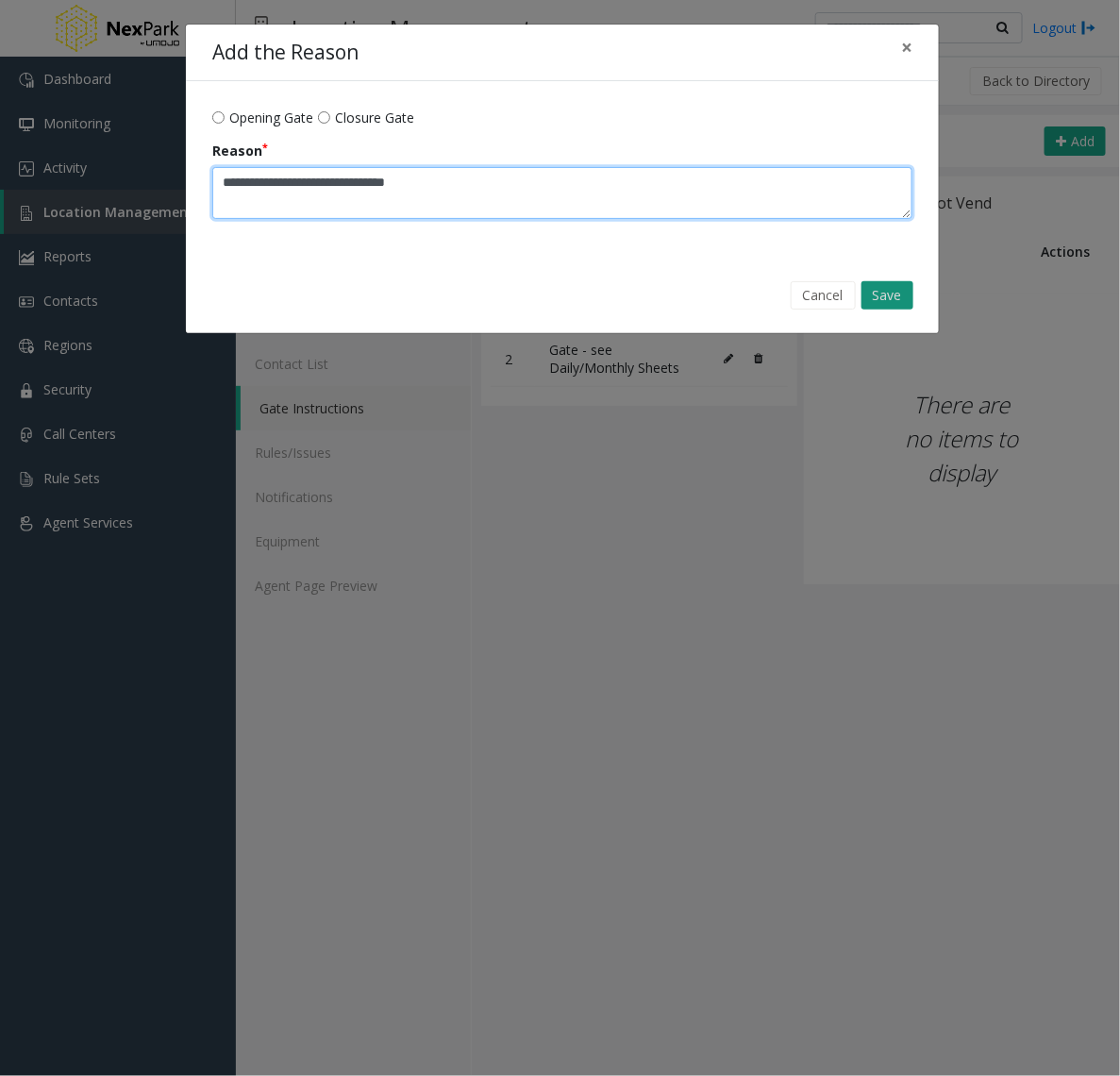 type on "**********" 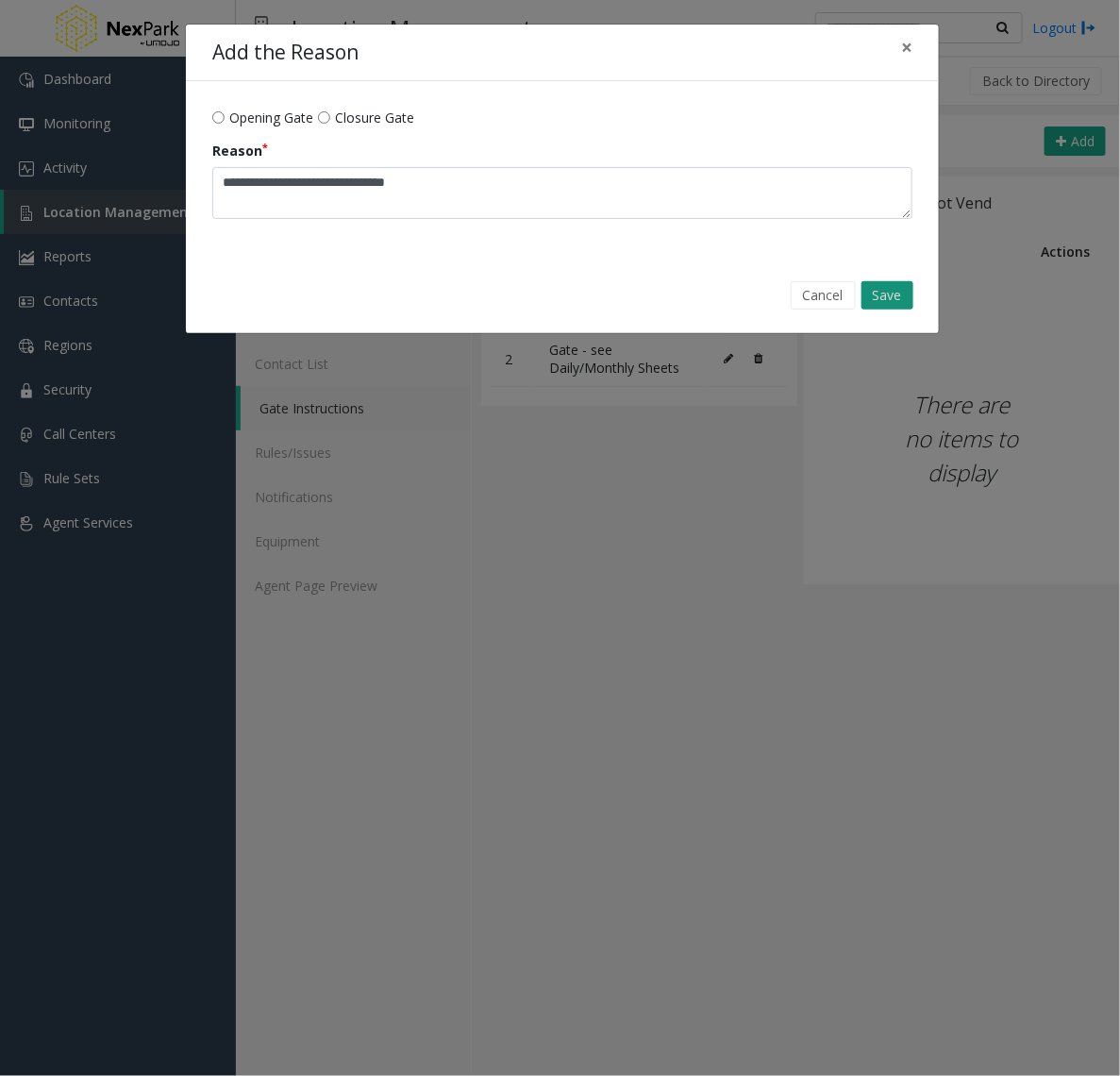 click on "Save" 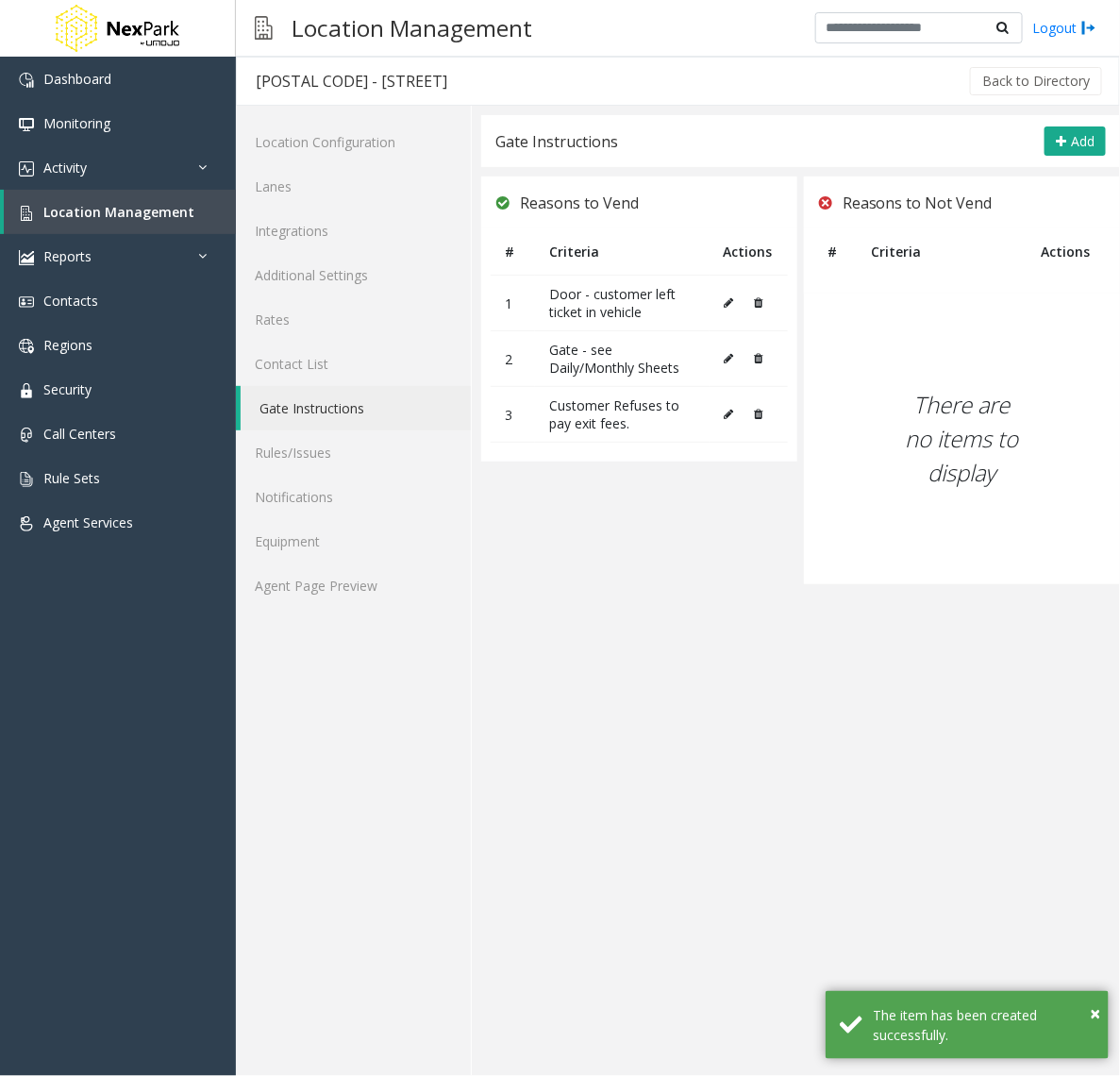 click 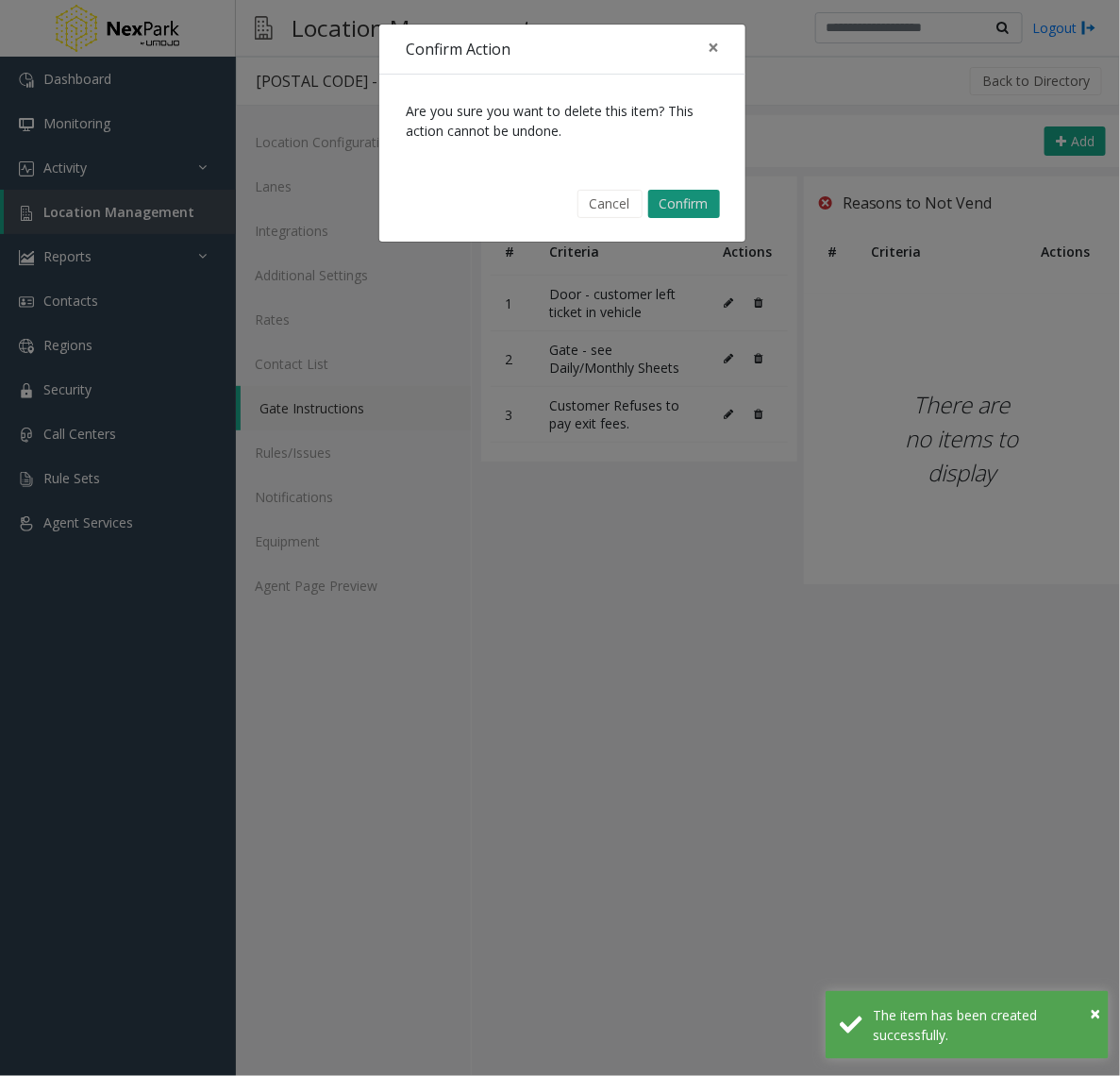 click on "Confirm" 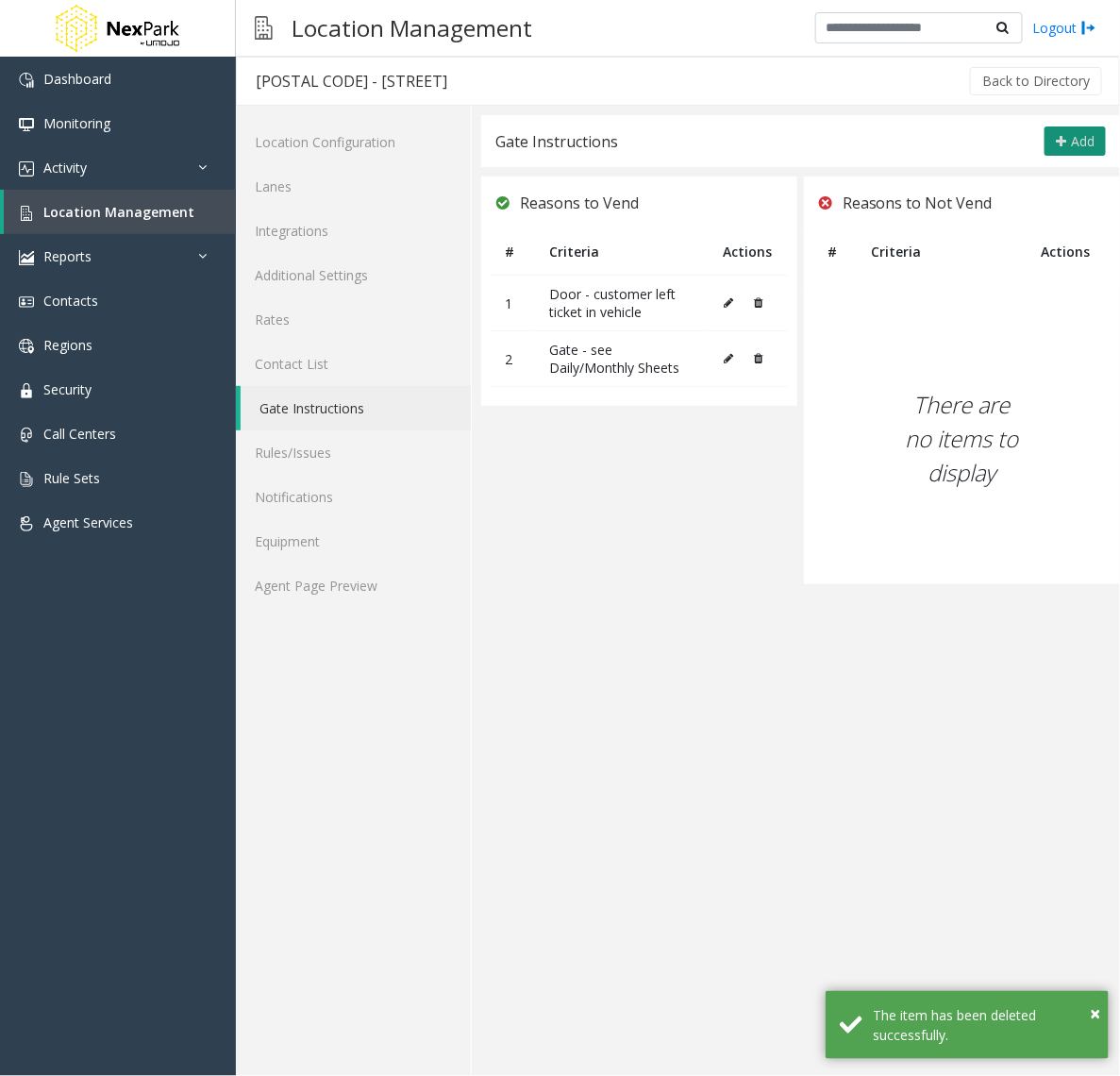 click on "Add" 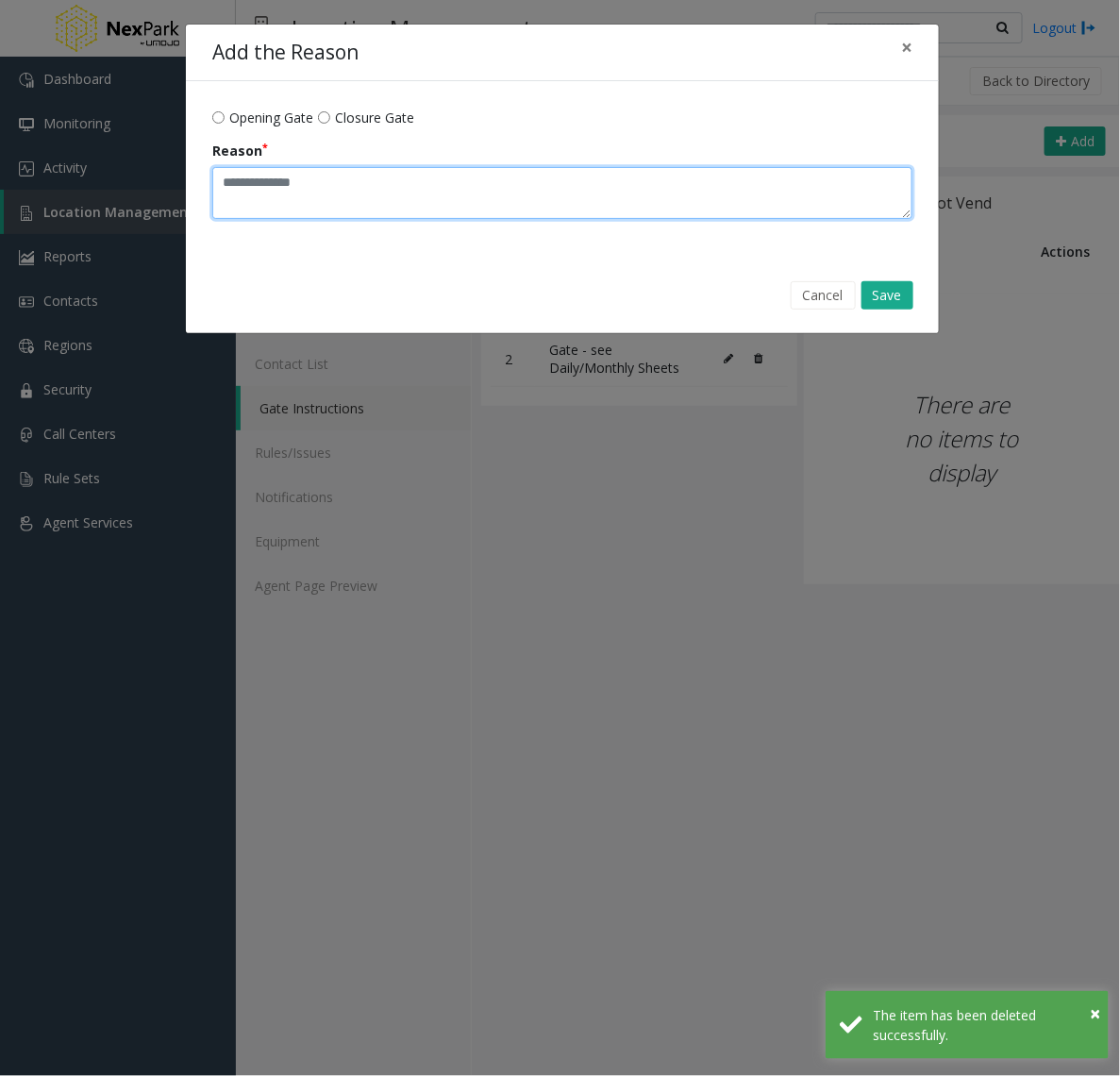 click on "Reason" at bounding box center (562, 193) 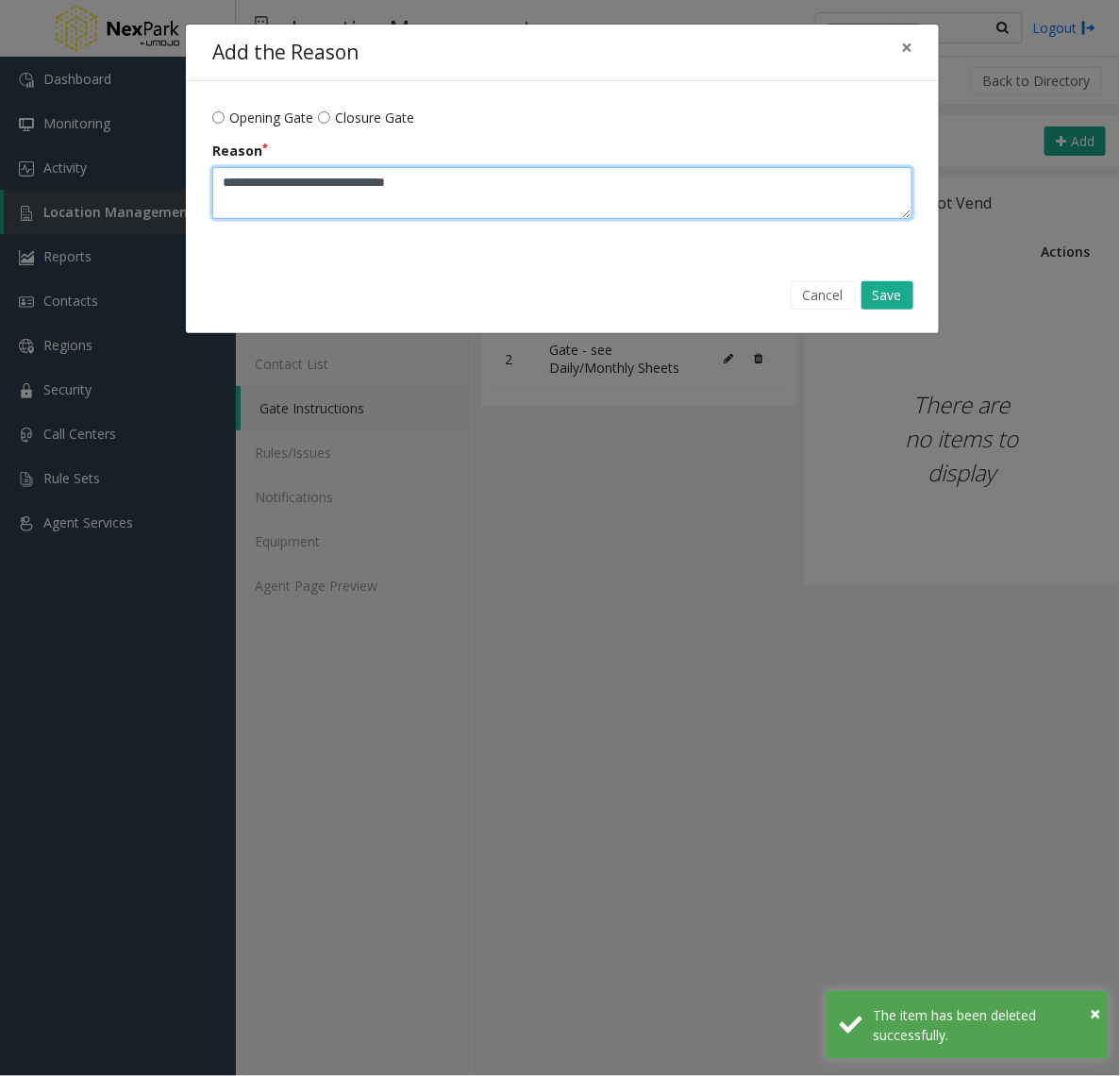 type on "**********" 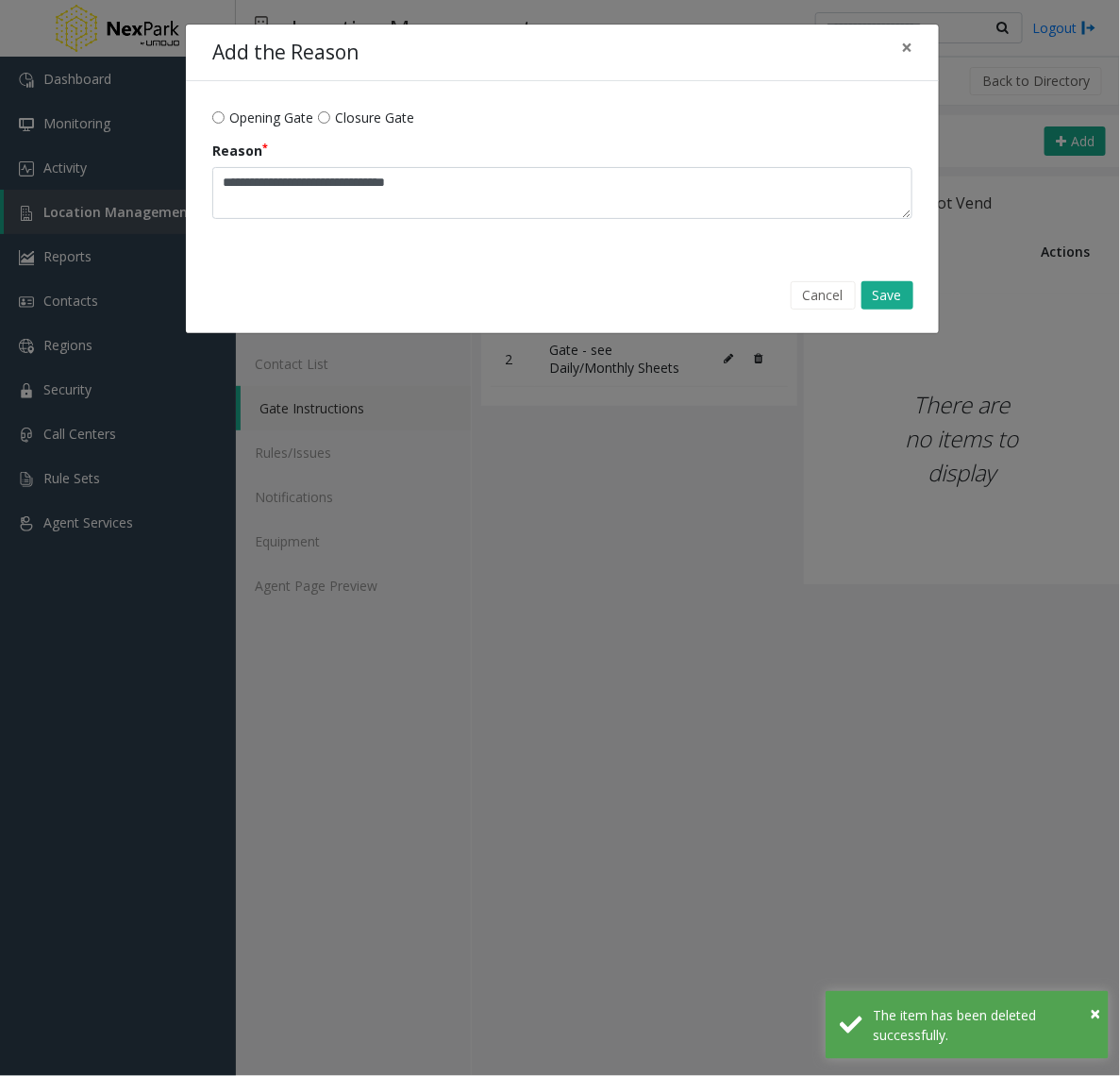 click on "Cancel Save" 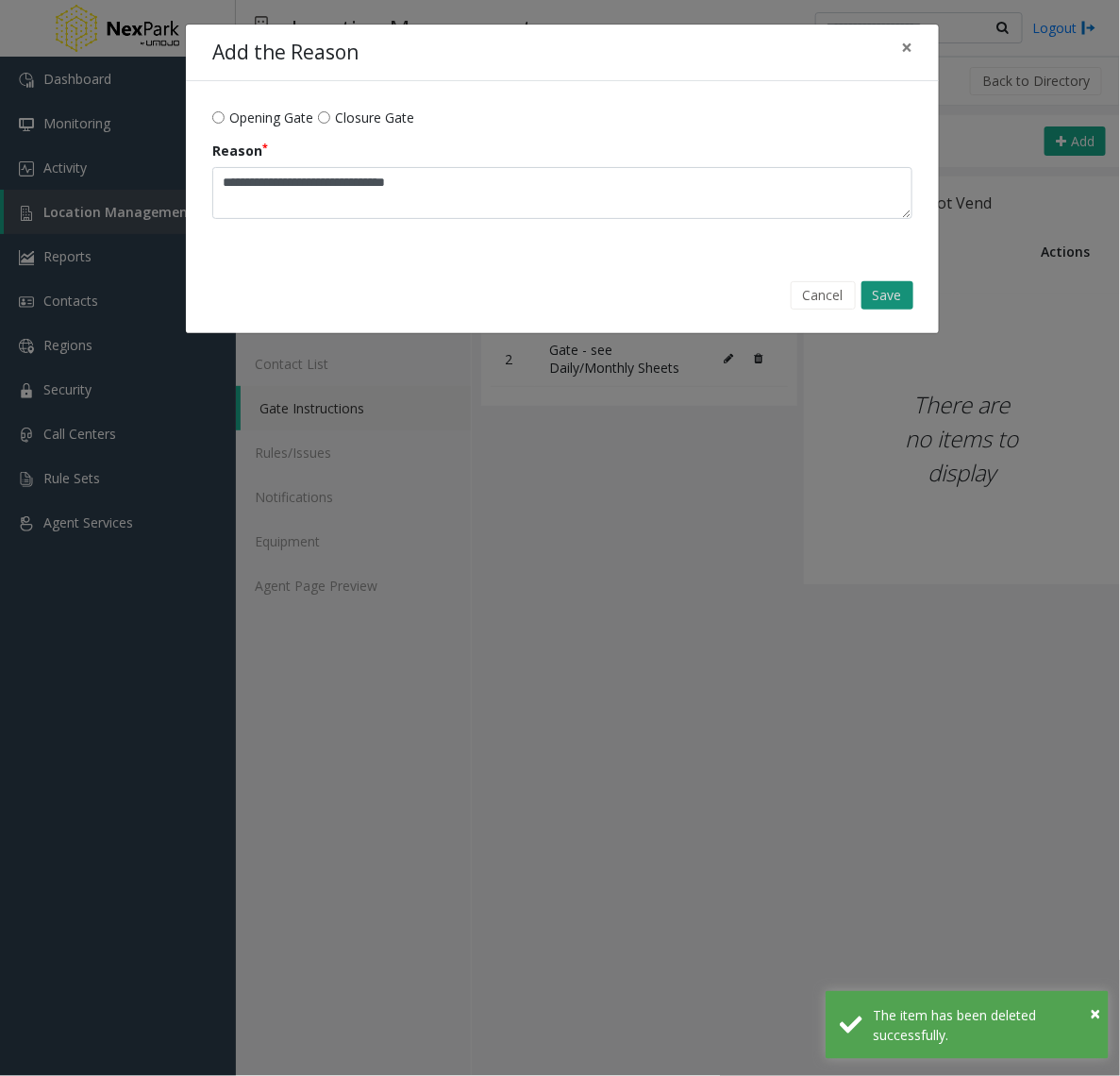 click on "Save" 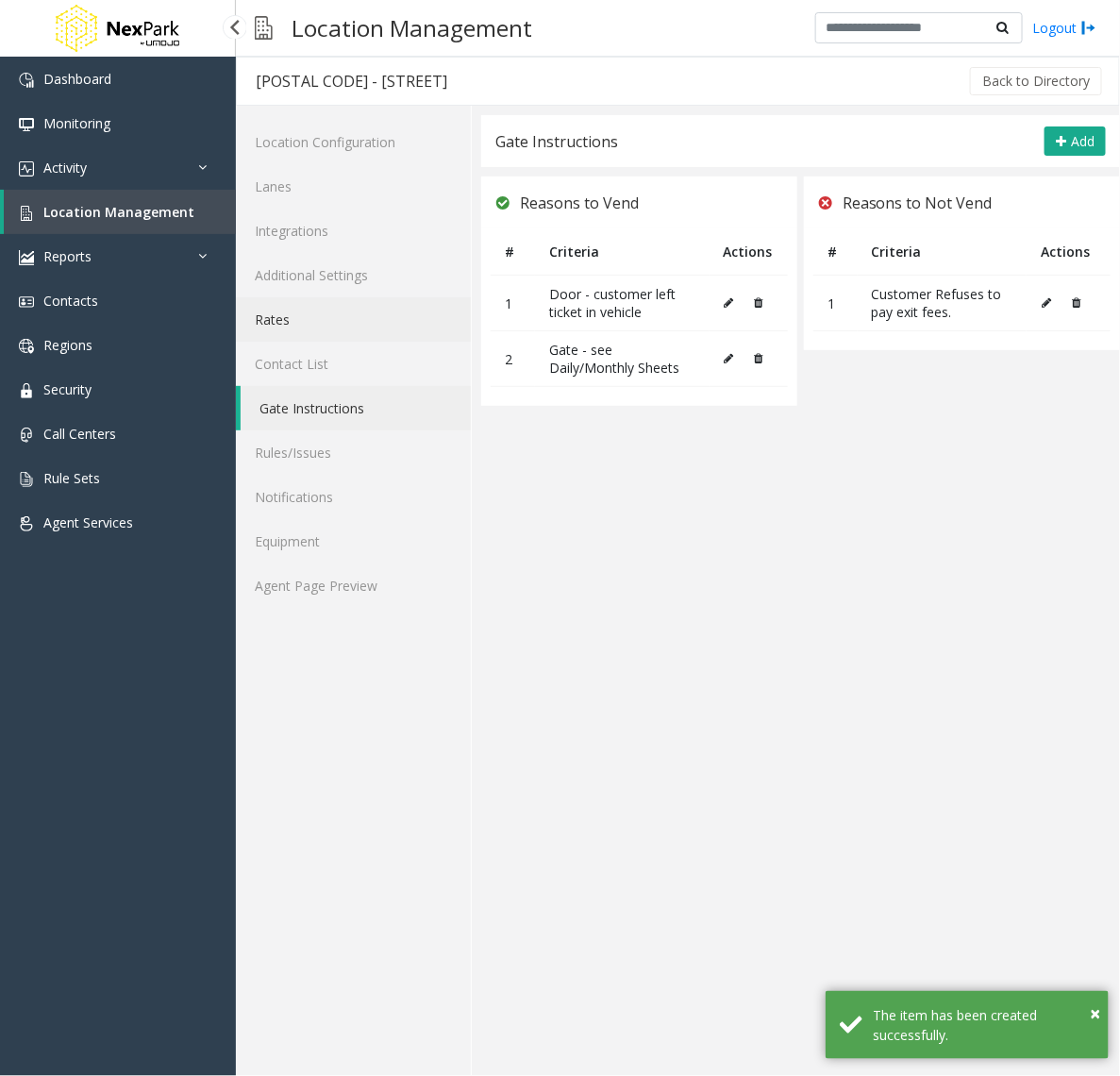 click on "Rates" 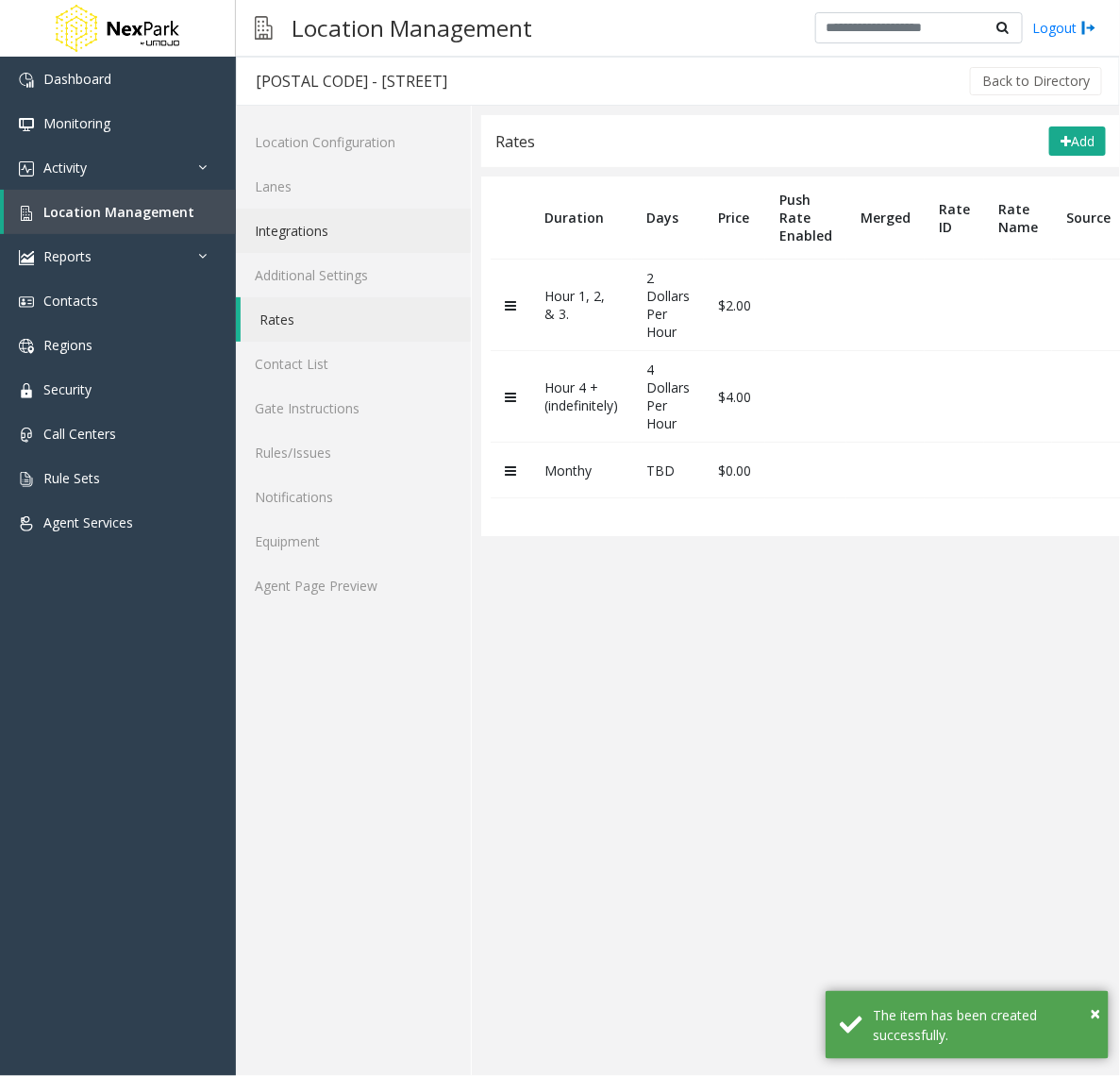 drag, startPoint x: 260, startPoint y: 312, endPoint x: 321, endPoint y: 222, distance: 108.72442 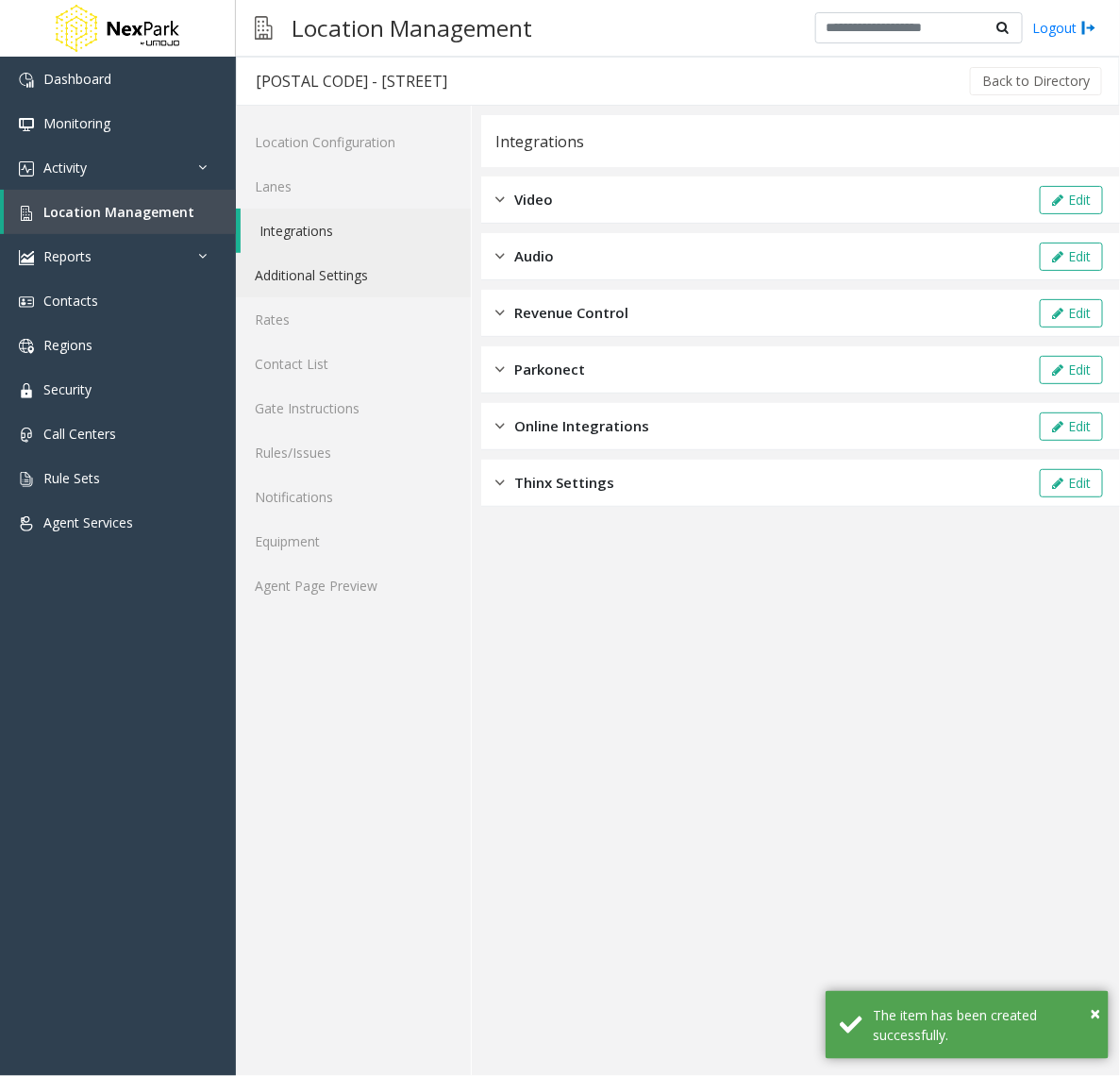 click on "Additional Settings" 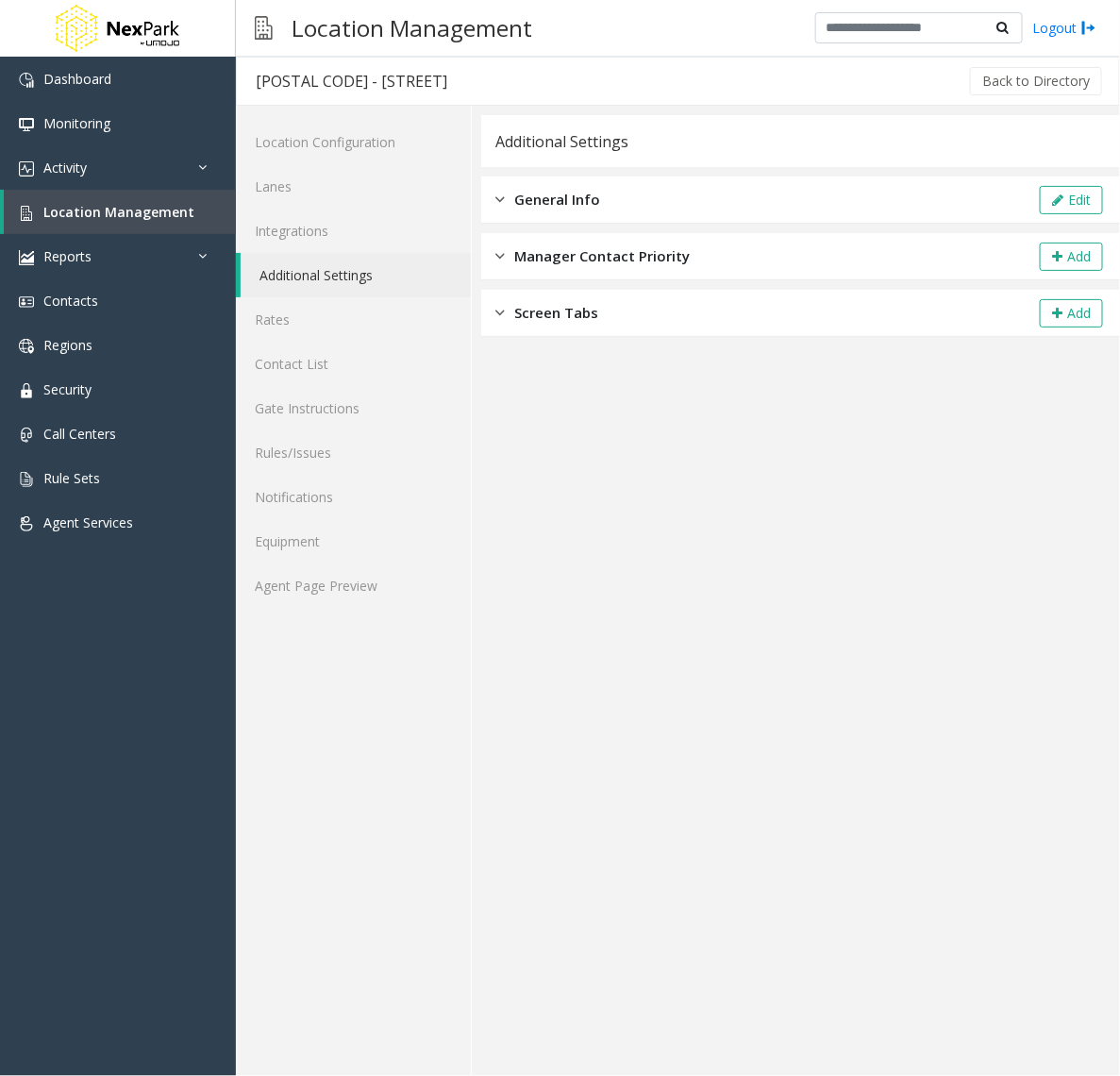 click on "General Info  Edit" 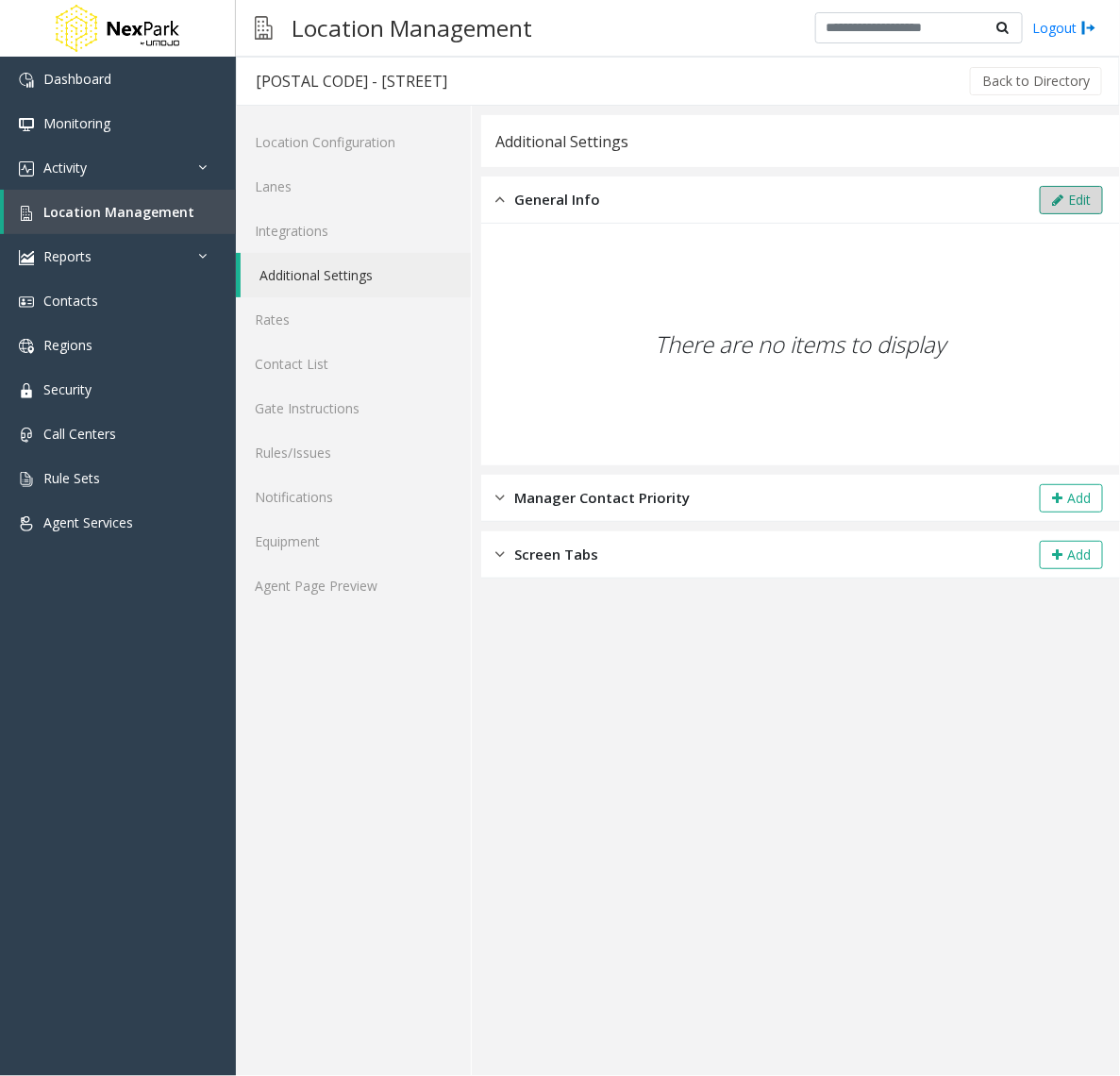 click 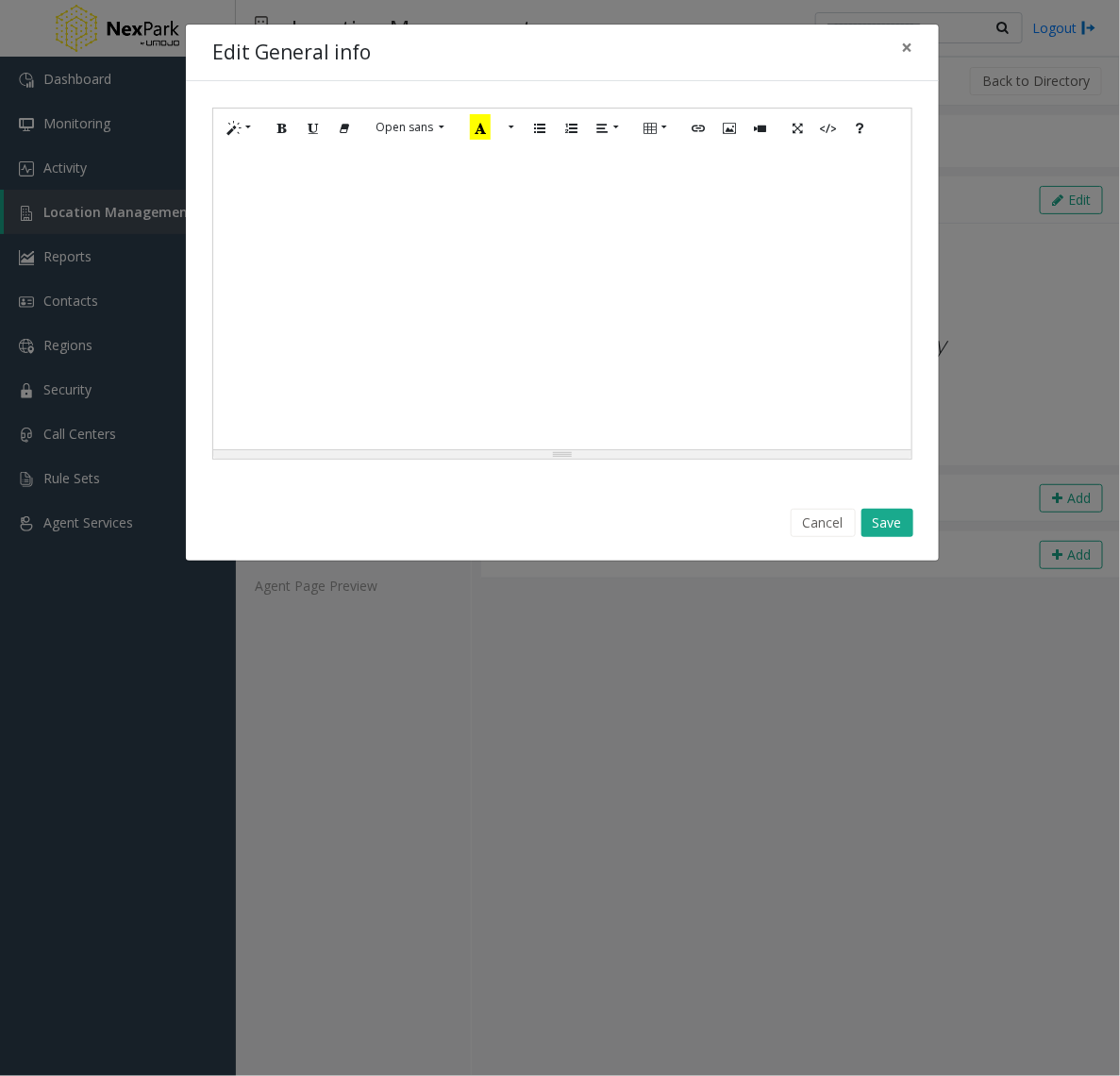click 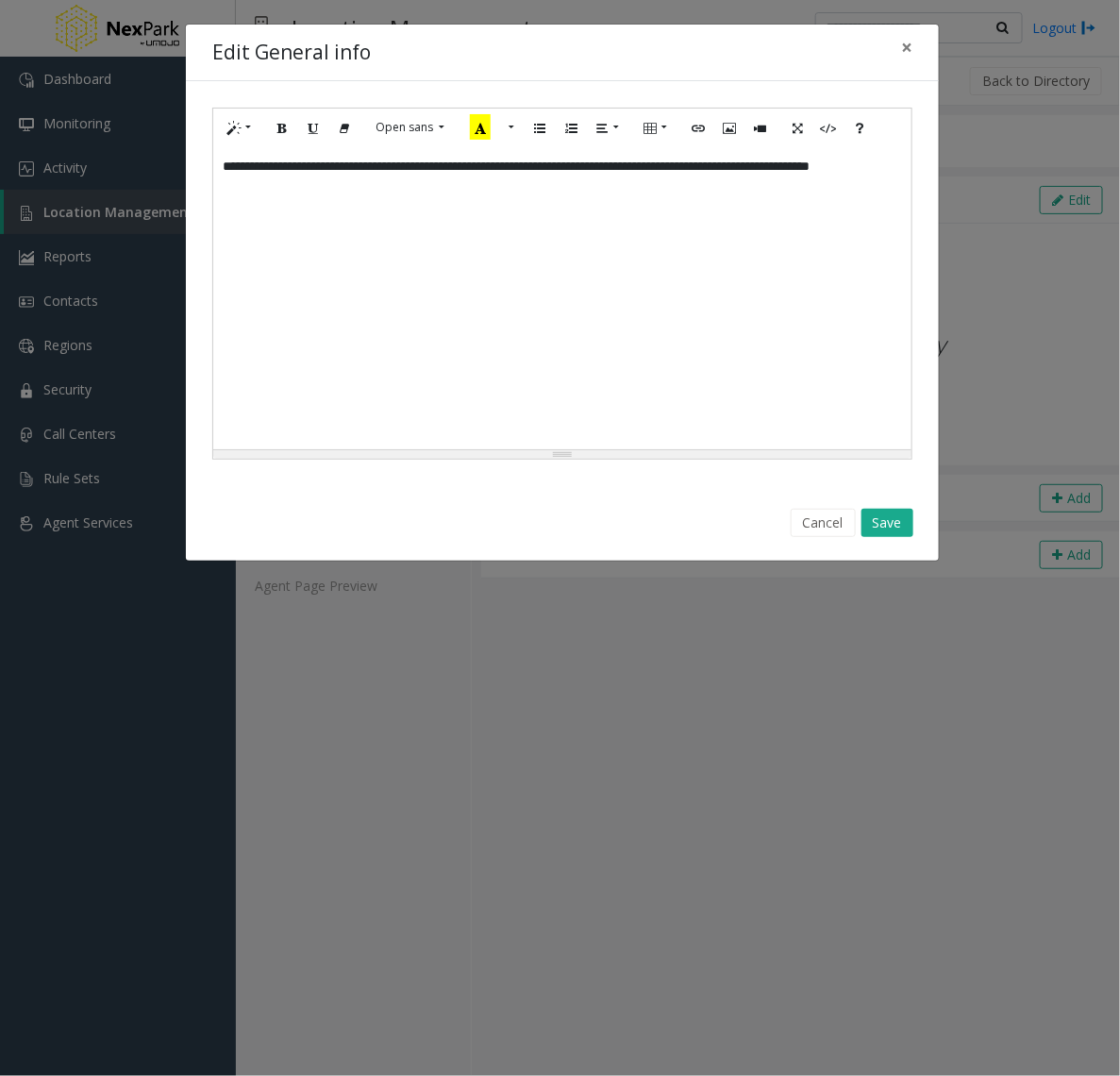 drag, startPoint x: 83, startPoint y: 279, endPoint x: 184, endPoint y: 266, distance: 101.833 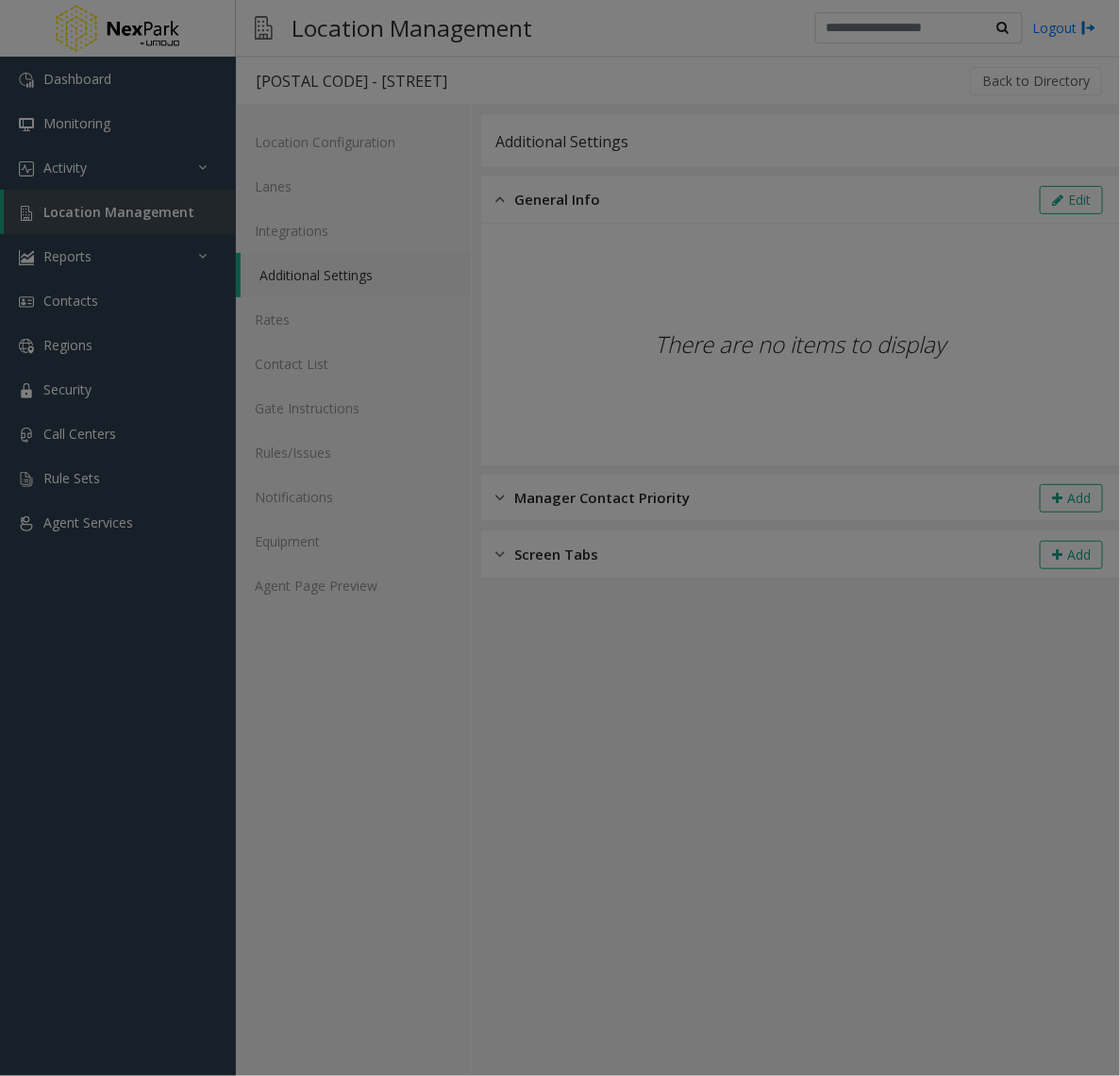 click on "×            Normal Quote Code Header 1 Header 2 Header 3 Header 4 Header 5 Header 6 Open sans     Arial   Arial Black   Comic Sans MS   Courier New   Helvetica   Impact   Tahoma   Times New Roman   Verdana   Open sans   Background Color Transparent Select ******* Text Color Reset to default Select *******     1 x 1 × Insert Link" at bounding box center (560, 538) 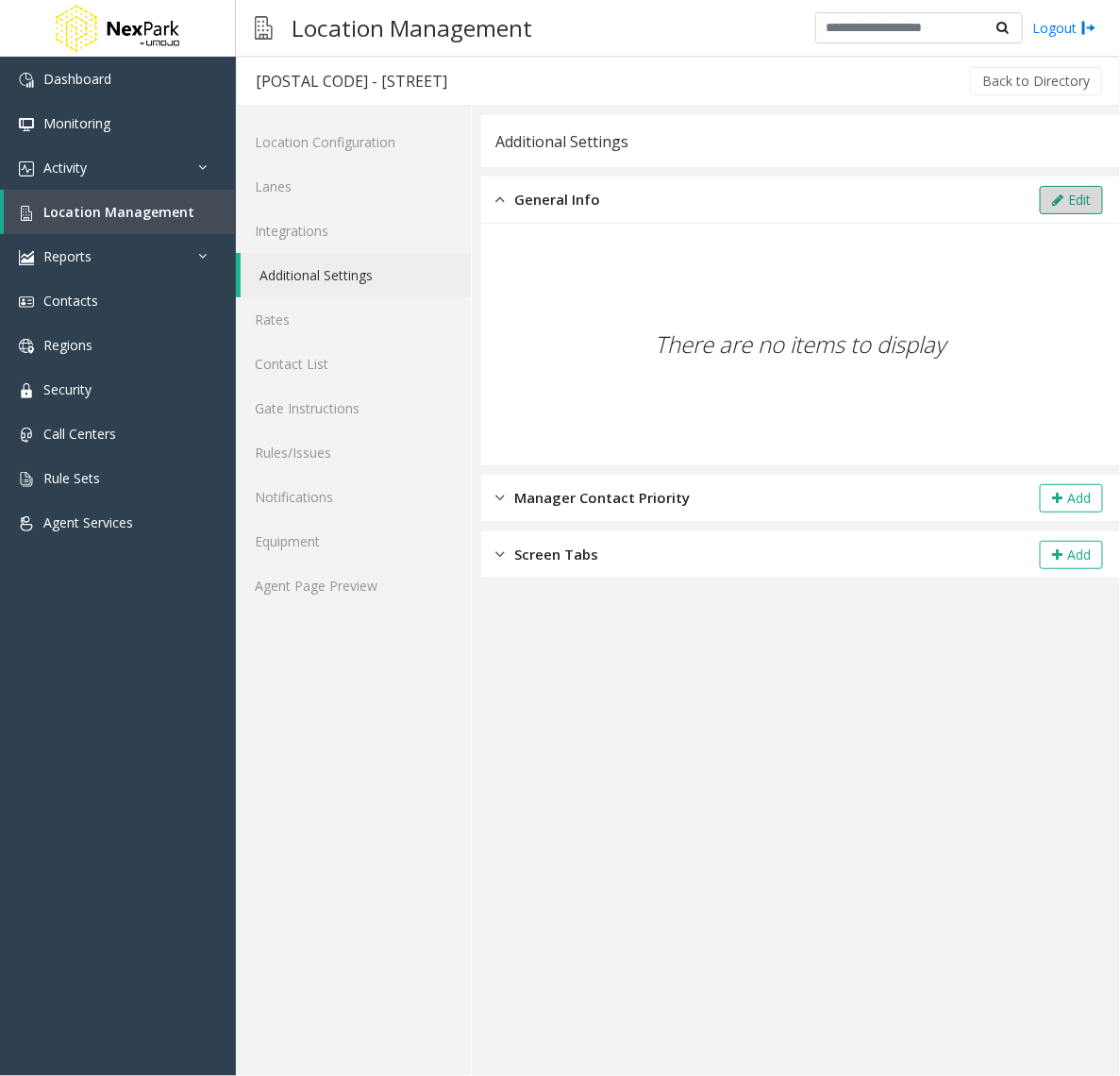 click on "Edit" 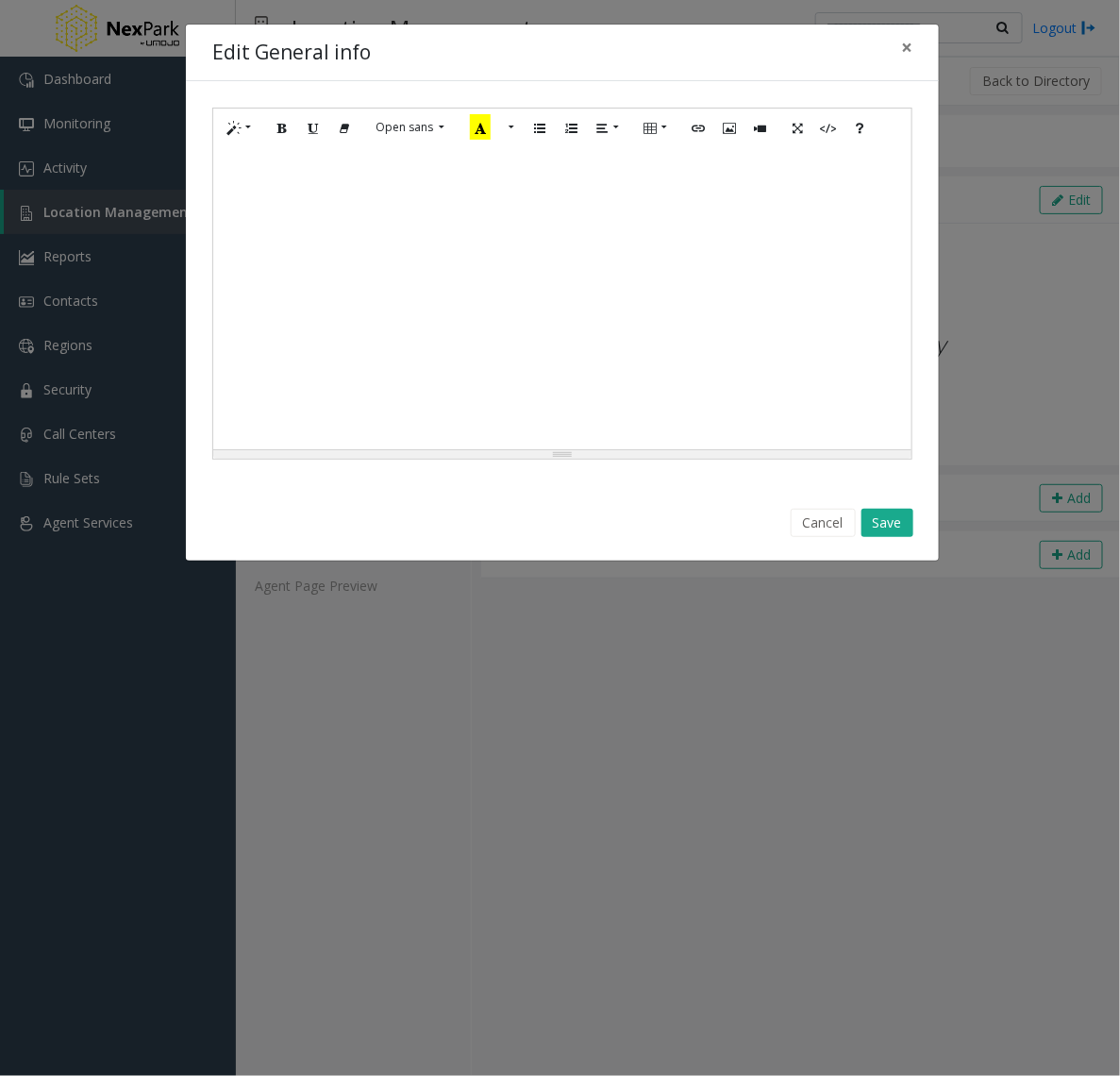 click 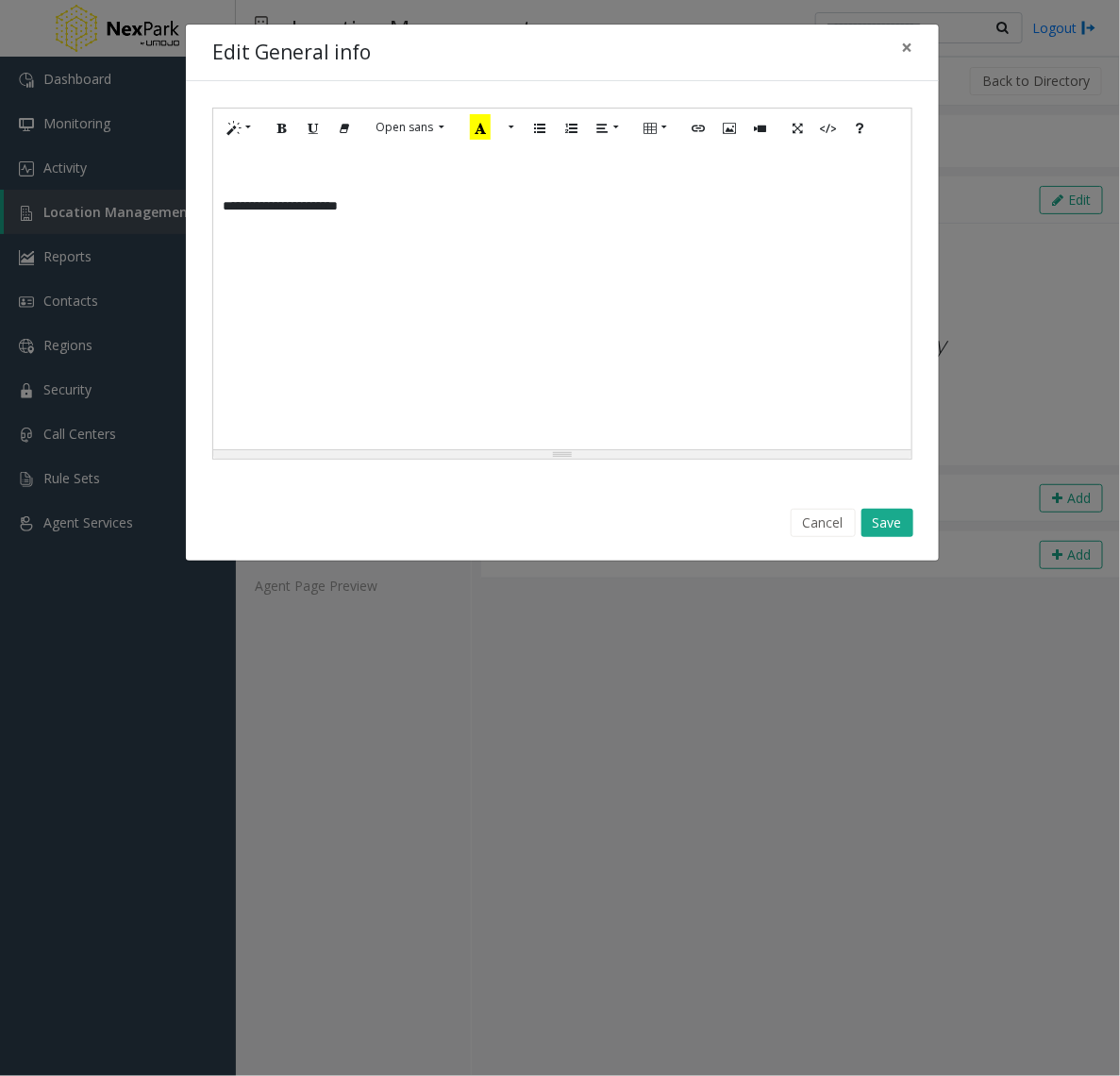 click on "**********" 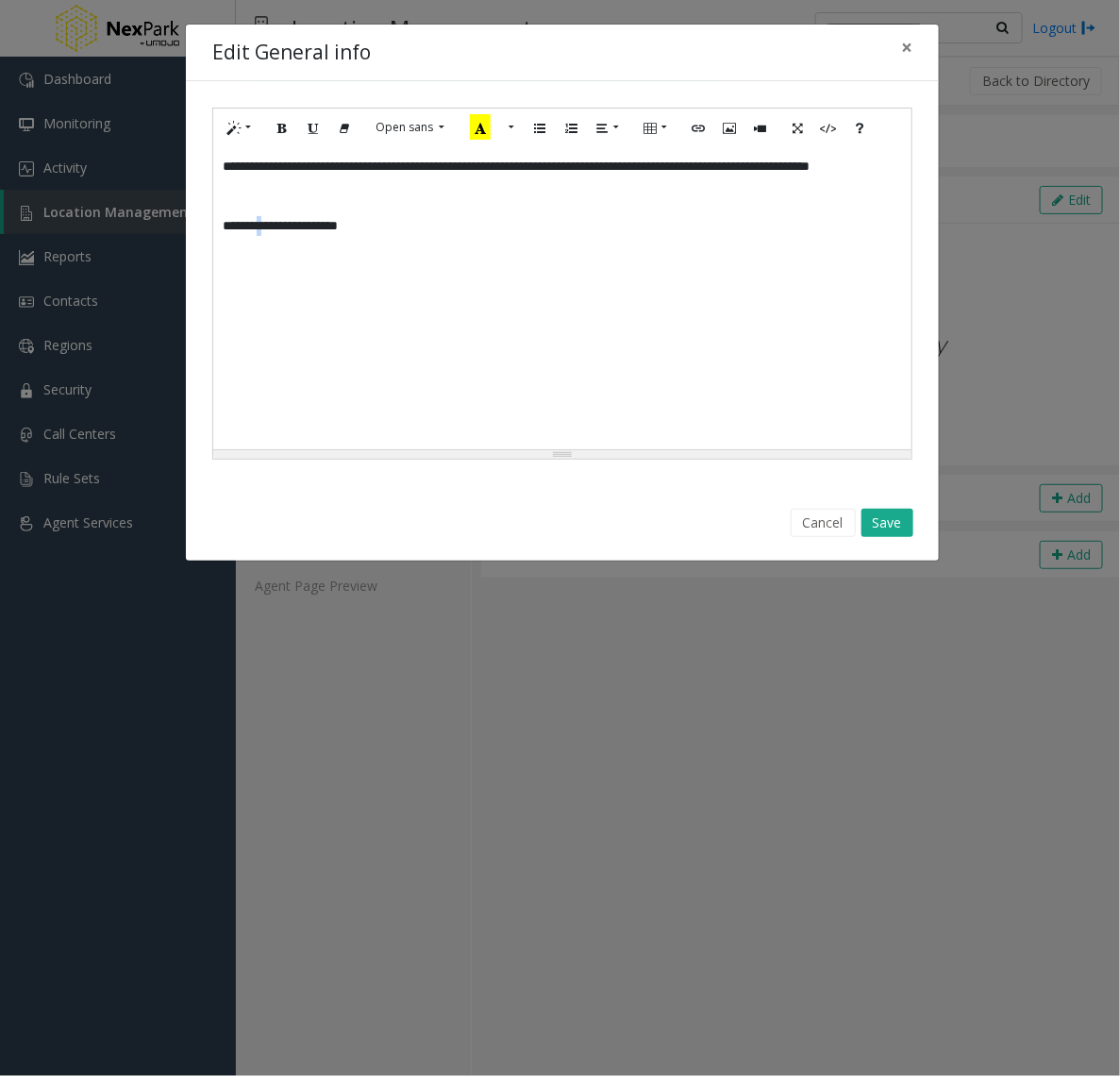 click on "**********" 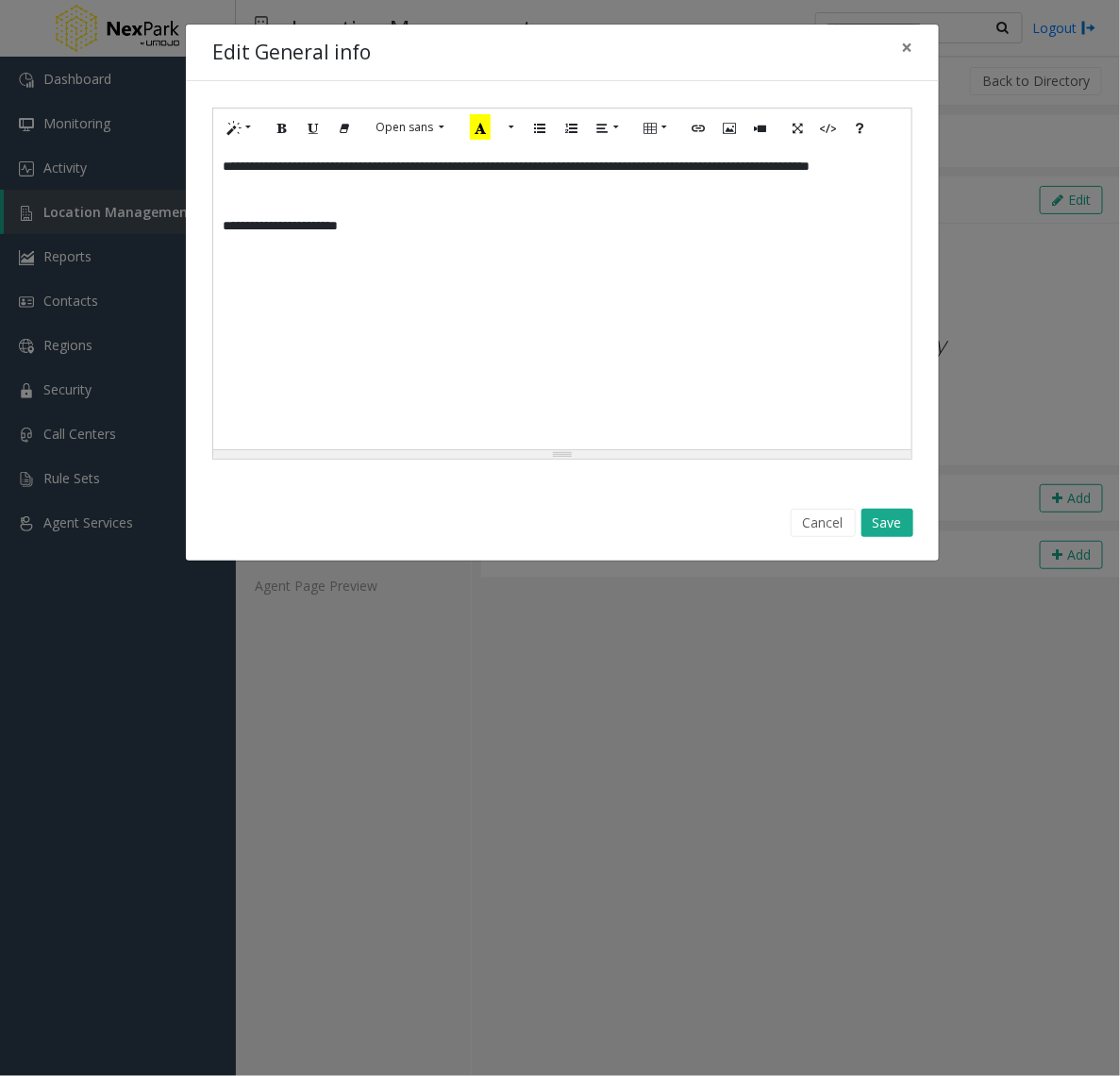 click on "**********" 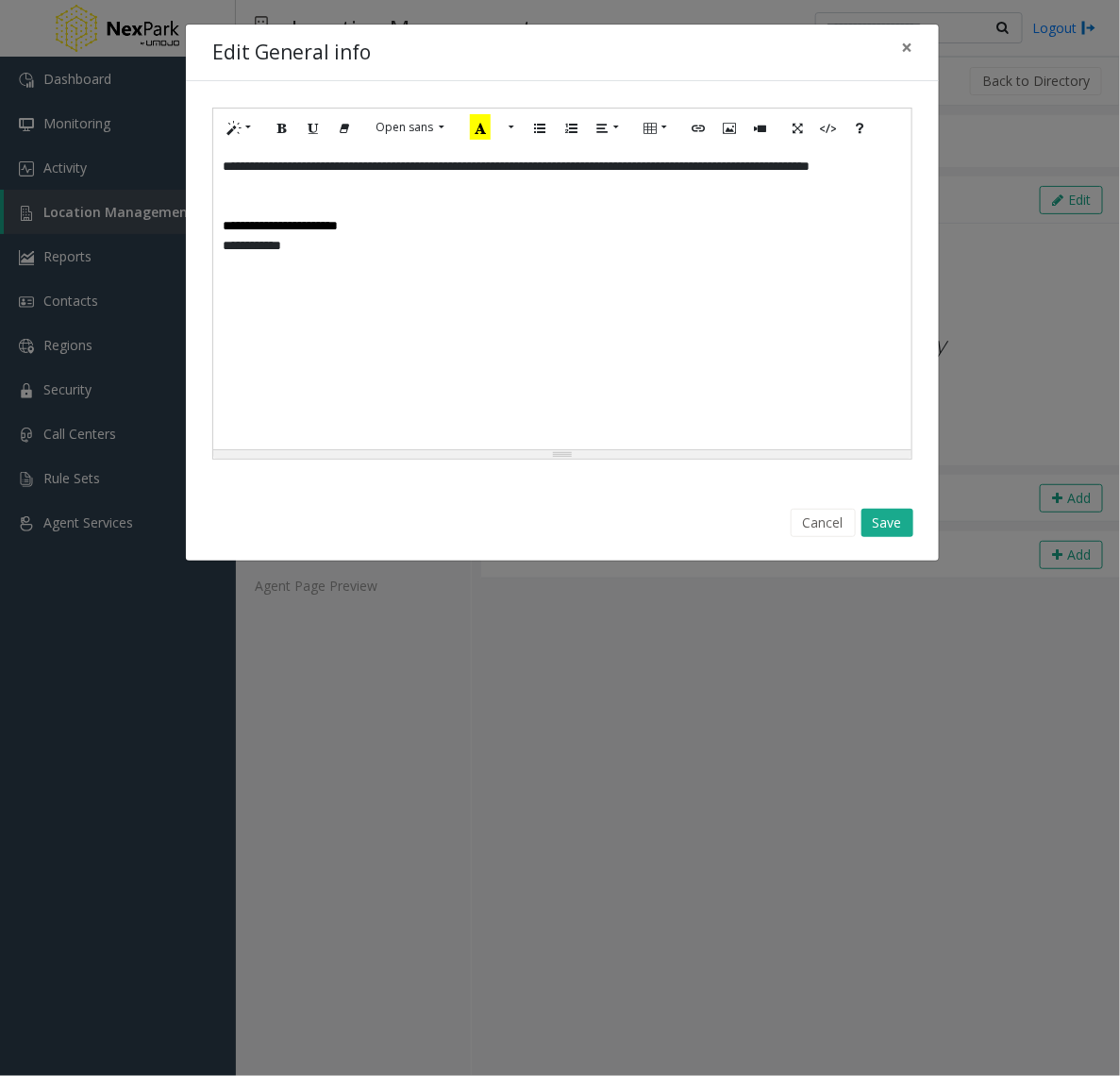 click on "**********" 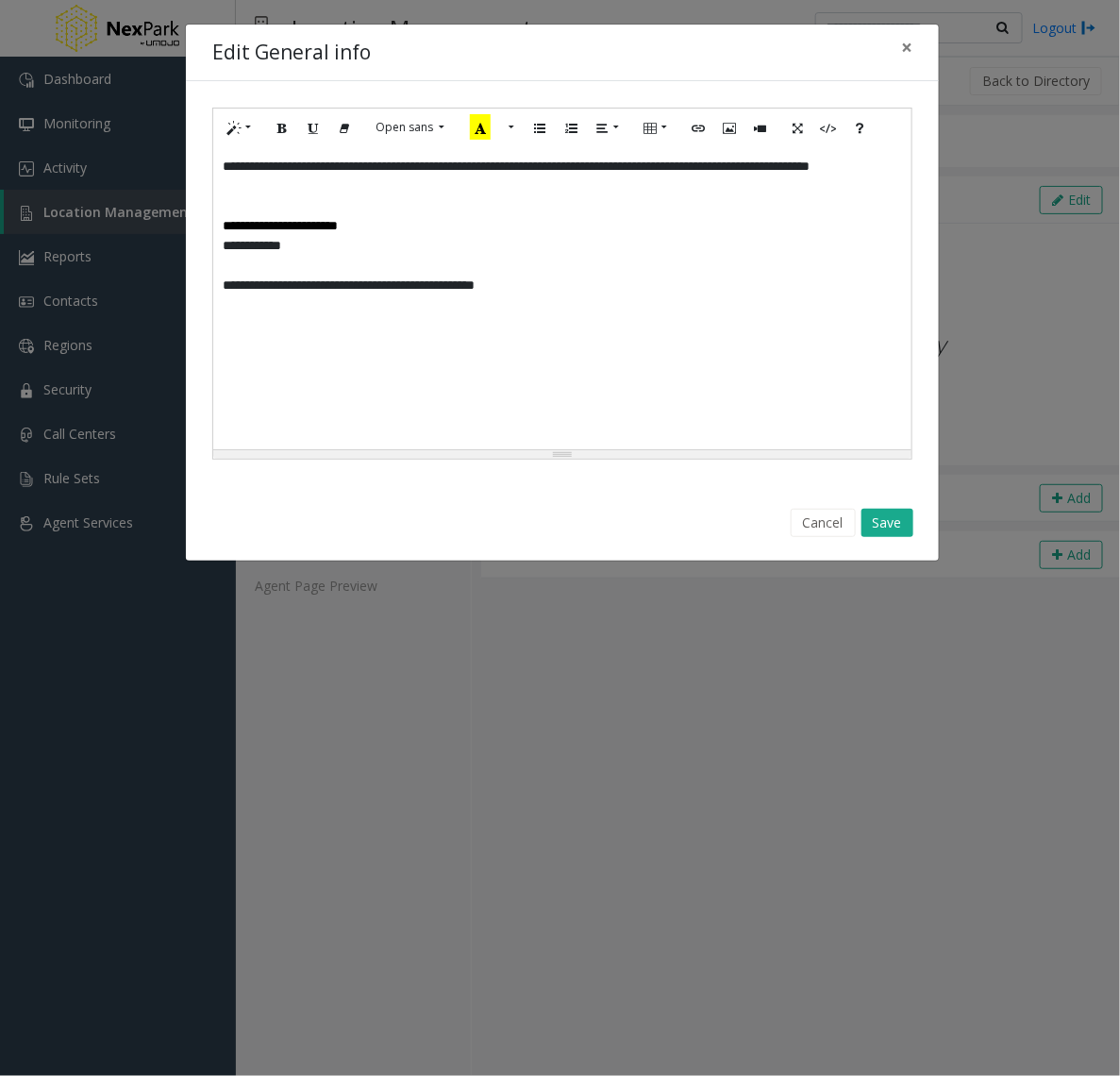 click on "**********" 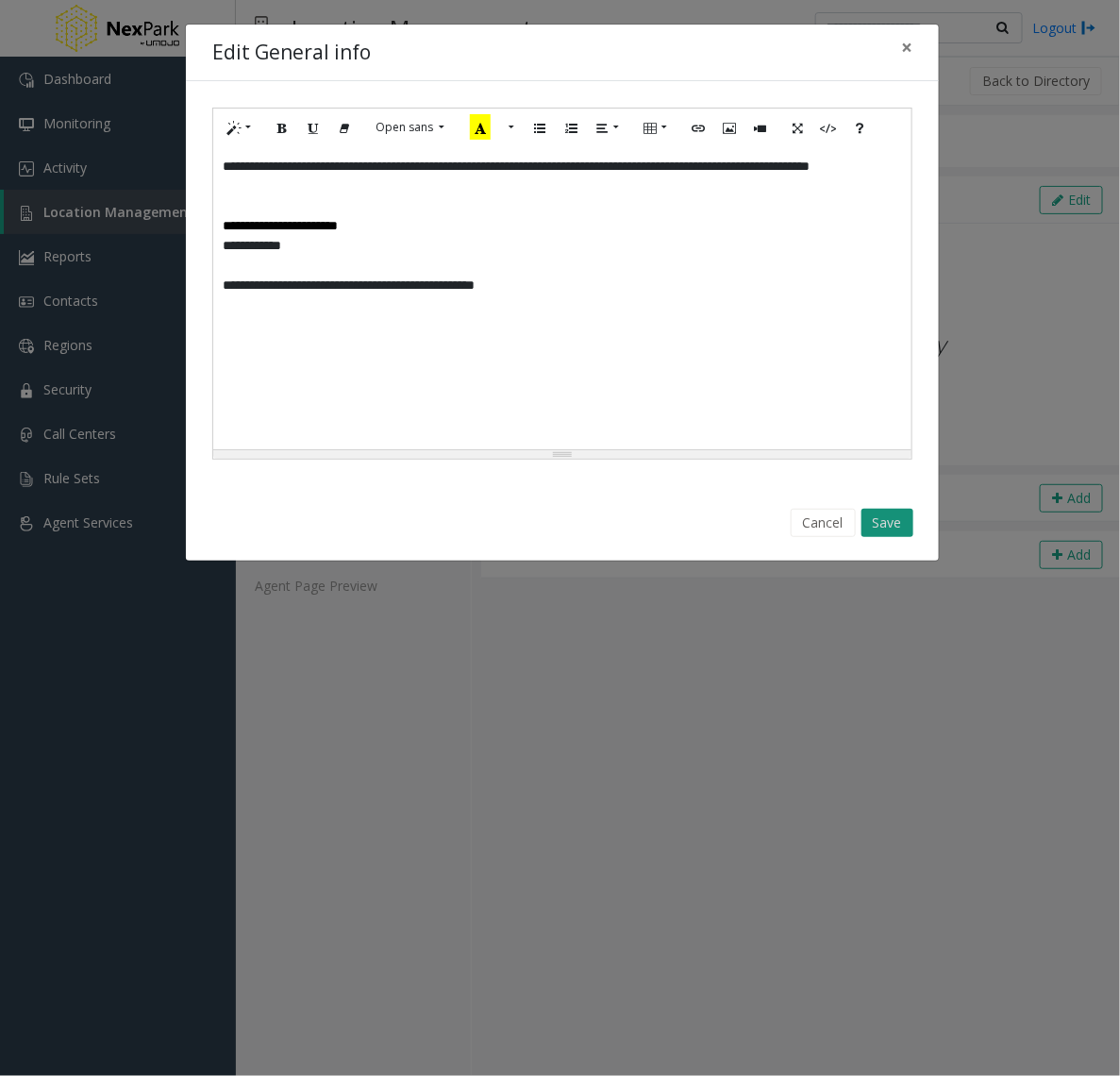 click on "Save" 